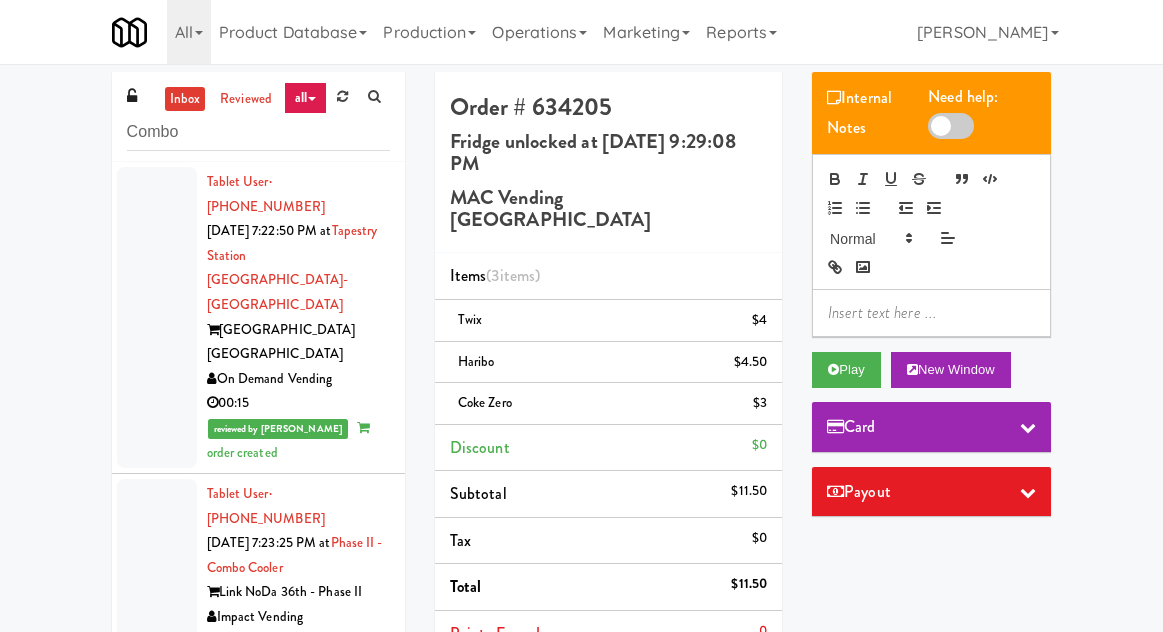 scroll, scrollTop: 0, scrollLeft: 0, axis: both 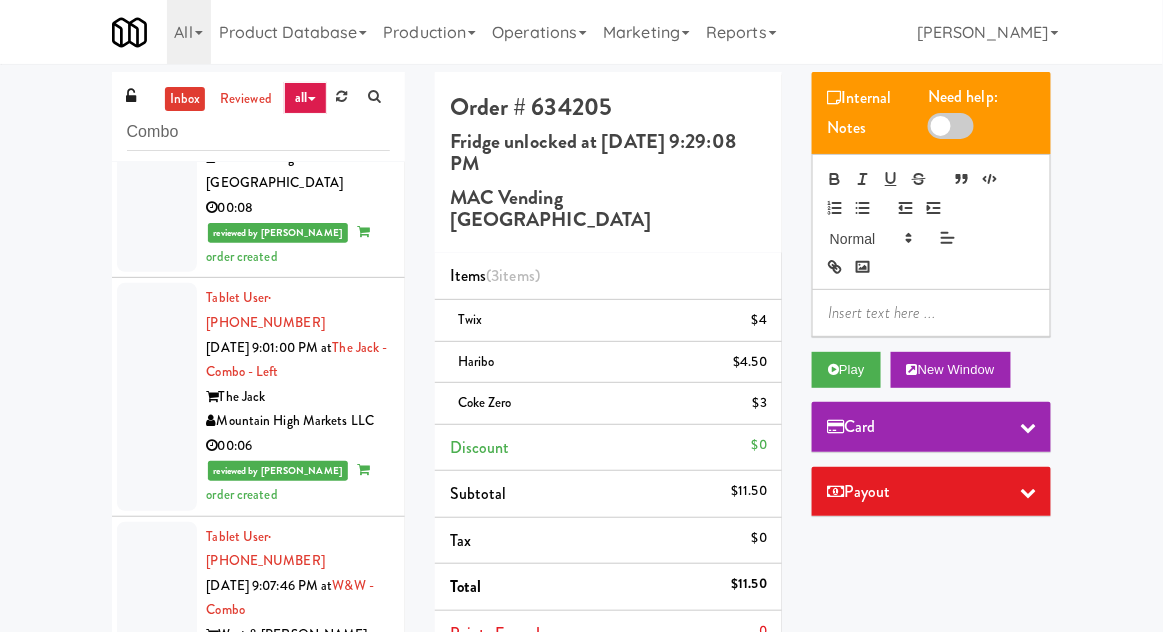 click on "inbox" at bounding box center [185, 99] 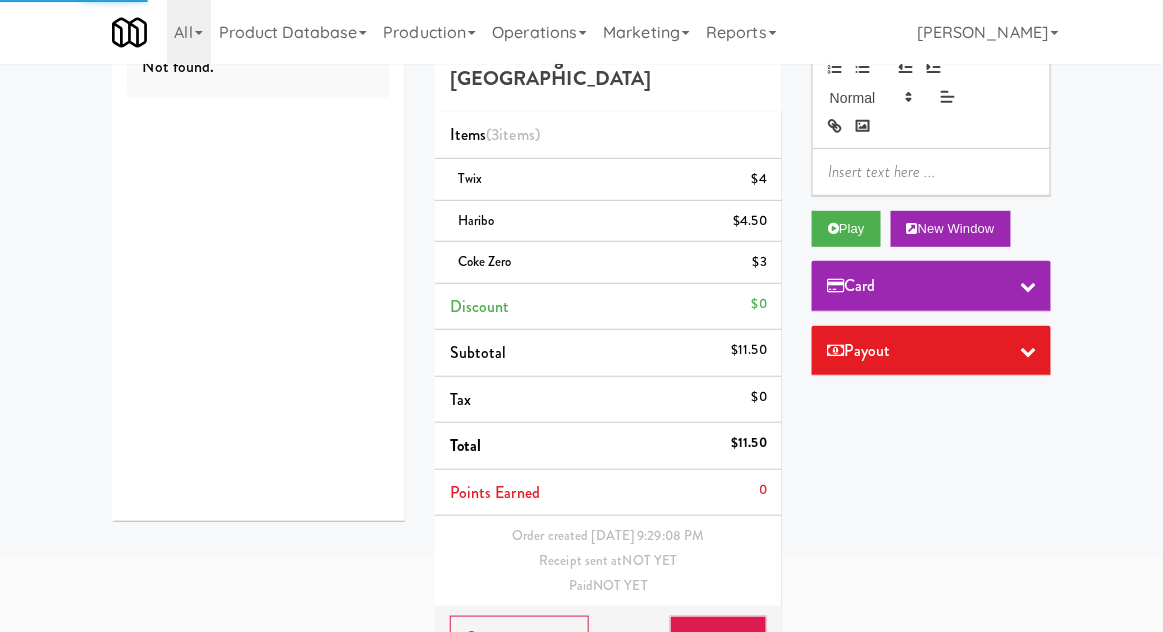scroll, scrollTop: 166, scrollLeft: 0, axis: vertical 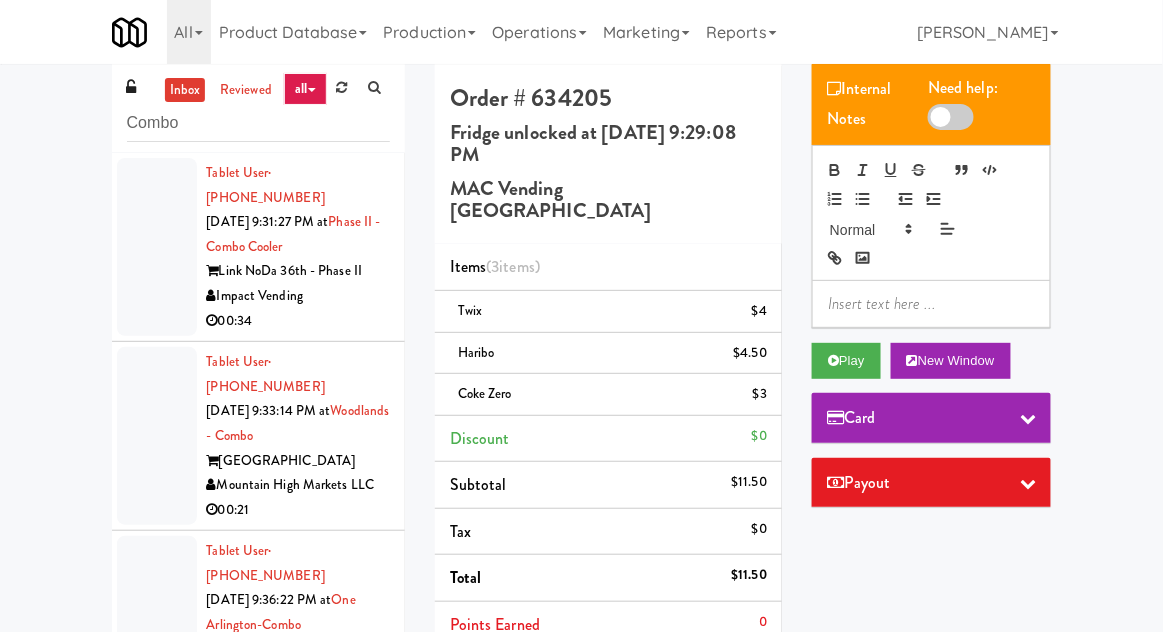 click at bounding box center (157, 247) 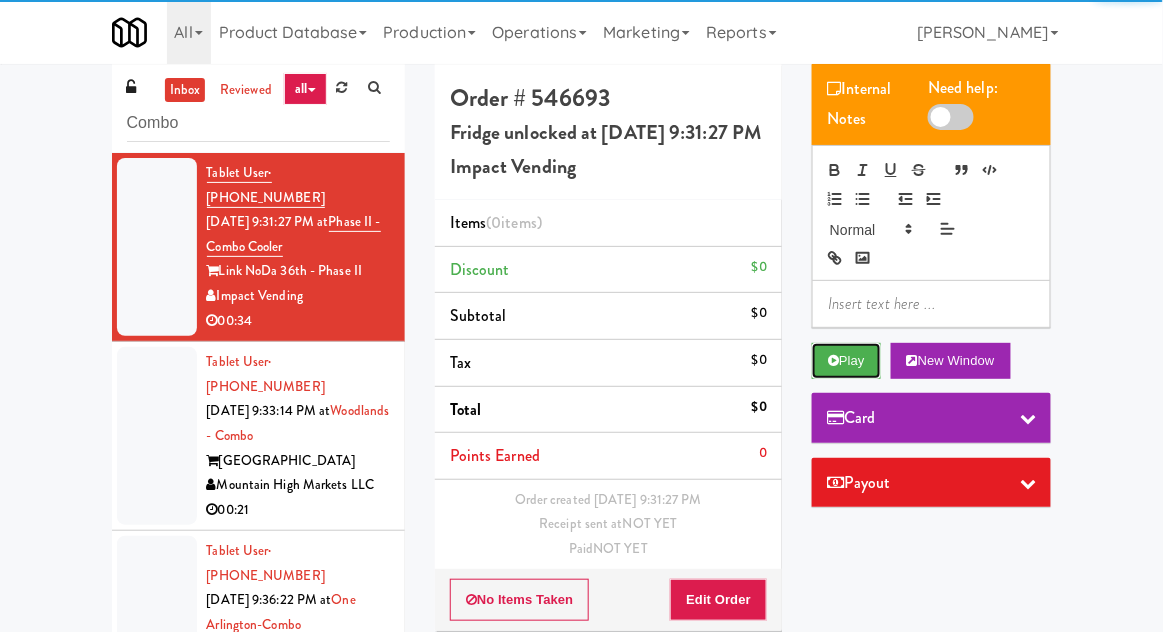 click at bounding box center [833, 360] 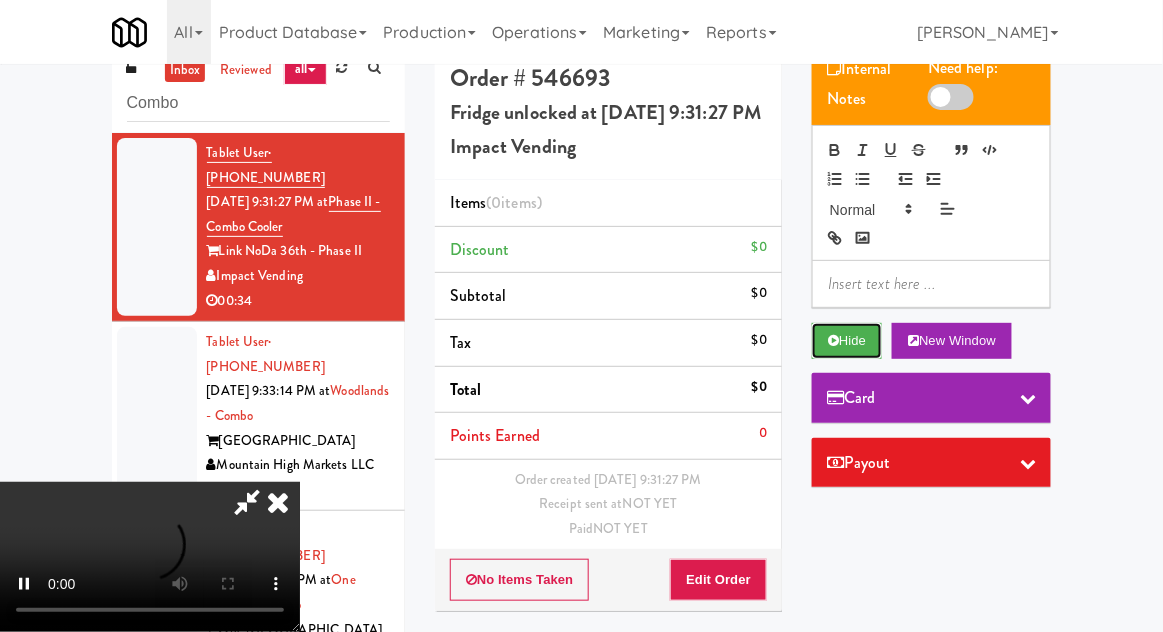 scroll, scrollTop: 48, scrollLeft: 0, axis: vertical 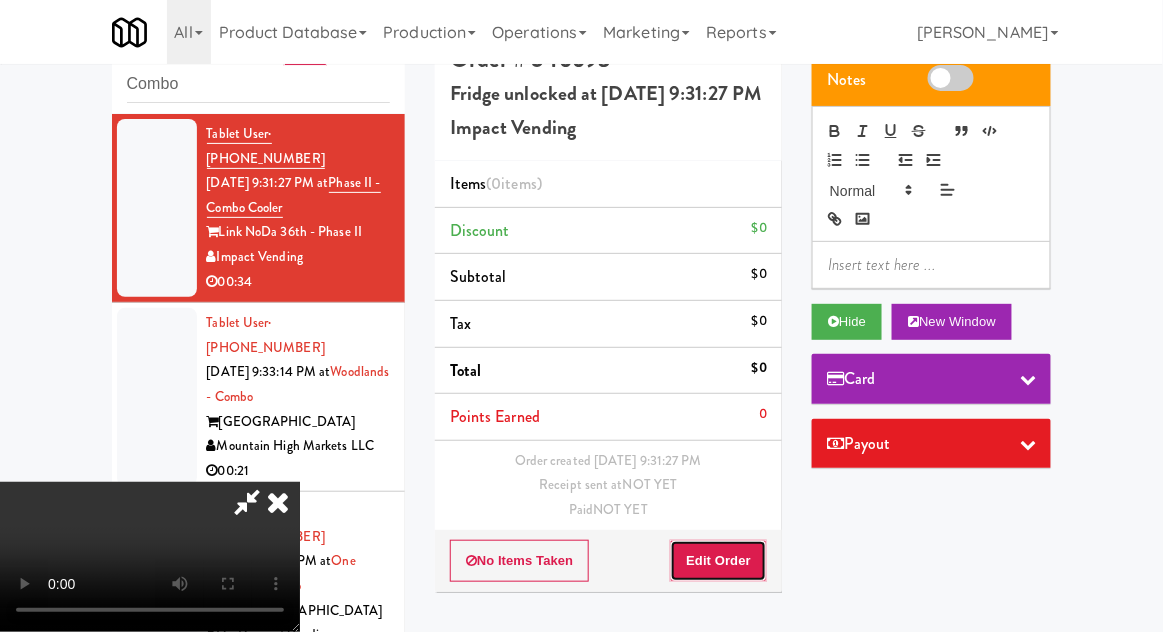 click on "Edit Order" at bounding box center (718, 561) 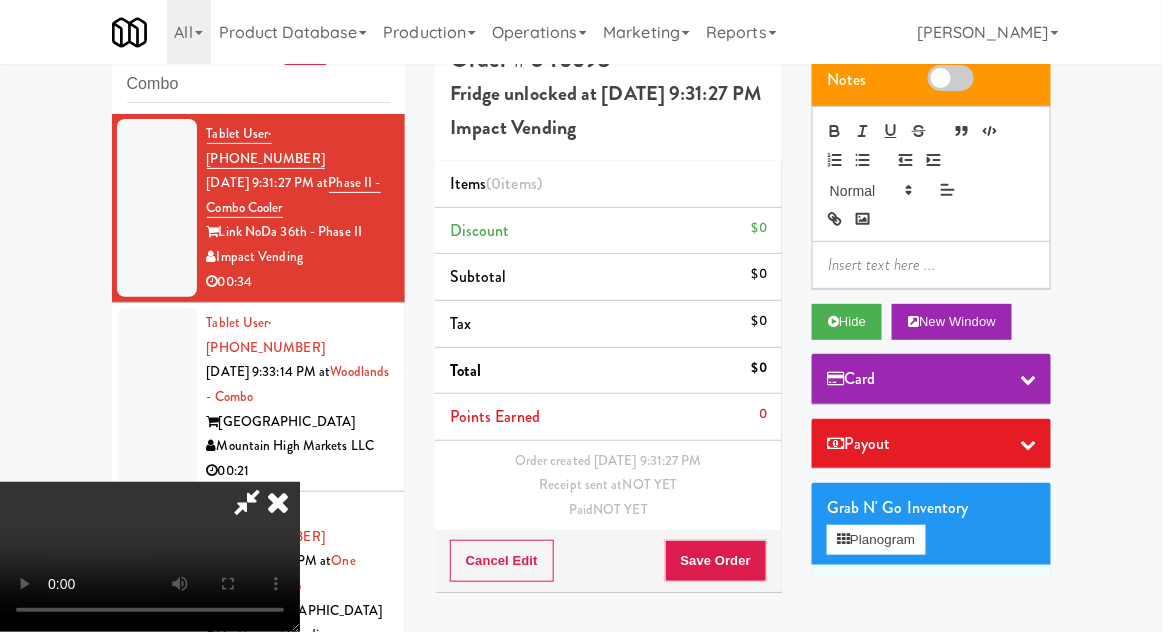 scroll, scrollTop: 73, scrollLeft: 0, axis: vertical 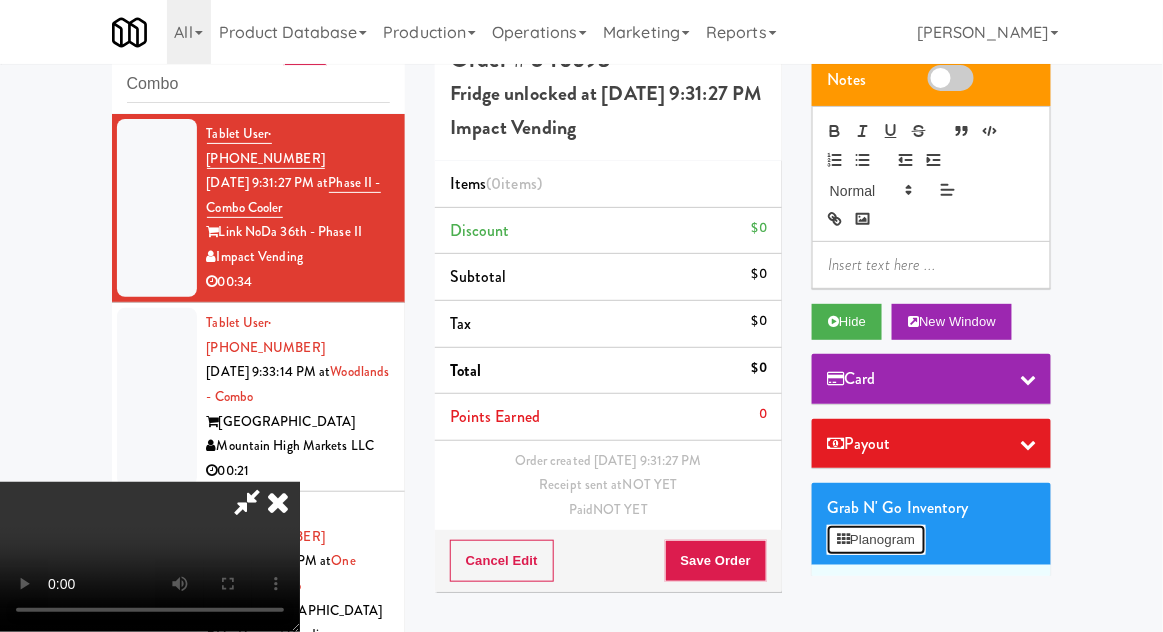 click on "Planogram" at bounding box center [876, 540] 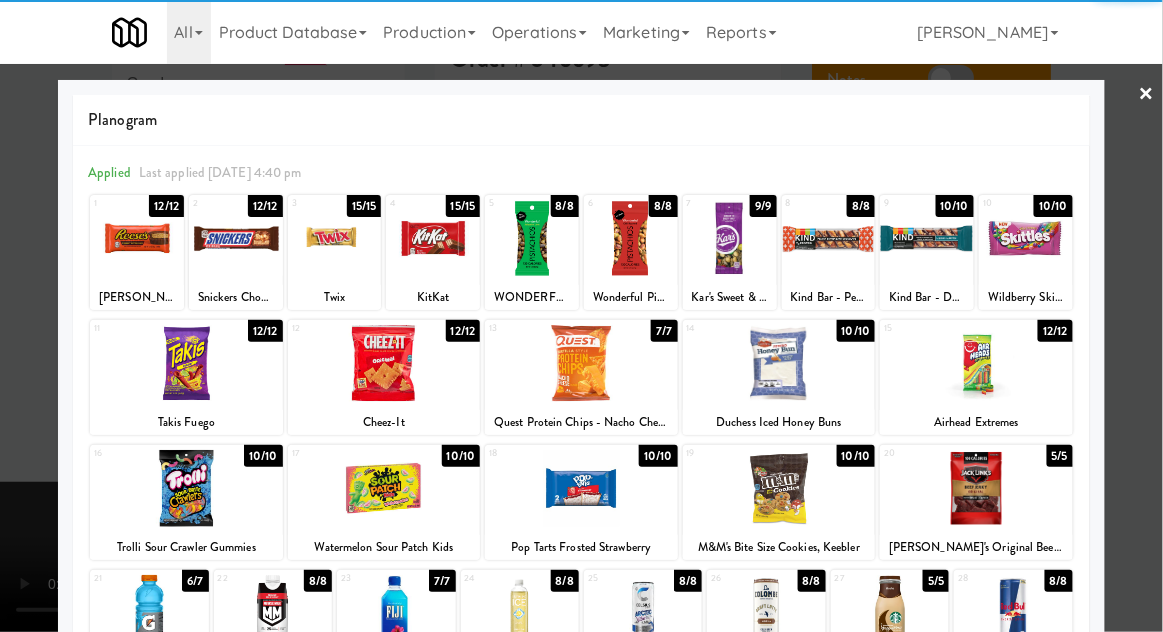 click at bounding box center (779, 488) 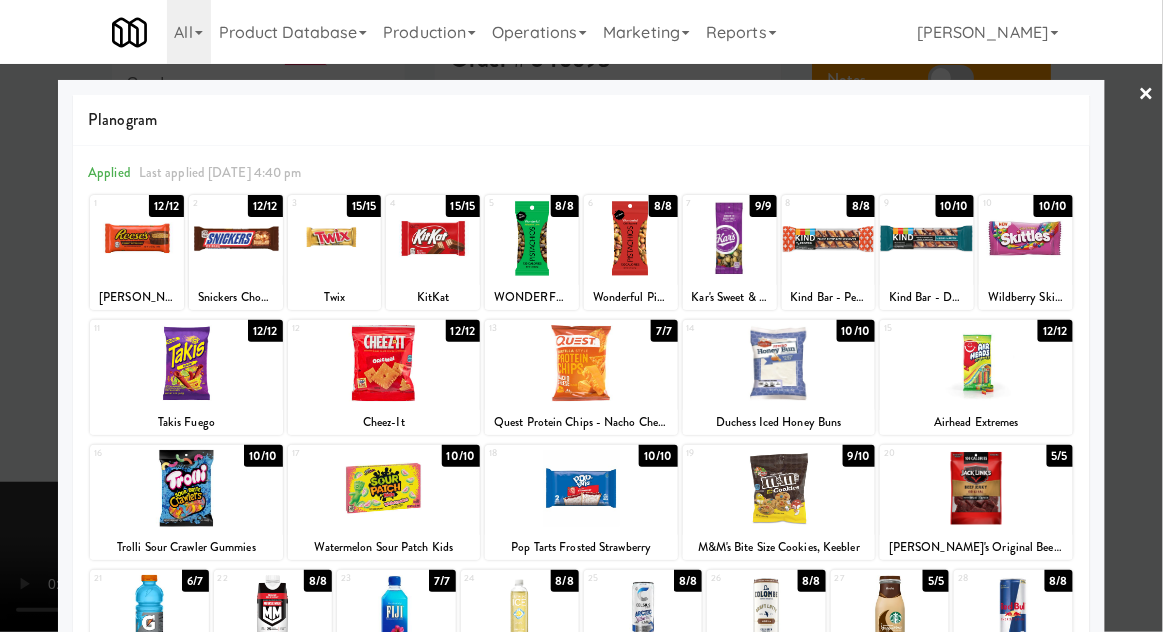 click at bounding box center (581, 316) 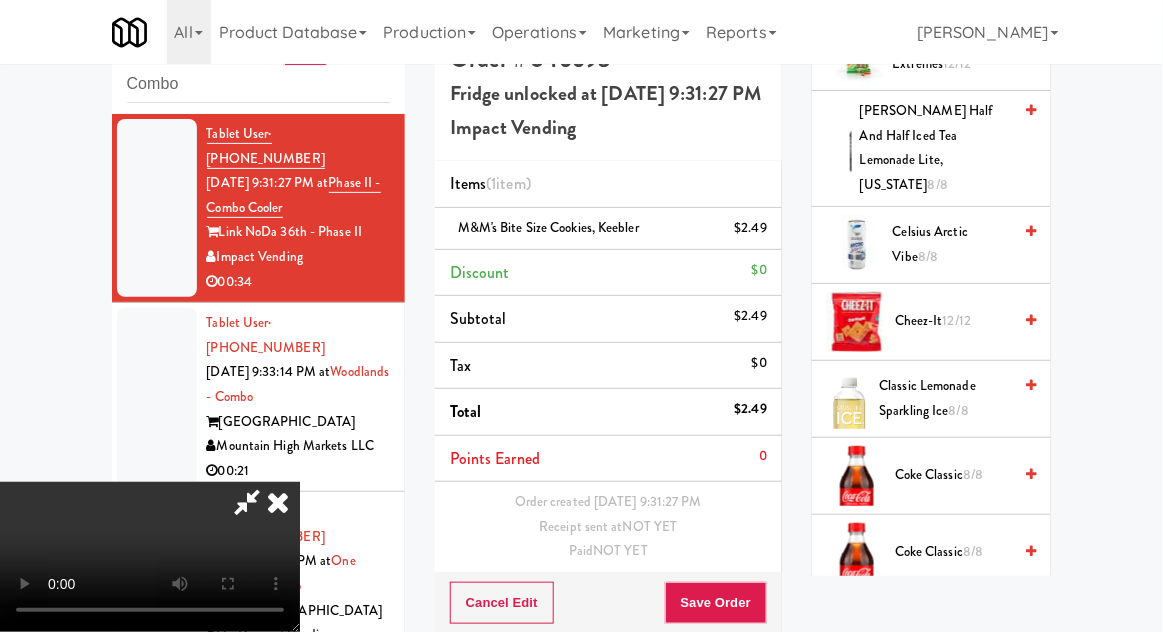 scroll, scrollTop: 593, scrollLeft: 0, axis: vertical 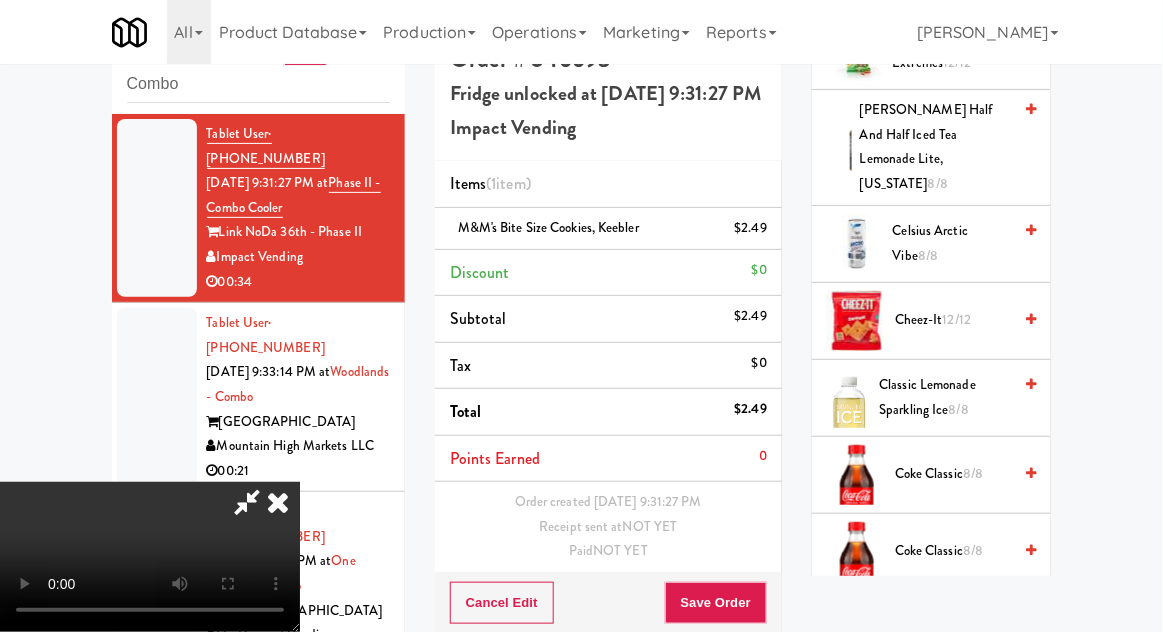 click on "Cheez-It  12/12" at bounding box center (953, 320) 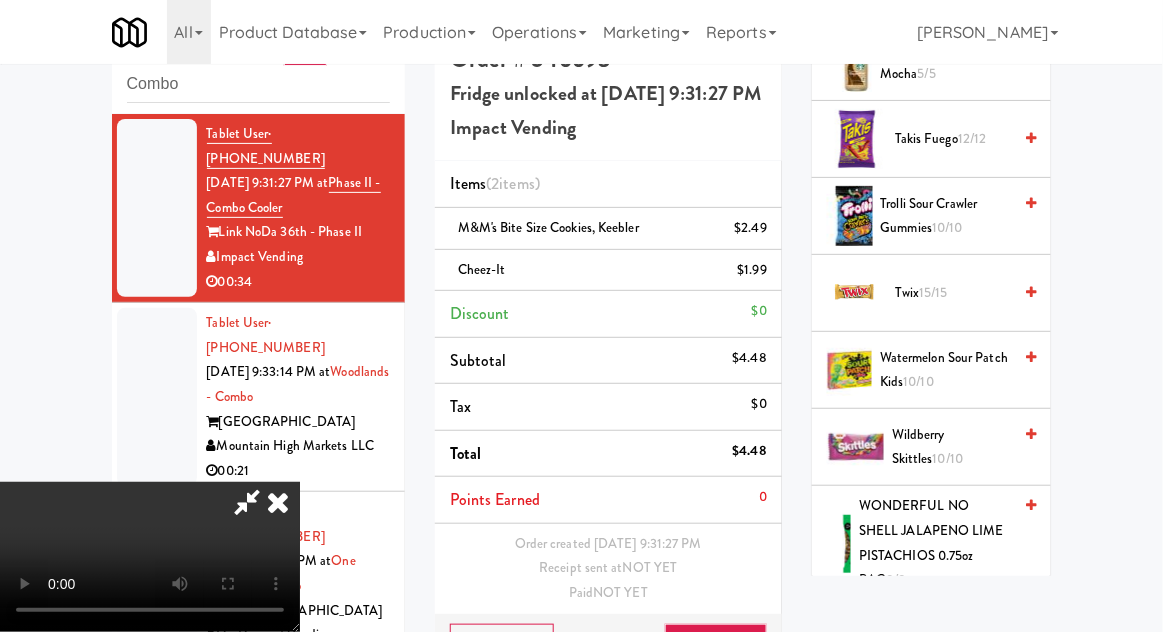 scroll, scrollTop: 2789, scrollLeft: 0, axis: vertical 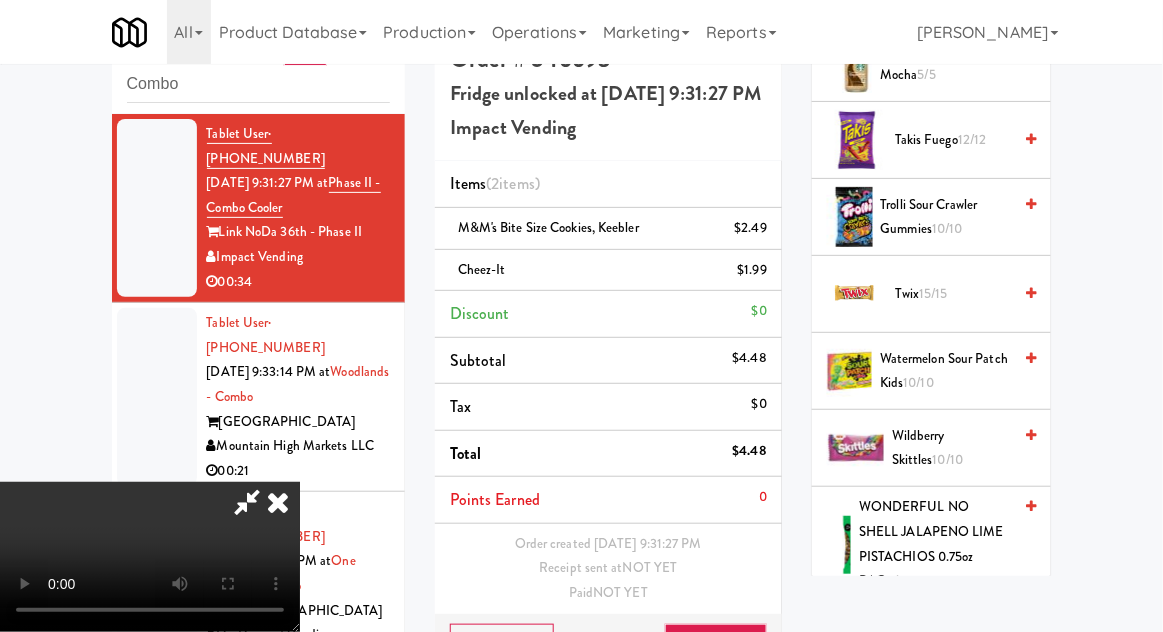 click on "Wildberry Skittles  10/10" at bounding box center (951, 448) 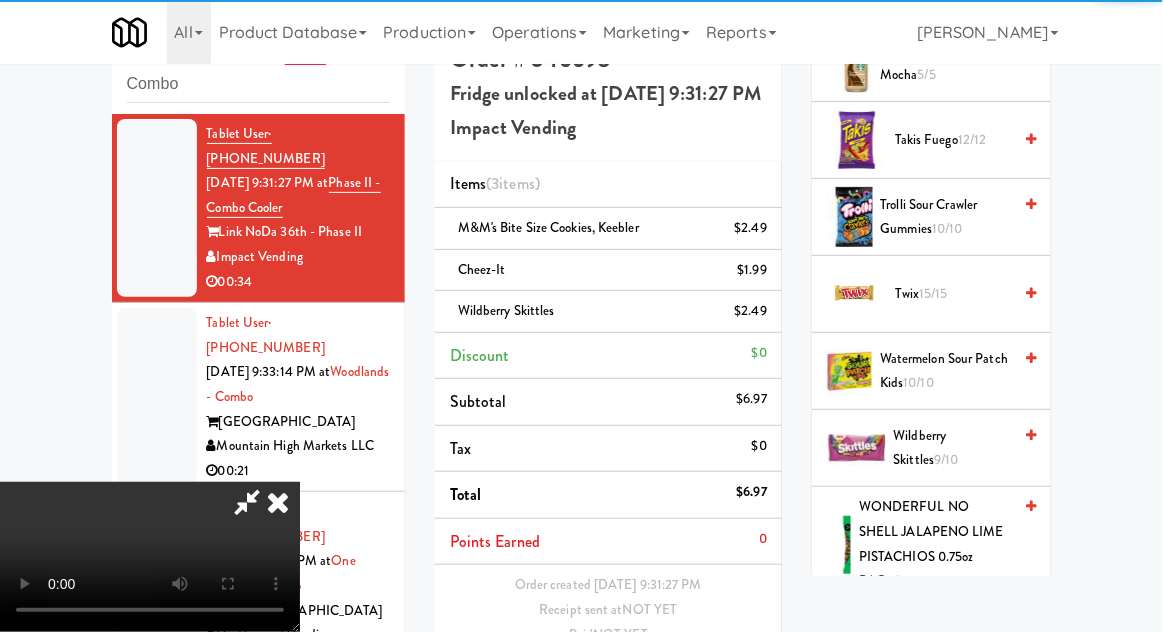 scroll, scrollTop: 70, scrollLeft: 0, axis: vertical 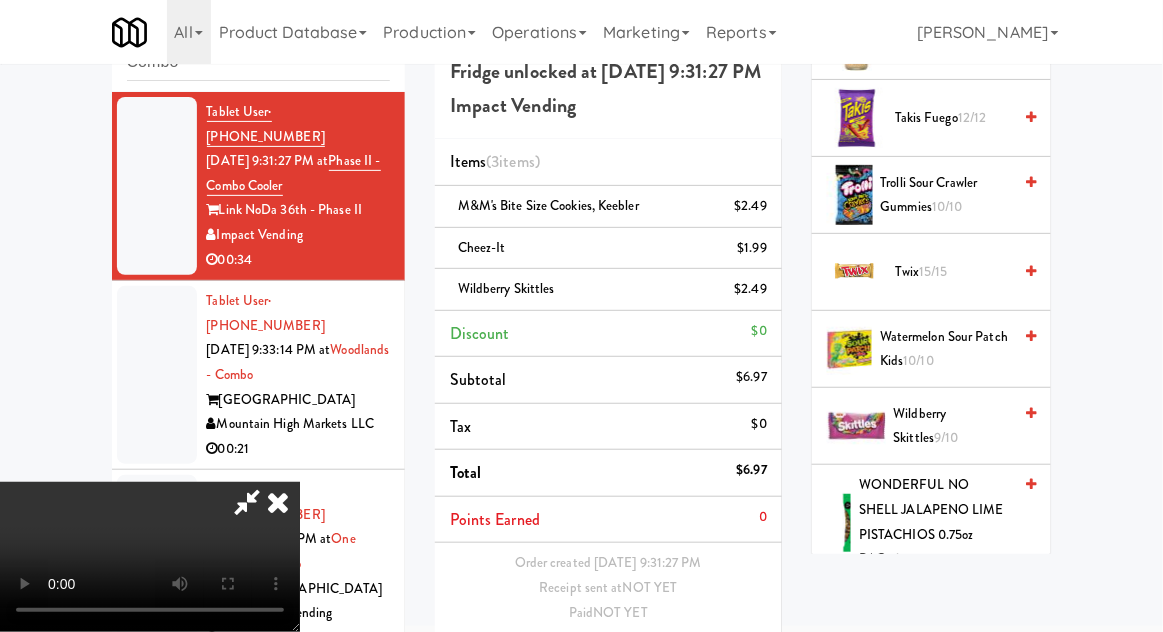 click on "Save Order" at bounding box center [716, 664] 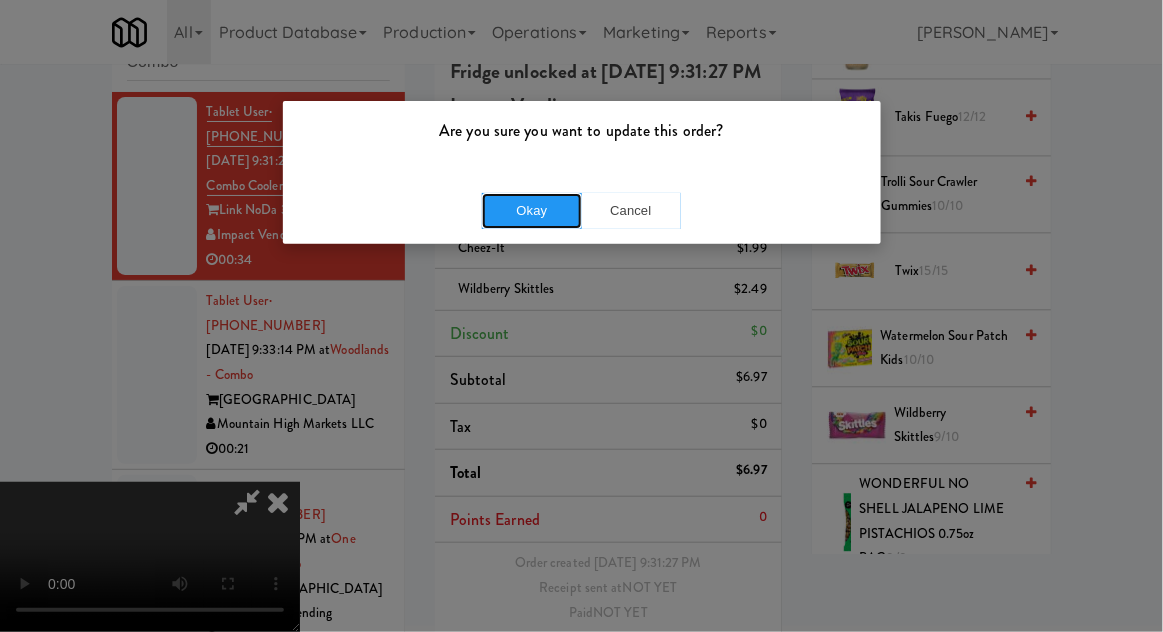 click on "Okay" at bounding box center (532, 211) 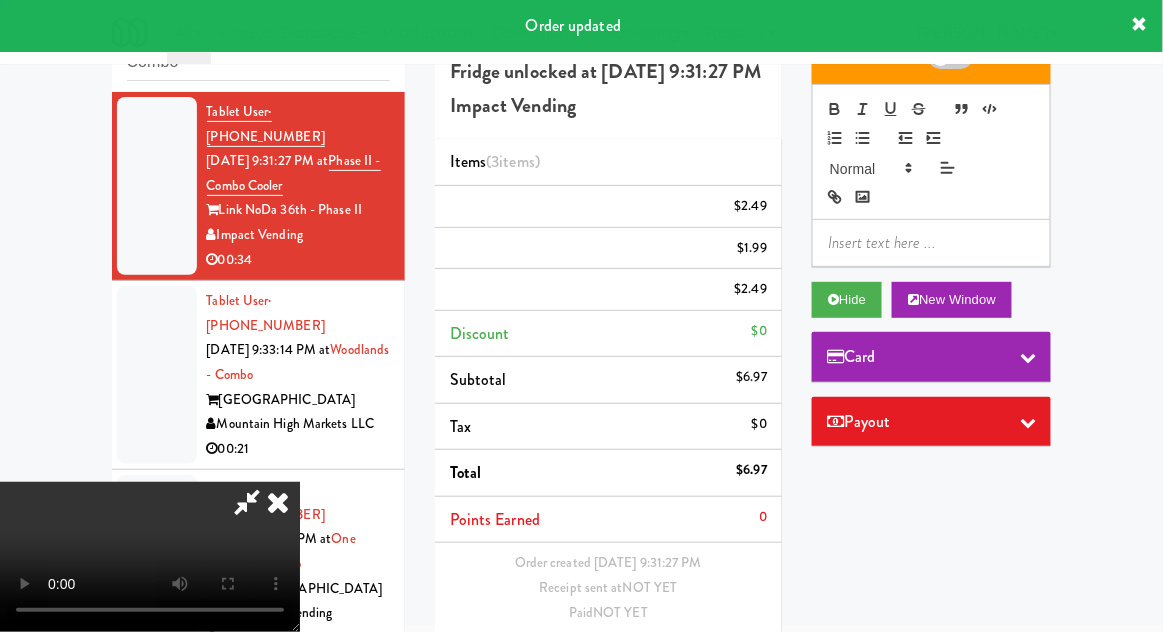 scroll, scrollTop: 0, scrollLeft: 0, axis: both 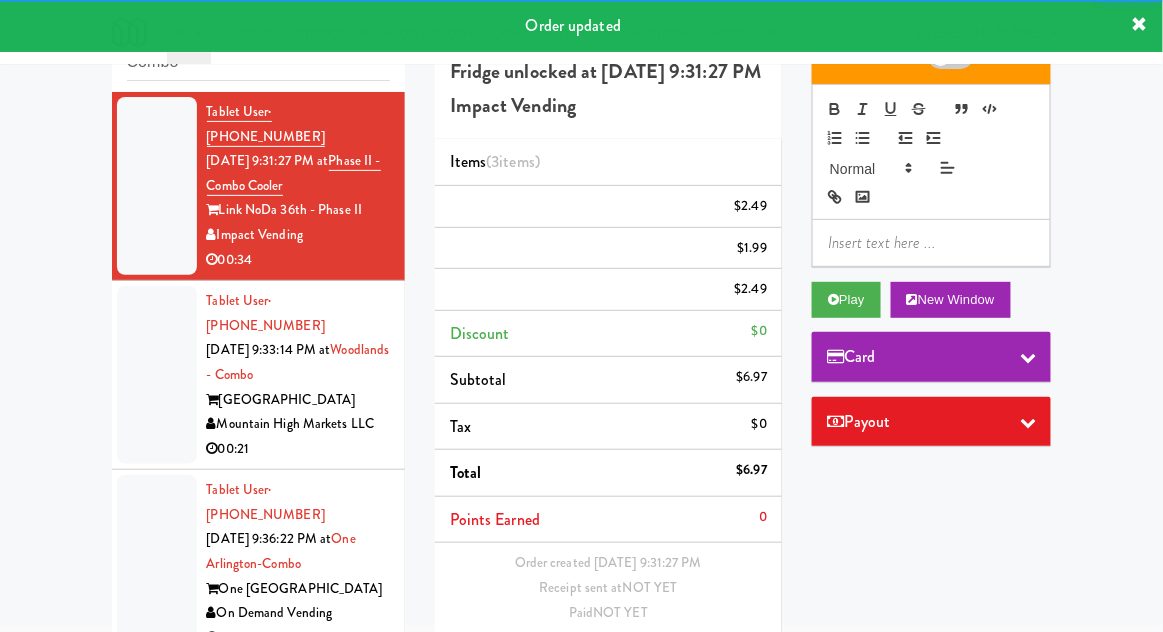 click at bounding box center [157, 375] 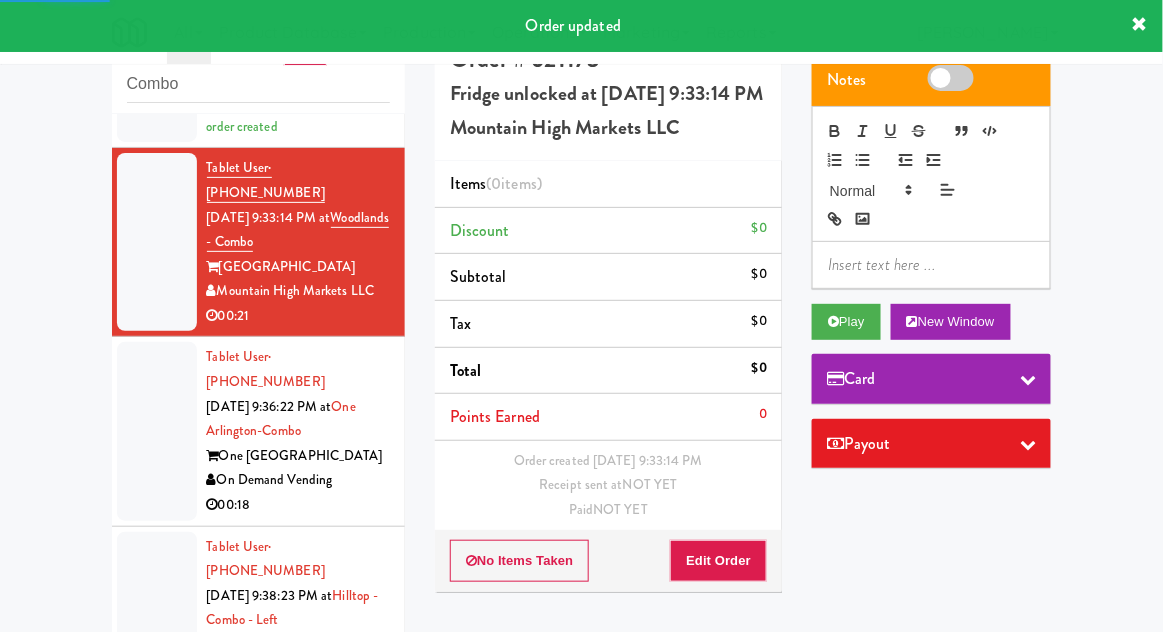 scroll, scrollTop: 221, scrollLeft: 0, axis: vertical 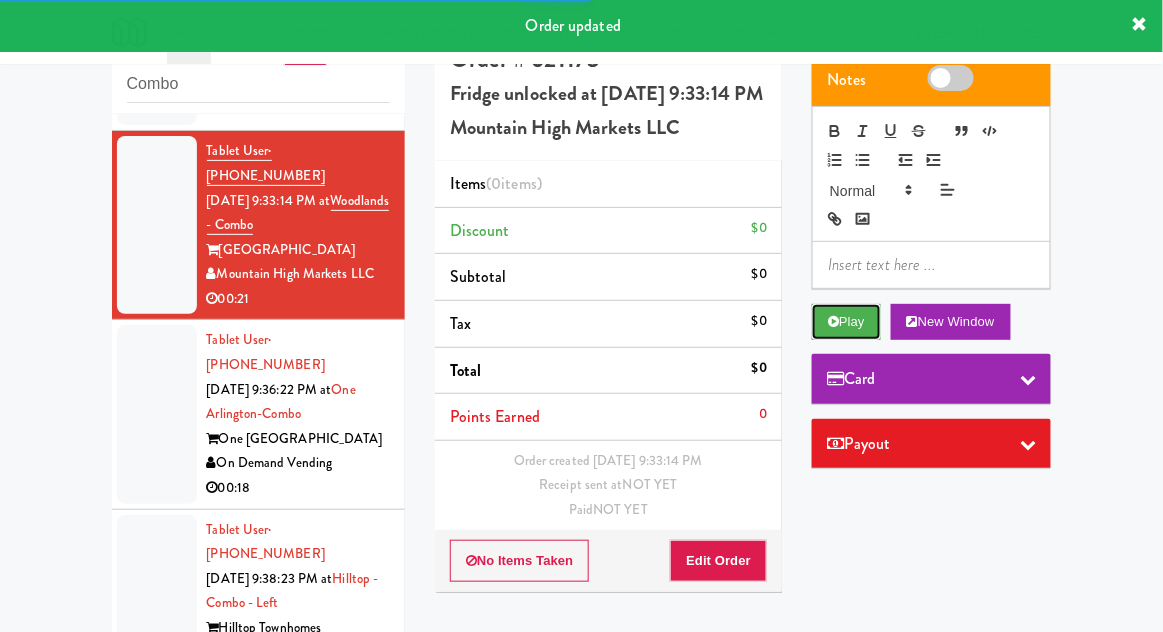 click on "Play" at bounding box center (846, 322) 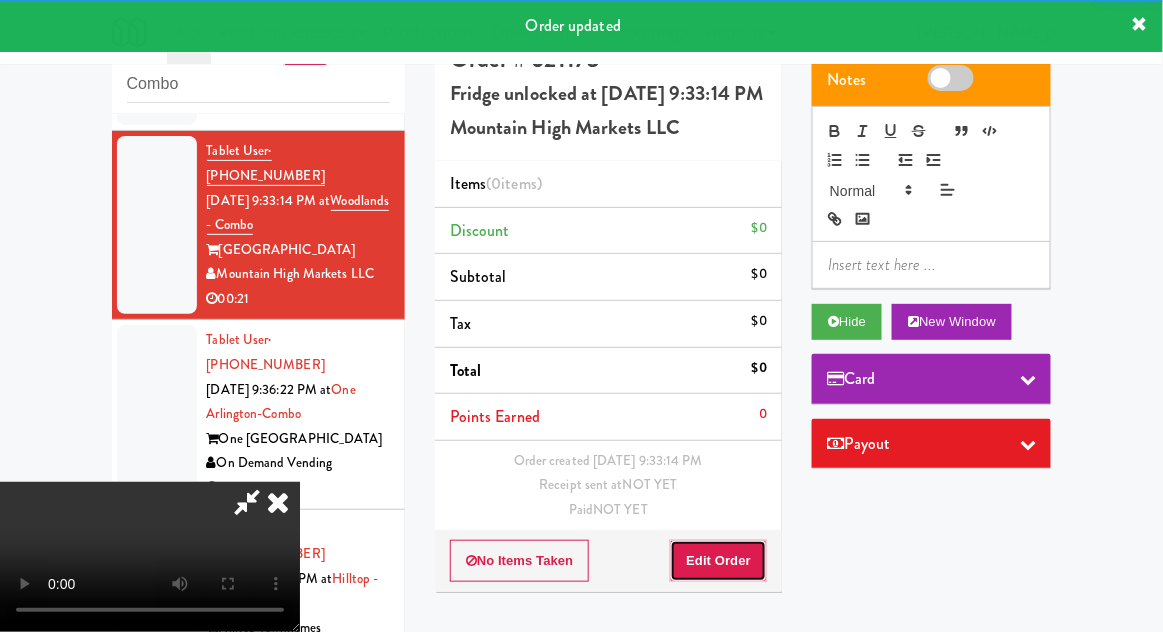 click on "Edit Order" at bounding box center (718, 561) 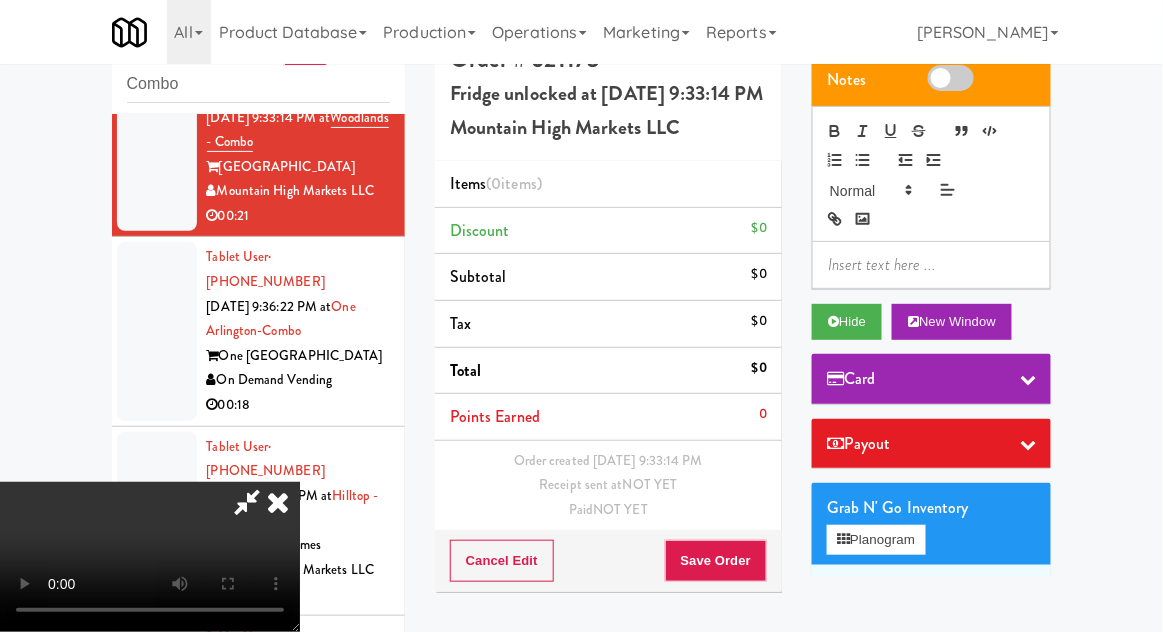 scroll, scrollTop: 307, scrollLeft: 0, axis: vertical 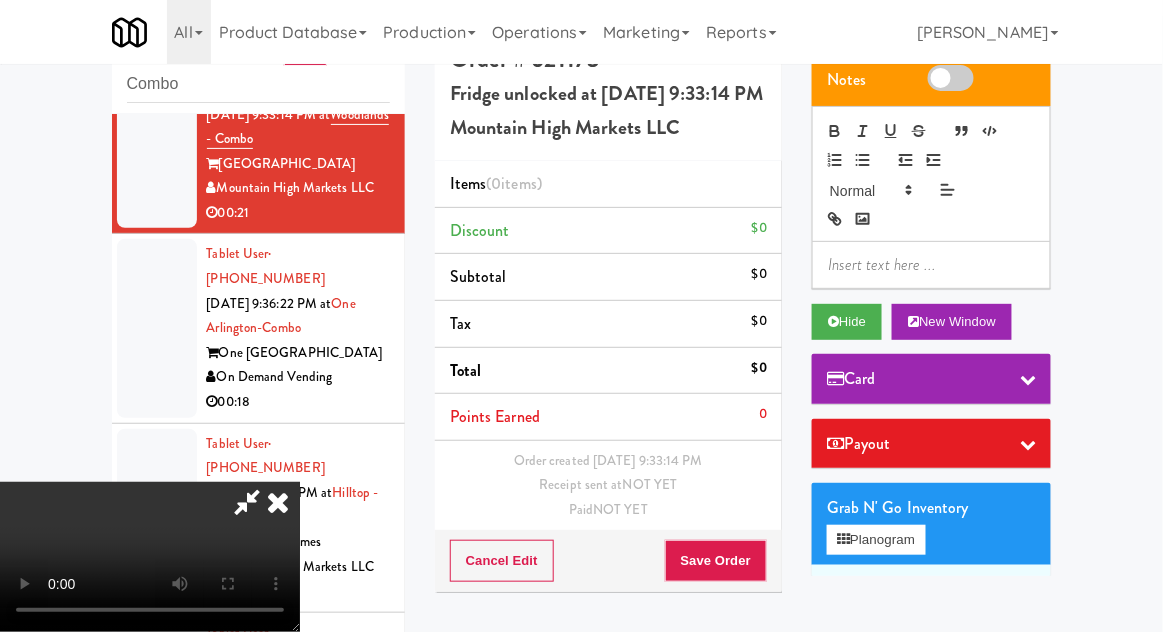 type 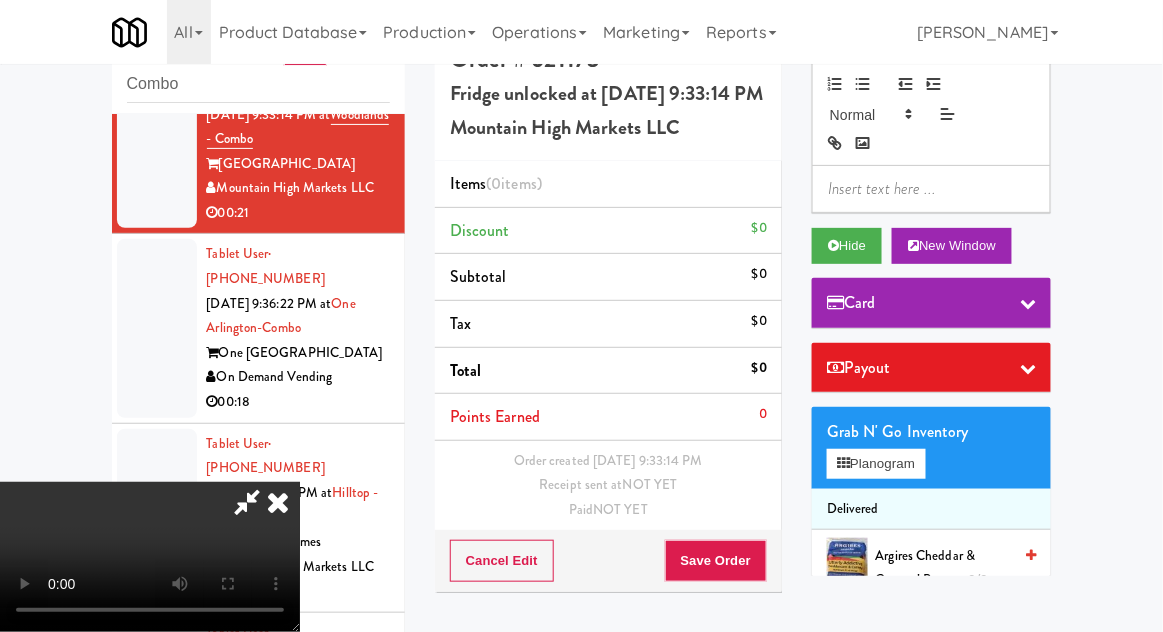 scroll, scrollTop: 74, scrollLeft: 0, axis: vertical 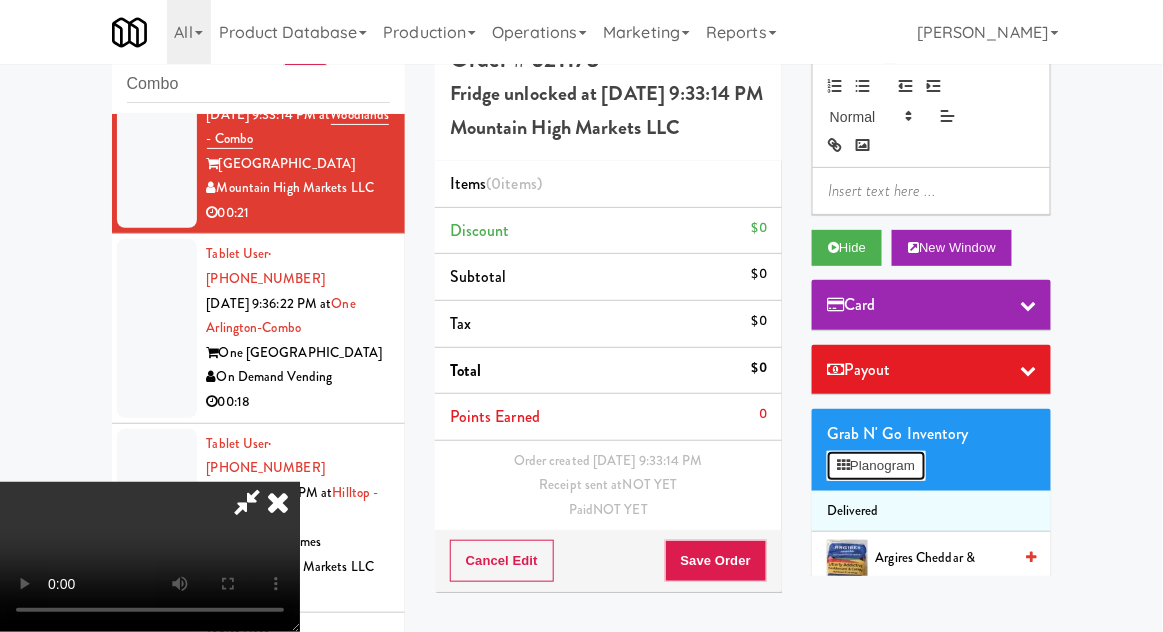 click on "Planogram" at bounding box center [876, 466] 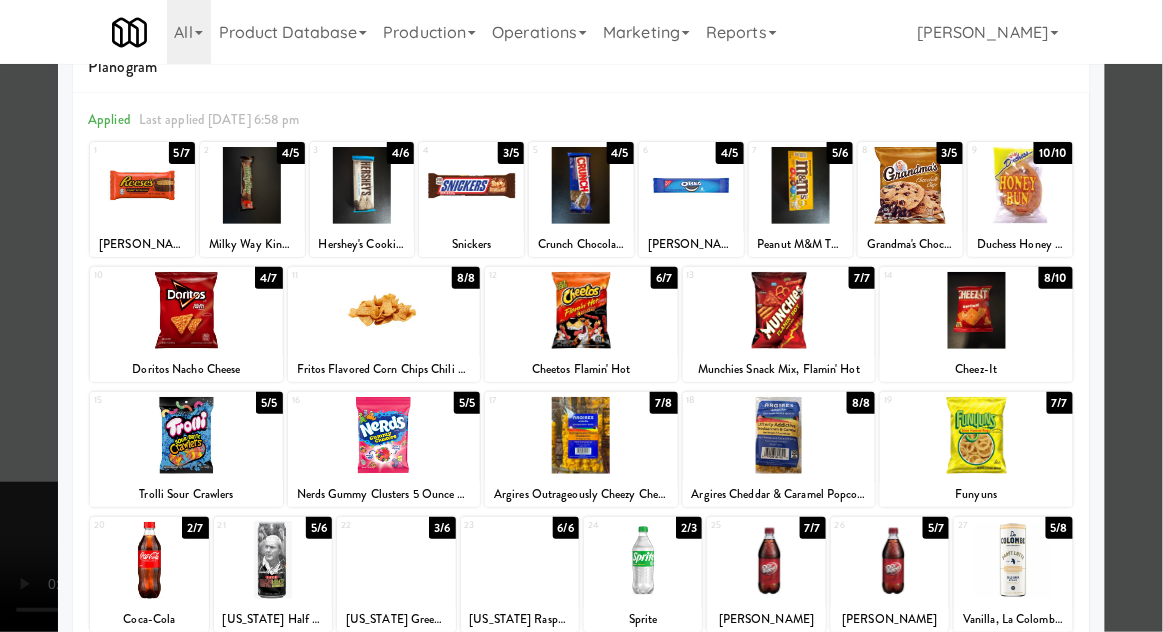 scroll, scrollTop: 114, scrollLeft: 0, axis: vertical 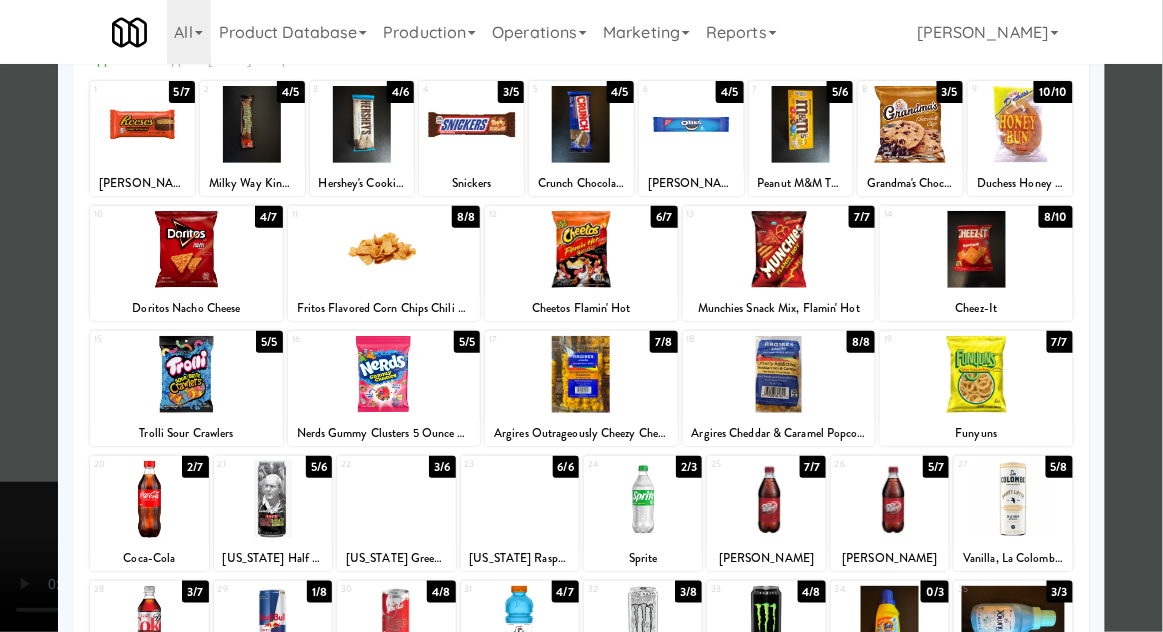 click at bounding box center (273, 499) 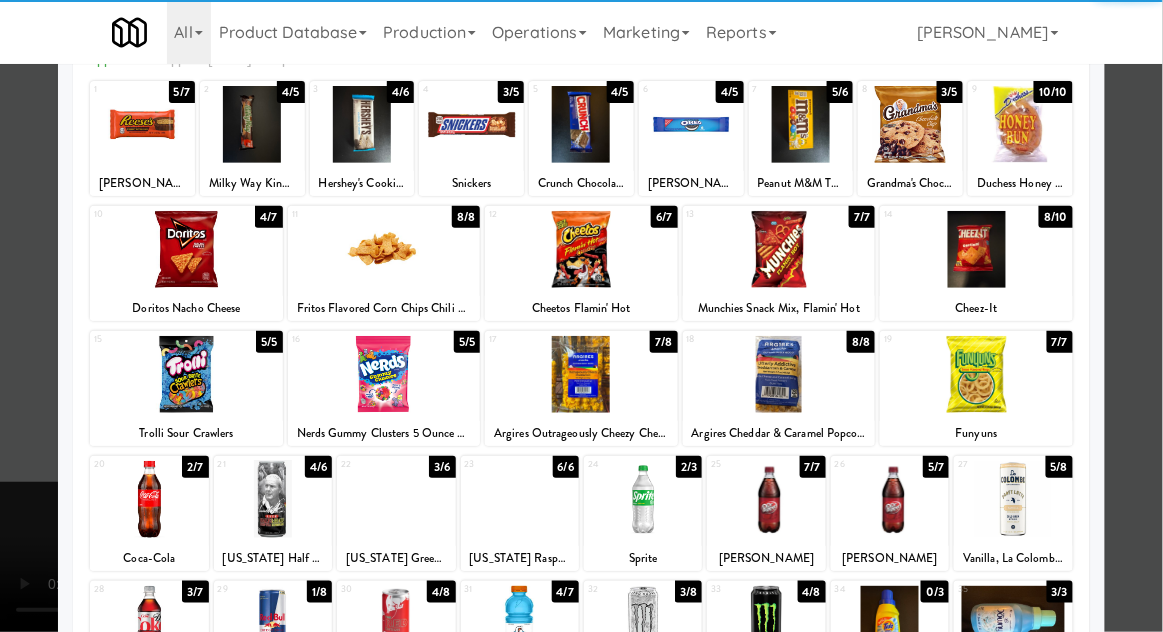 click at bounding box center [581, 316] 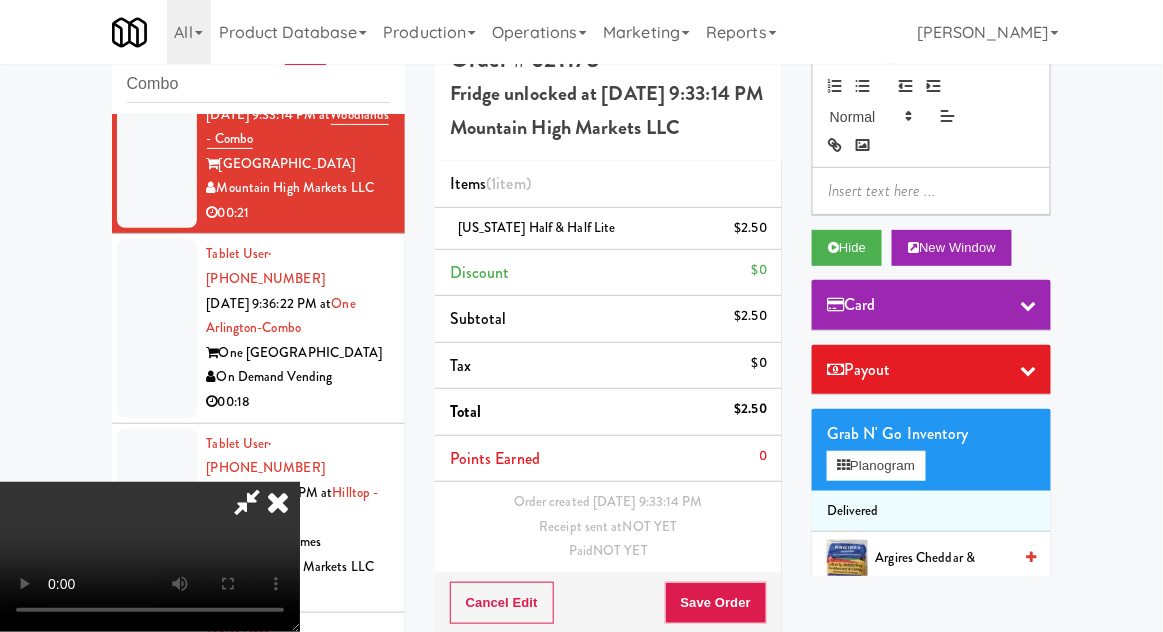 click on "[US_STATE] Half & Half Lite  $2.50" at bounding box center (608, 229) 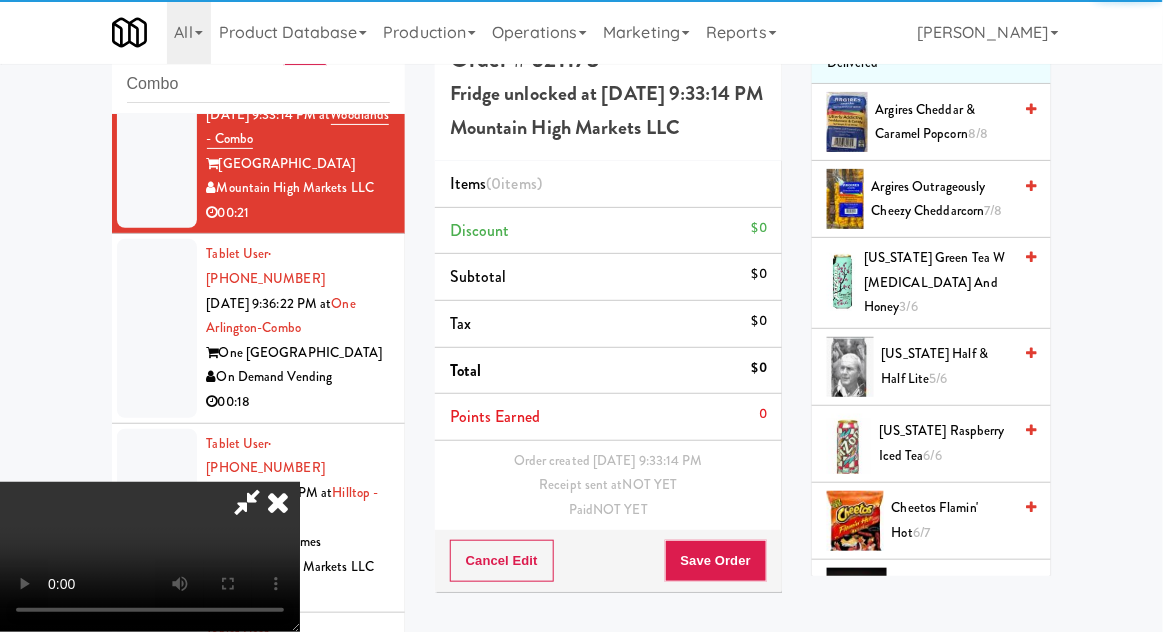 scroll, scrollTop: 531, scrollLeft: 0, axis: vertical 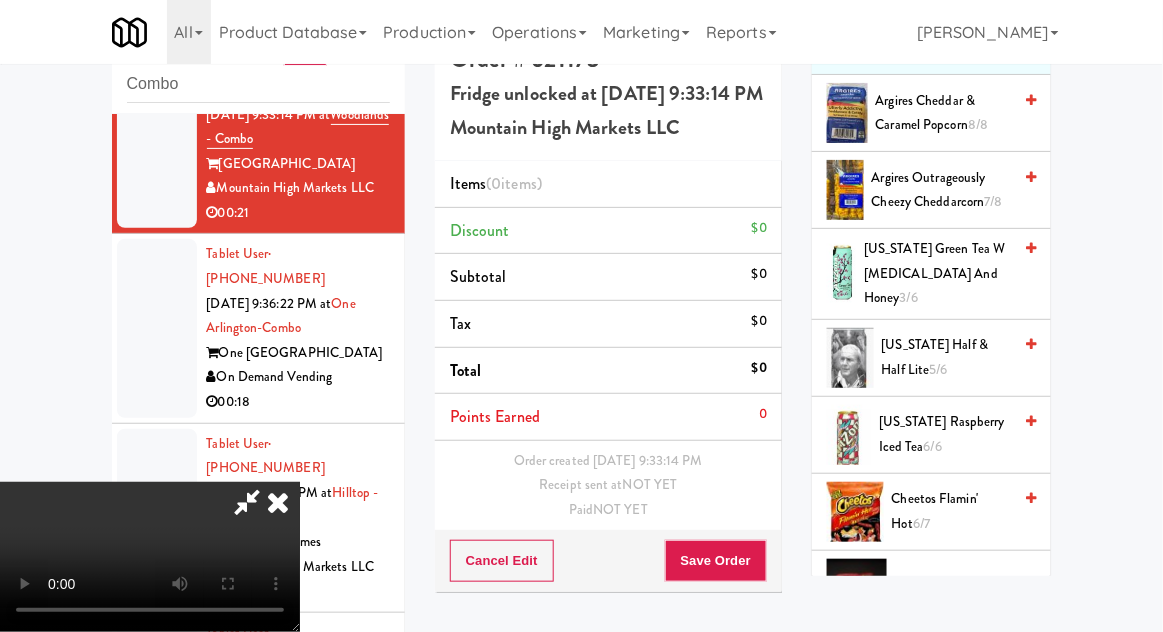 click on "[US_STATE] Green Tea w [MEDICAL_DATA] and Honey   3/6" at bounding box center (937, 274) 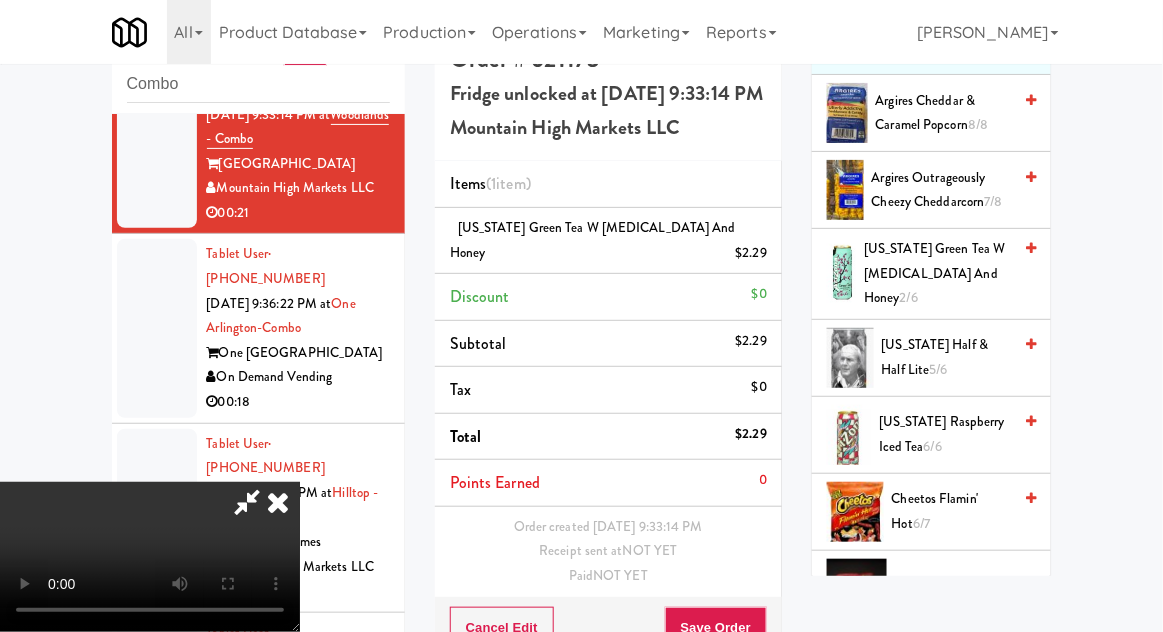 click on "Order # 621173 Fridge unlocked at [DATE] 9:33:14 PM Mountain High Markets LLC Items  (1  item ) [US_STATE] Green Tea w [MEDICAL_DATA] and Honey   $2.29 Discount  $0 Subtotal $2.29 Tax $0 Total $2.29 Points Earned  0 Order created [DATE] 9:33:14 PM Receipt sent at  NOT YET Paid  NOT YET Cancel Edit Save Order" at bounding box center [608, 349] 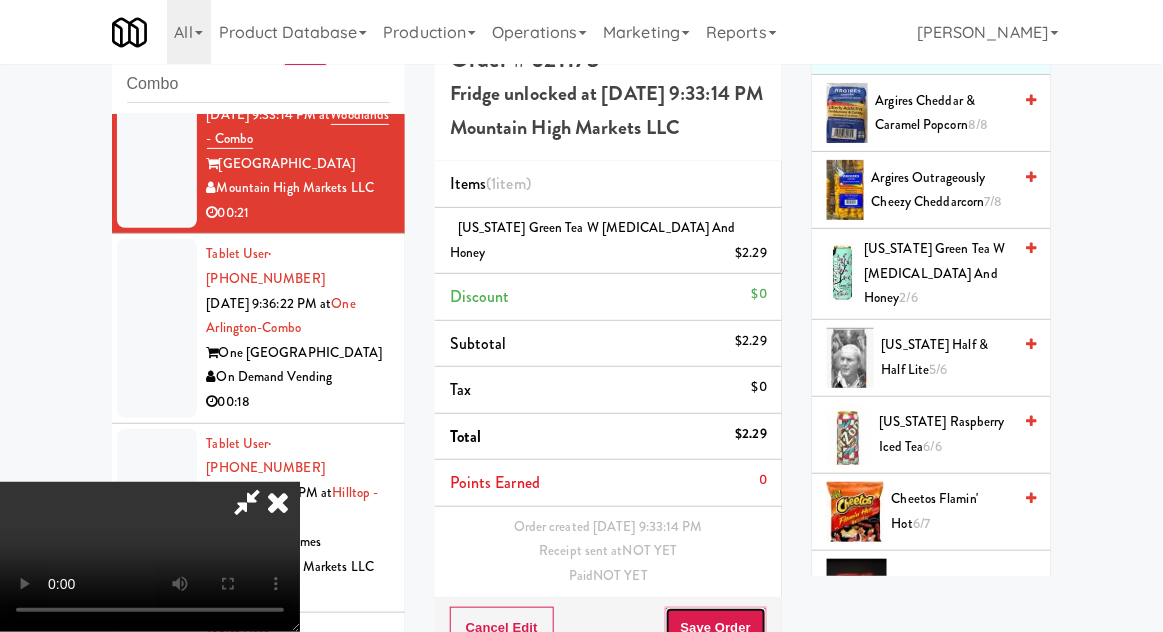 click on "Save Order" at bounding box center [716, 628] 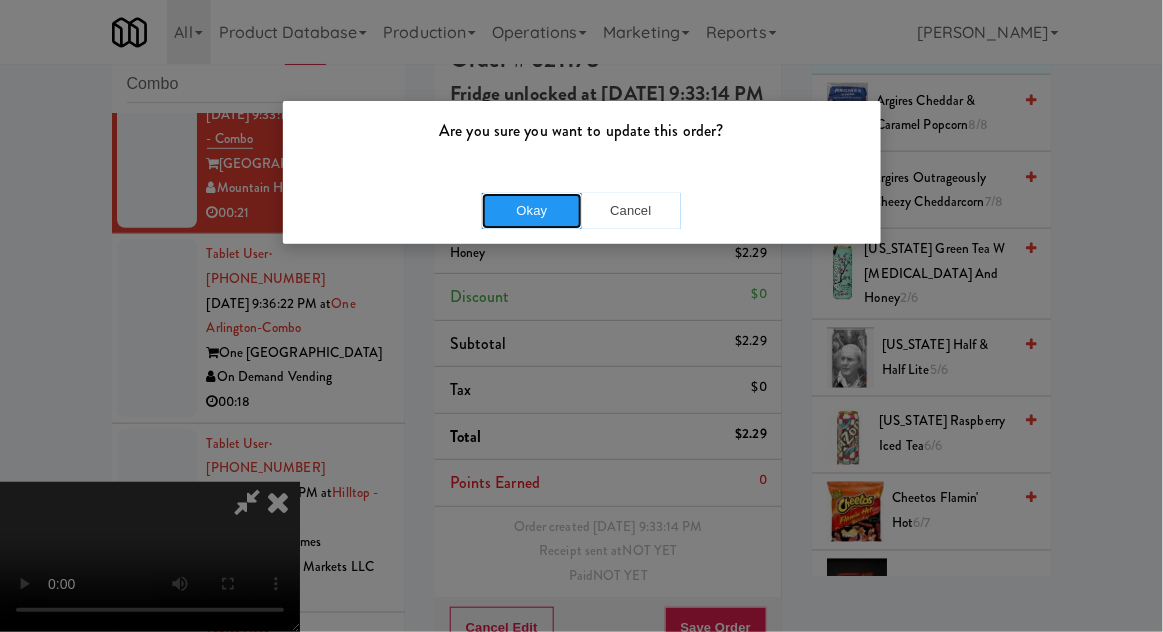 click on "Okay" at bounding box center [532, 211] 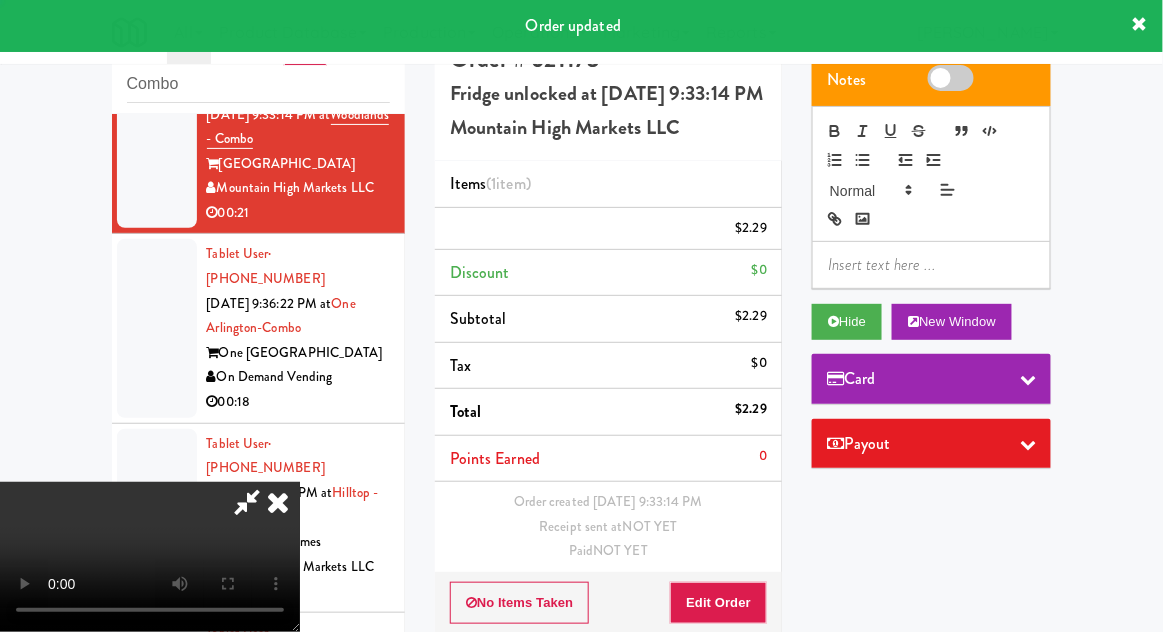 scroll, scrollTop: 0, scrollLeft: 0, axis: both 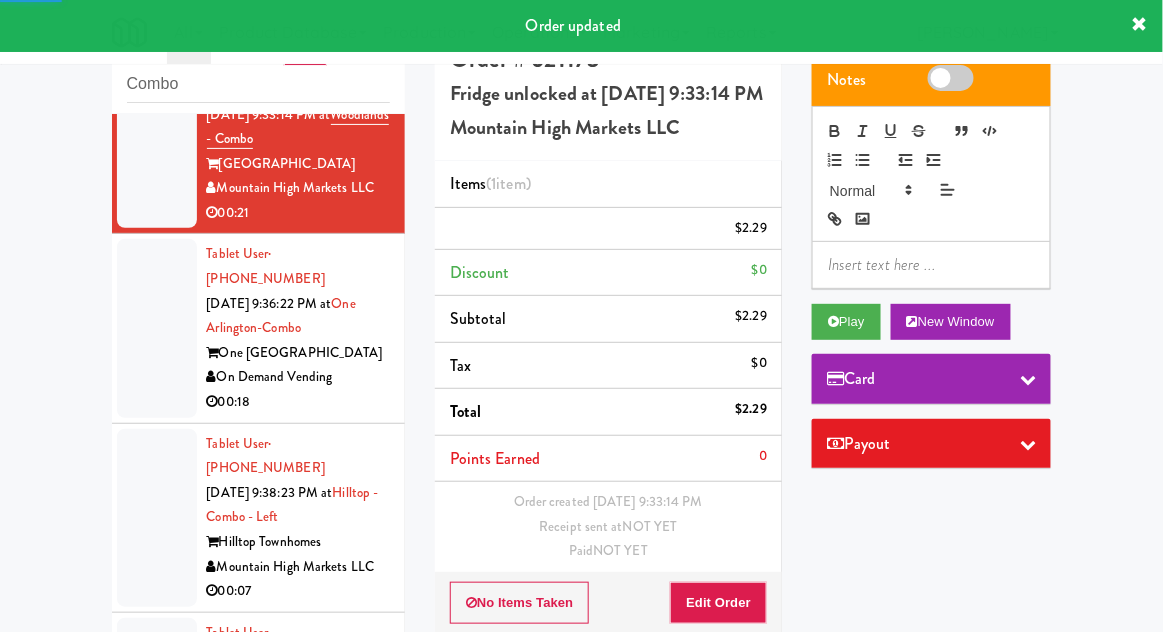 click at bounding box center [157, 328] 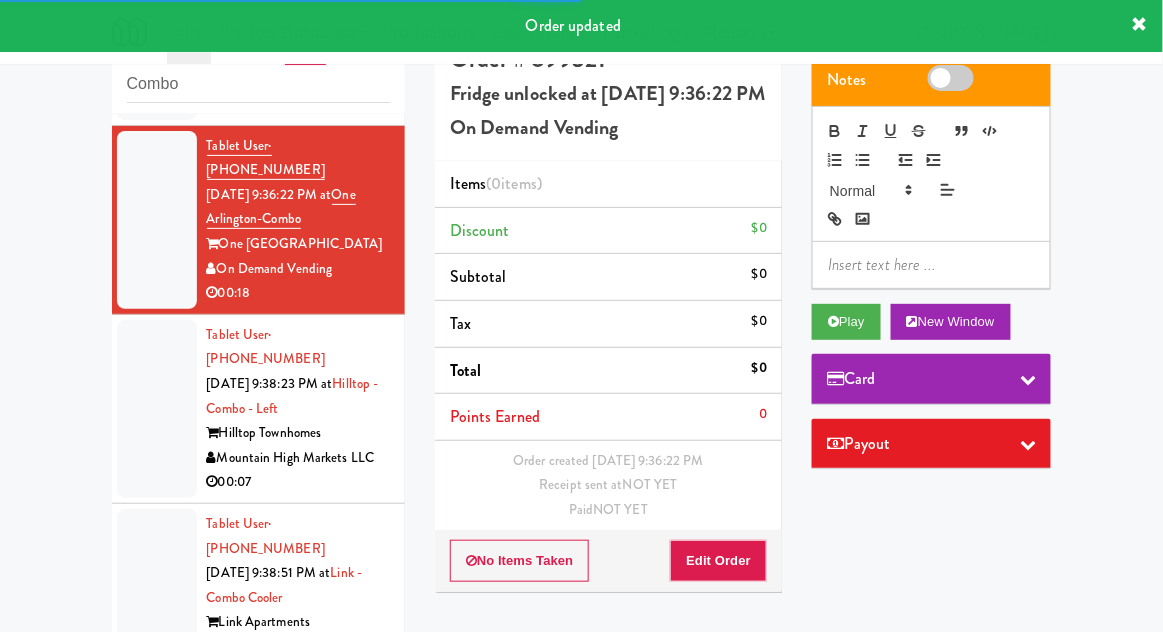 scroll, scrollTop: 466, scrollLeft: 0, axis: vertical 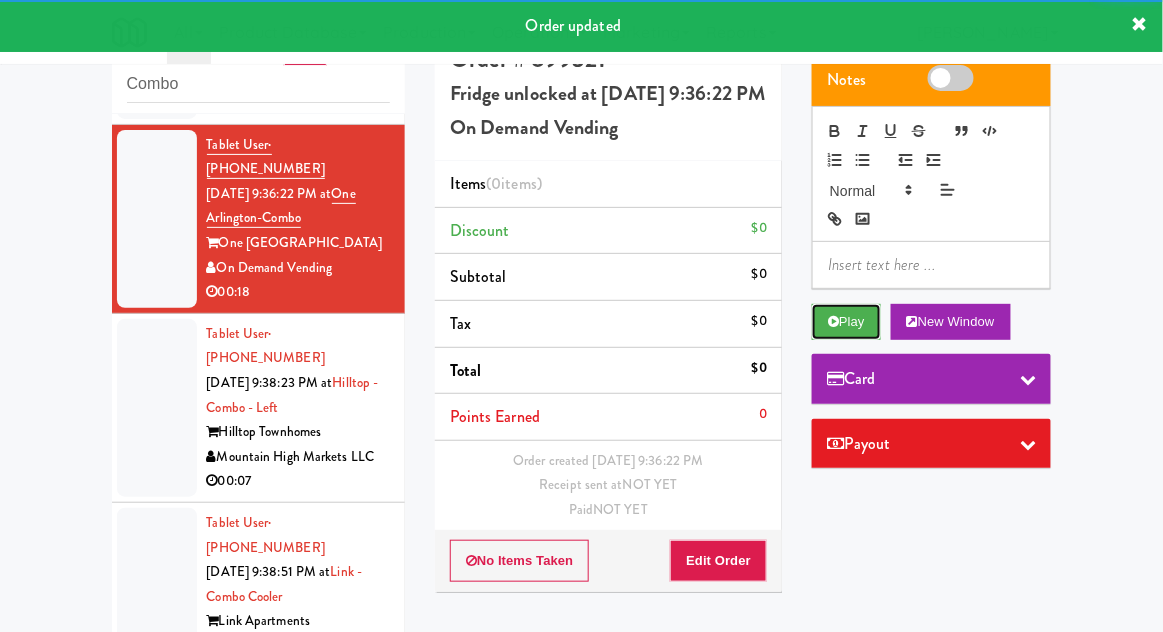 click on "Play" at bounding box center [846, 322] 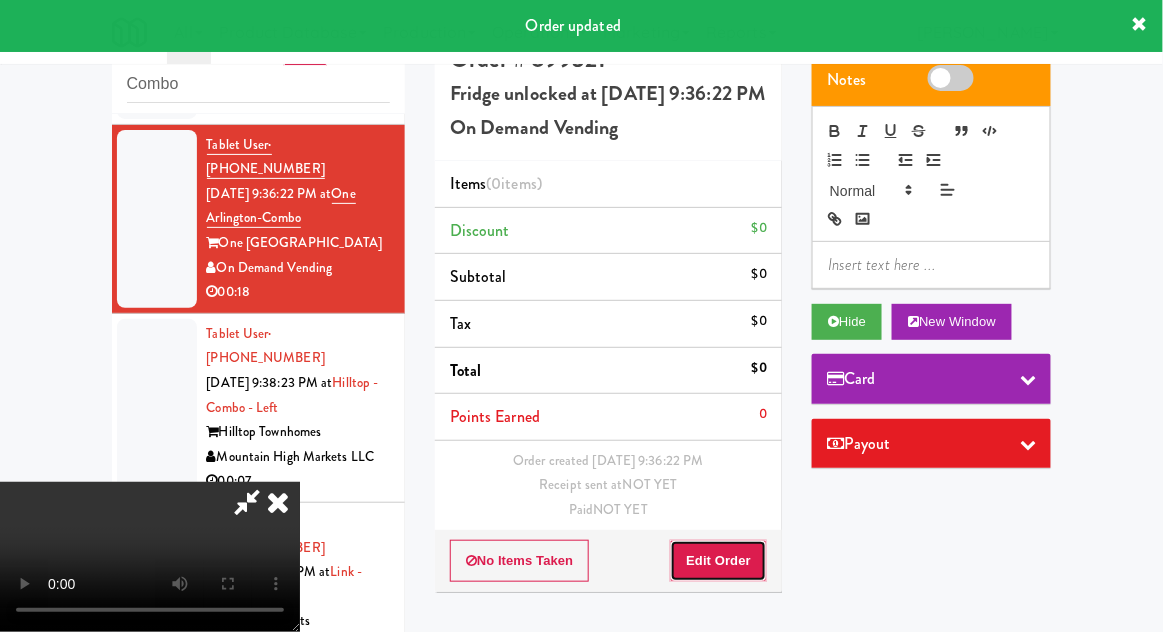 click on "Edit Order" at bounding box center (718, 561) 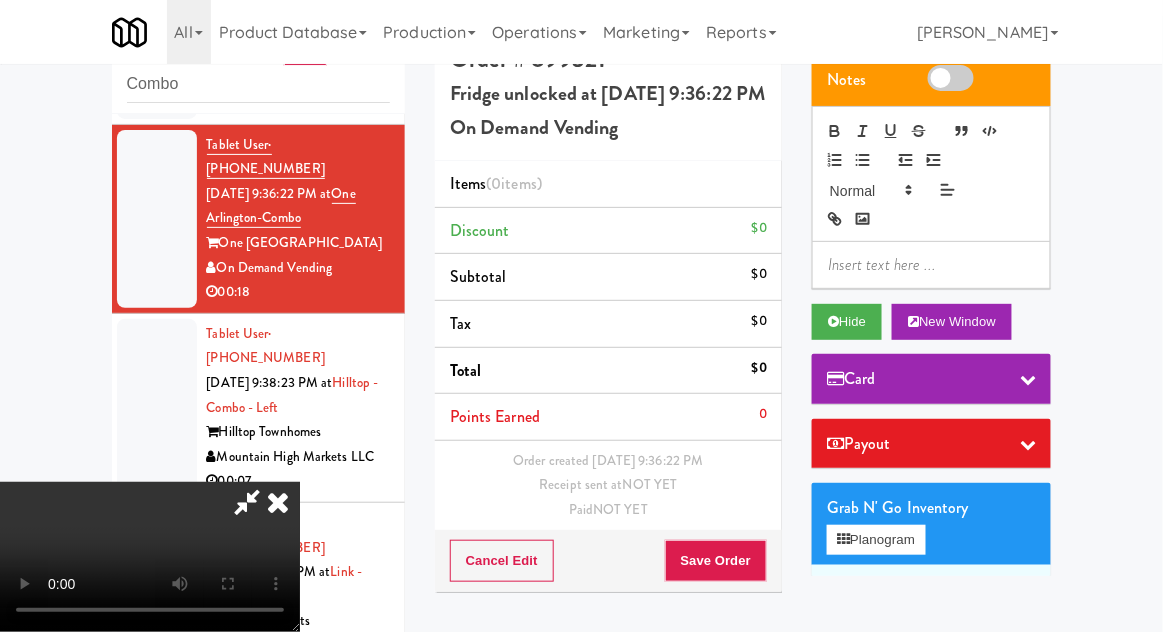 scroll, scrollTop: 73, scrollLeft: 0, axis: vertical 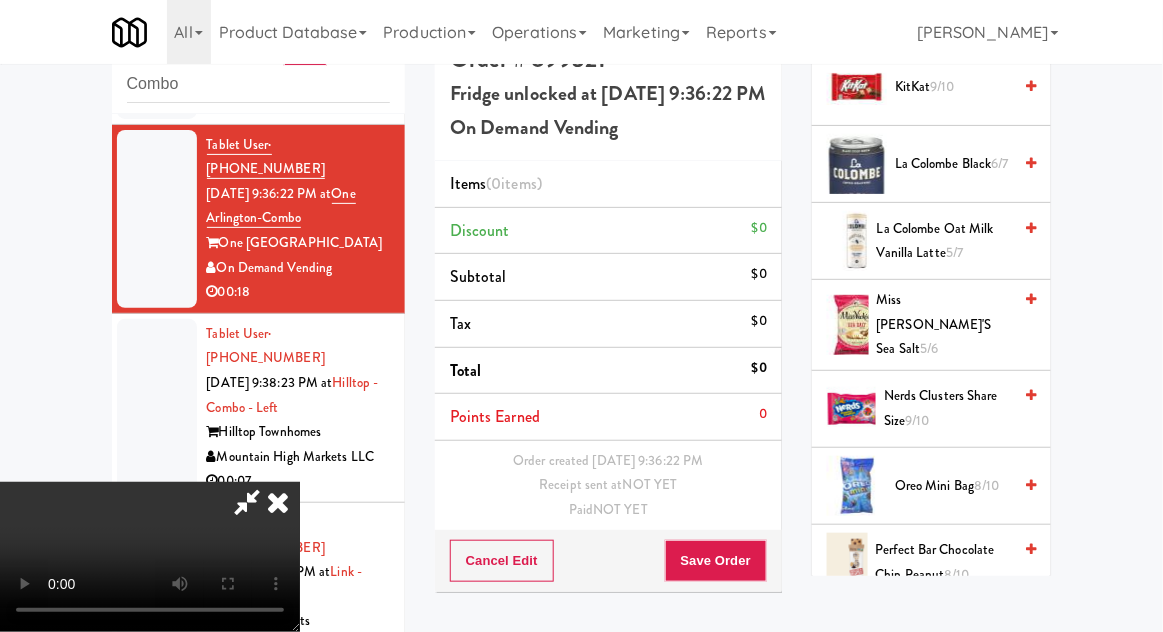 click on "Oreo Mini Bag  8/10" at bounding box center (953, 486) 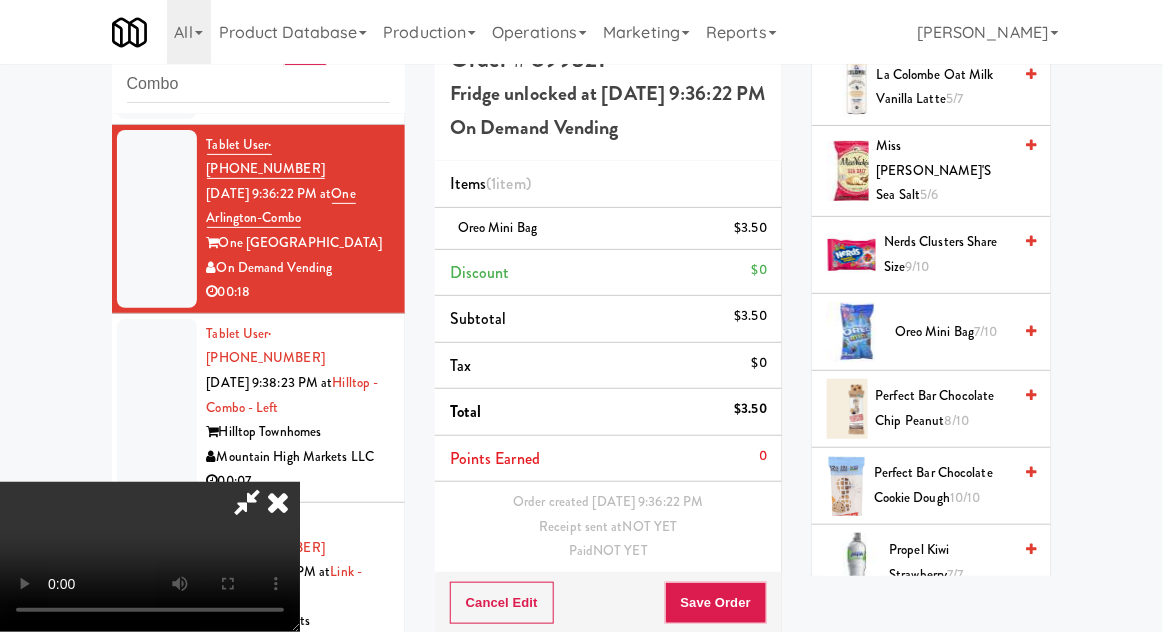 scroll, scrollTop: 2238, scrollLeft: 0, axis: vertical 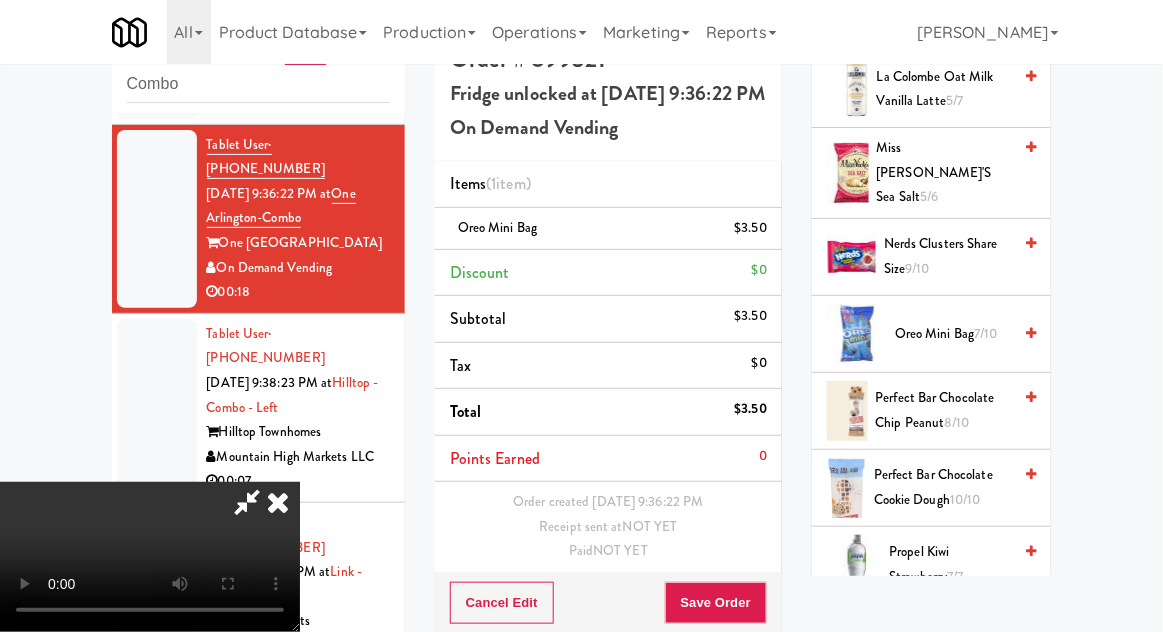 click on "Perfect Bar Chocolate Chip Peanut  8/10" at bounding box center (944, 410) 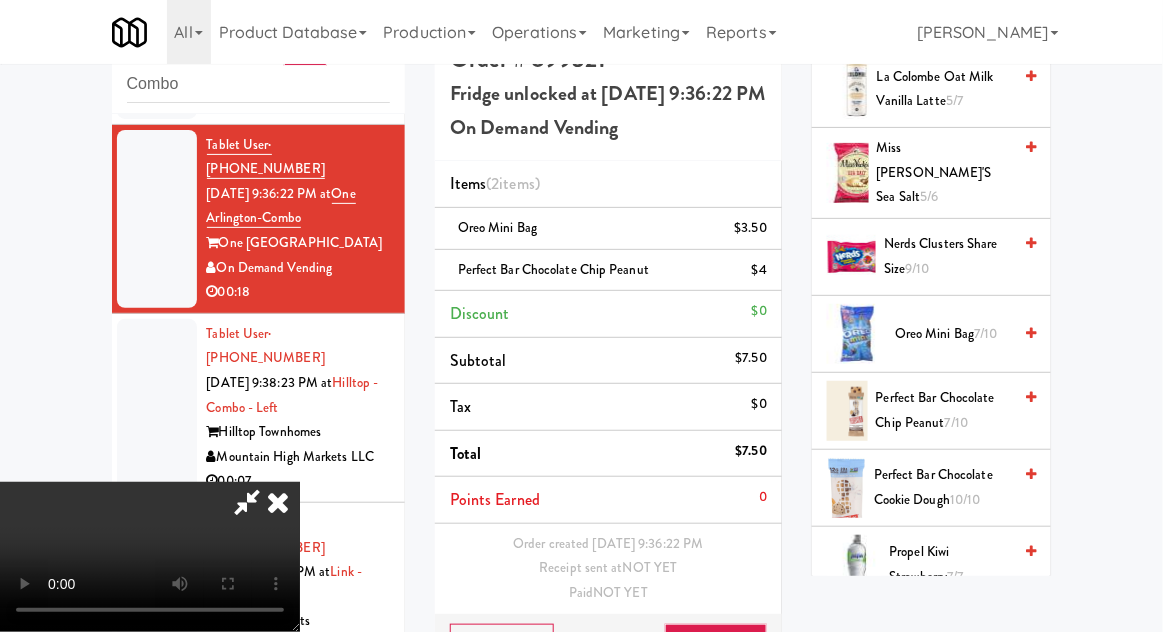 scroll, scrollTop: 73, scrollLeft: 0, axis: vertical 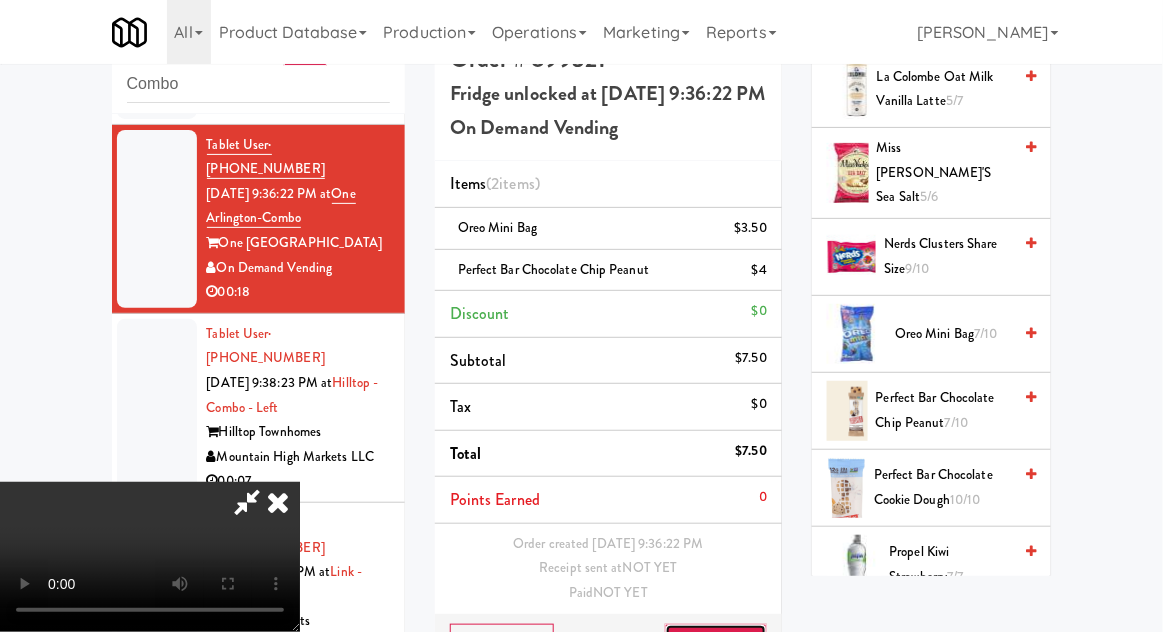 click on "Save Order" at bounding box center (716, 645) 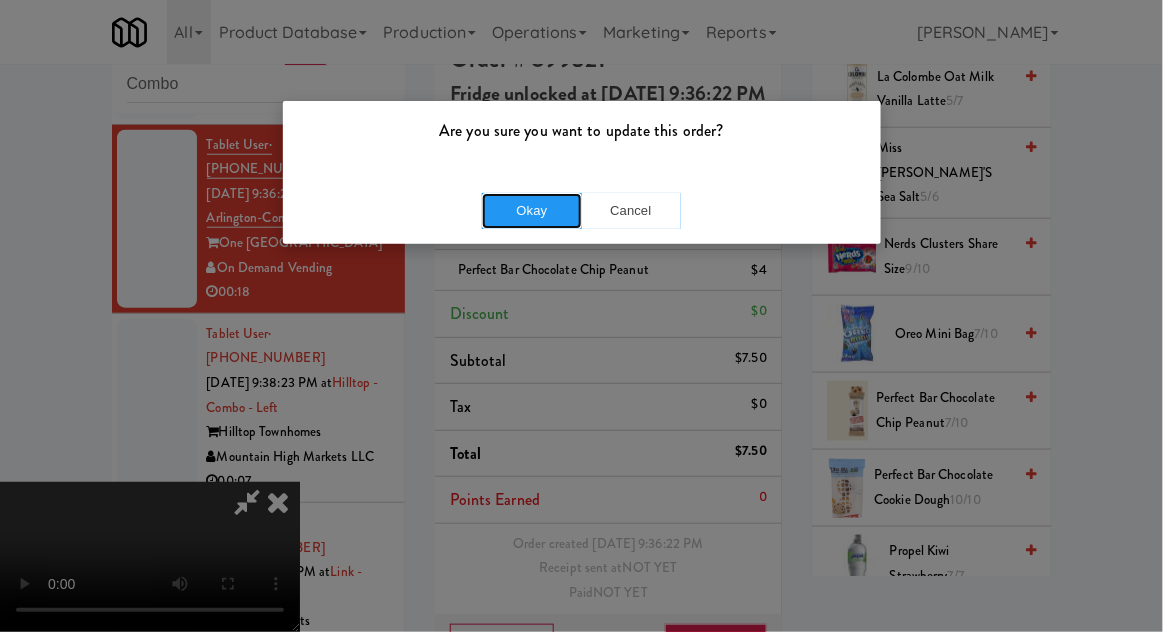 click on "Okay" at bounding box center (532, 211) 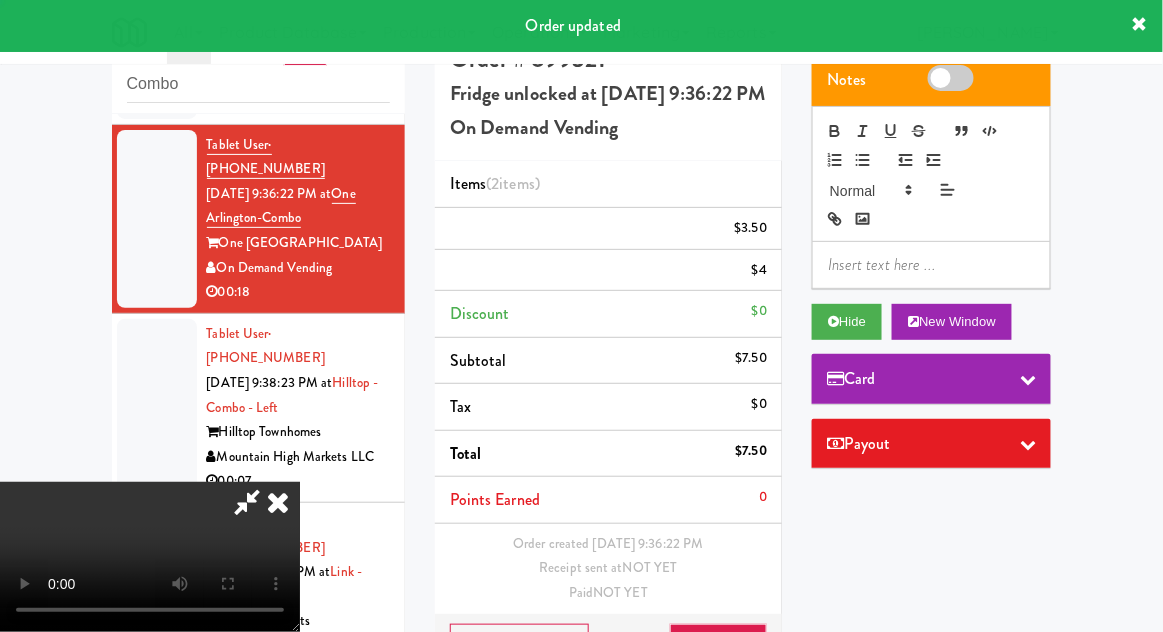 scroll, scrollTop: 0, scrollLeft: 0, axis: both 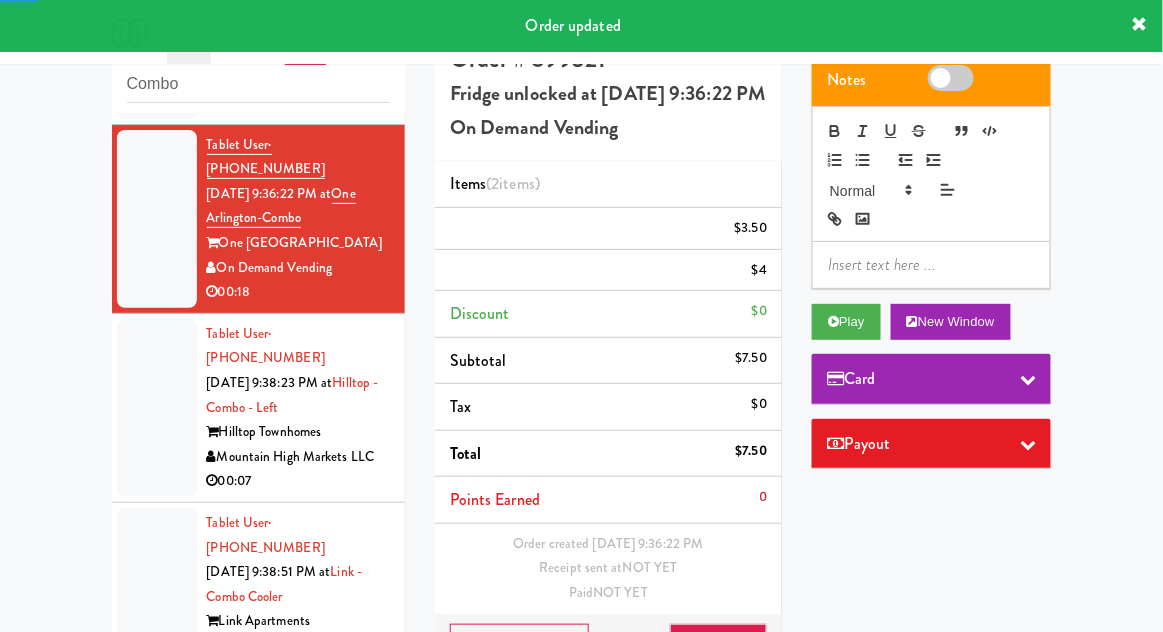 click on "Tablet User  · (629) 980-1748 [DATE] 9:38:23 PM at  [GEOGRAPHIC_DATA] - [GEOGRAPHIC_DATA] Townhomes  Mountain High Markets LLC  00:07" at bounding box center [258, 408] 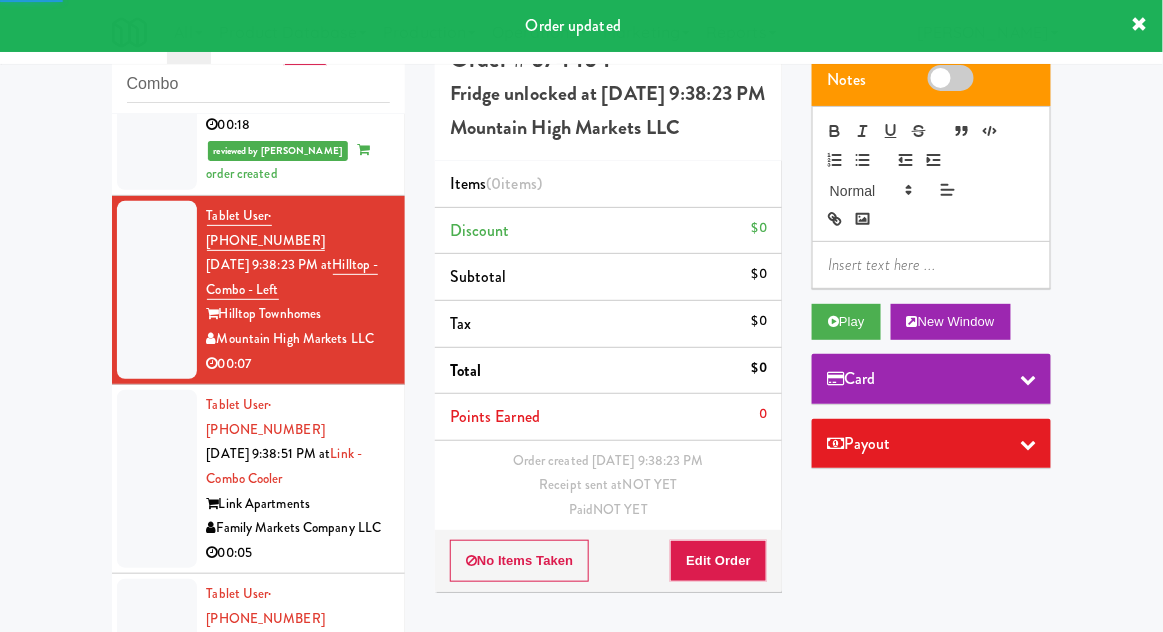 scroll, scrollTop: 636, scrollLeft: 0, axis: vertical 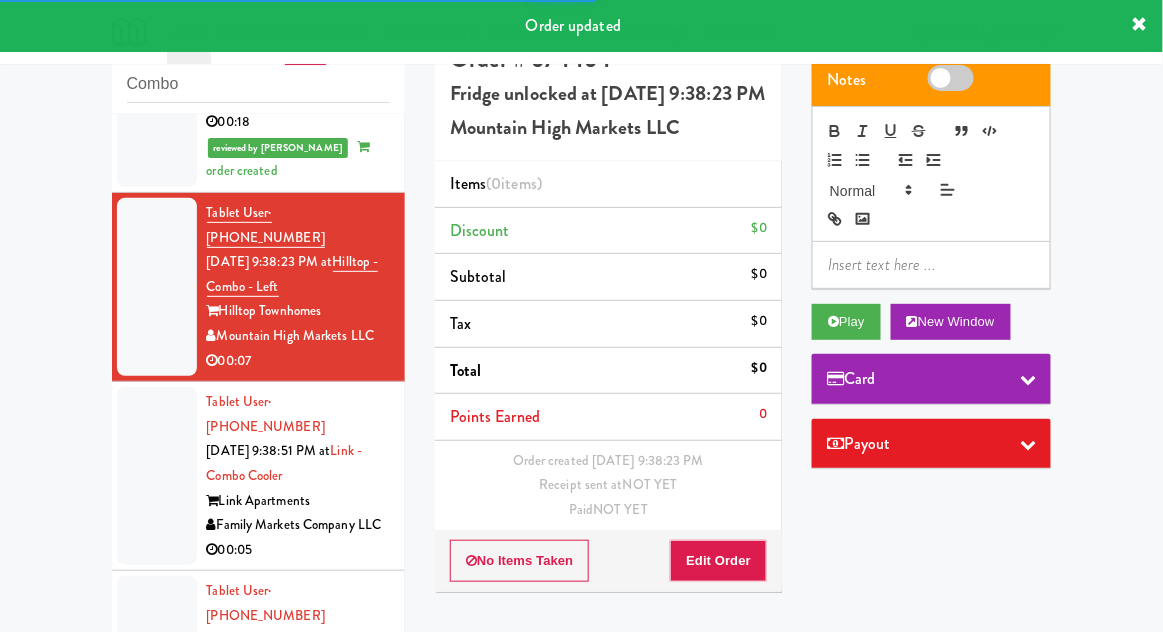 click on "Play" at bounding box center [846, 322] 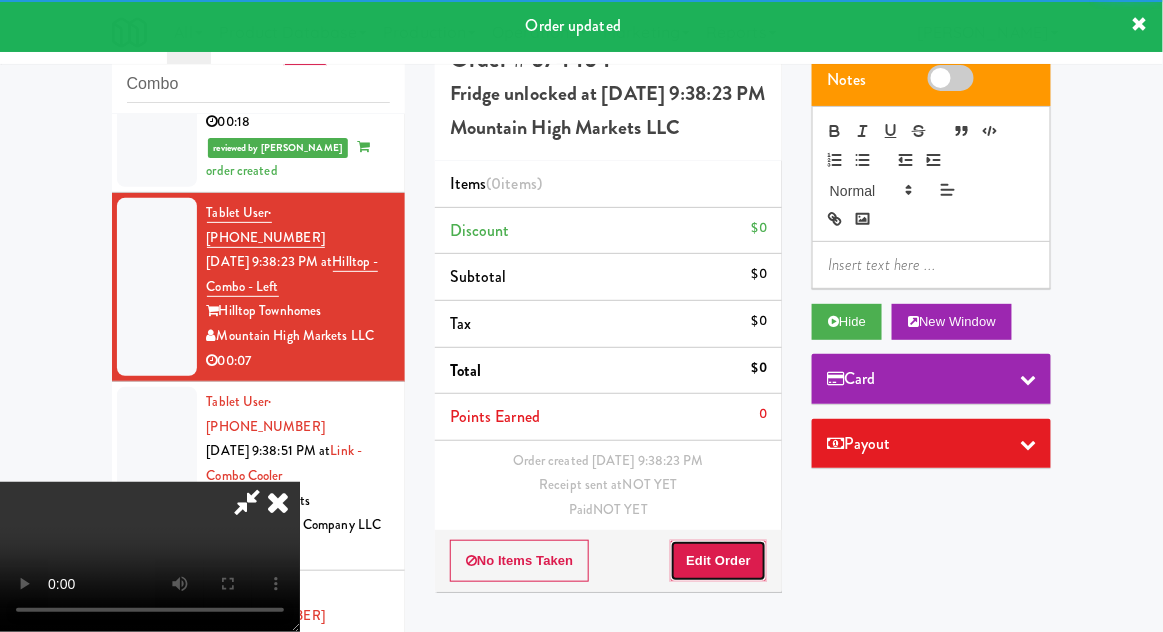 click on "Edit Order" at bounding box center (718, 561) 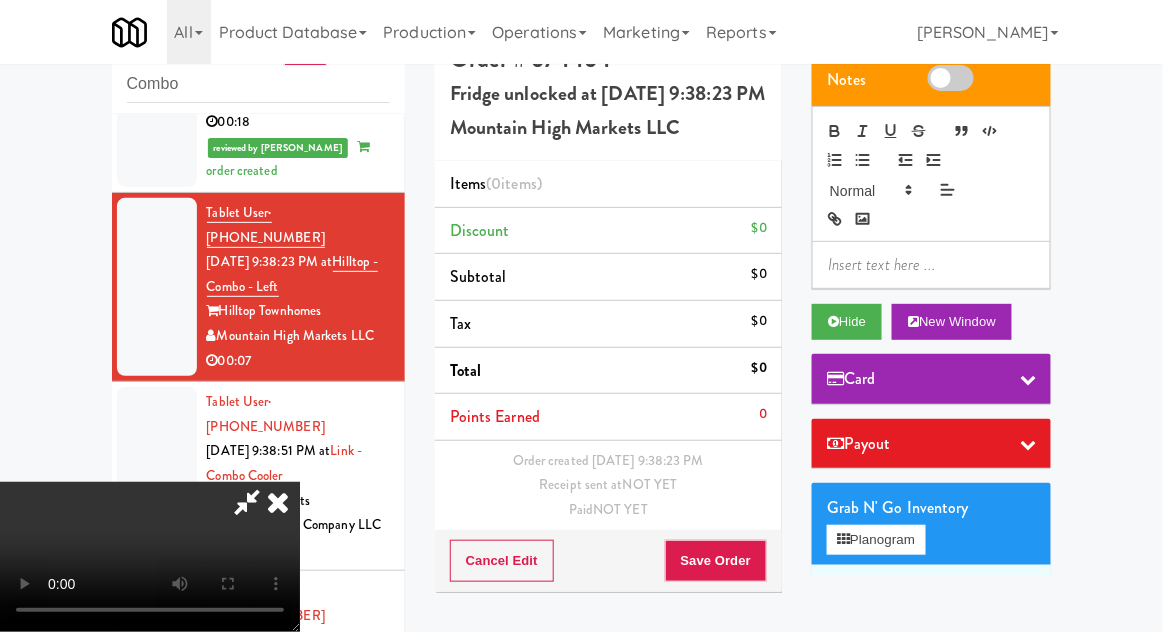 scroll, scrollTop: 73, scrollLeft: 0, axis: vertical 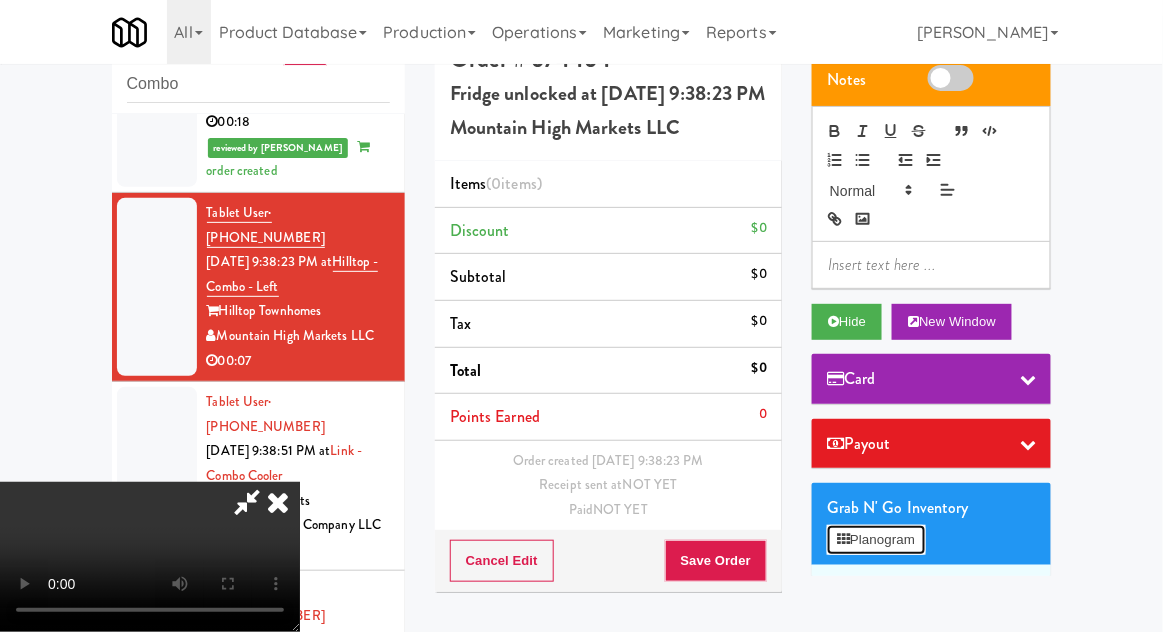 click on "Planogram" at bounding box center (876, 540) 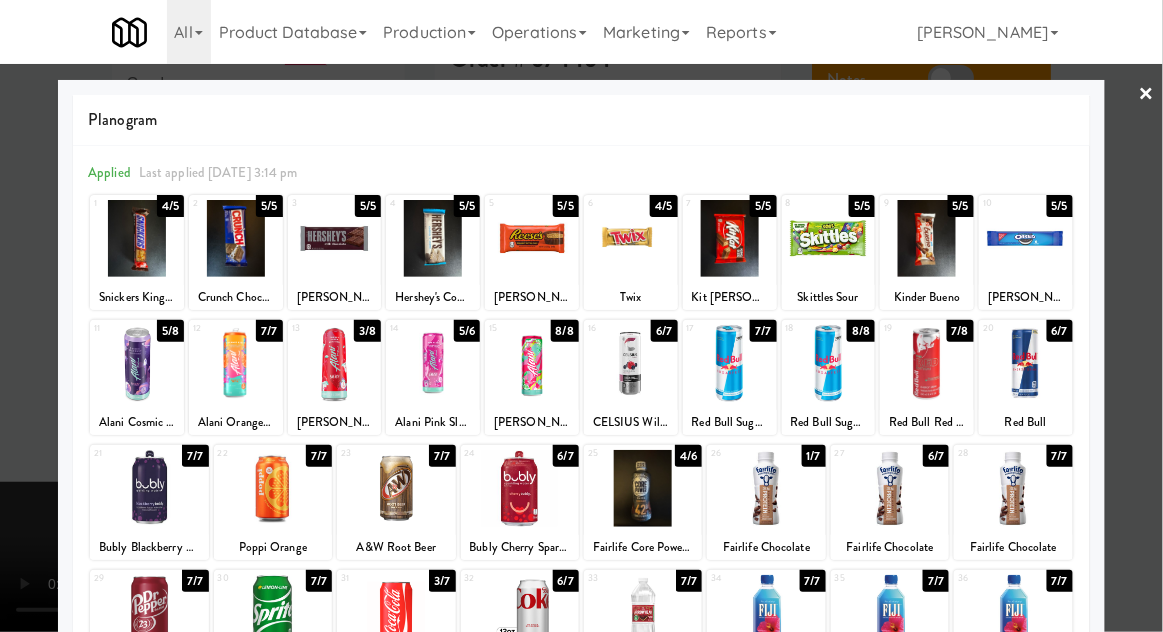 click at bounding box center [927, 363] 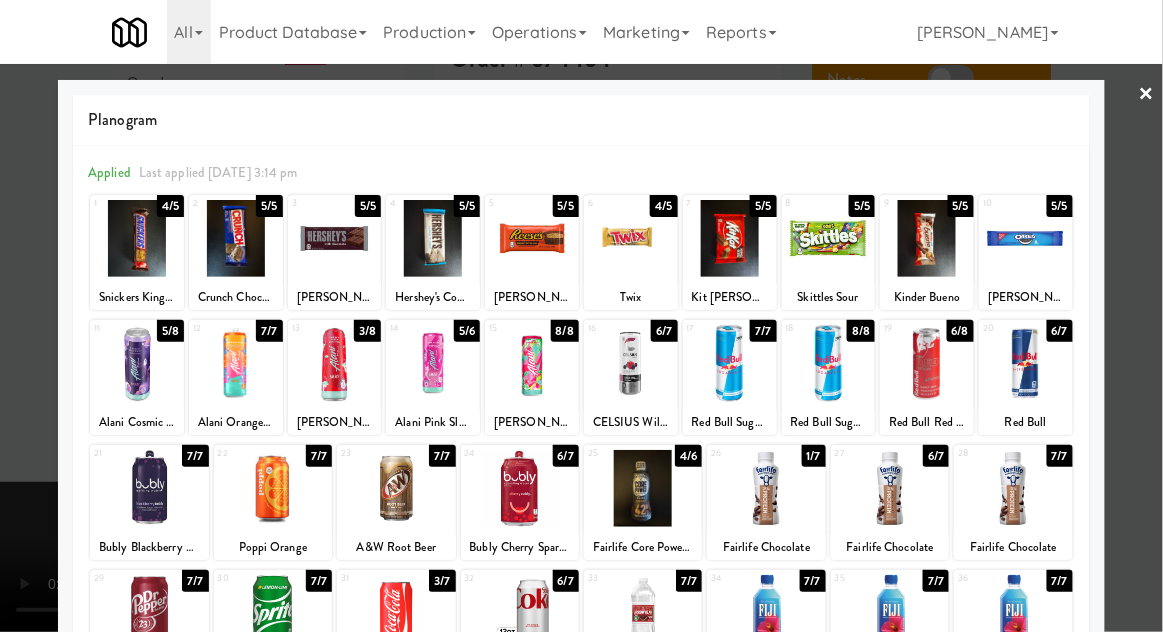 click at bounding box center (581, 316) 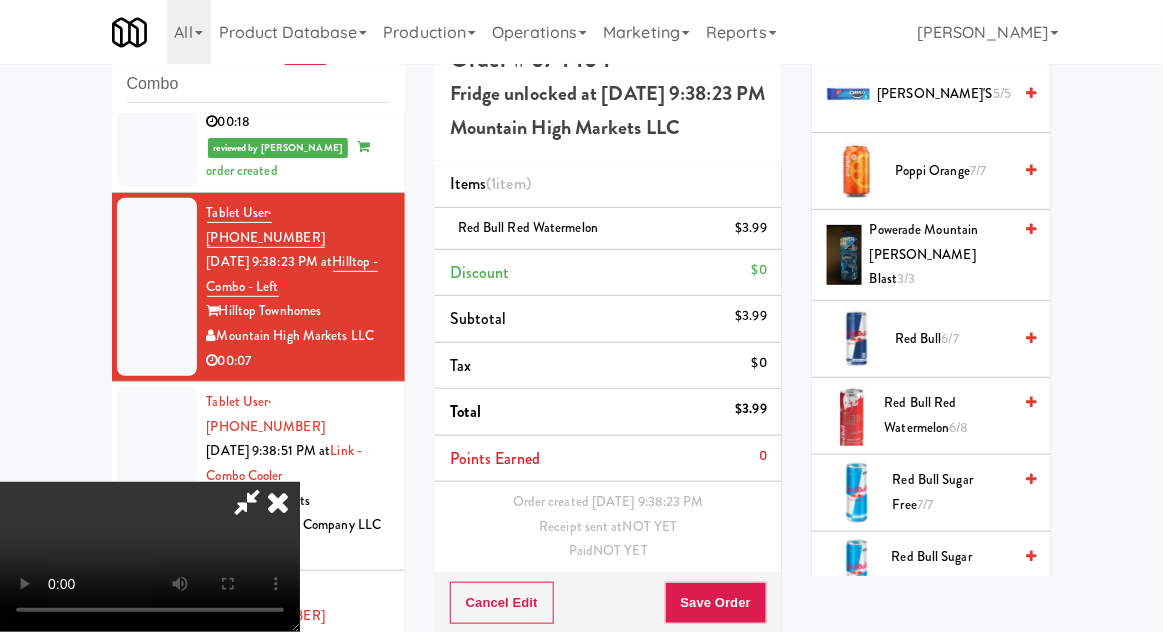 scroll, scrollTop: 3017, scrollLeft: 0, axis: vertical 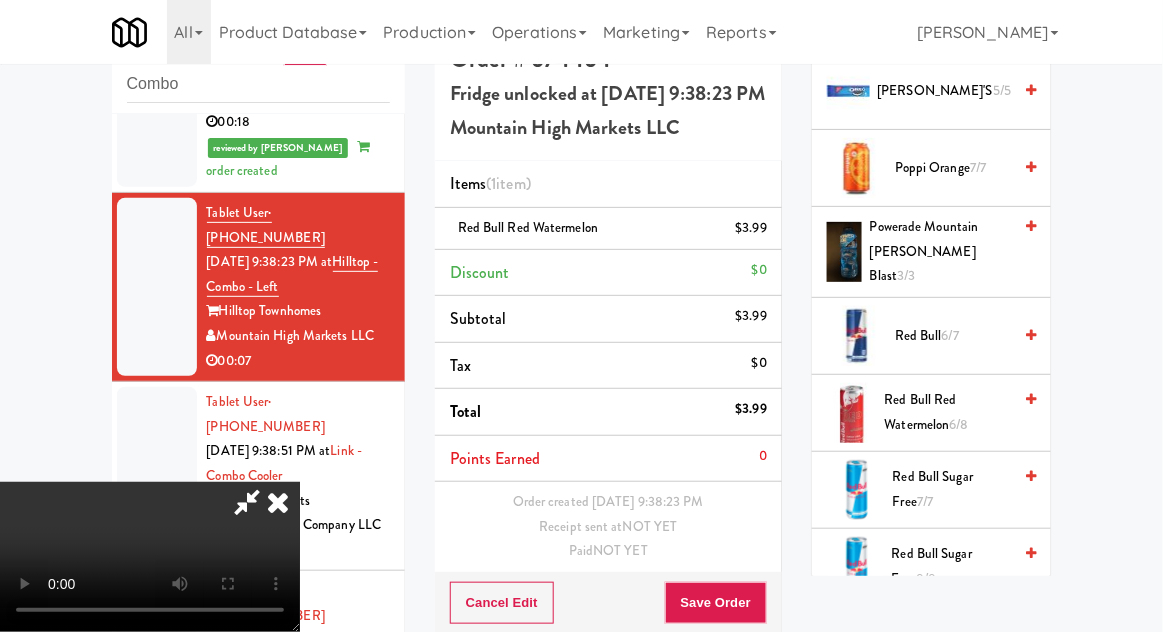 click on "6/8" at bounding box center (959, 424) 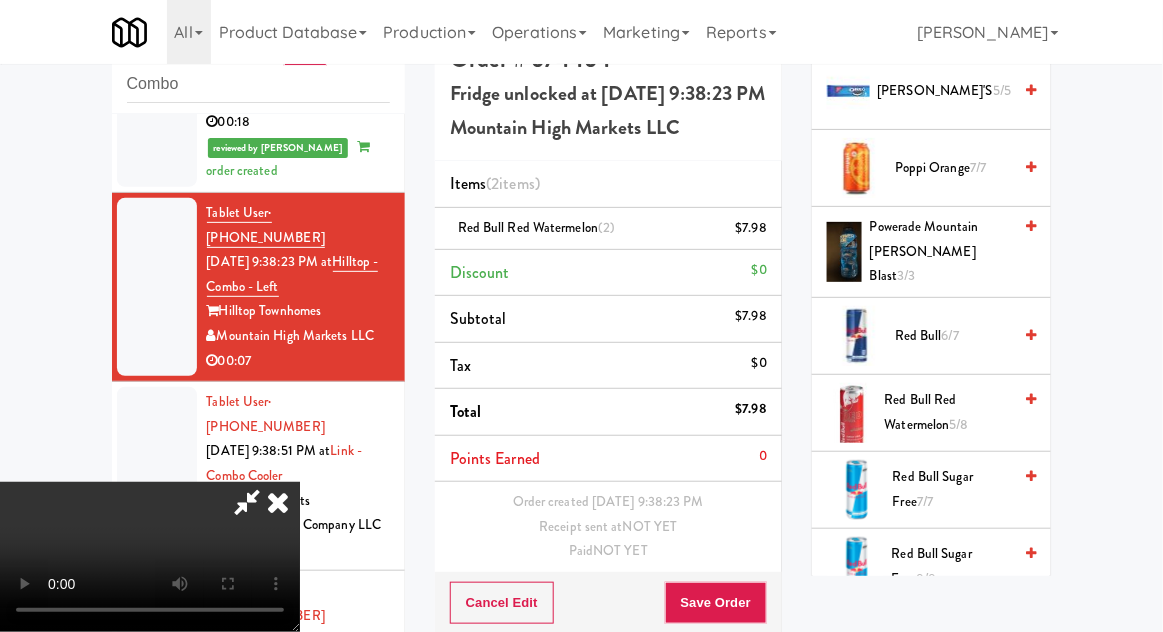 scroll, scrollTop: 73, scrollLeft: 0, axis: vertical 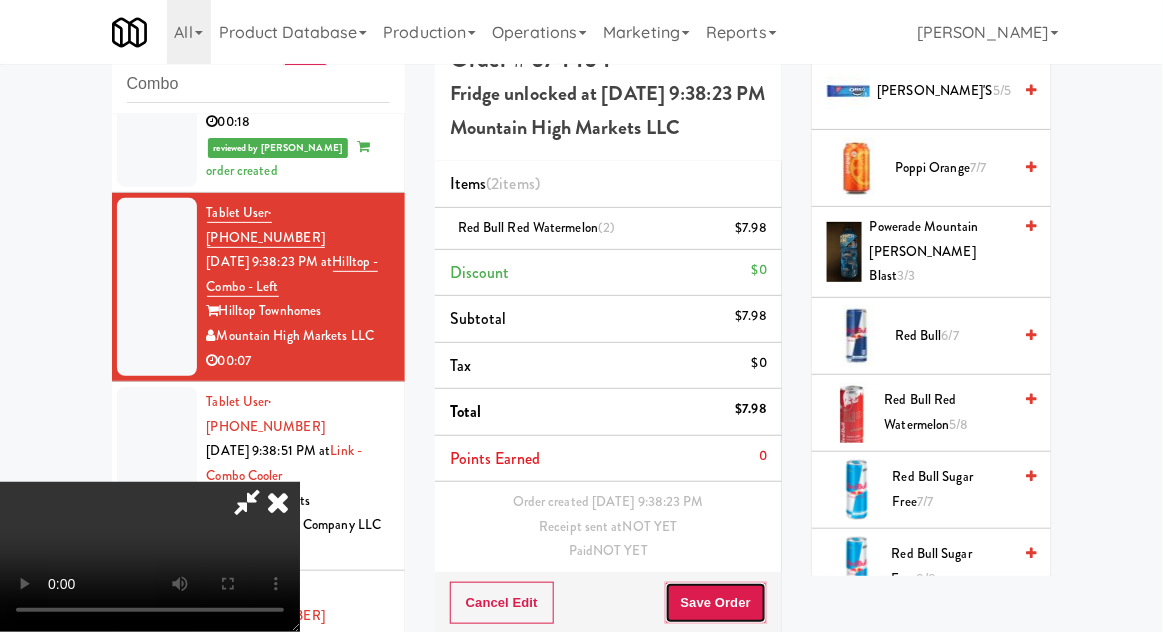 click on "Save Order" at bounding box center [716, 603] 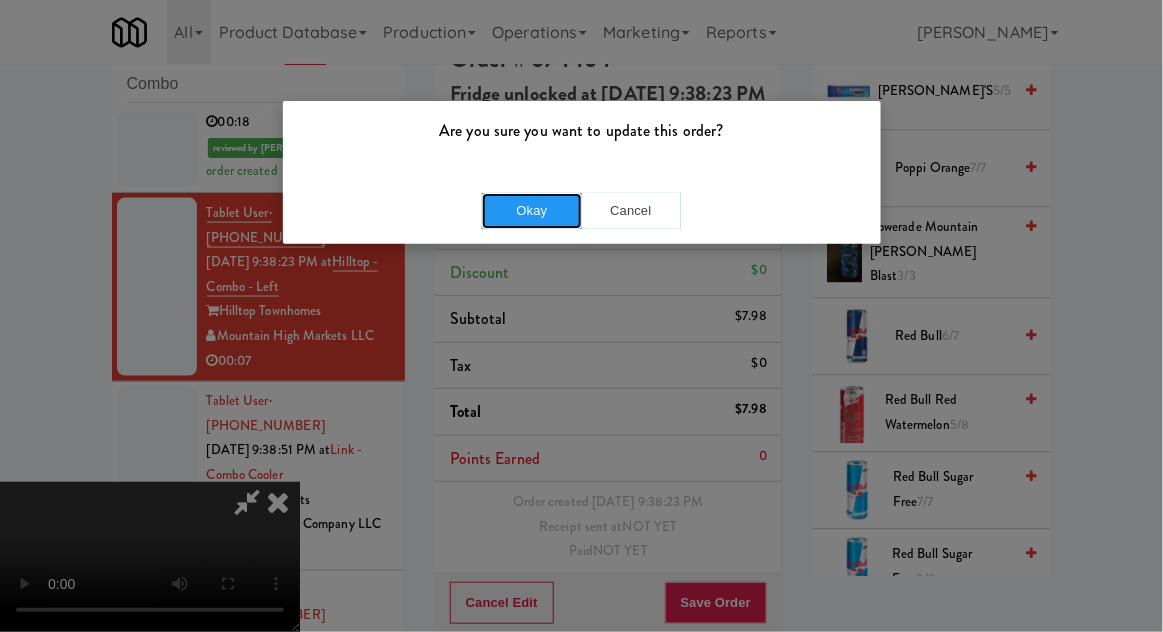 click on "Okay" at bounding box center (532, 211) 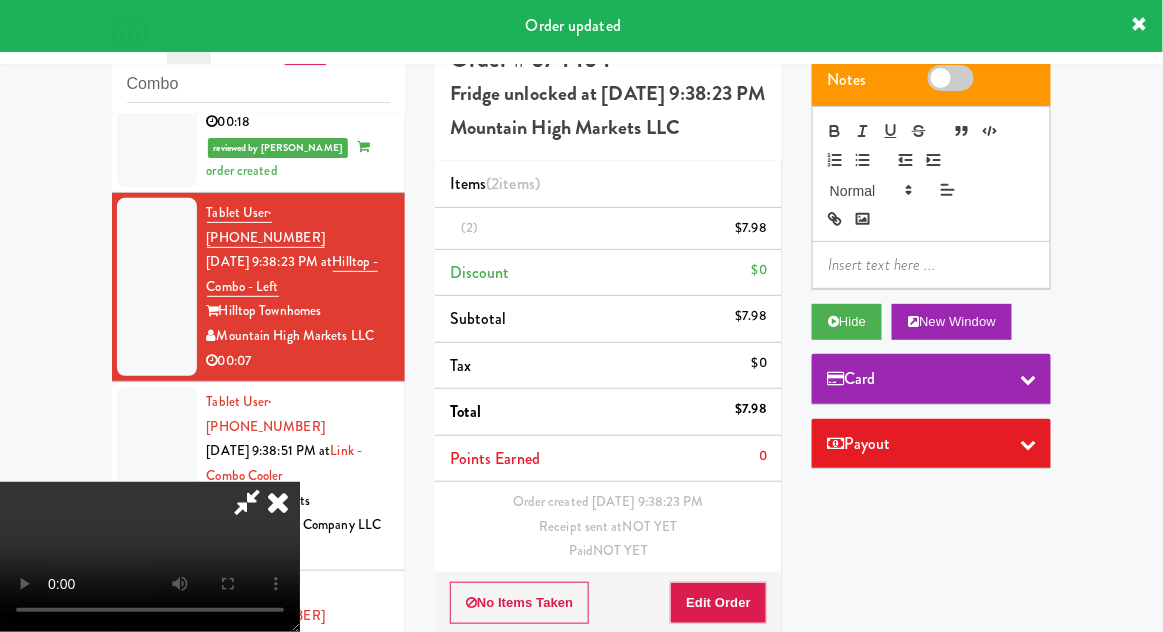 scroll, scrollTop: 0, scrollLeft: 0, axis: both 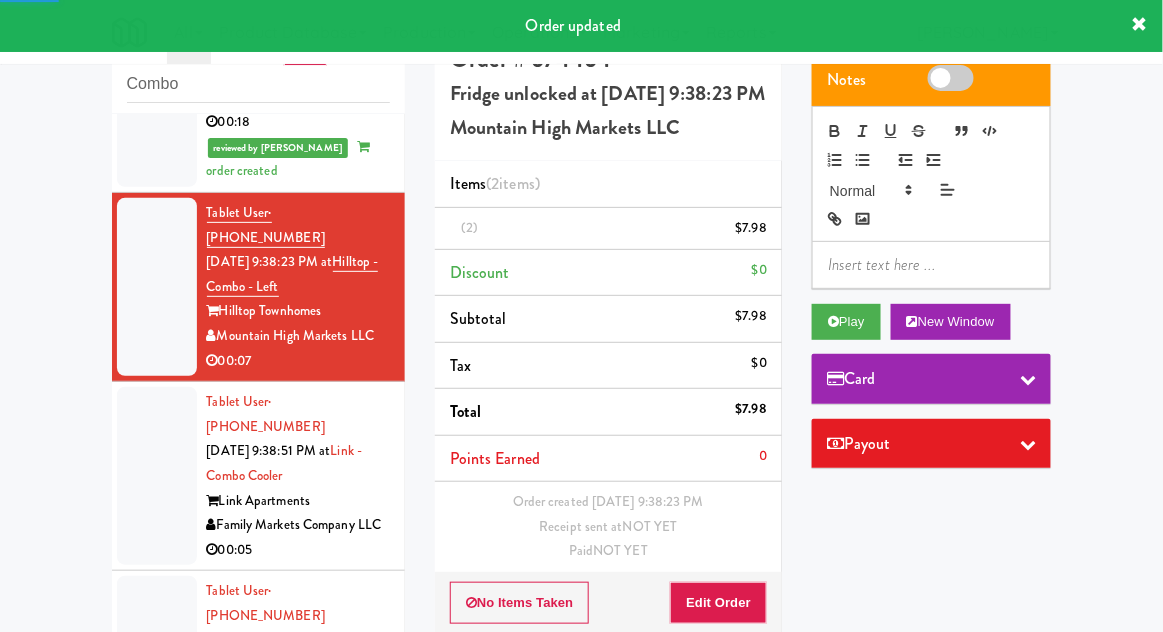 click at bounding box center (157, 476) 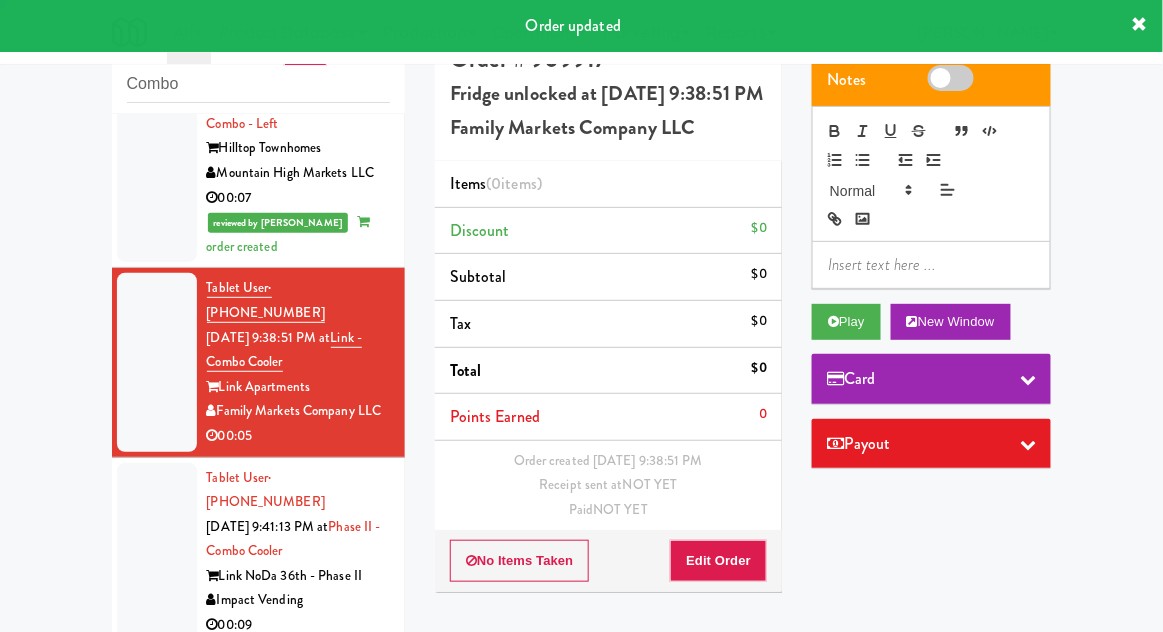scroll, scrollTop: 827, scrollLeft: 0, axis: vertical 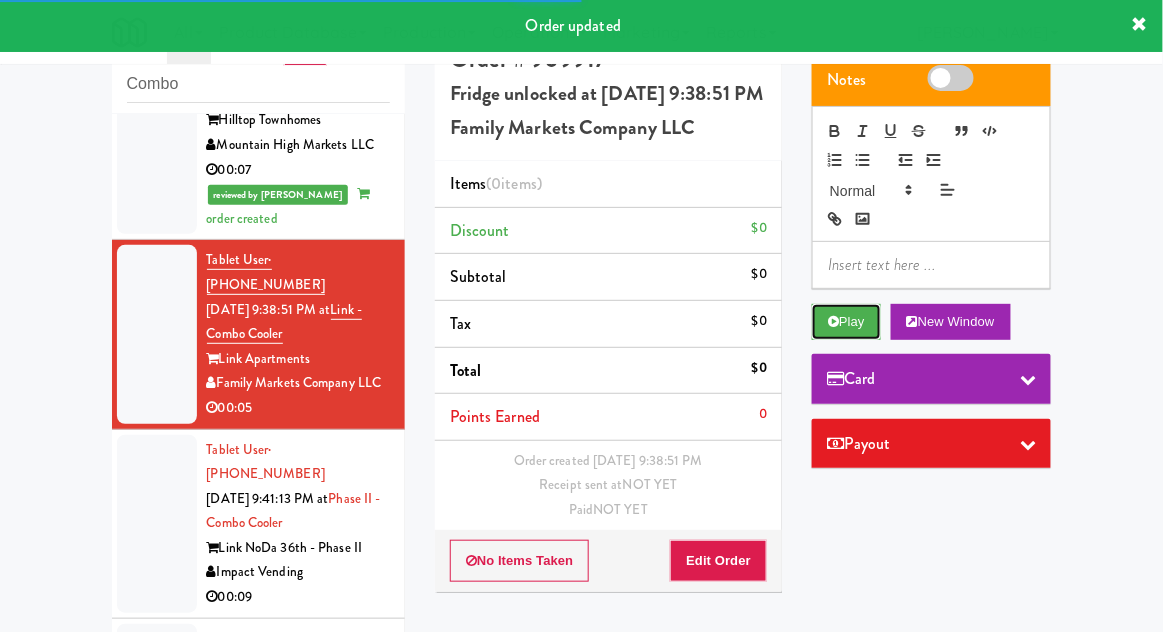click on "Play" at bounding box center [846, 322] 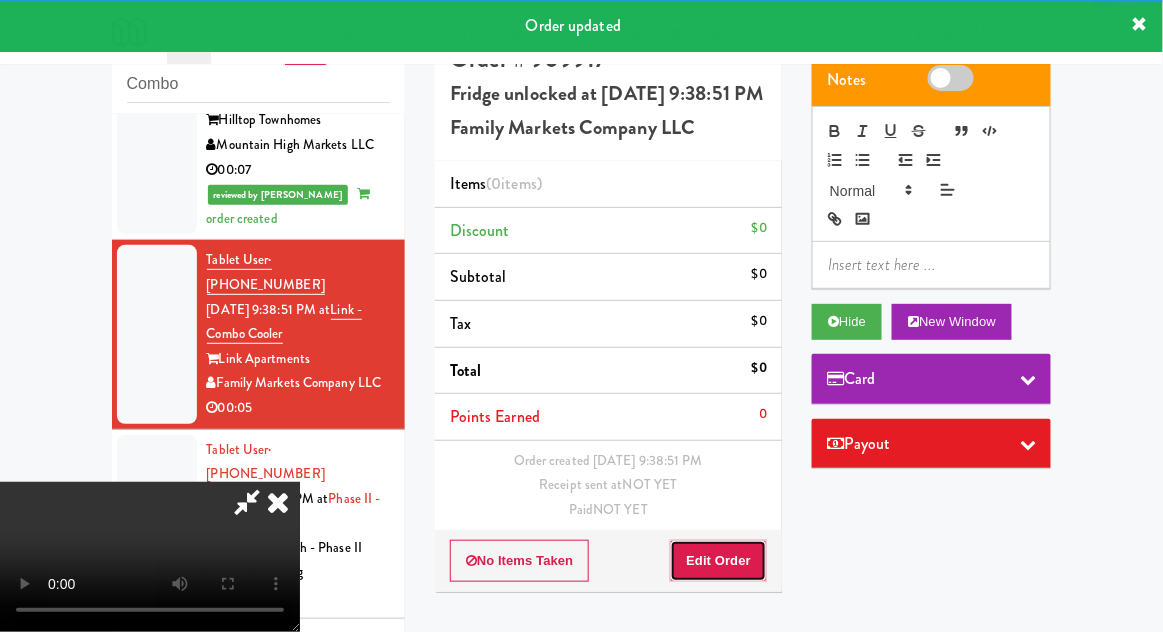 click on "Edit Order" at bounding box center [718, 561] 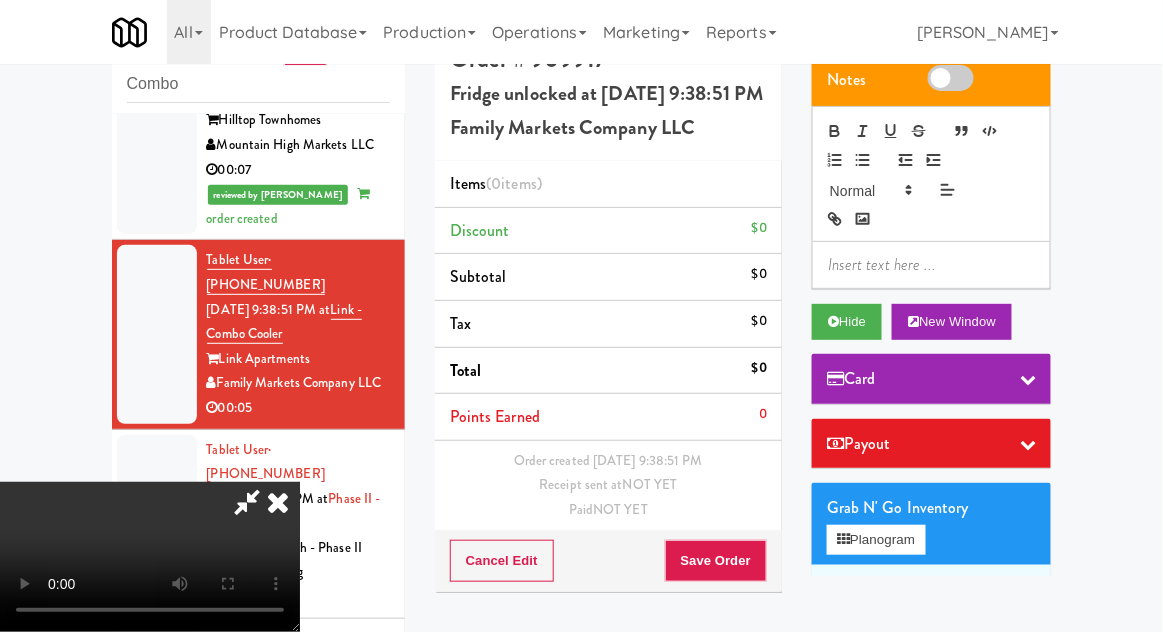 type 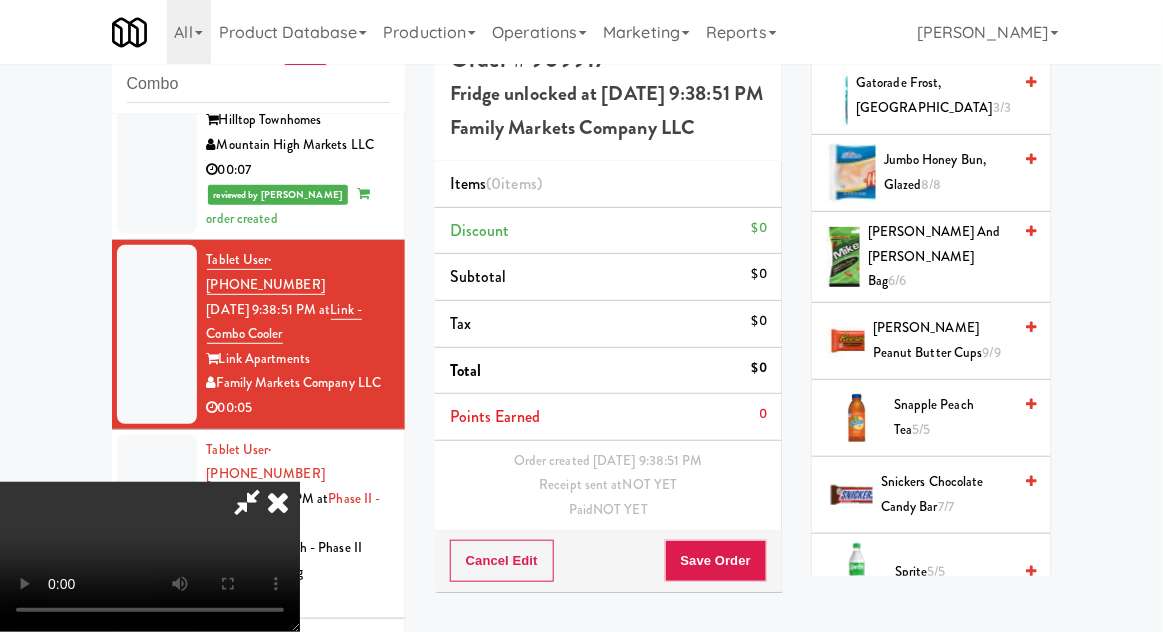 scroll, scrollTop: 2244, scrollLeft: 0, axis: vertical 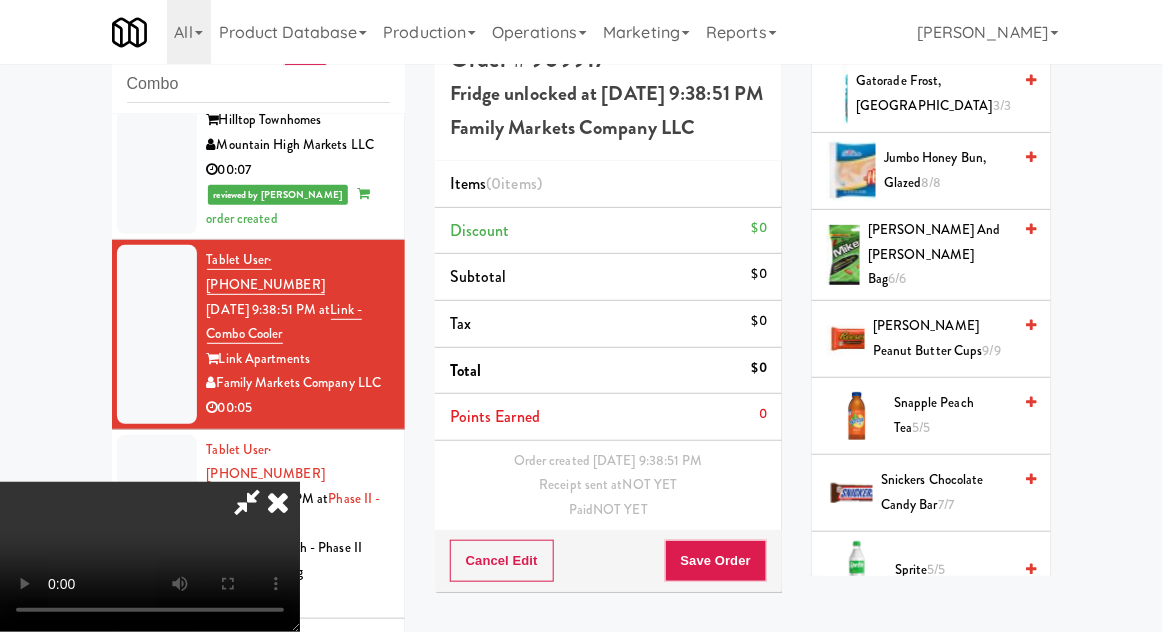 click on "Sprite  5/5" at bounding box center (953, 570) 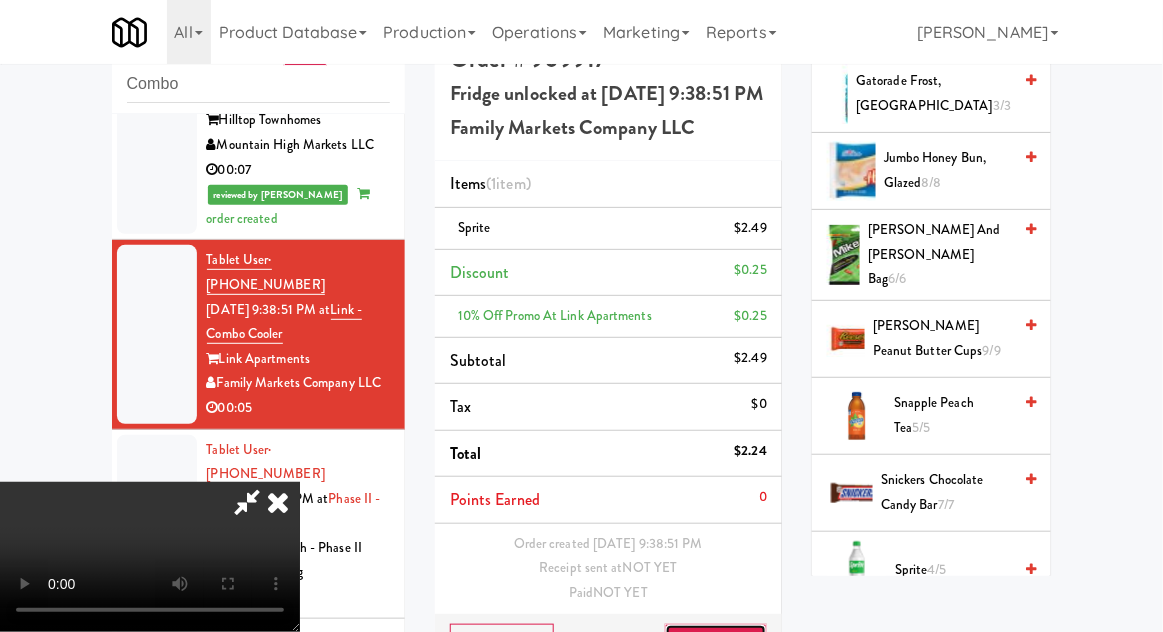 click on "Save Order" at bounding box center (716, 645) 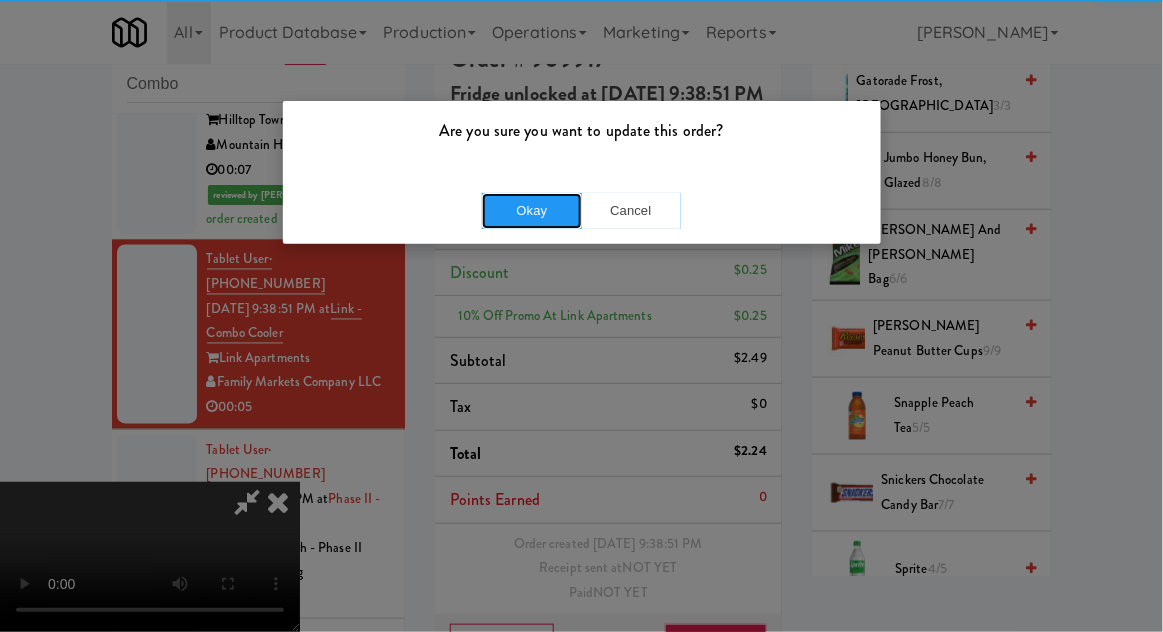 click on "Okay" at bounding box center (532, 211) 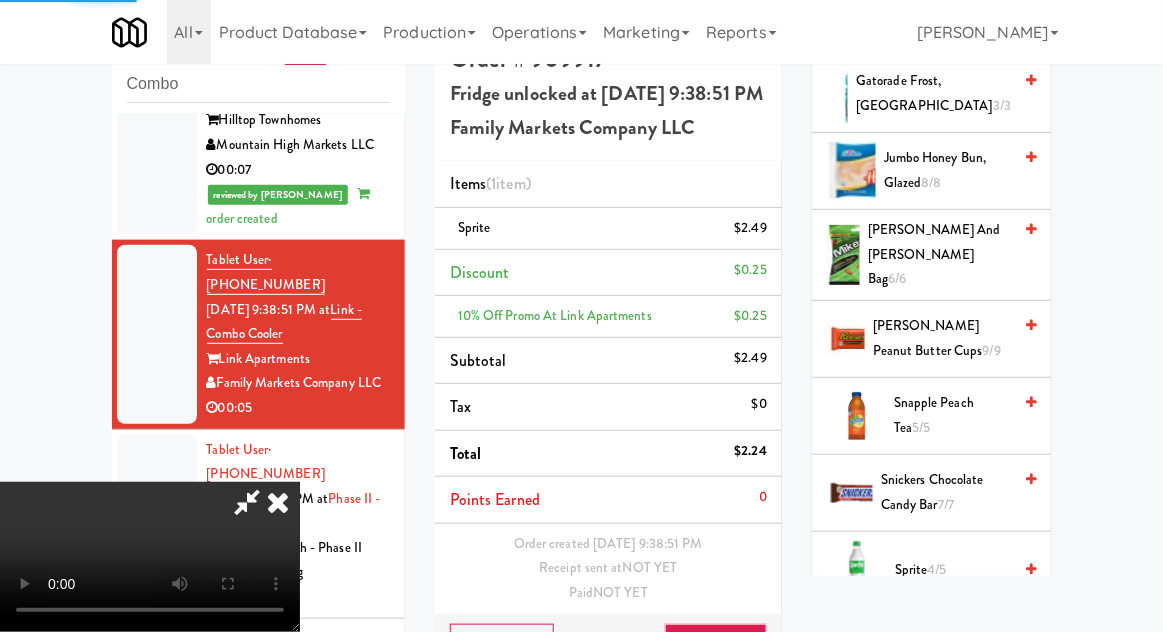 scroll, scrollTop: 0, scrollLeft: 0, axis: both 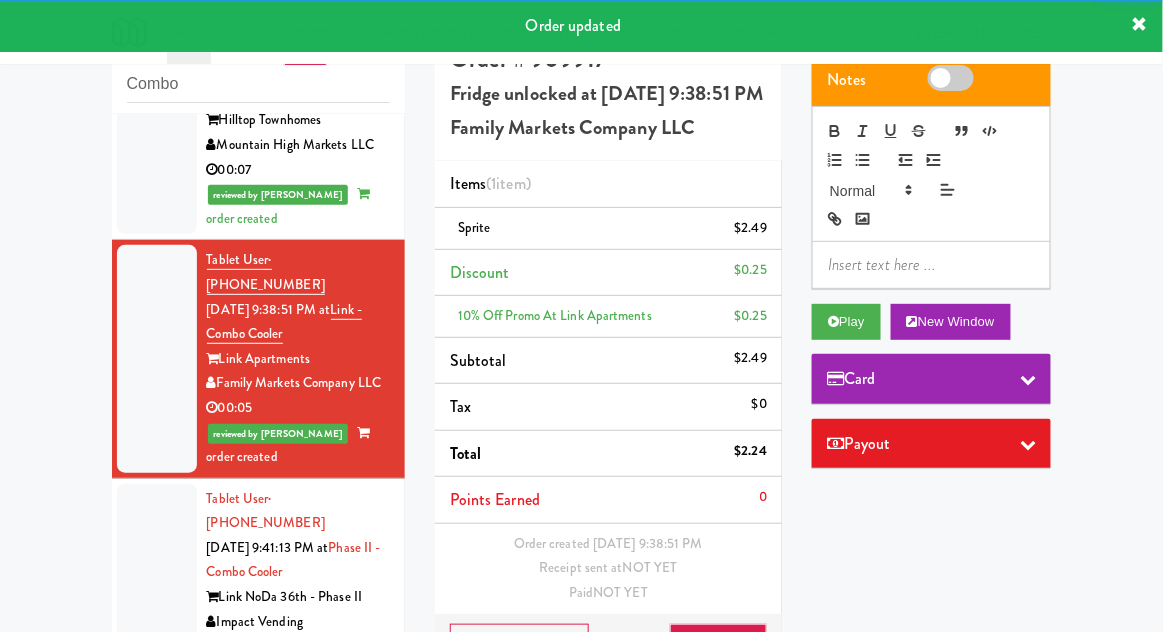 click at bounding box center (157, 573) 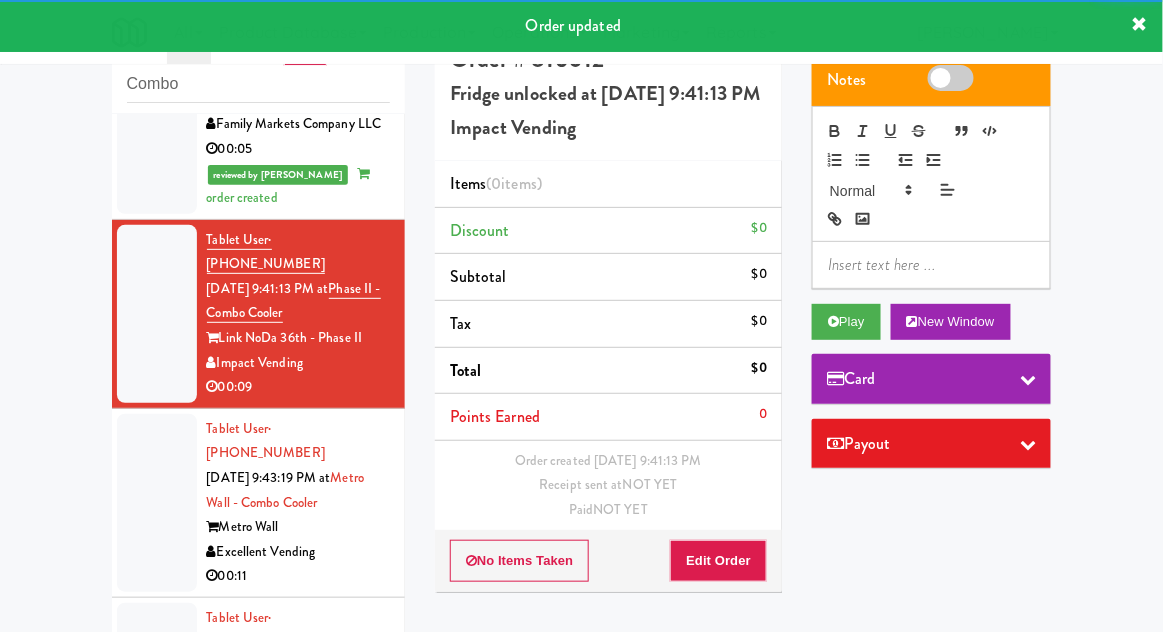 scroll, scrollTop: 1087, scrollLeft: 0, axis: vertical 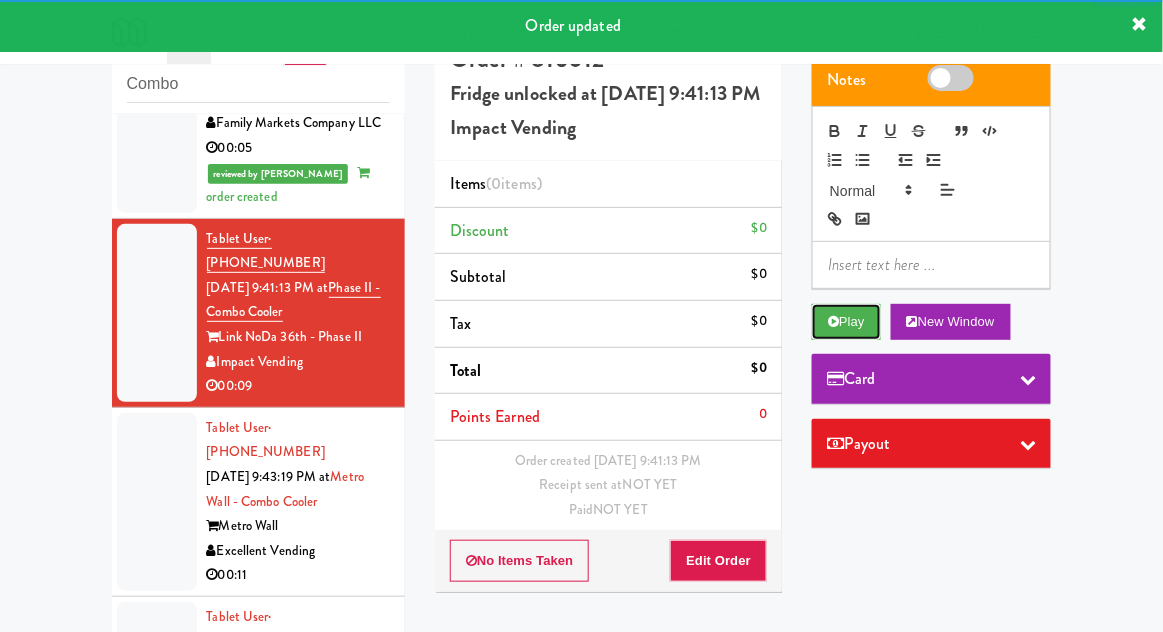 click on "Play" at bounding box center [846, 322] 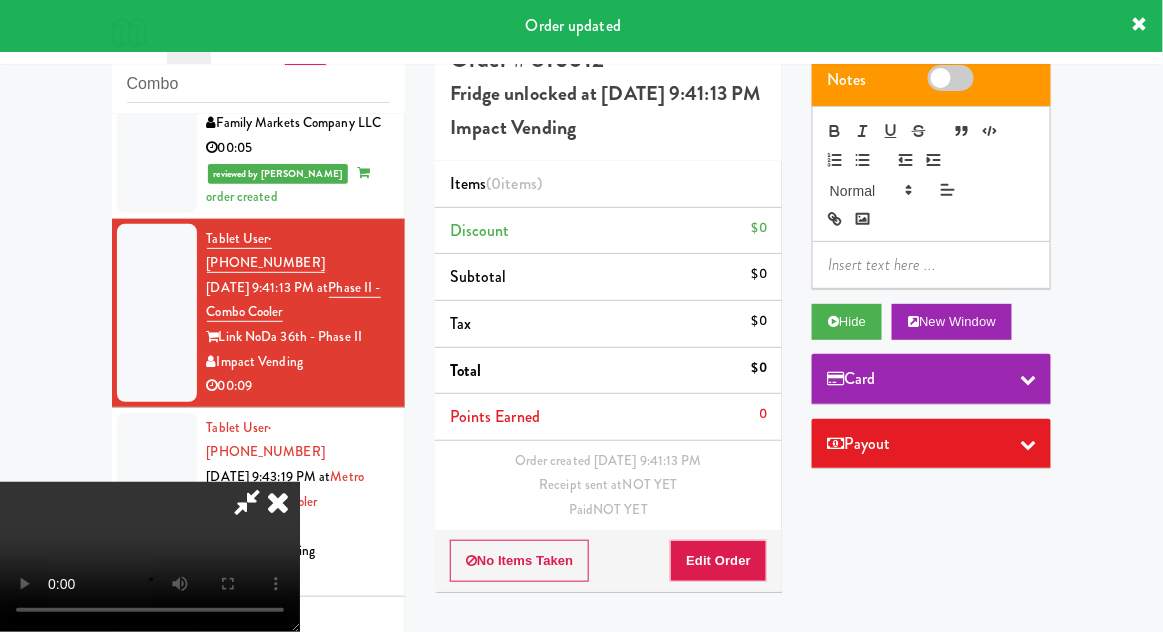 click on "Edit Order" at bounding box center [718, 561] 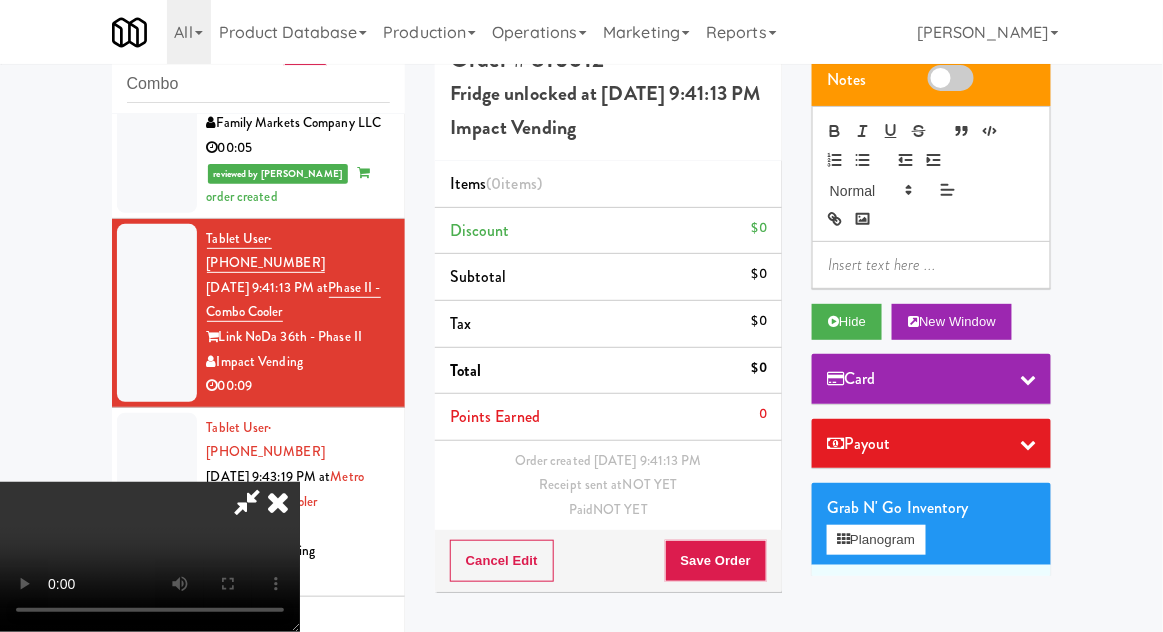 scroll, scrollTop: 73, scrollLeft: 0, axis: vertical 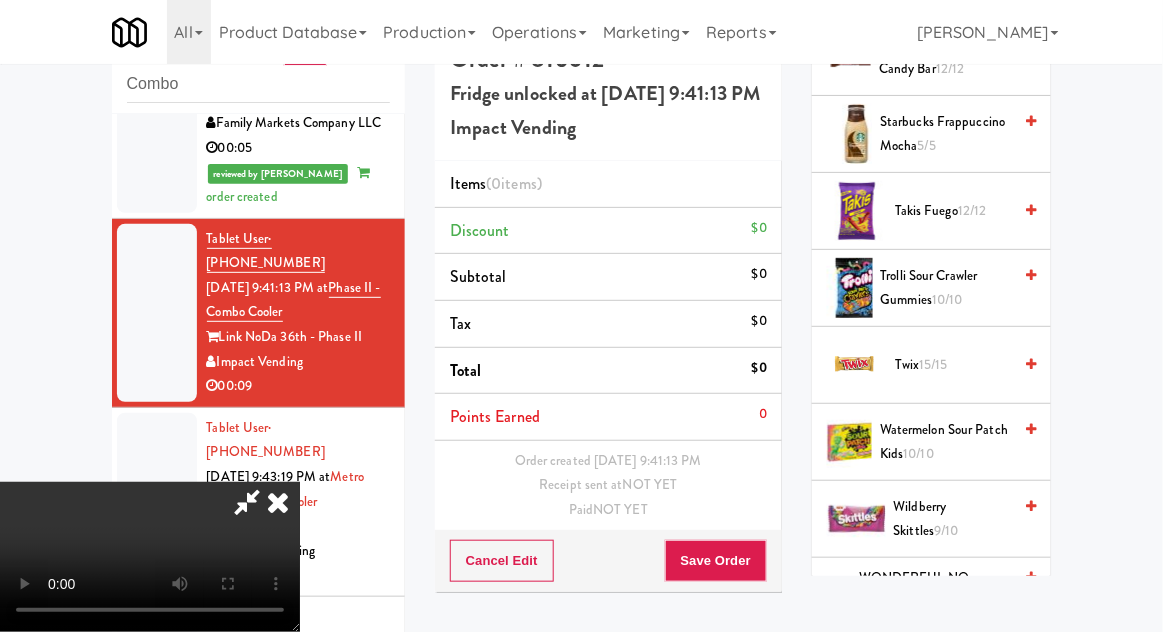 click on "Twix  15/15" at bounding box center (953, 365) 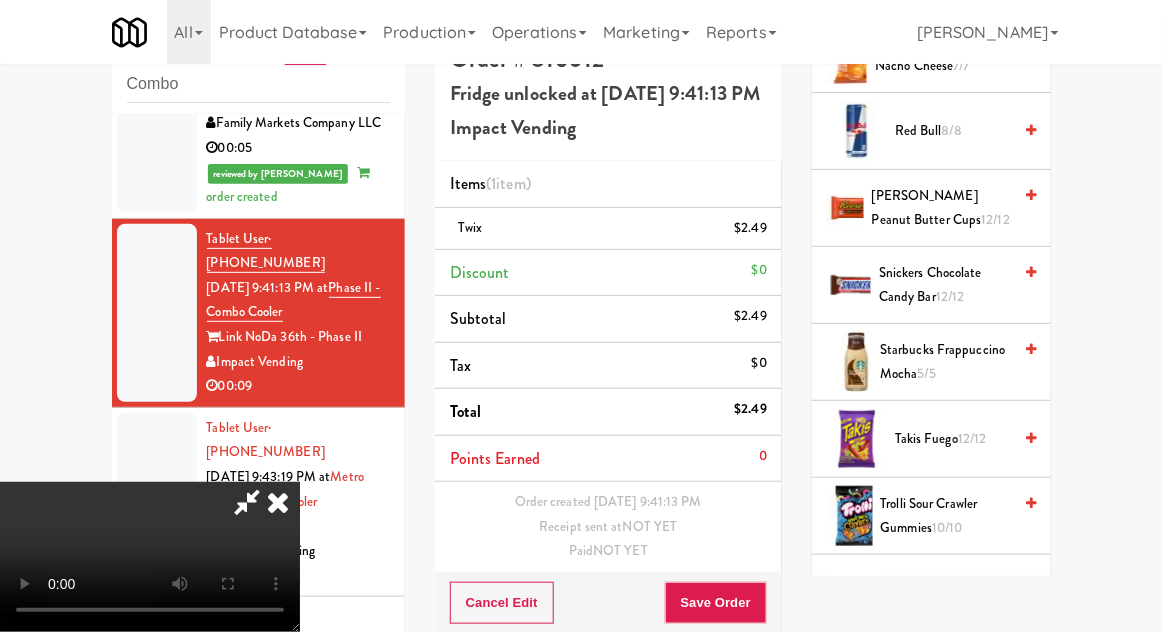 scroll, scrollTop: 2481, scrollLeft: 0, axis: vertical 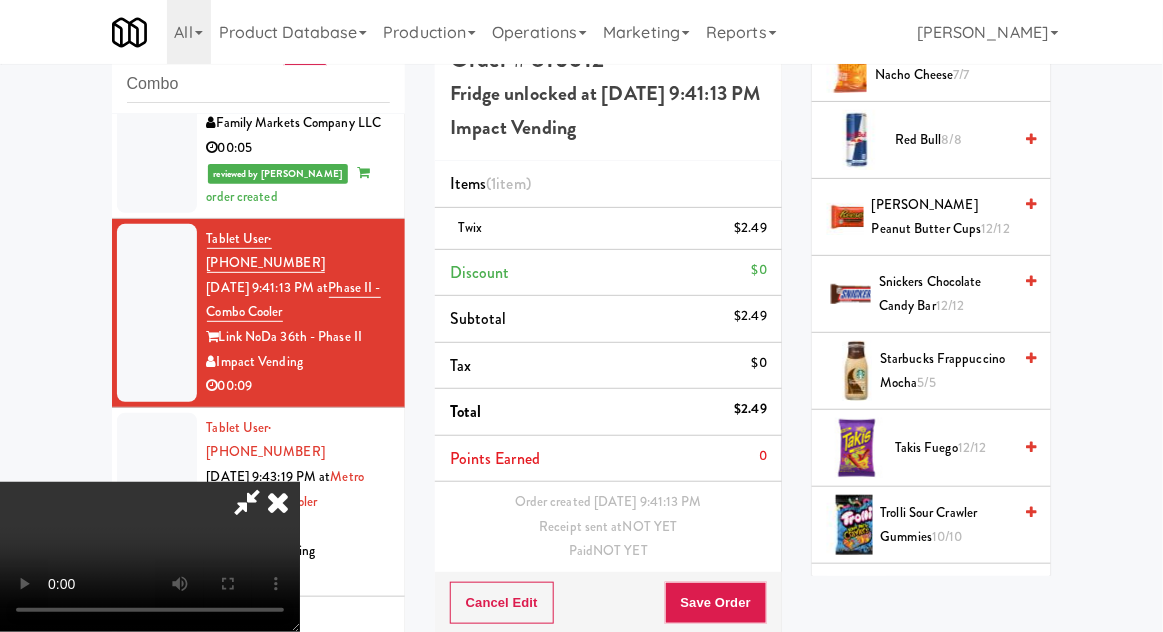 click on "Snickers Chocolate Candy Bar  12/12" at bounding box center [945, 294] 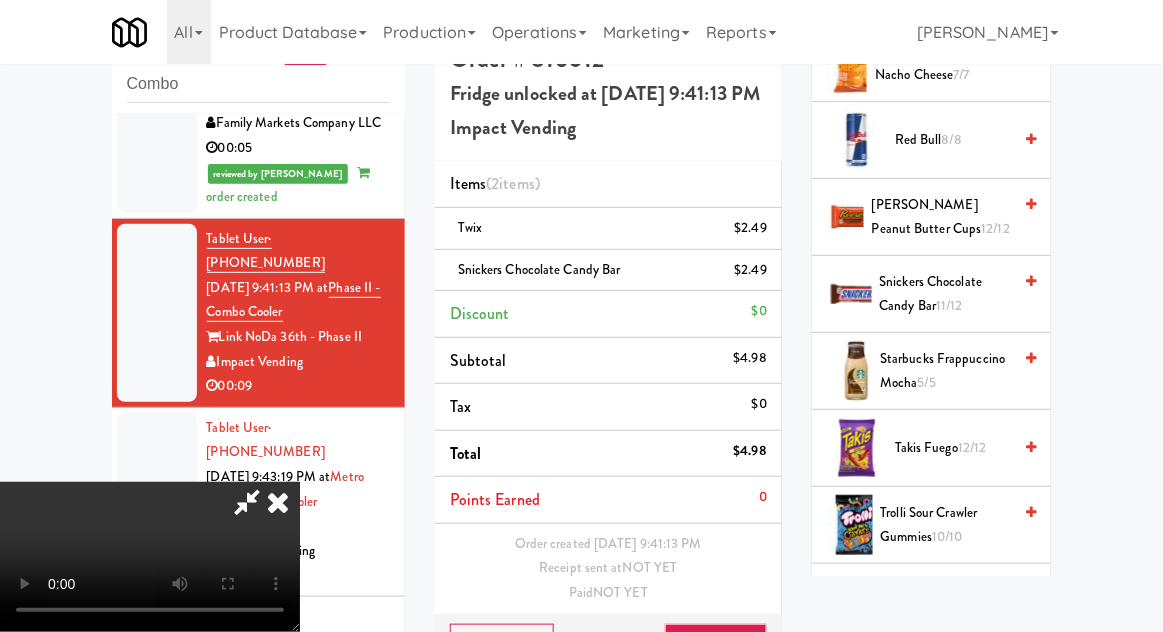 scroll, scrollTop: 73, scrollLeft: 0, axis: vertical 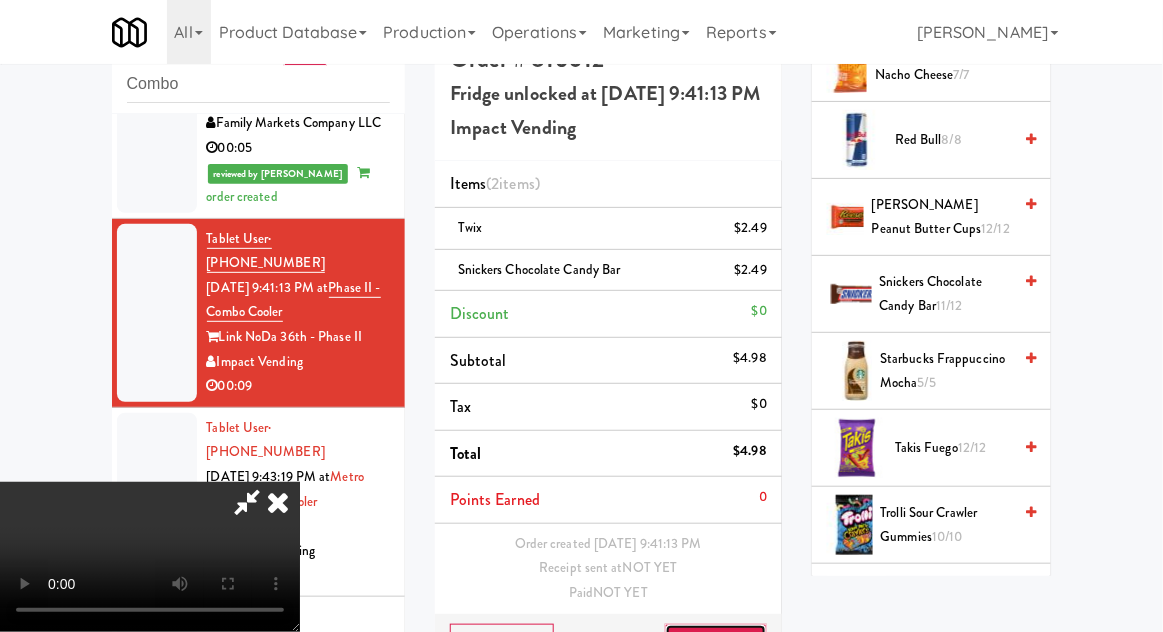 click on "Save Order" at bounding box center [716, 645] 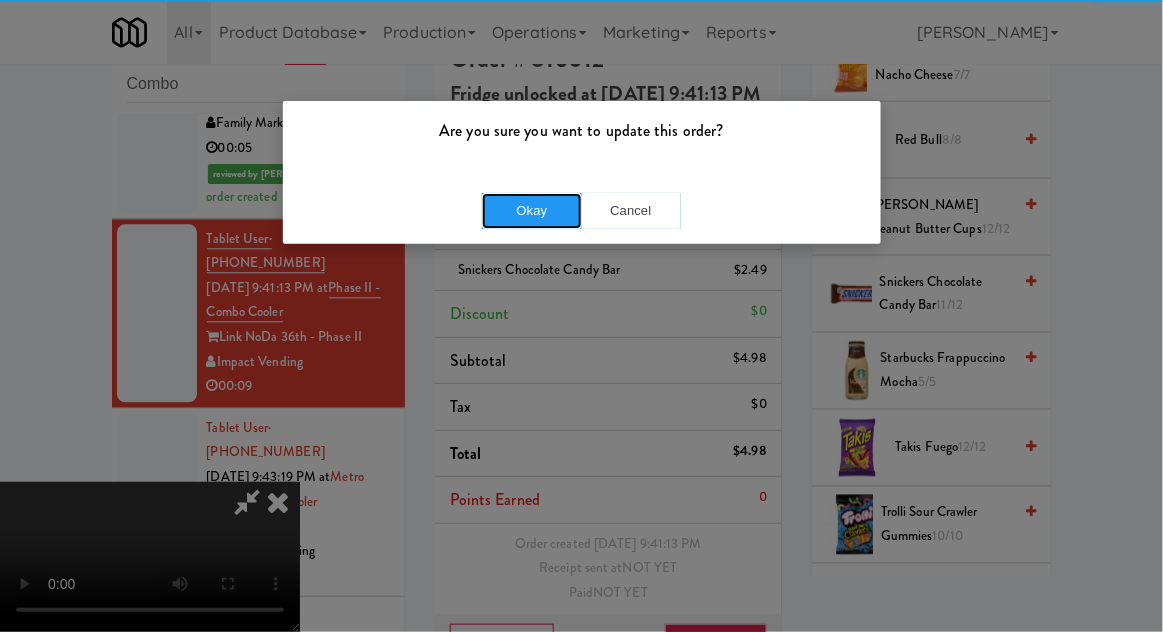 click on "Okay" at bounding box center [532, 211] 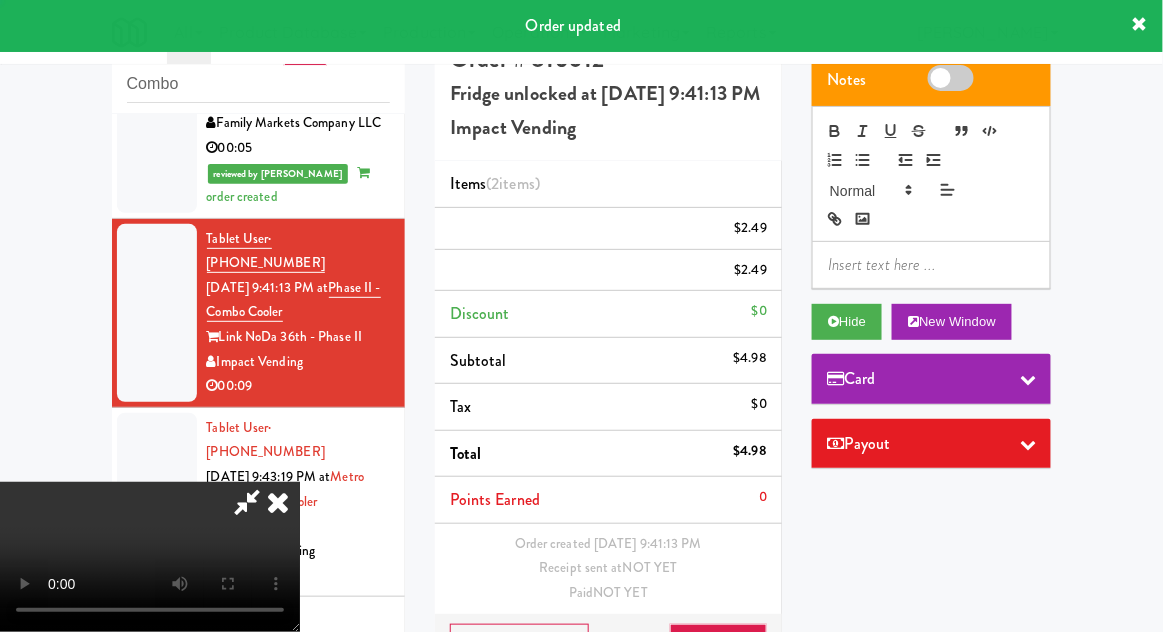 scroll, scrollTop: 0, scrollLeft: 0, axis: both 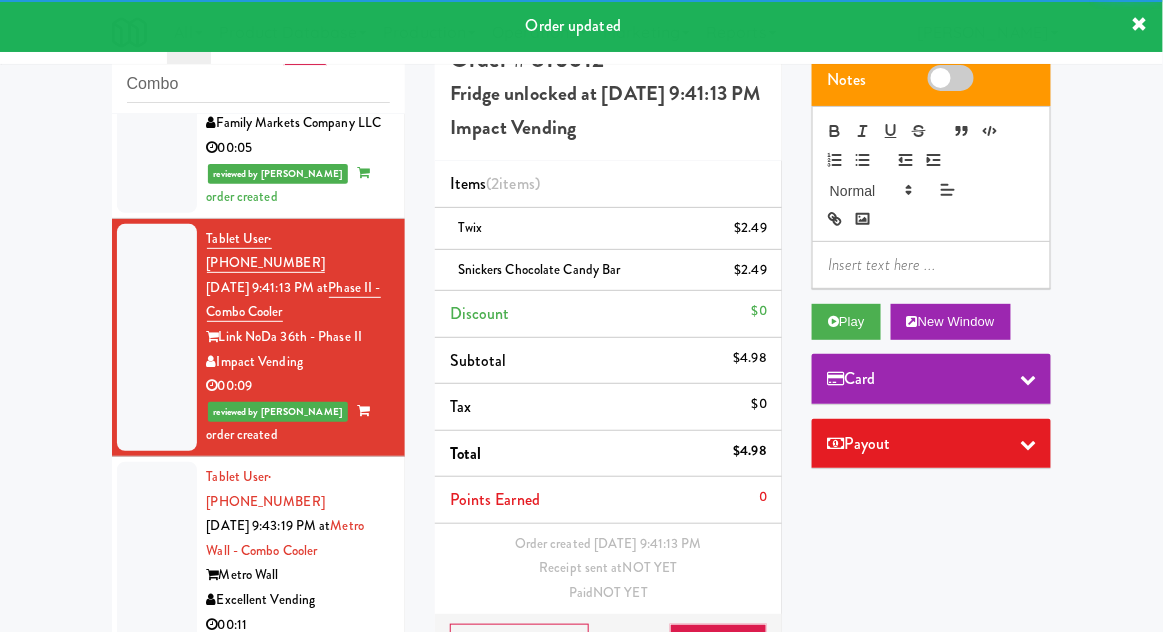 click at bounding box center (157, 551) 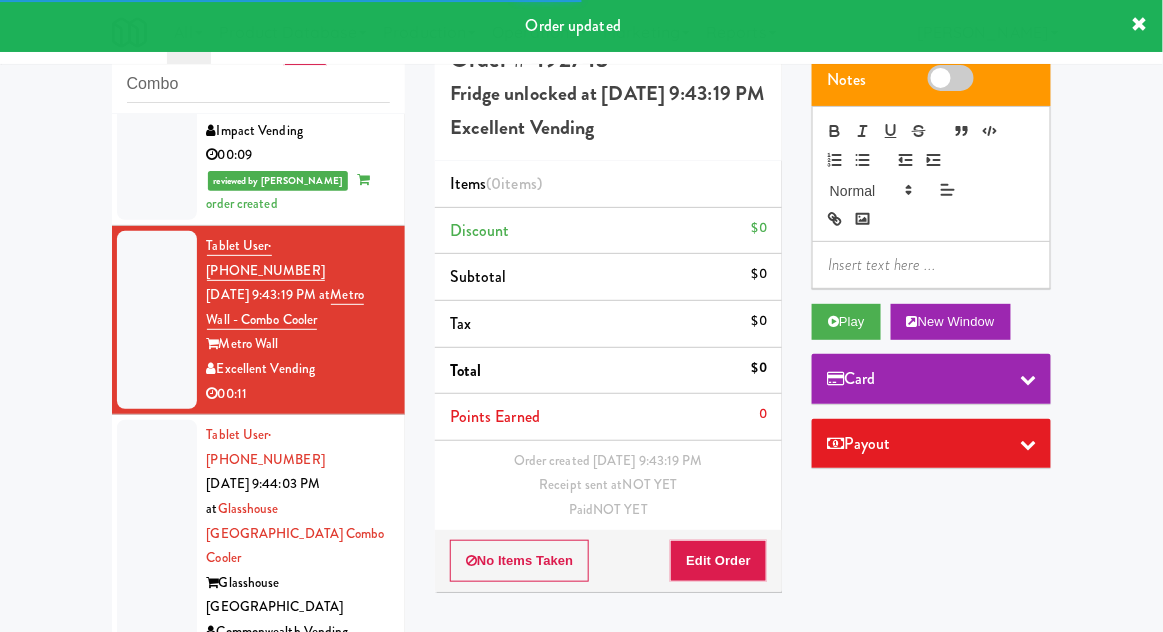 scroll, scrollTop: 1305, scrollLeft: 0, axis: vertical 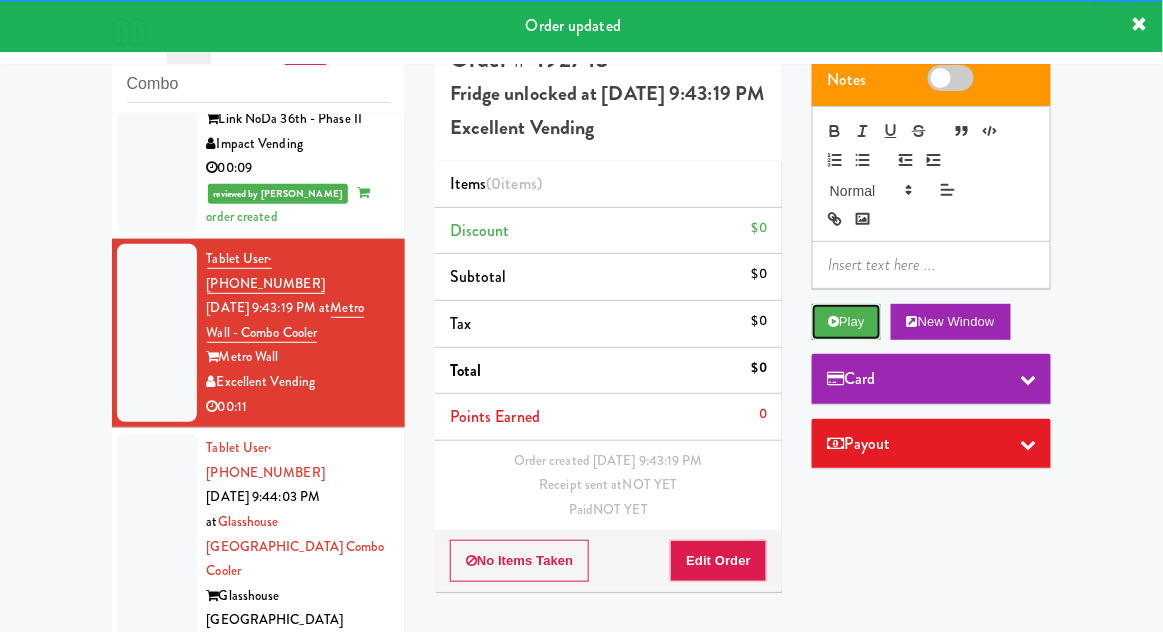 click on "Play" at bounding box center (846, 322) 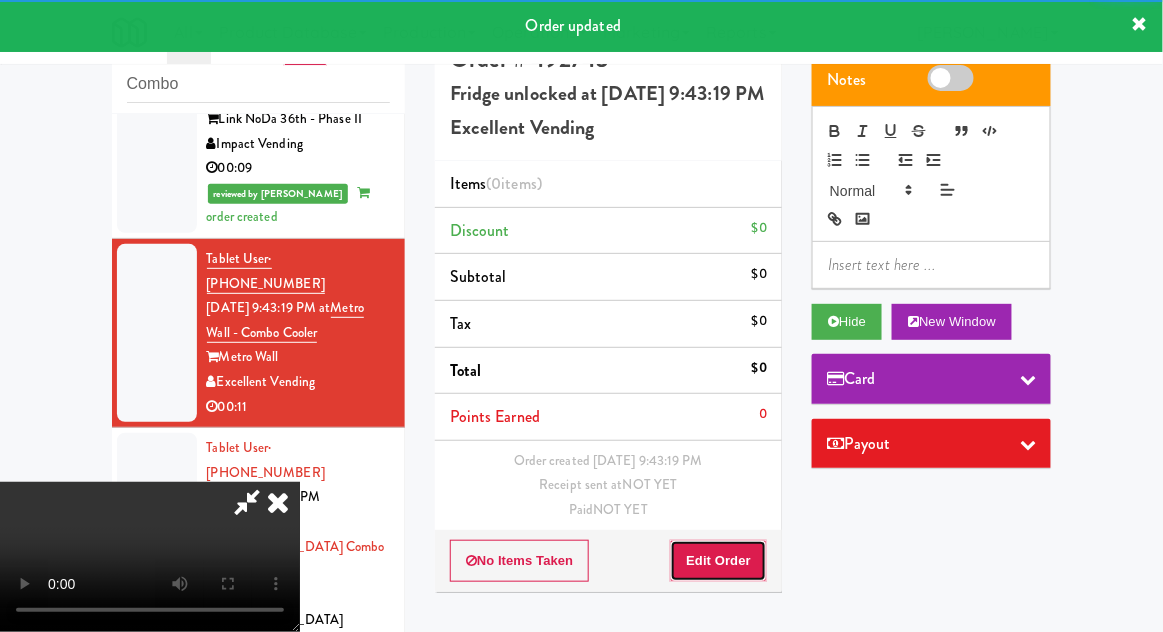 click on "Edit Order" at bounding box center [718, 561] 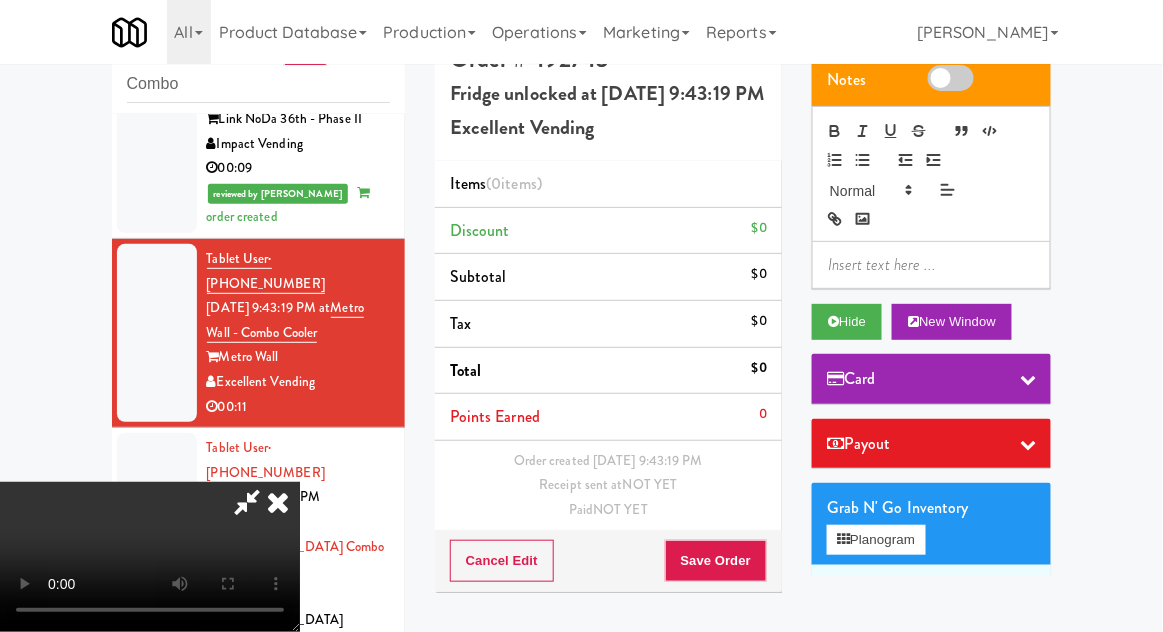 scroll, scrollTop: 73, scrollLeft: 0, axis: vertical 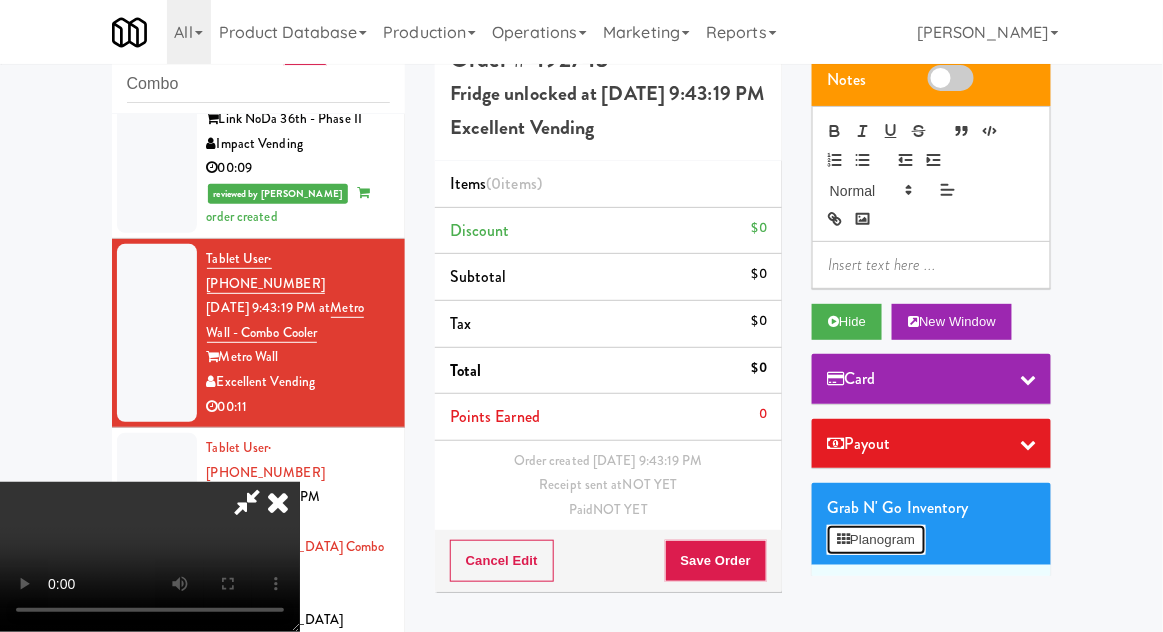 click on "Planogram" at bounding box center (876, 540) 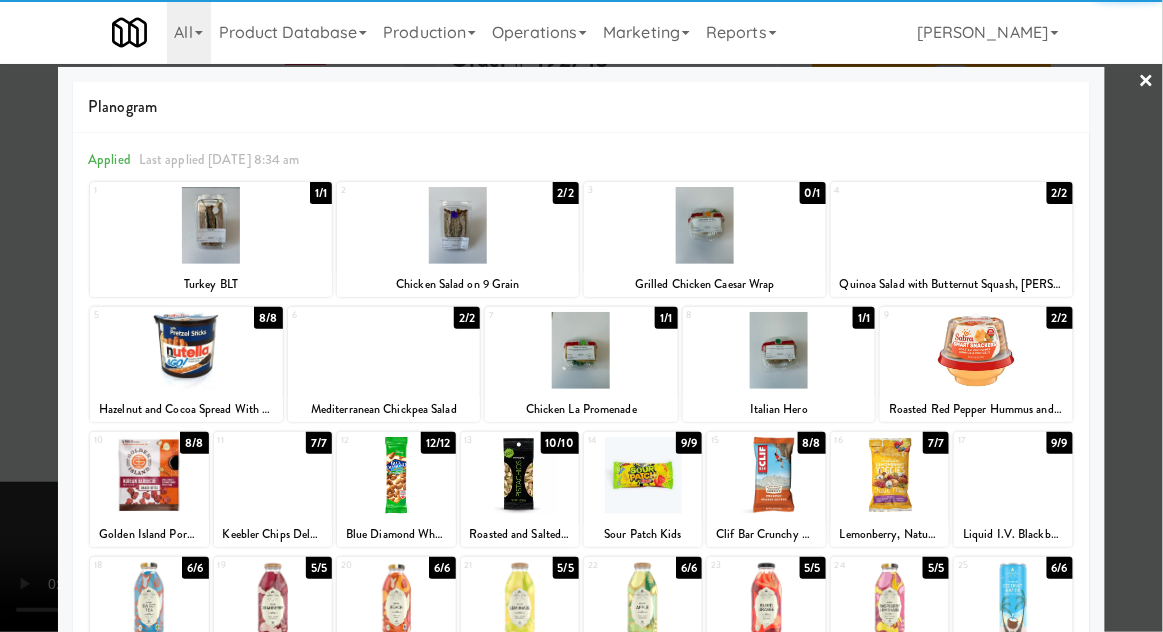scroll, scrollTop: 93, scrollLeft: 0, axis: vertical 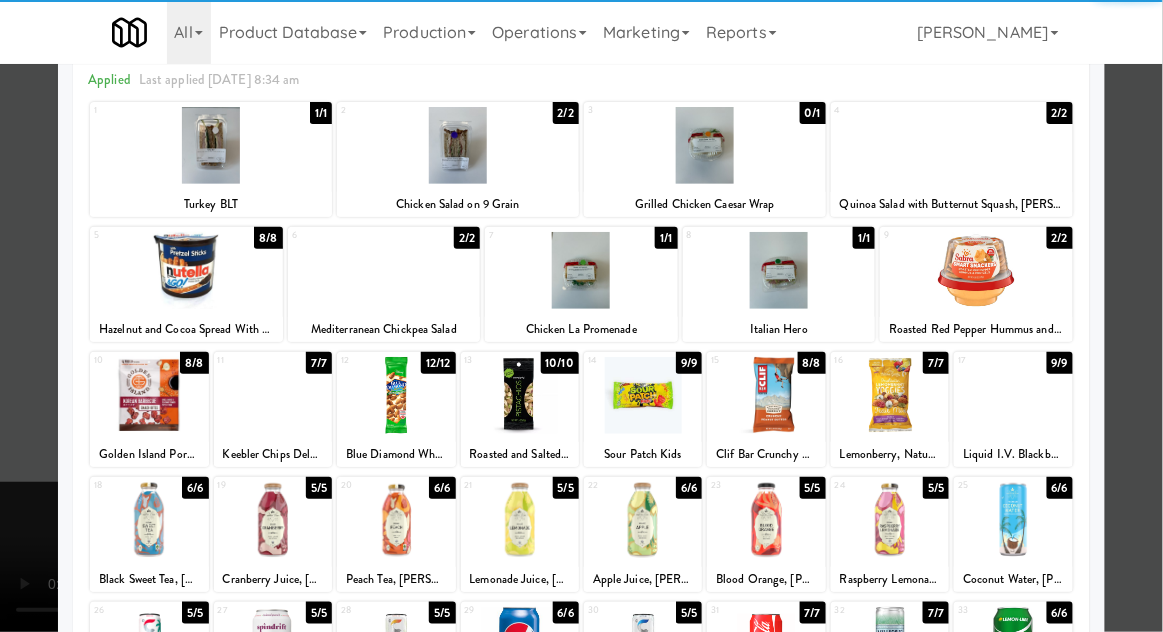 click at bounding box center (1013, 520) 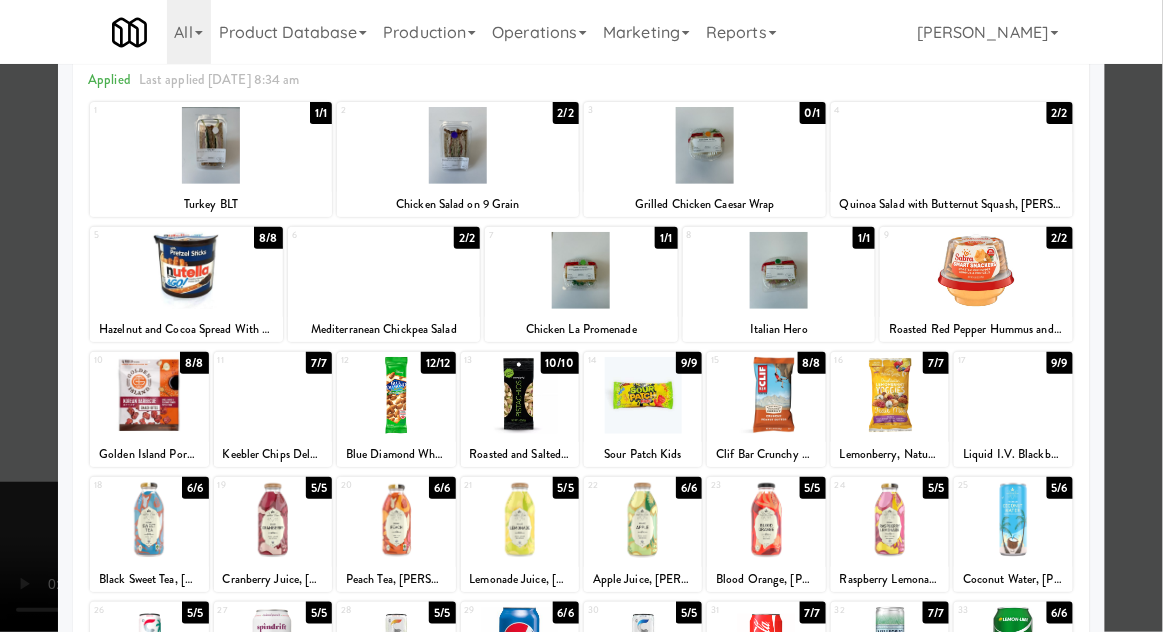 click at bounding box center (581, 316) 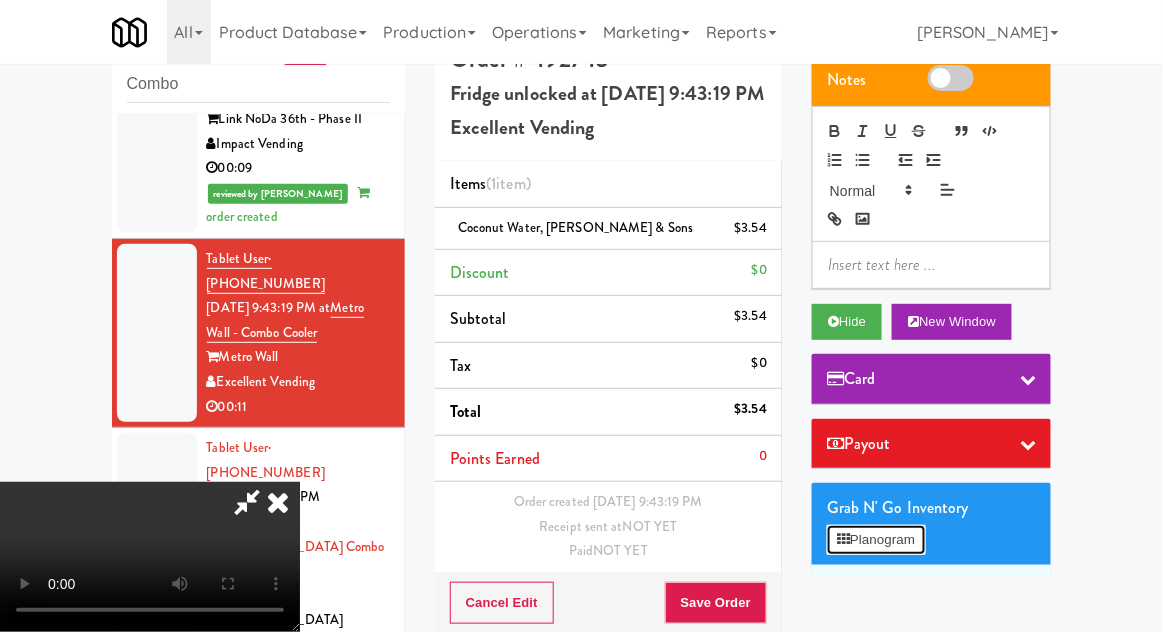 click on "Planogram" at bounding box center (876, 540) 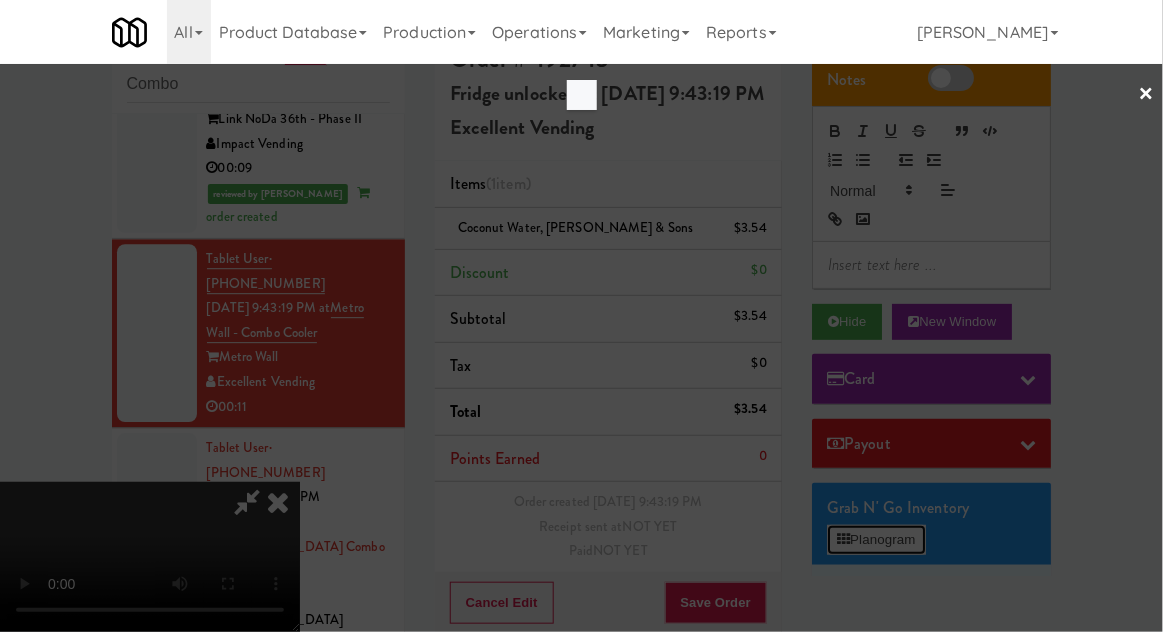 scroll, scrollTop: 0, scrollLeft: 0, axis: both 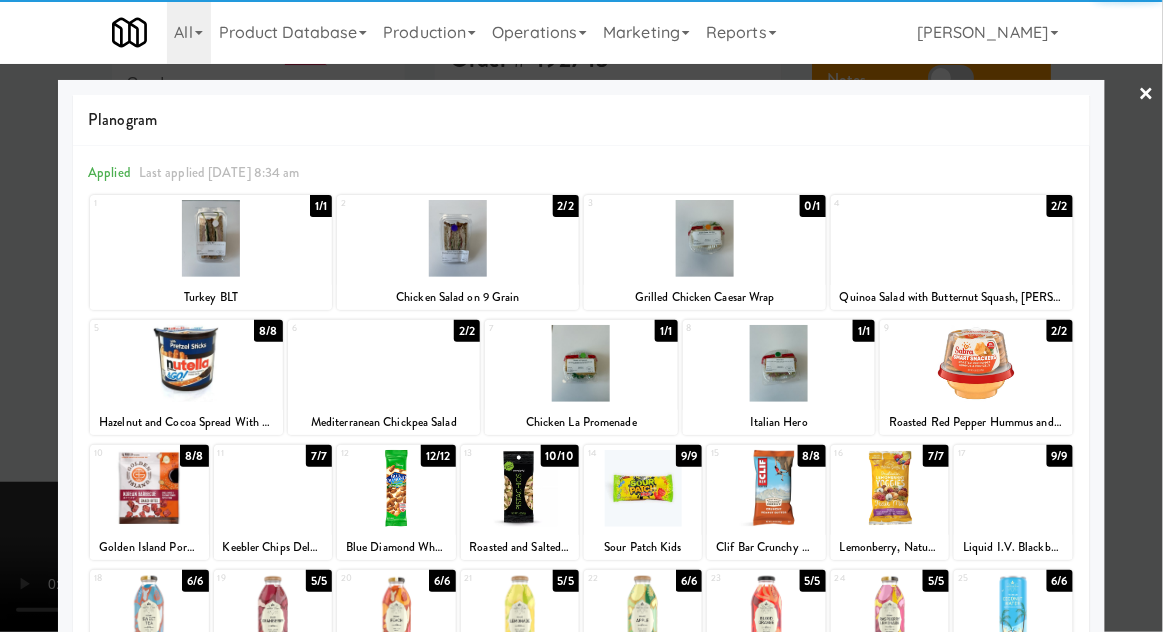 click at bounding box center [149, 488] 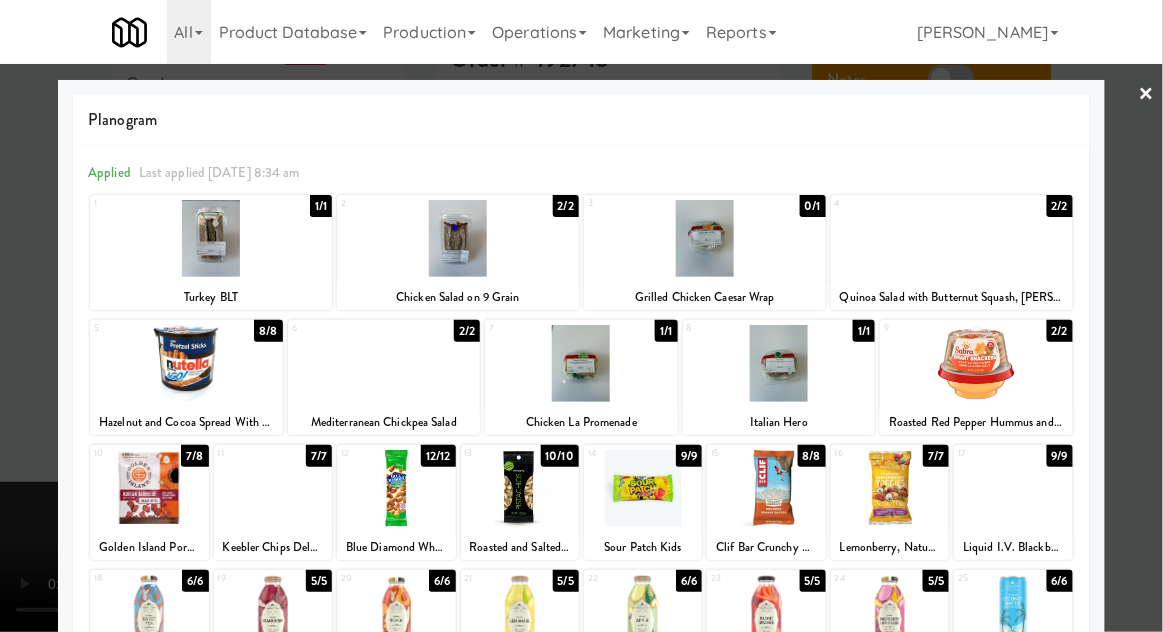 click at bounding box center (581, 316) 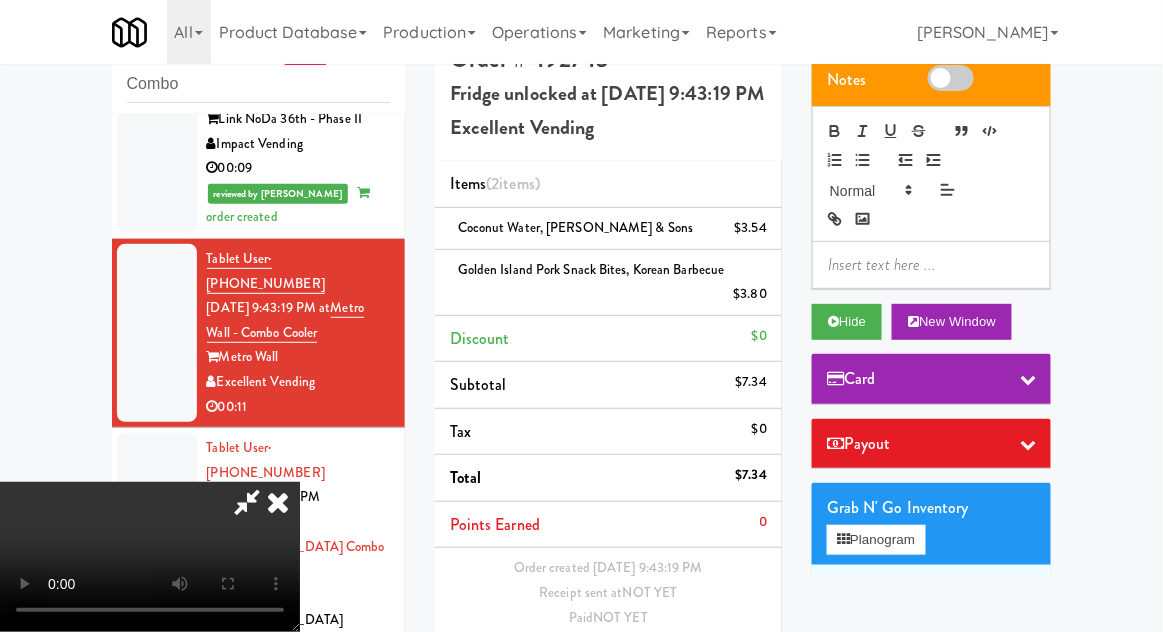 scroll, scrollTop: 73, scrollLeft: 0, axis: vertical 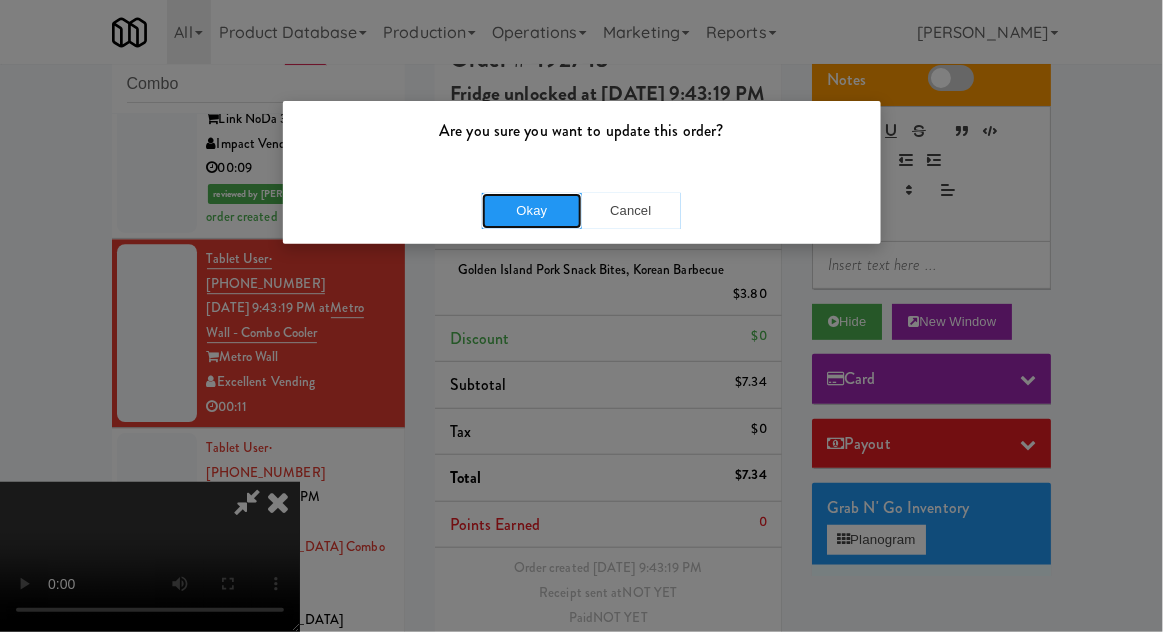 click on "Okay" at bounding box center [532, 211] 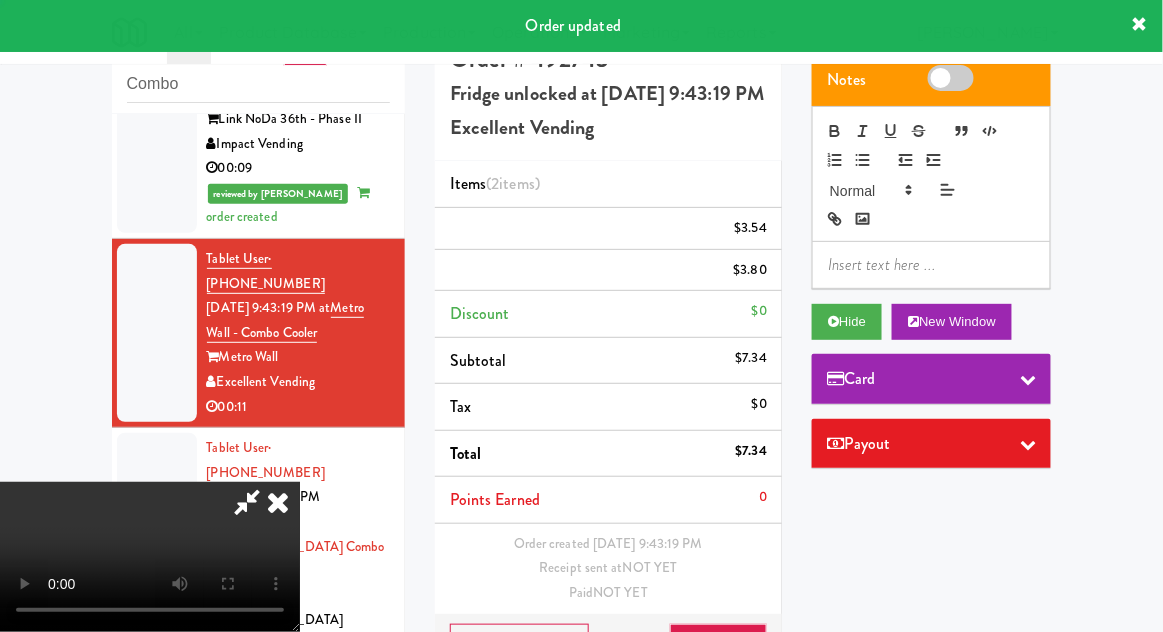 scroll, scrollTop: 0, scrollLeft: 0, axis: both 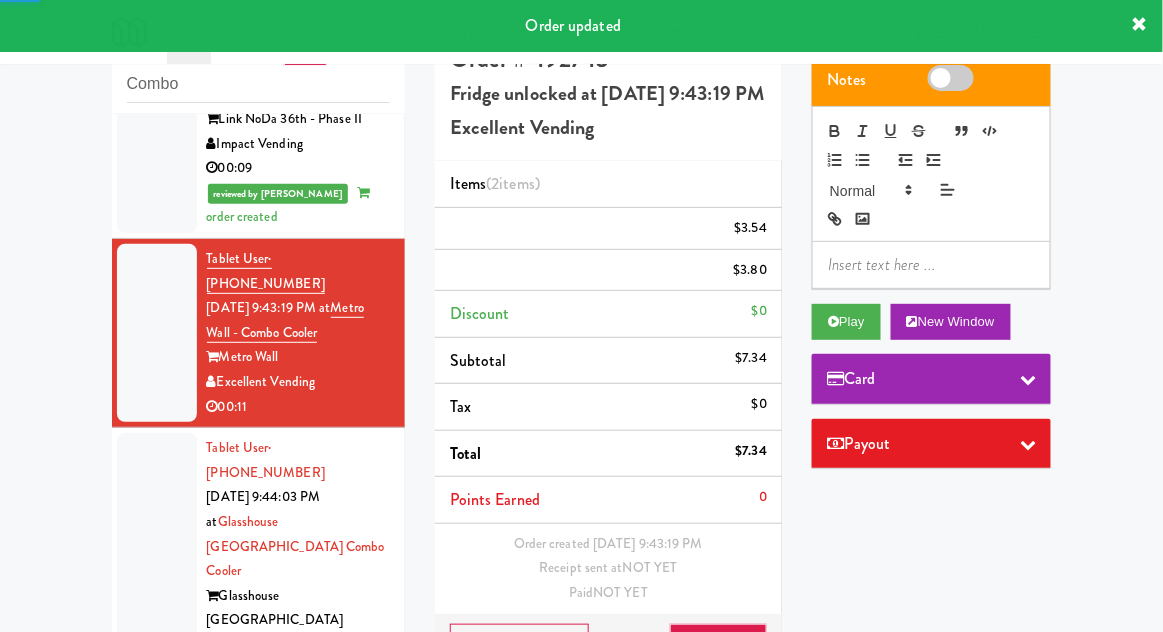 click at bounding box center [157, 571] 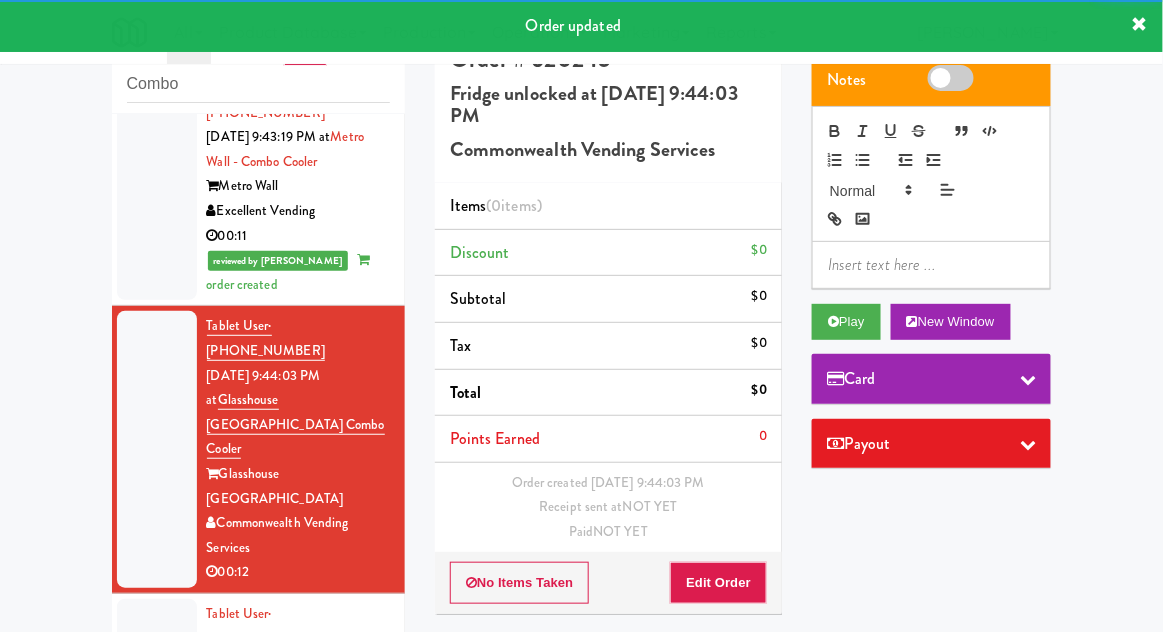 scroll, scrollTop: 1486, scrollLeft: 0, axis: vertical 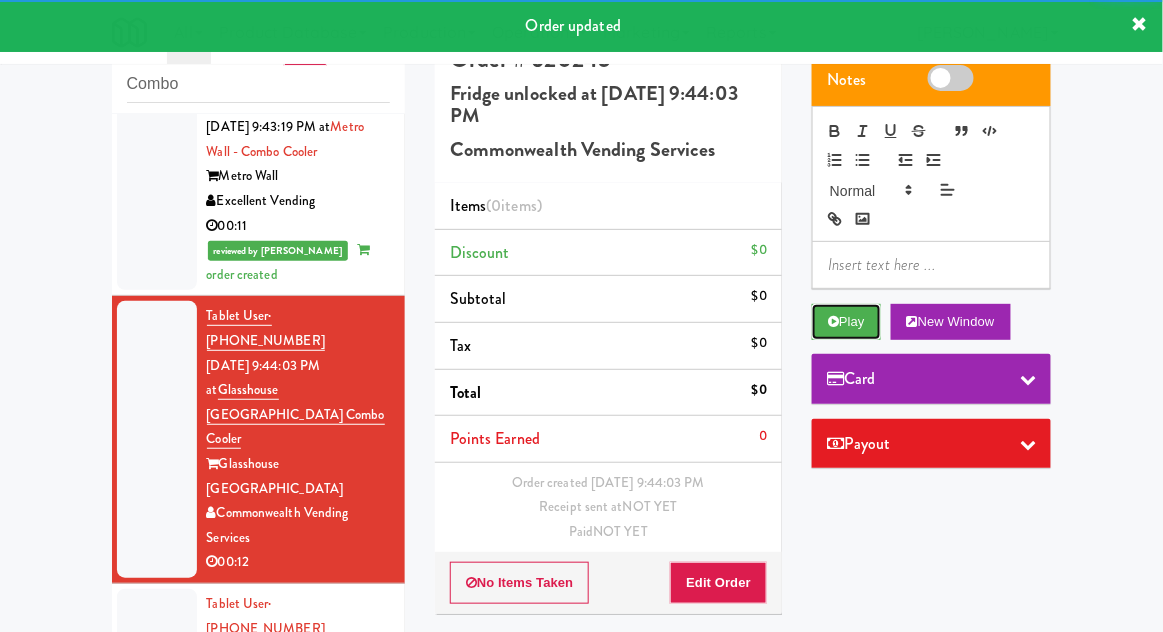 click on "Play" at bounding box center (846, 322) 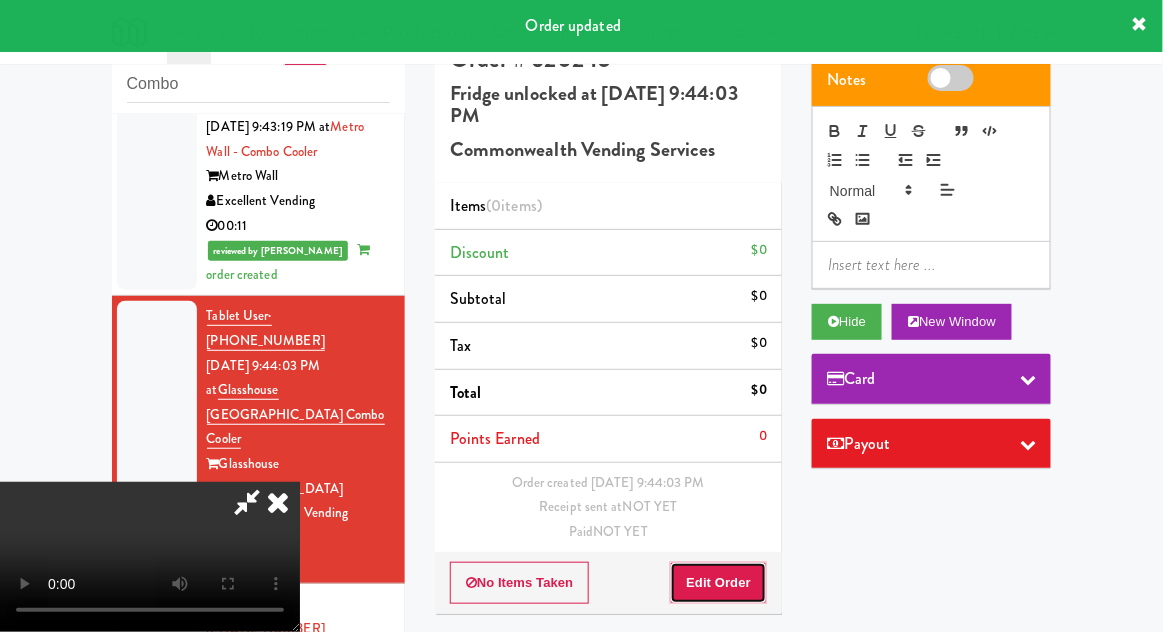 click on "Edit Order" at bounding box center (718, 583) 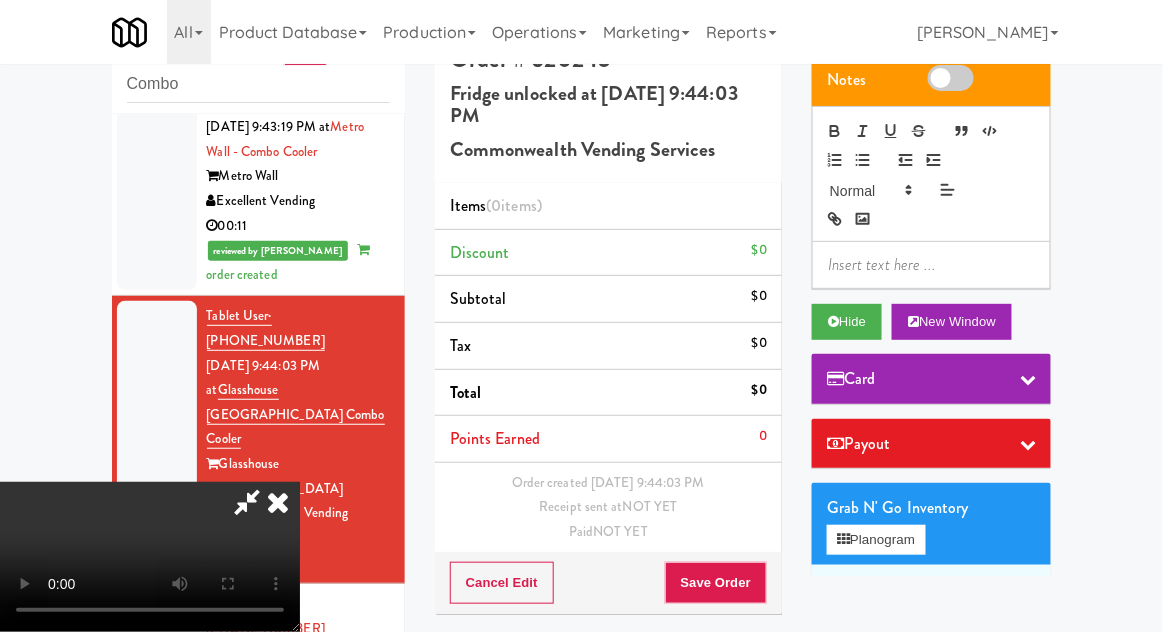 scroll, scrollTop: 73, scrollLeft: 0, axis: vertical 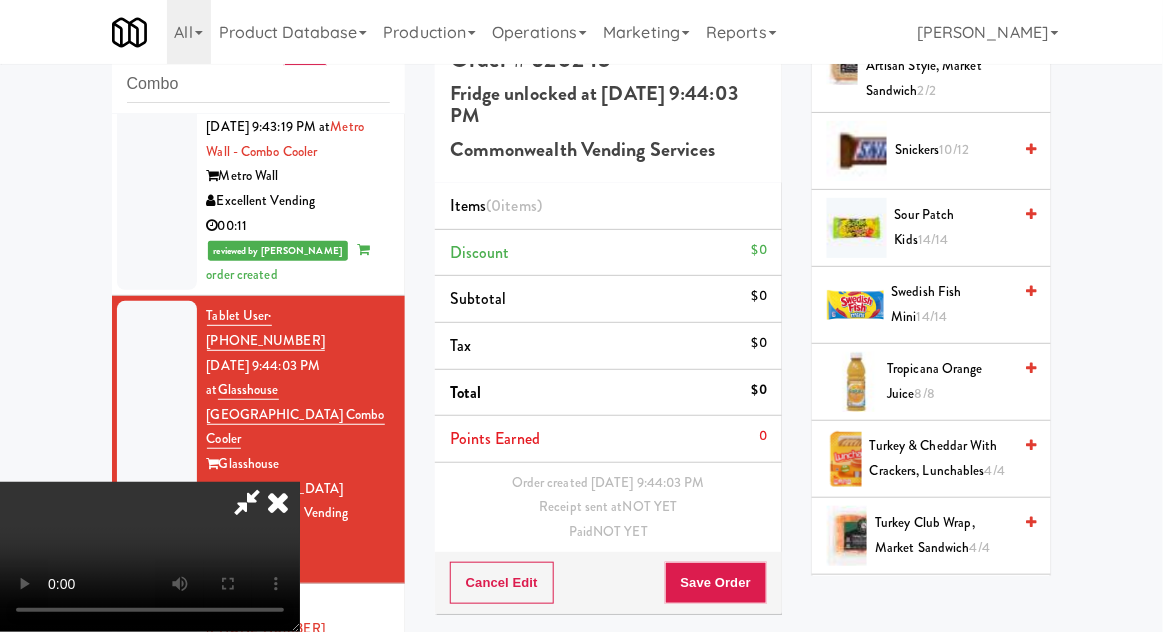 click on "14/14" at bounding box center (934, 611) 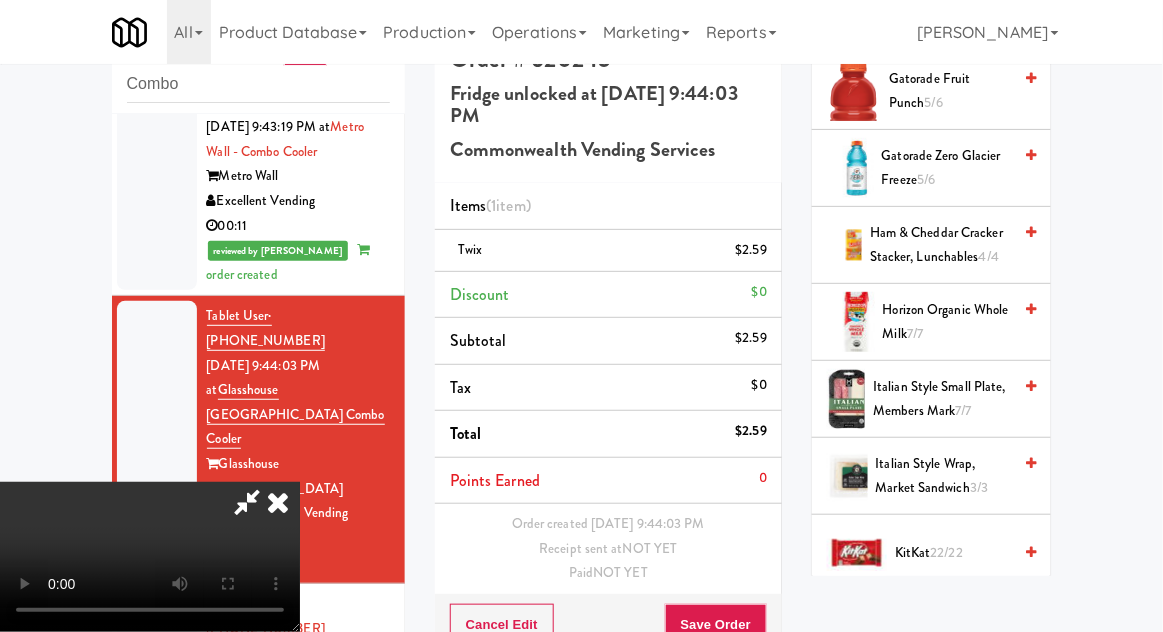 scroll, scrollTop: 1719, scrollLeft: 0, axis: vertical 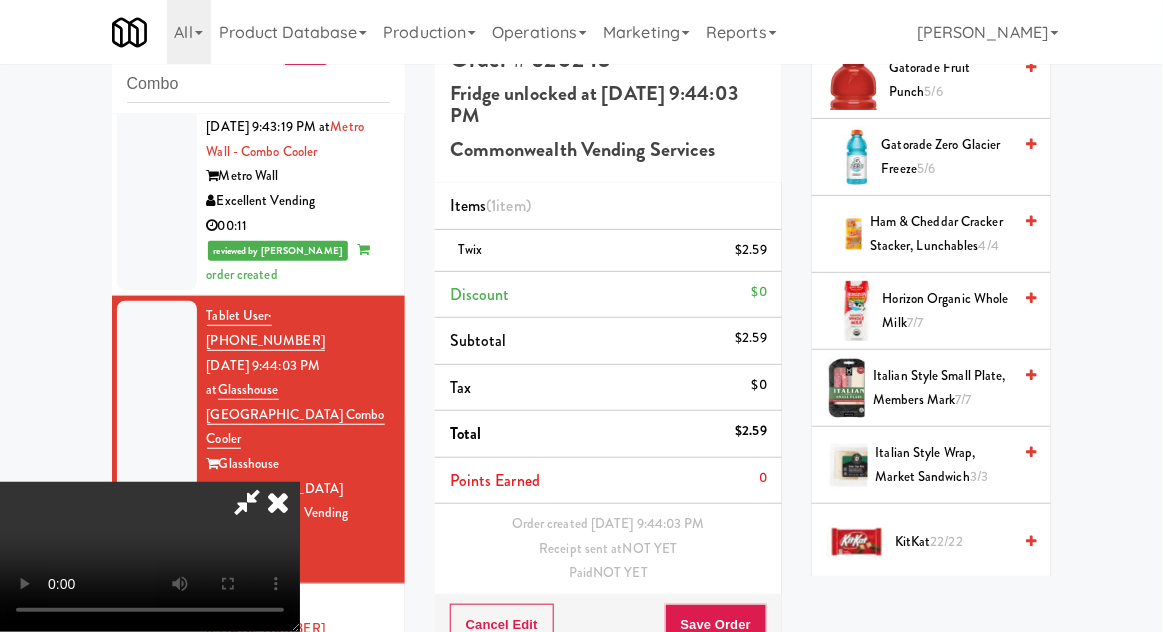 click on "22/22" at bounding box center [947, 541] 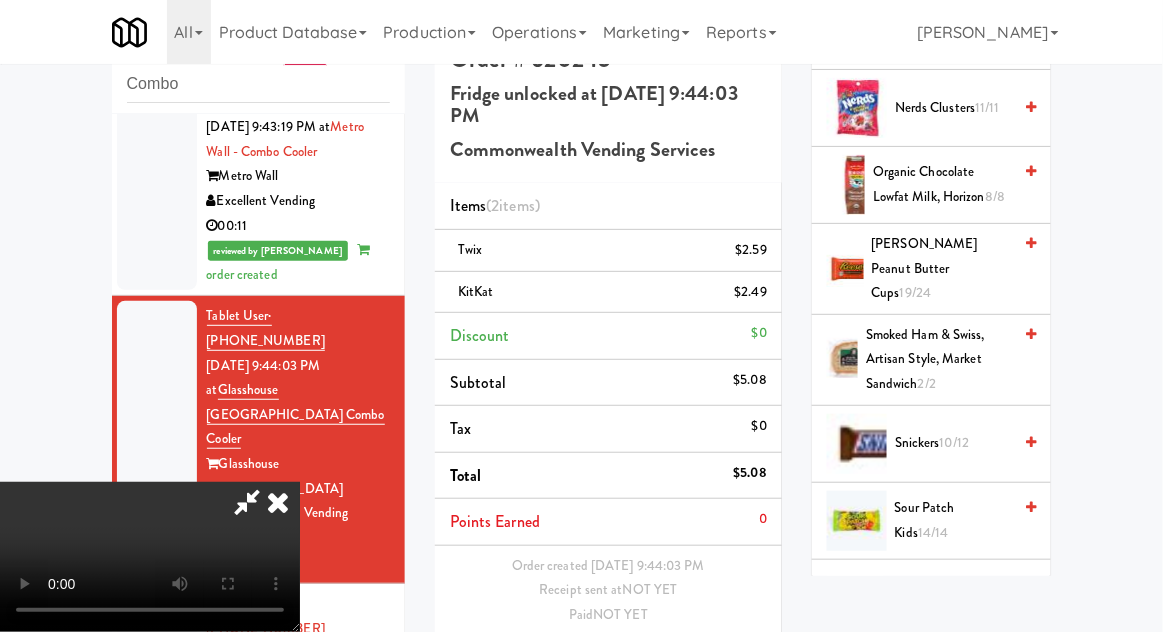 scroll, scrollTop: 2319, scrollLeft: 0, axis: vertical 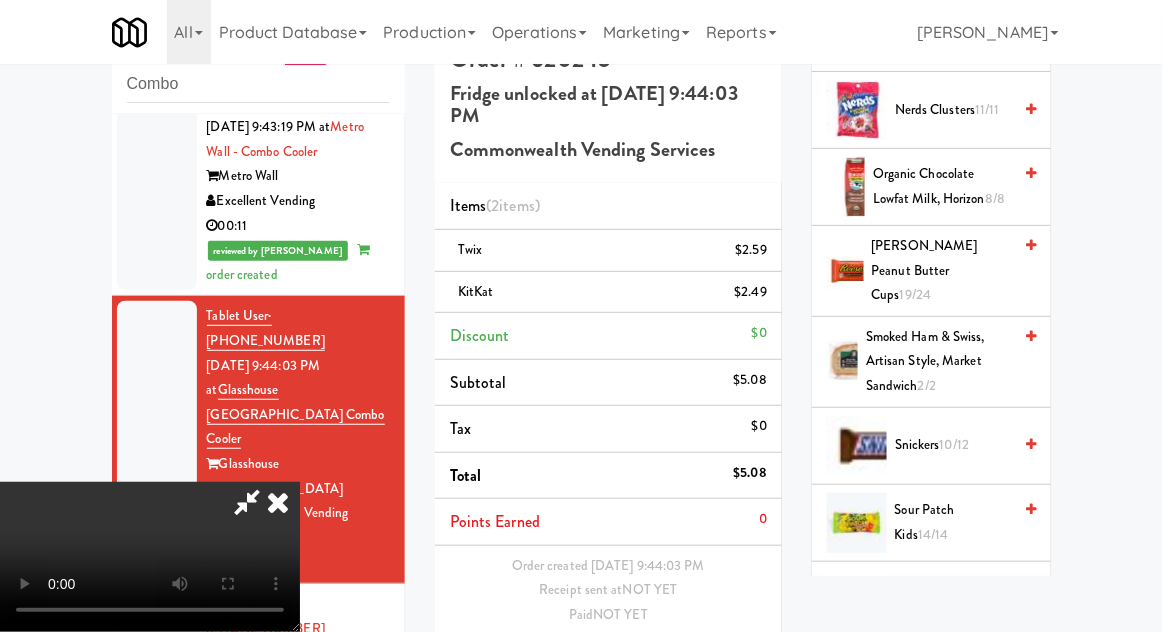 click on "Sour Patch Kids  14/14" at bounding box center [953, 522] 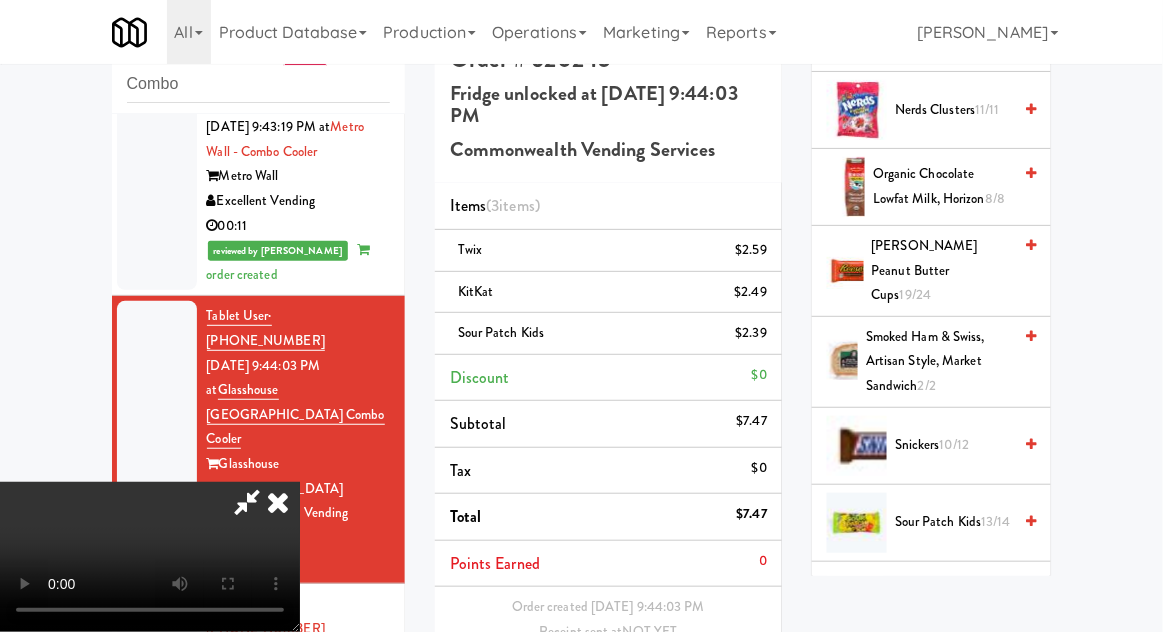 scroll, scrollTop: 73, scrollLeft: 0, axis: vertical 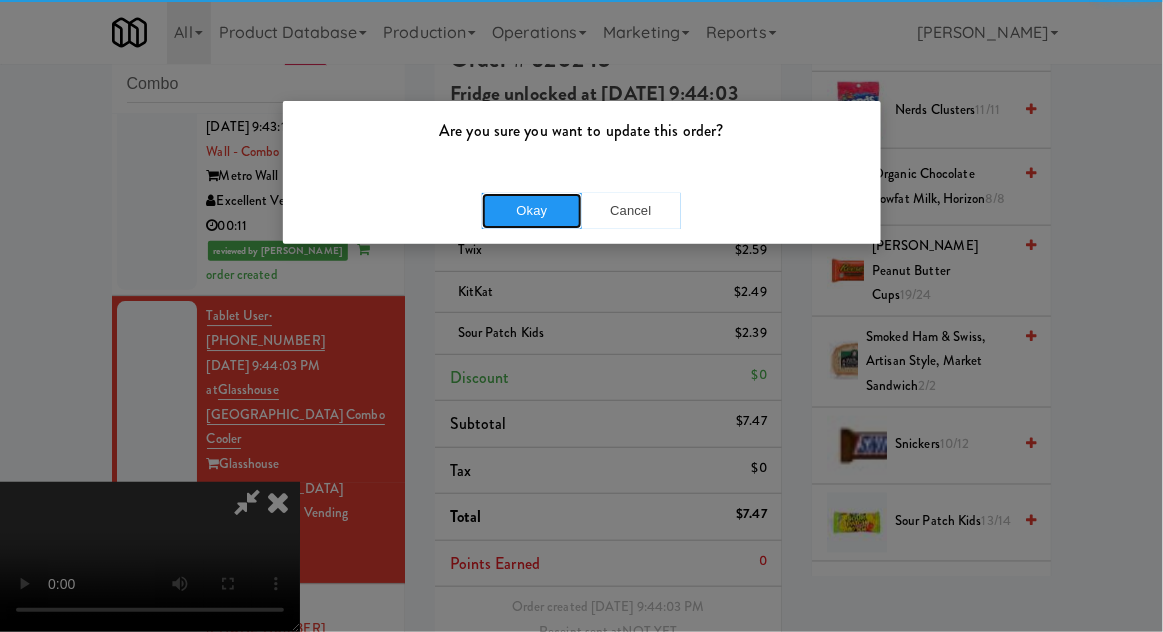click on "Okay" at bounding box center (532, 211) 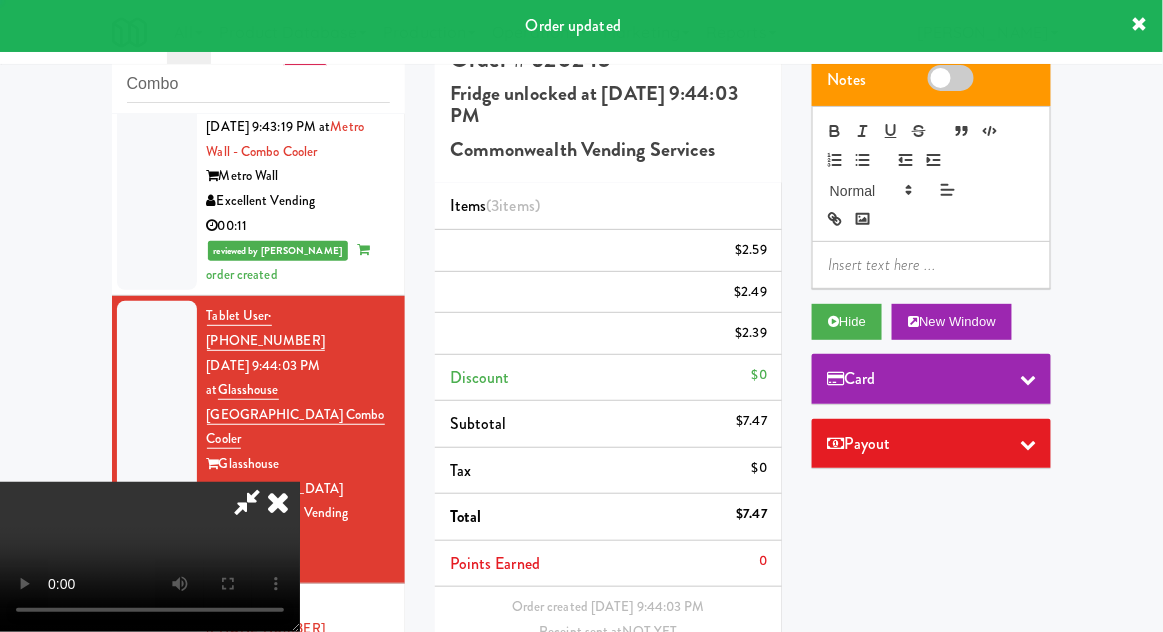 scroll, scrollTop: 0, scrollLeft: 0, axis: both 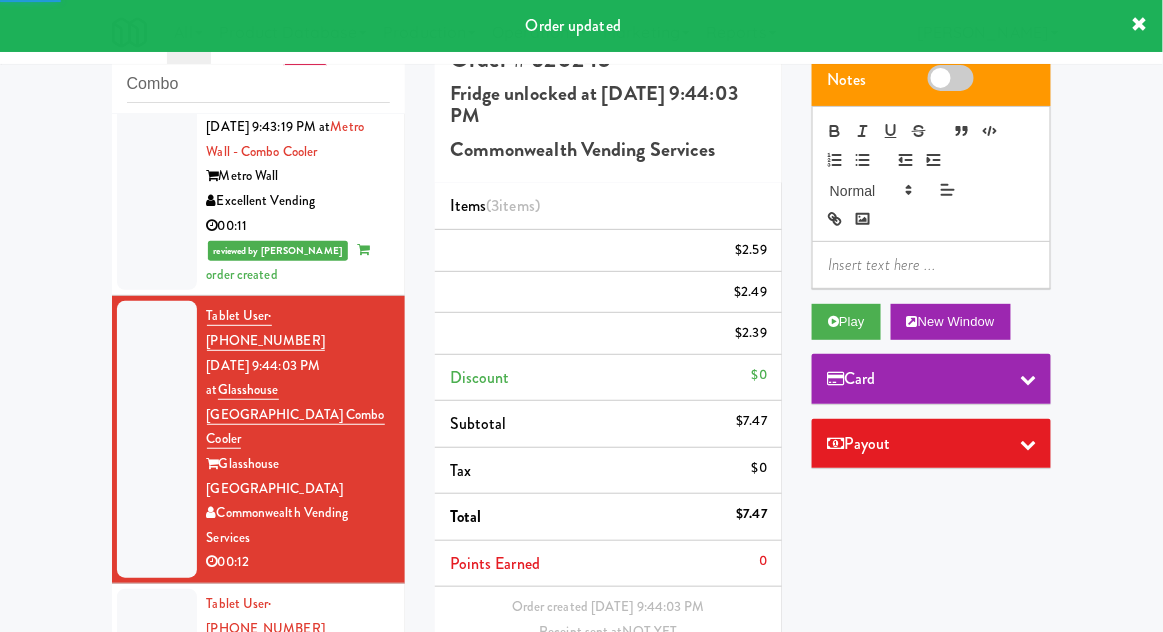 click at bounding box center (157, 678) 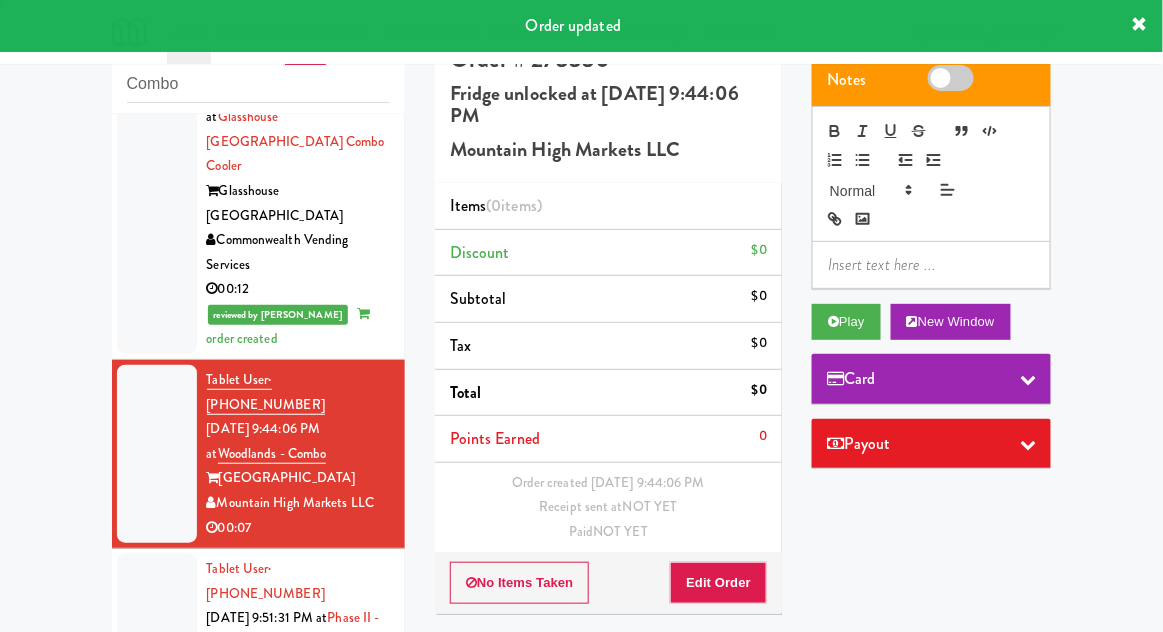 scroll, scrollTop: 1786, scrollLeft: 0, axis: vertical 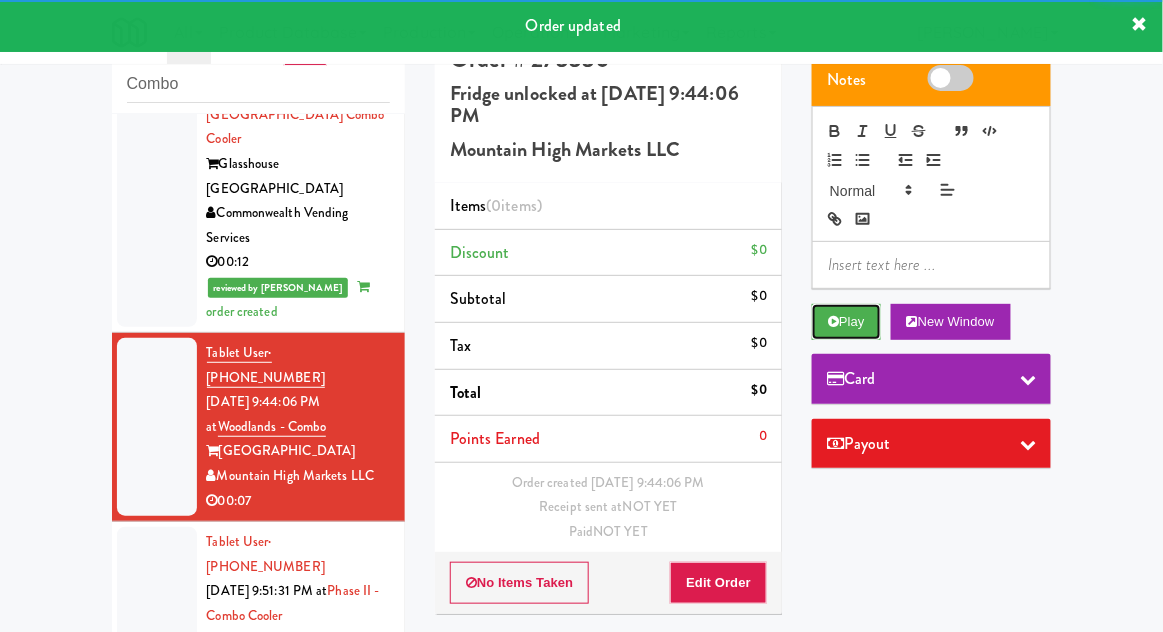 click on "Play" at bounding box center (846, 322) 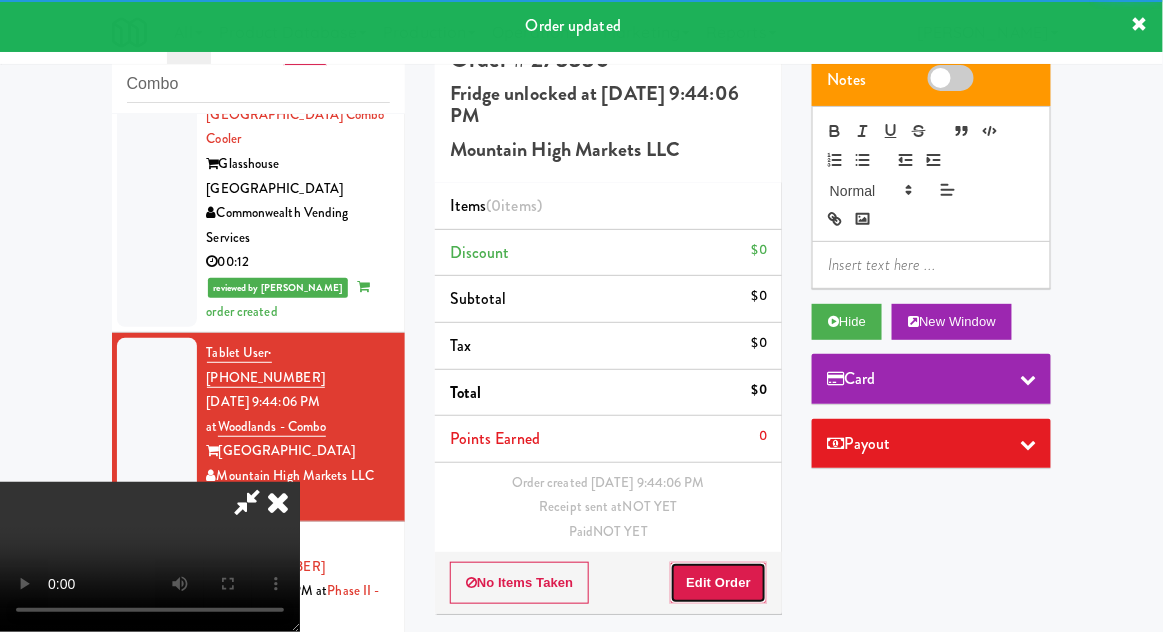 click on "Edit Order" at bounding box center (718, 583) 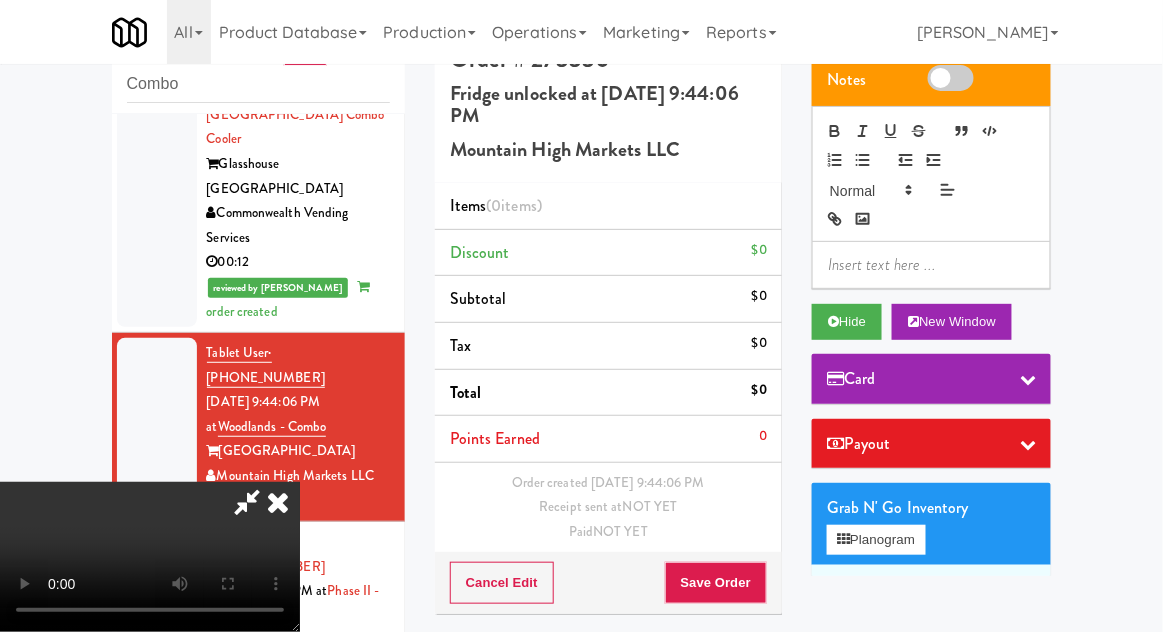 type 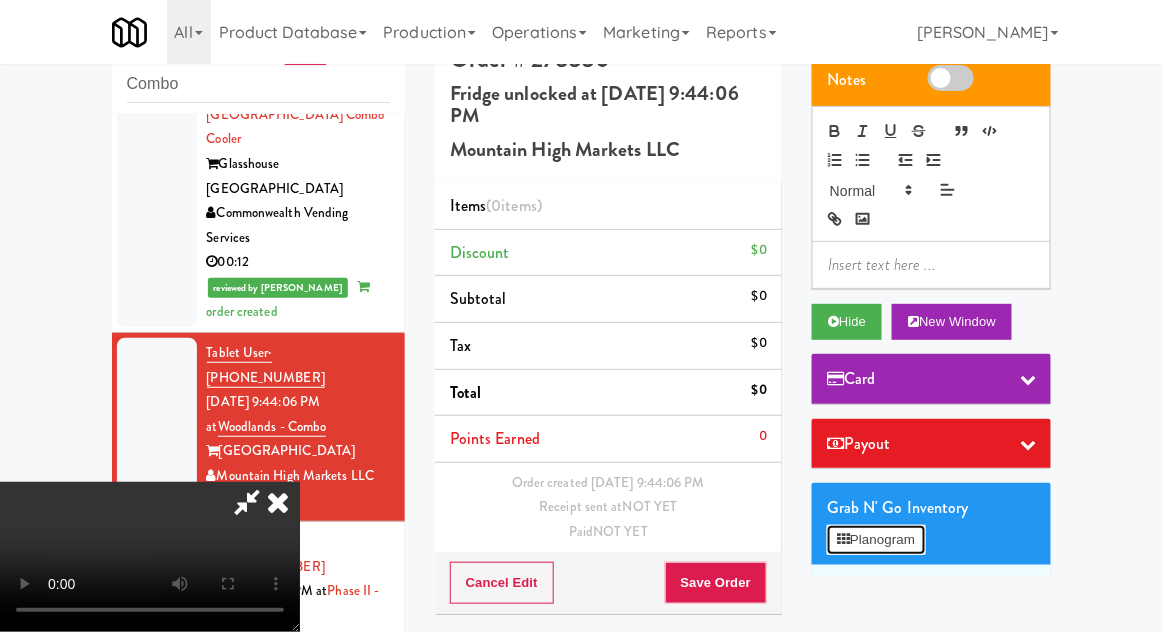 click on "Planogram" at bounding box center [876, 540] 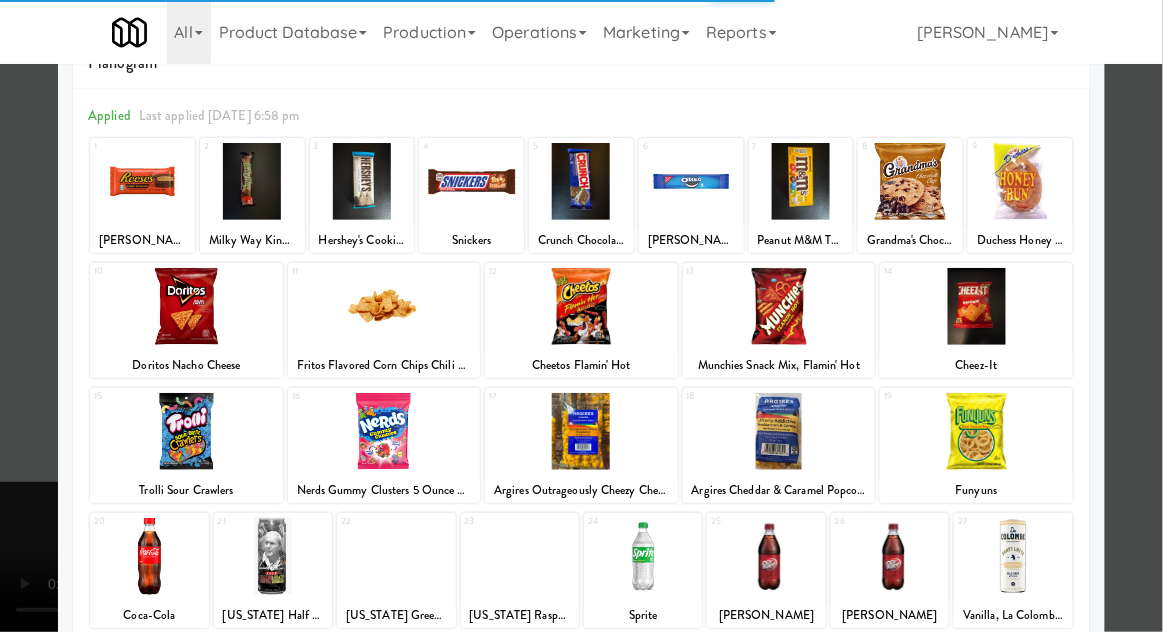 scroll, scrollTop: 66, scrollLeft: 0, axis: vertical 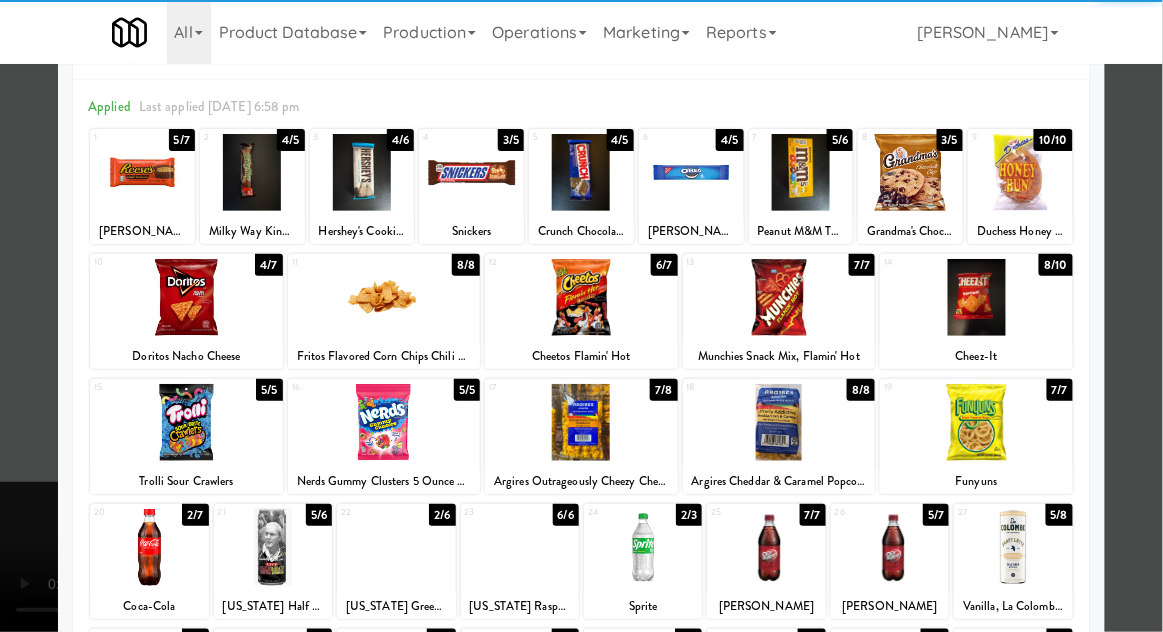 click at bounding box center [1013, 547] 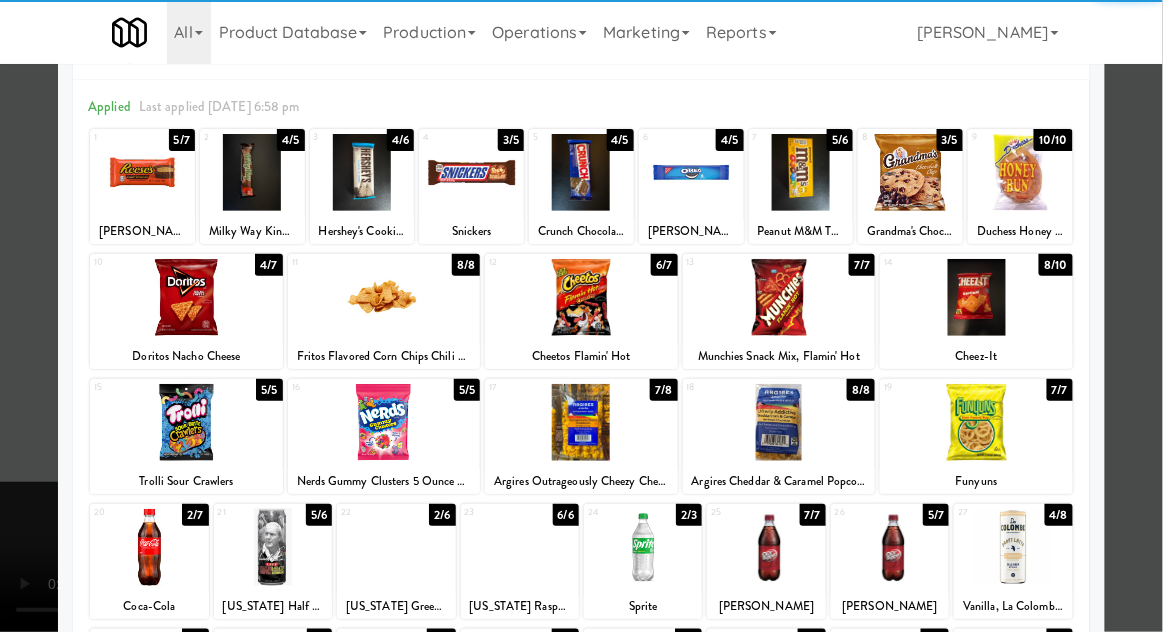 click at bounding box center (581, 316) 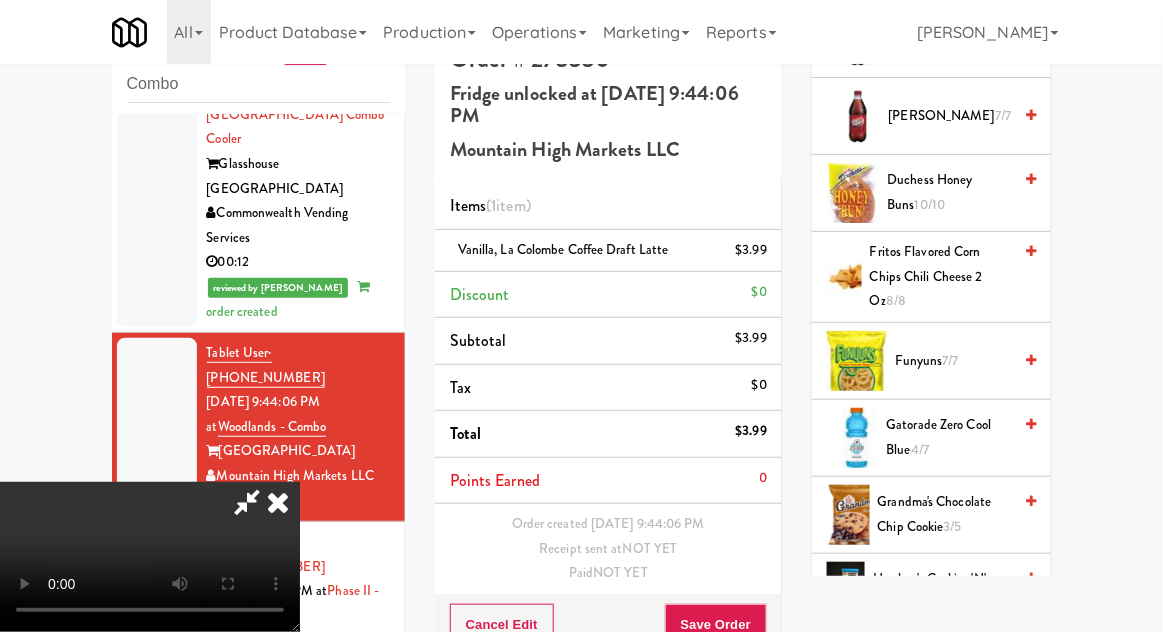 scroll, scrollTop: 1542, scrollLeft: 0, axis: vertical 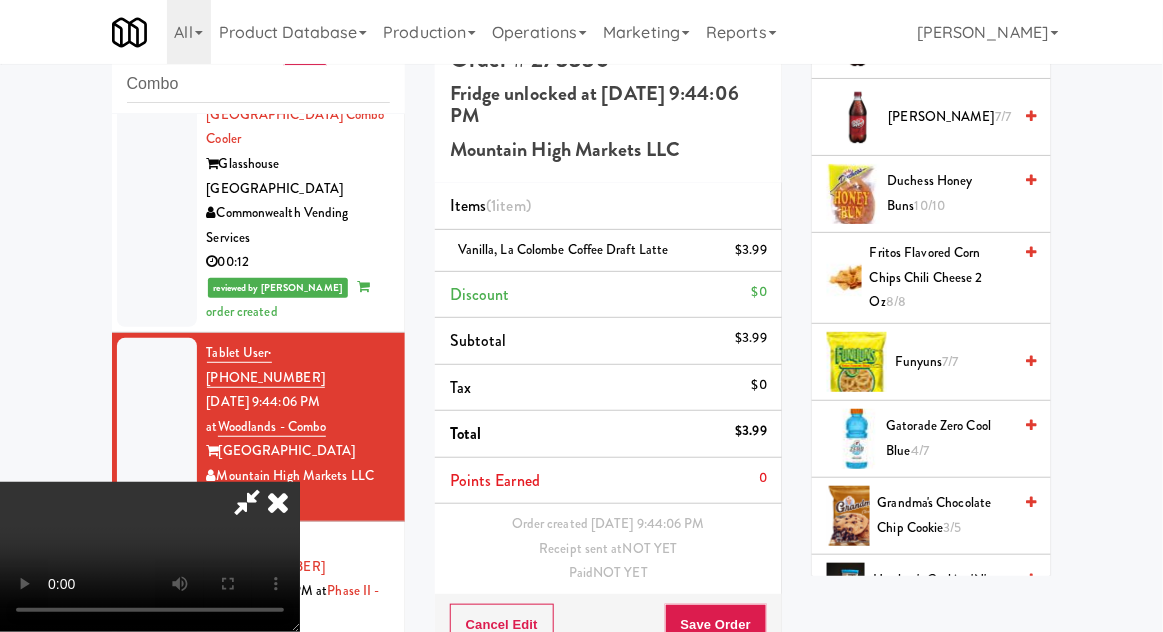 click on "3/5" at bounding box center [953, 527] 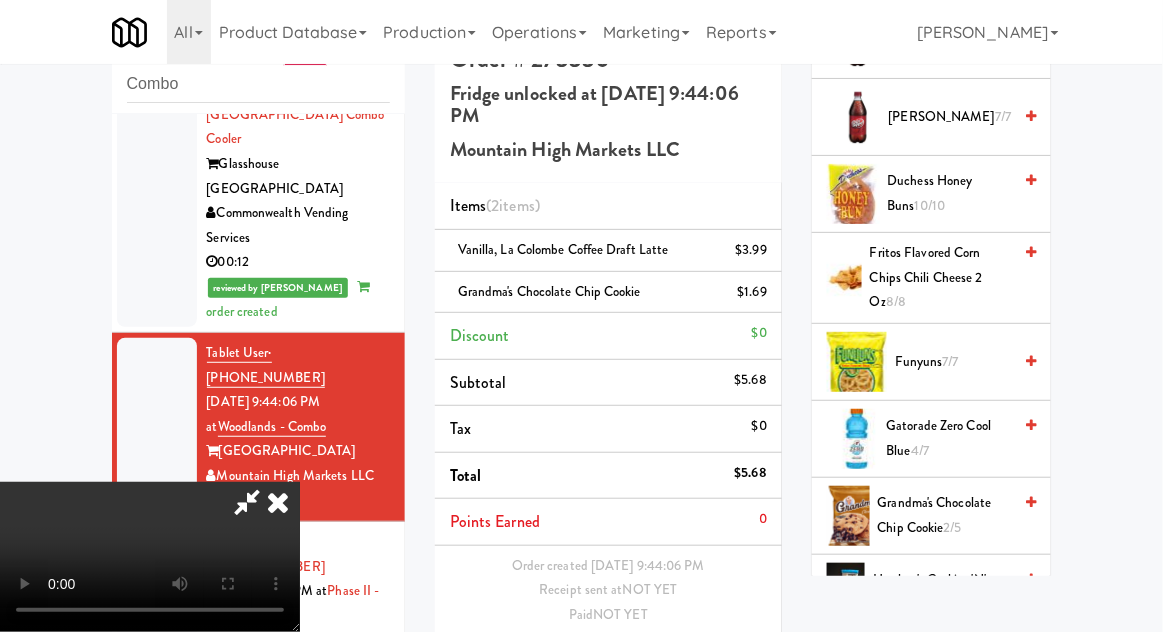 click on "Save Order" at bounding box center [716, 667] 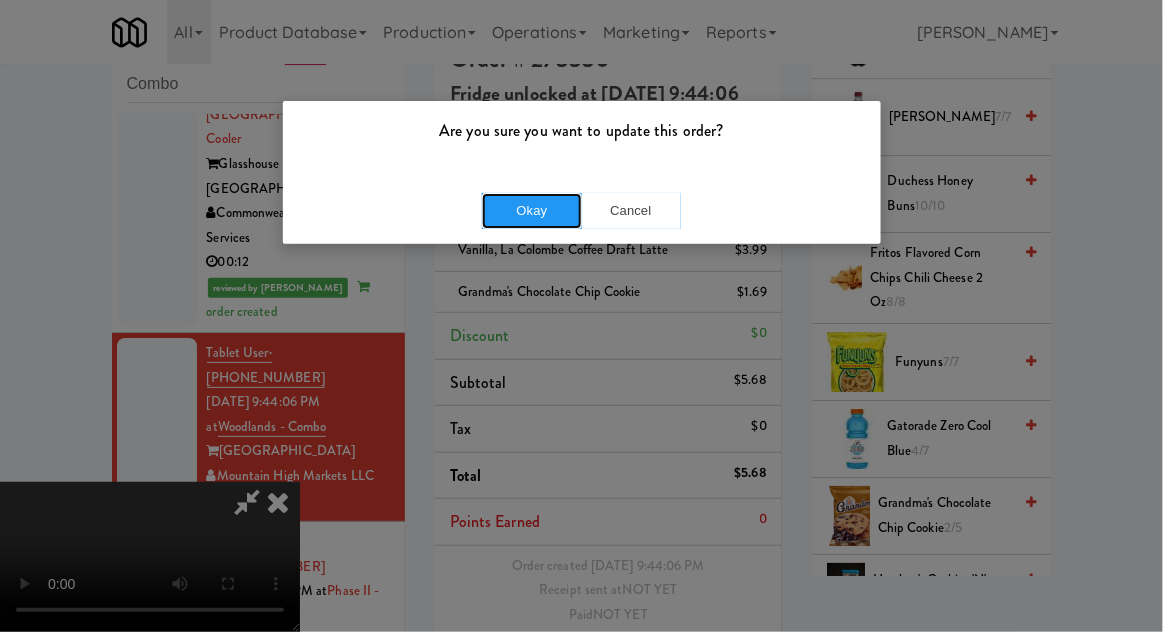 click on "Okay" at bounding box center [532, 211] 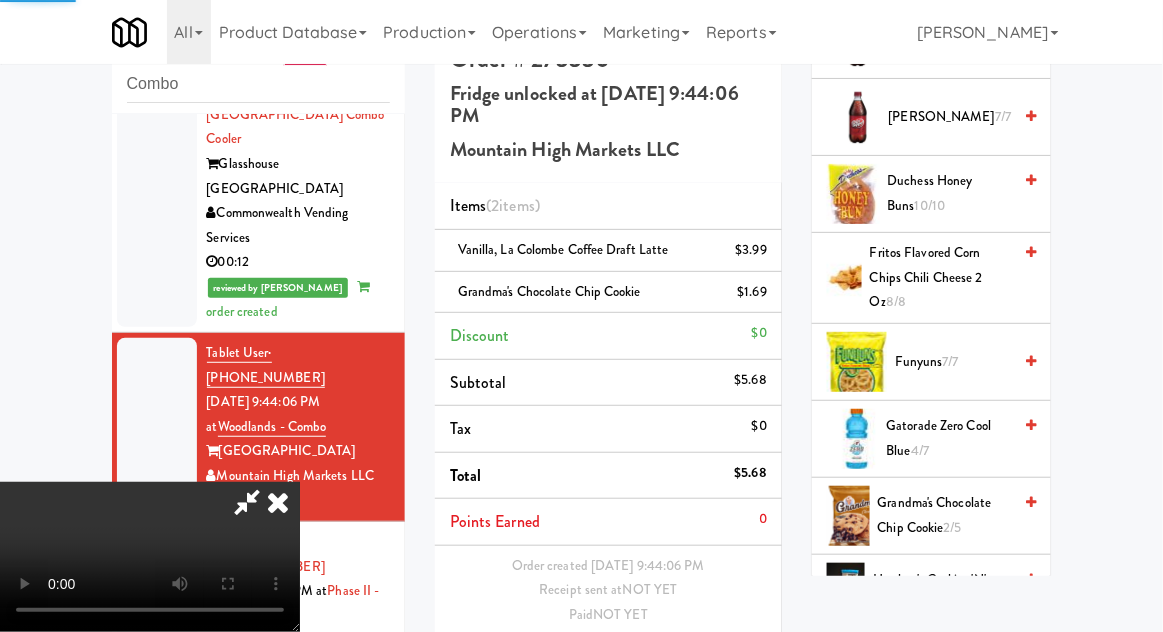 scroll, scrollTop: 0, scrollLeft: 0, axis: both 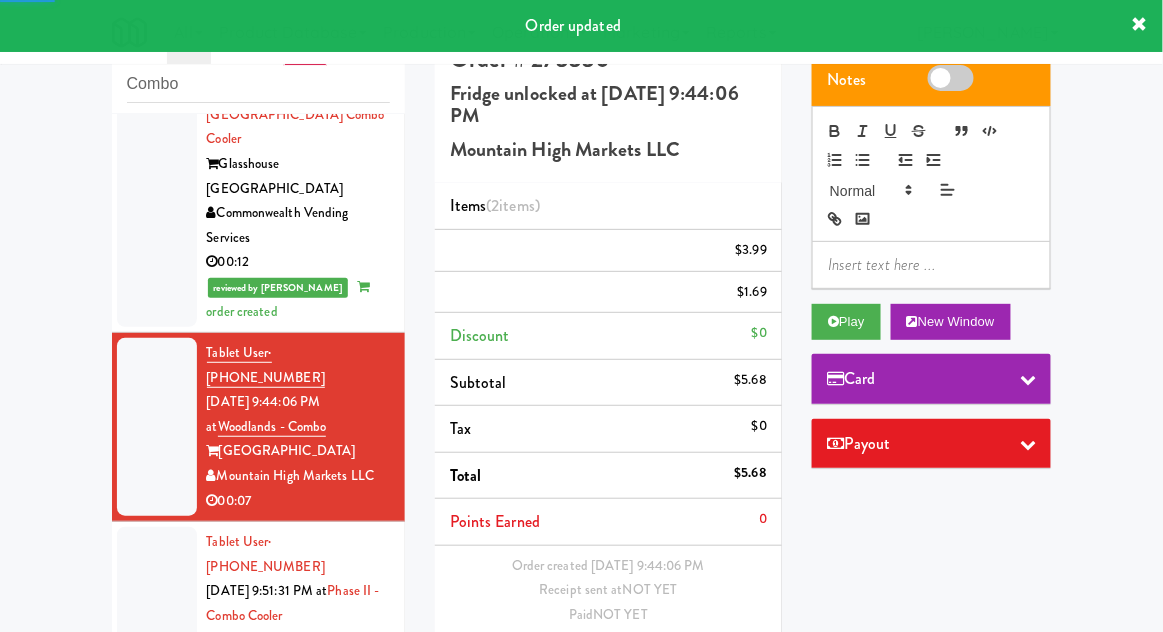 click at bounding box center (157, 616) 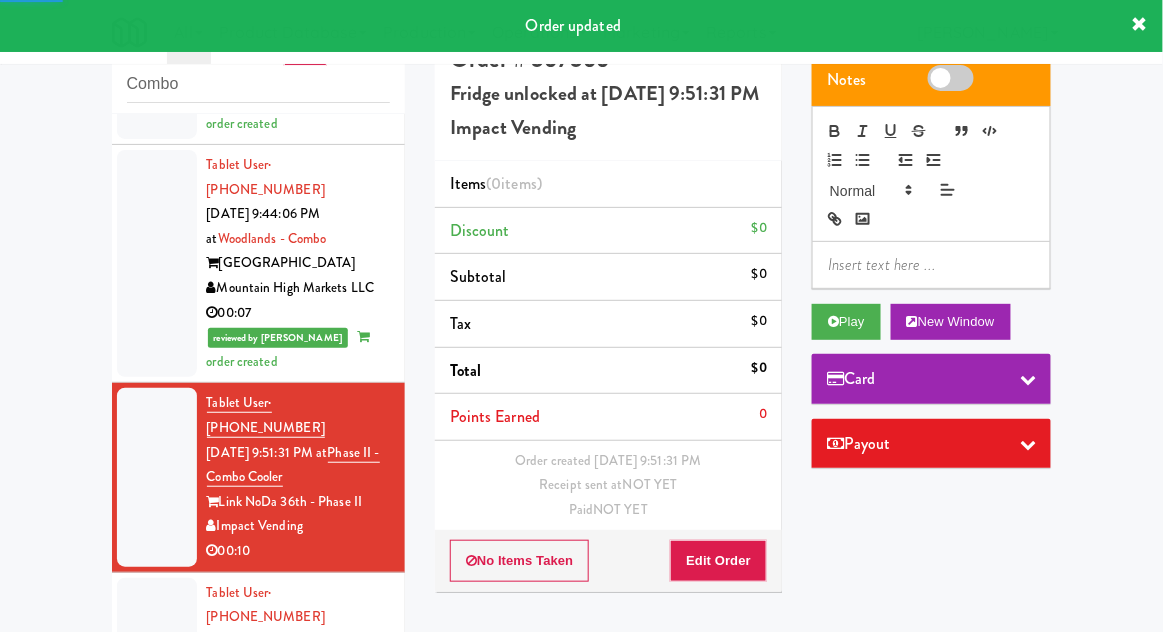 scroll, scrollTop: 1974, scrollLeft: 0, axis: vertical 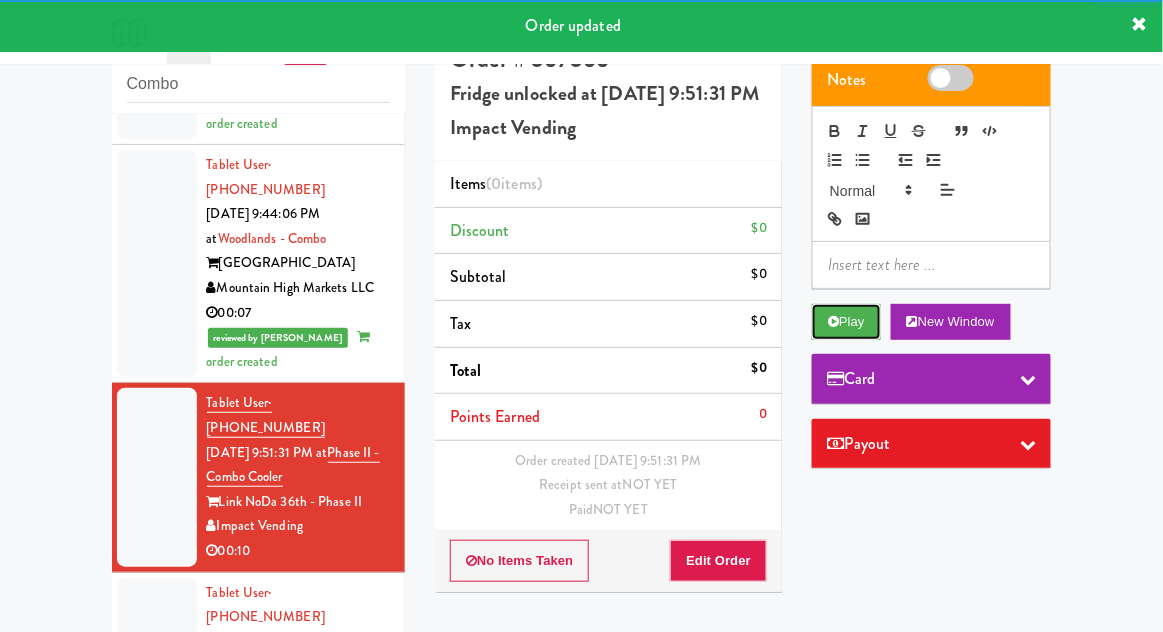 click on "Play" at bounding box center (846, 322) 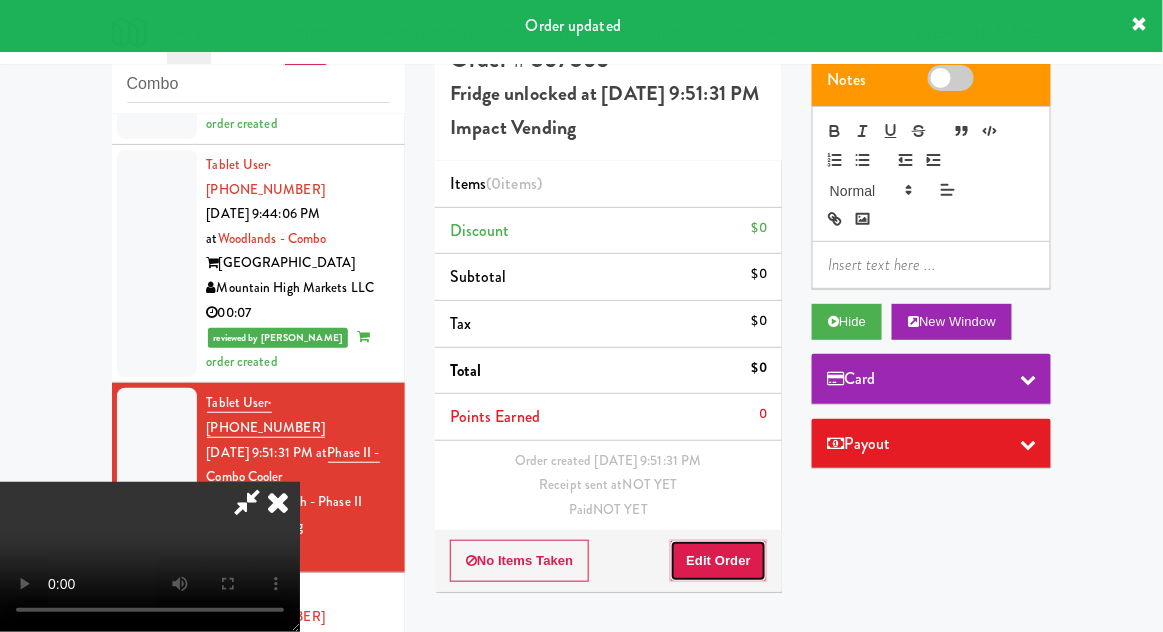 click on "Edit Order" at bounding box center (718, 561) 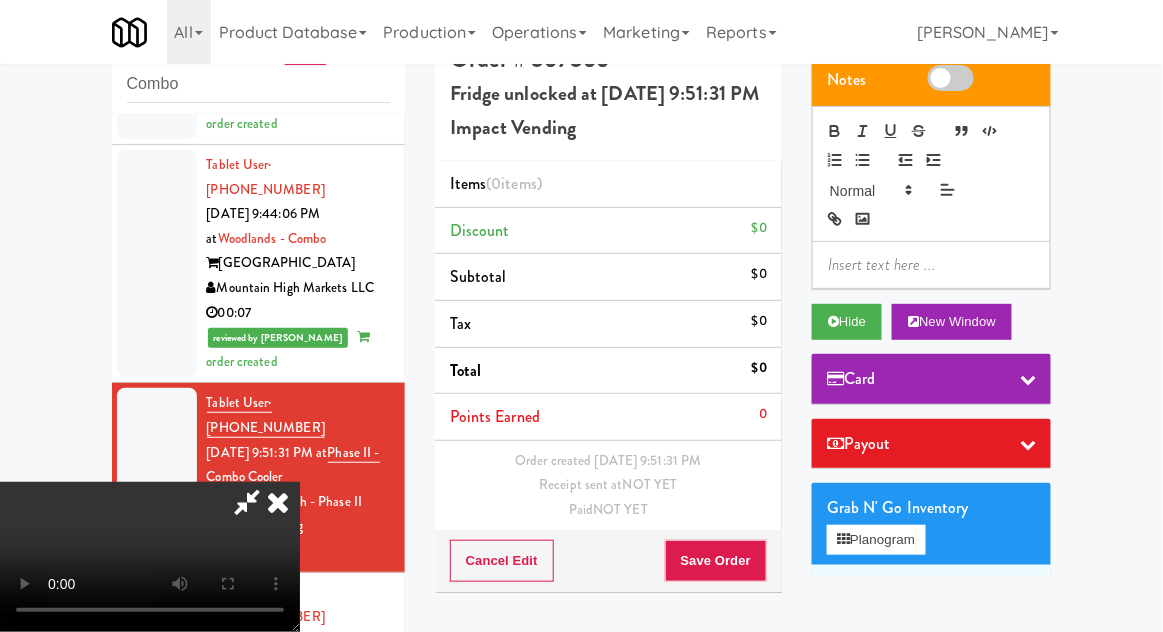 scroll, scrollTop: 73, scrollLeft: 0, axis: vertical 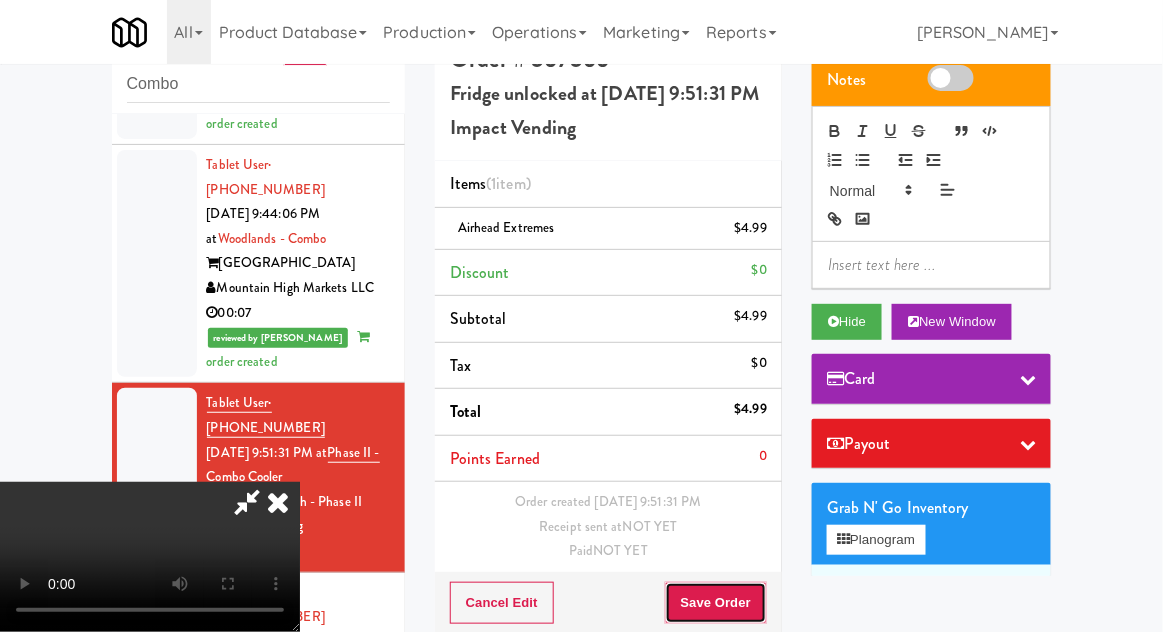 click on "Save Order" at bounding box center [716, 603] 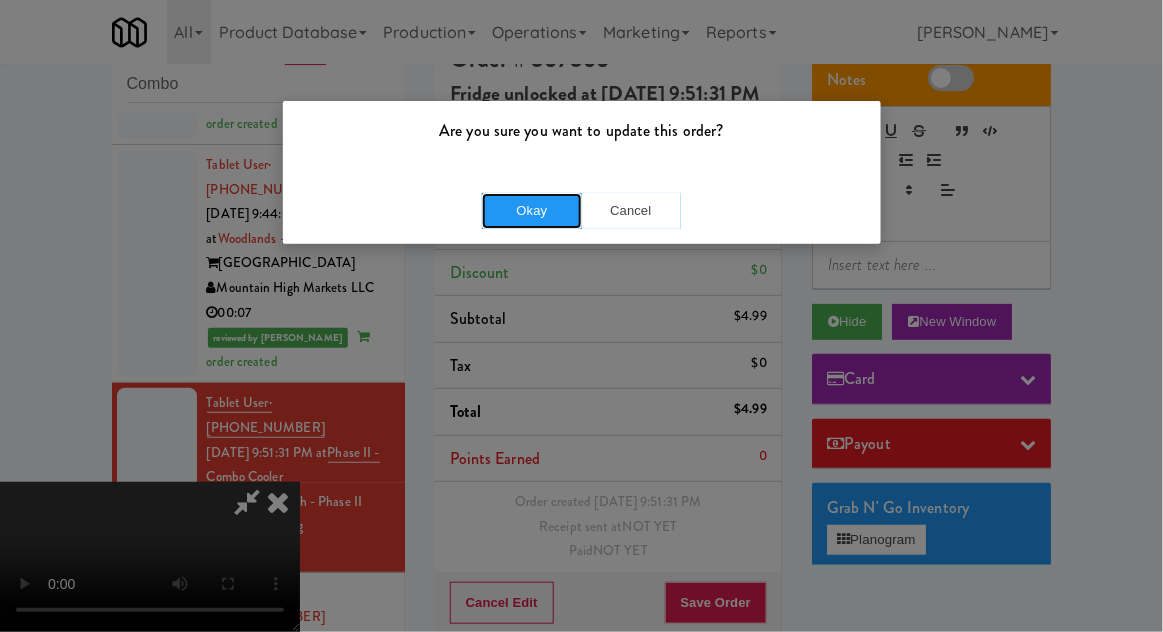 click on "Okay" at bounding box center (532, 211) 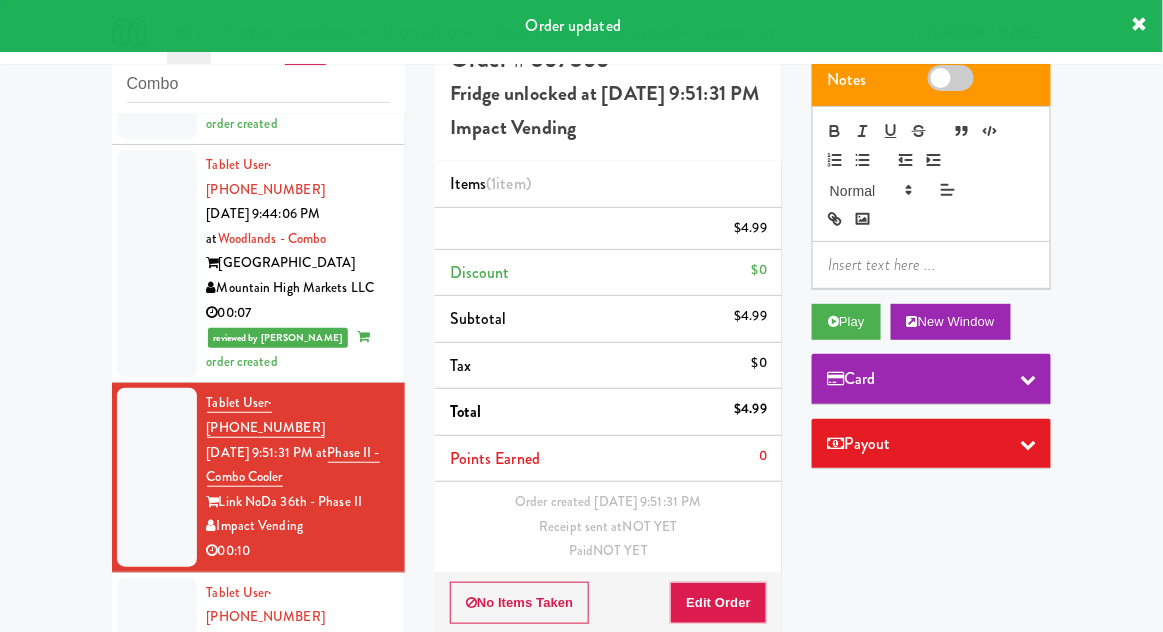 scroll, scrollTop: 0, scrollLeft: 0, axis: both 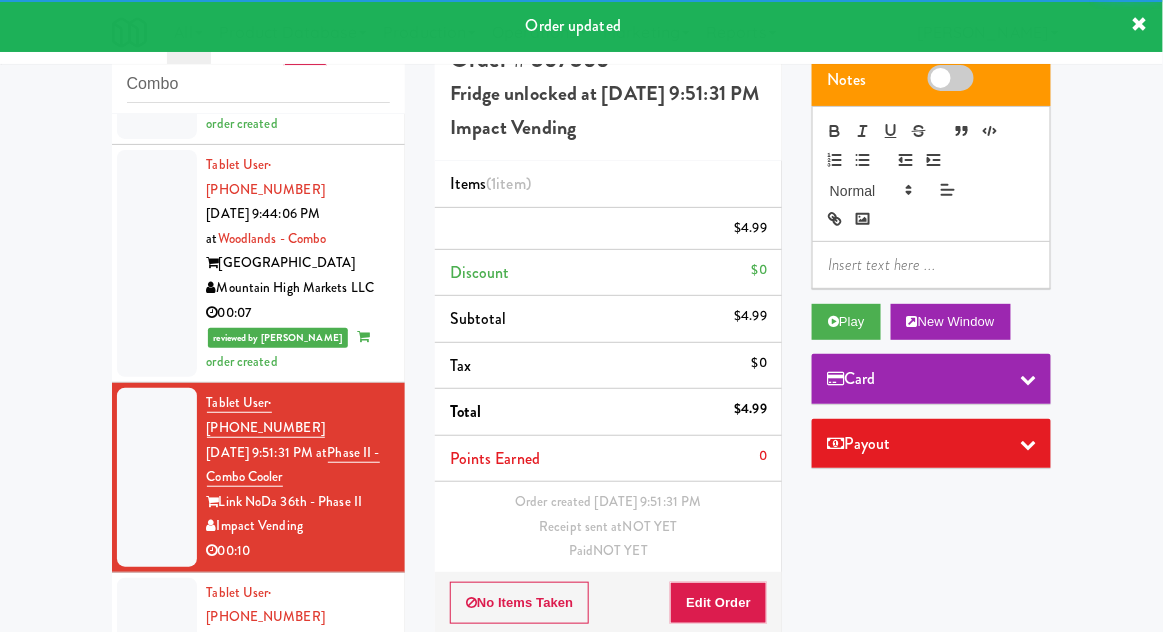click at bounding box center [157, 679] 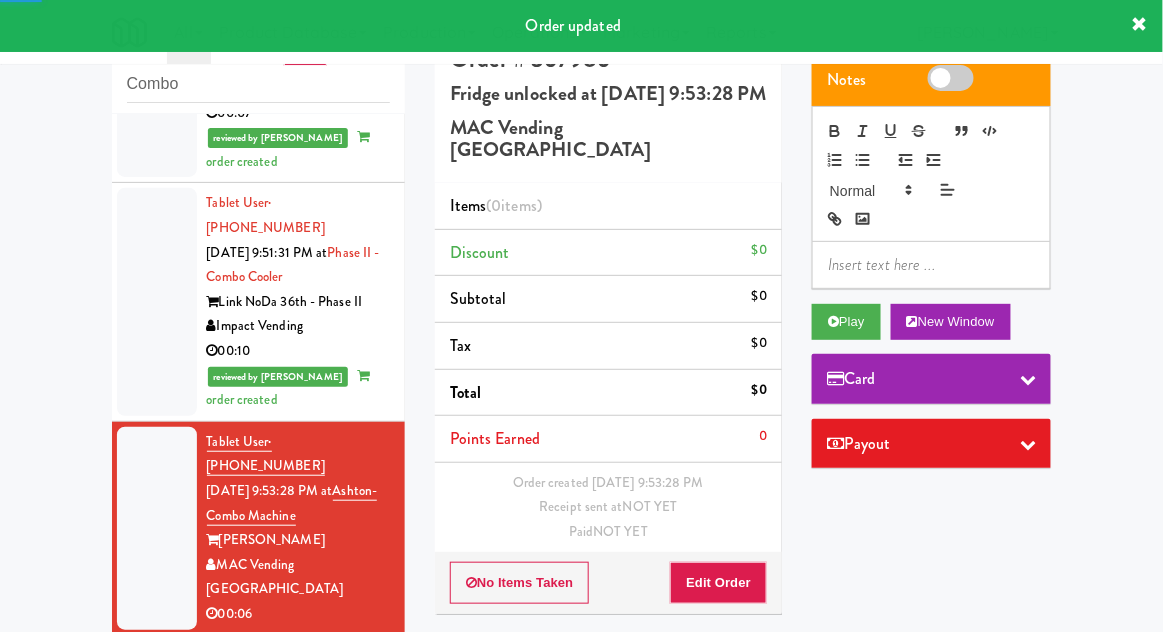 scroll, scrollTop: 2175, scrollLeft: 0, axis: vertical 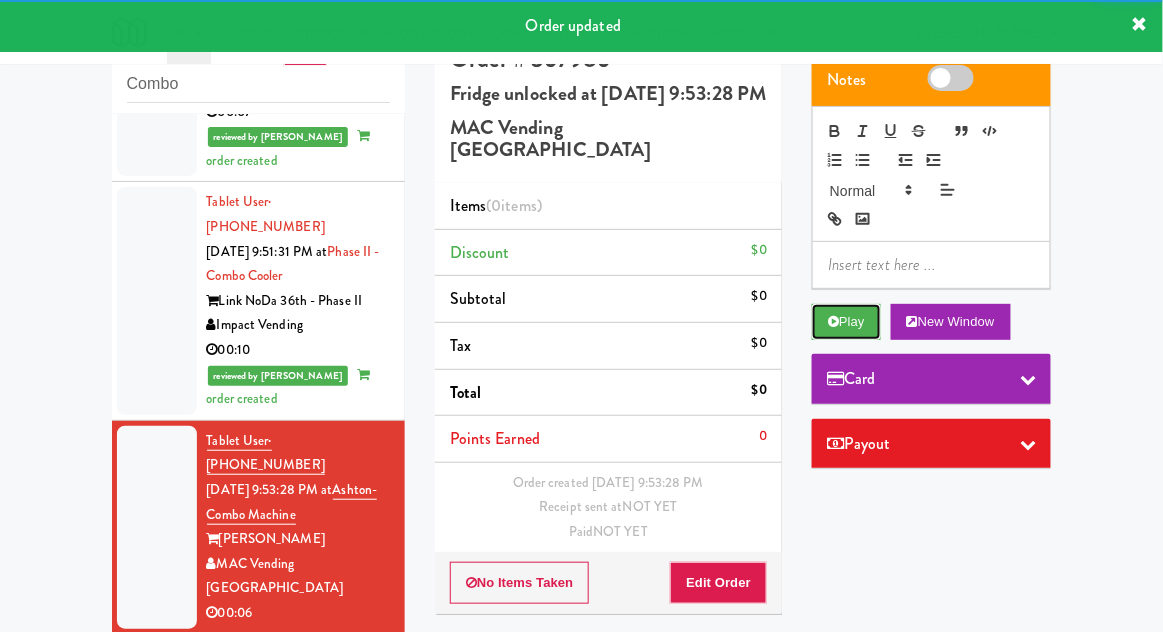 click on "Play" at bounding box center (846, 322) 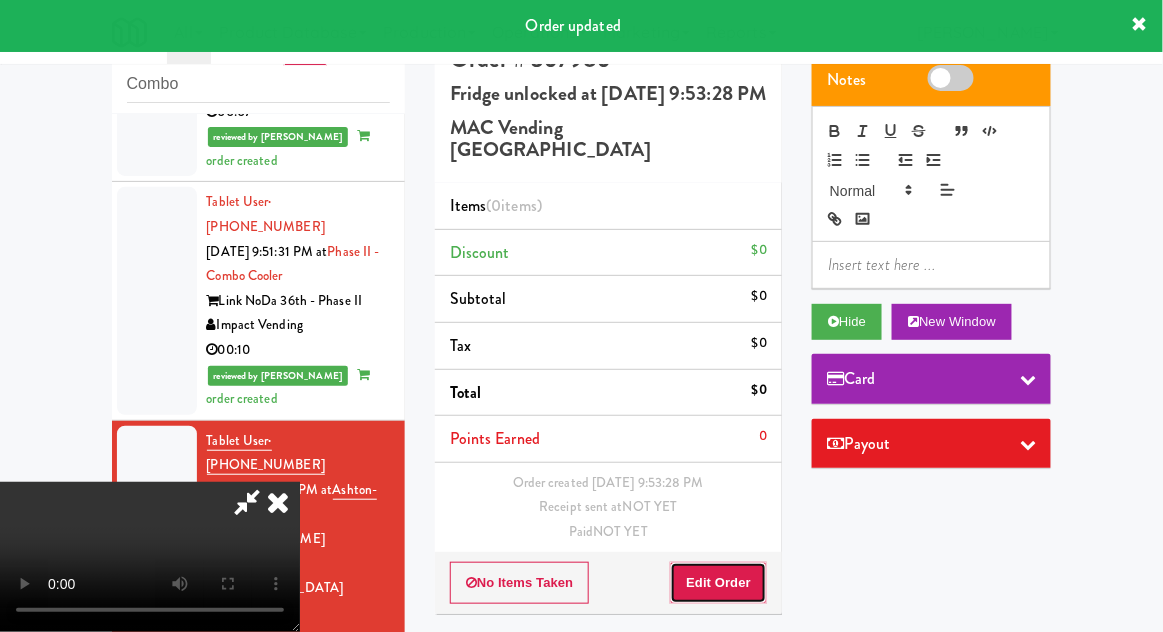 click on "Edit Order" at bounding box center (718, 583) 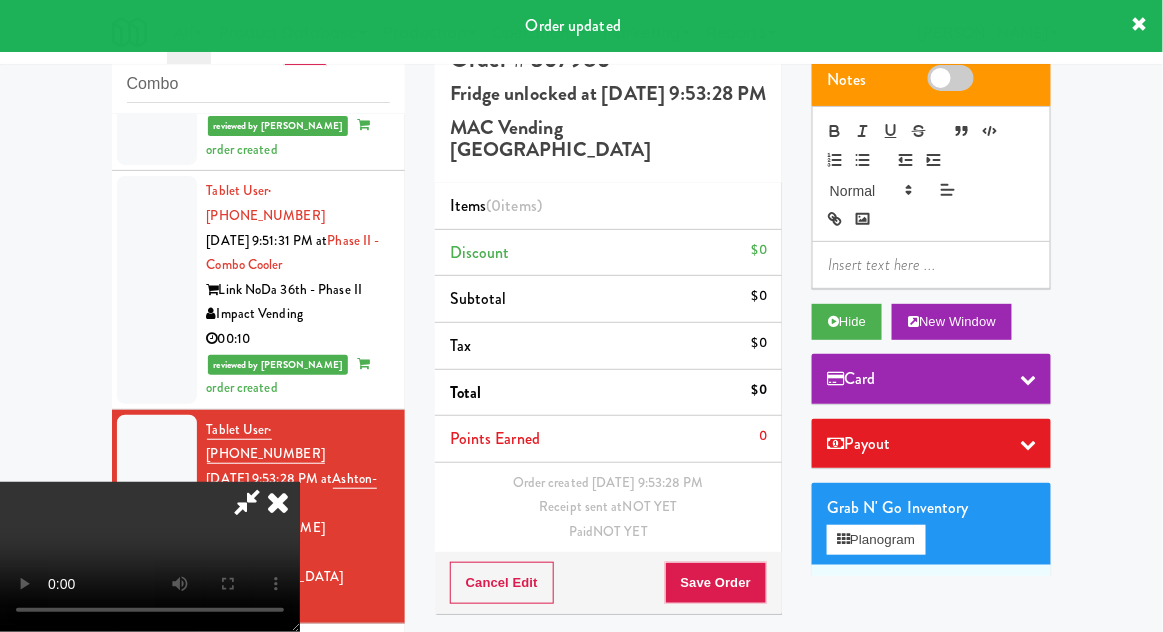 scroll, scrollTop: 2188, scrollLeft: 0, axis: vertical 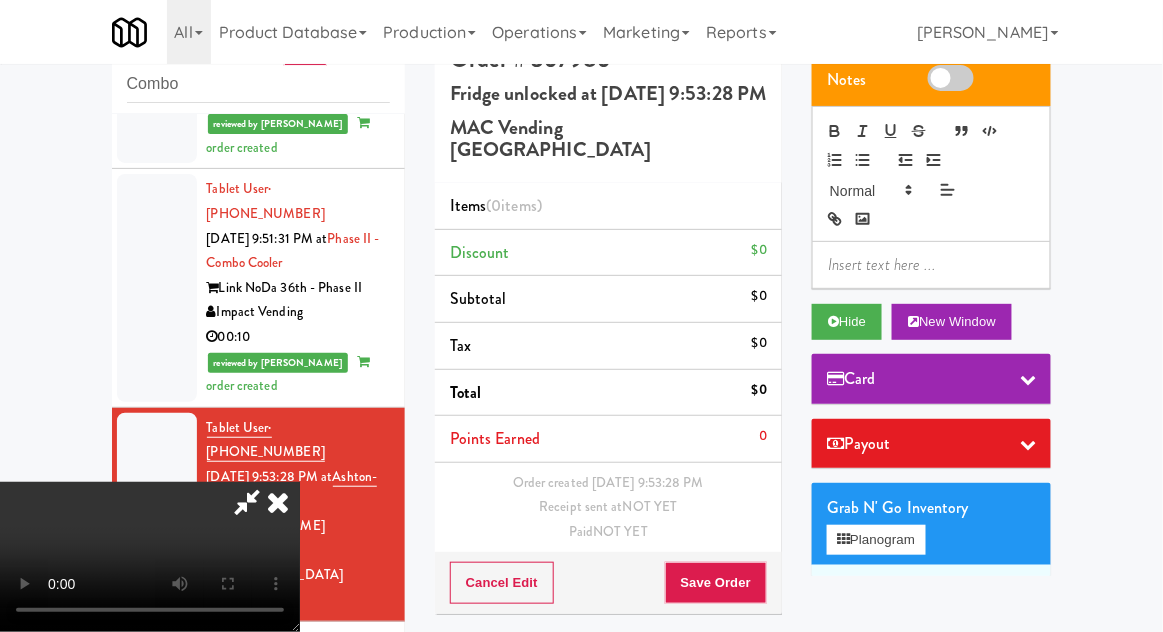 type 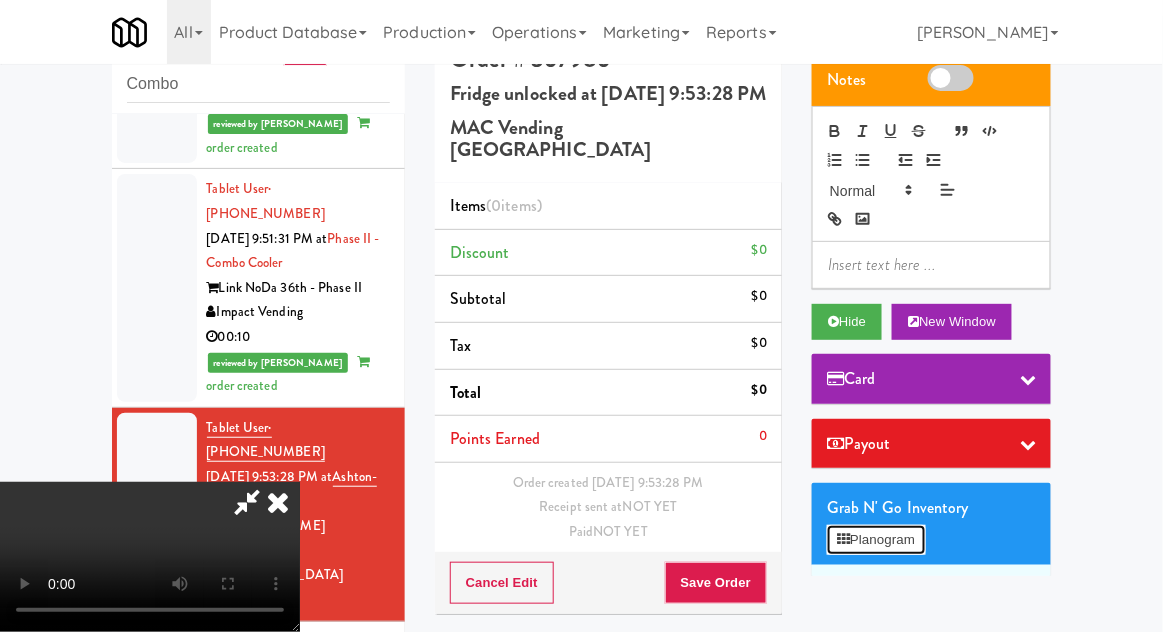 click on "Planogram" at bounding box center (876, 540) 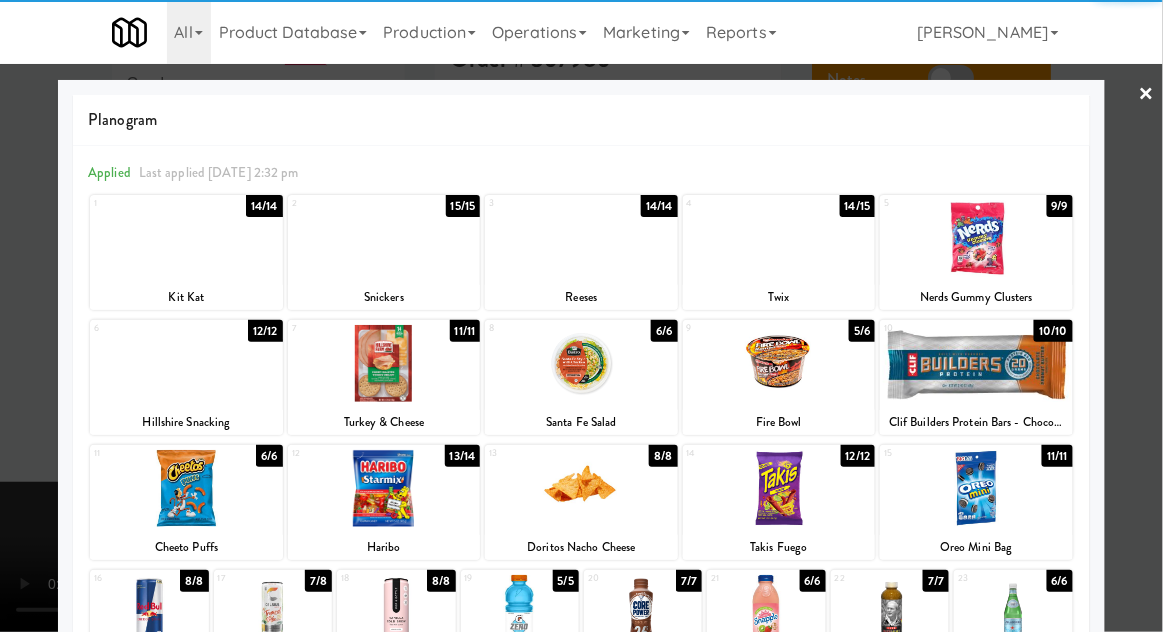 click at bounding box center (779, 238) 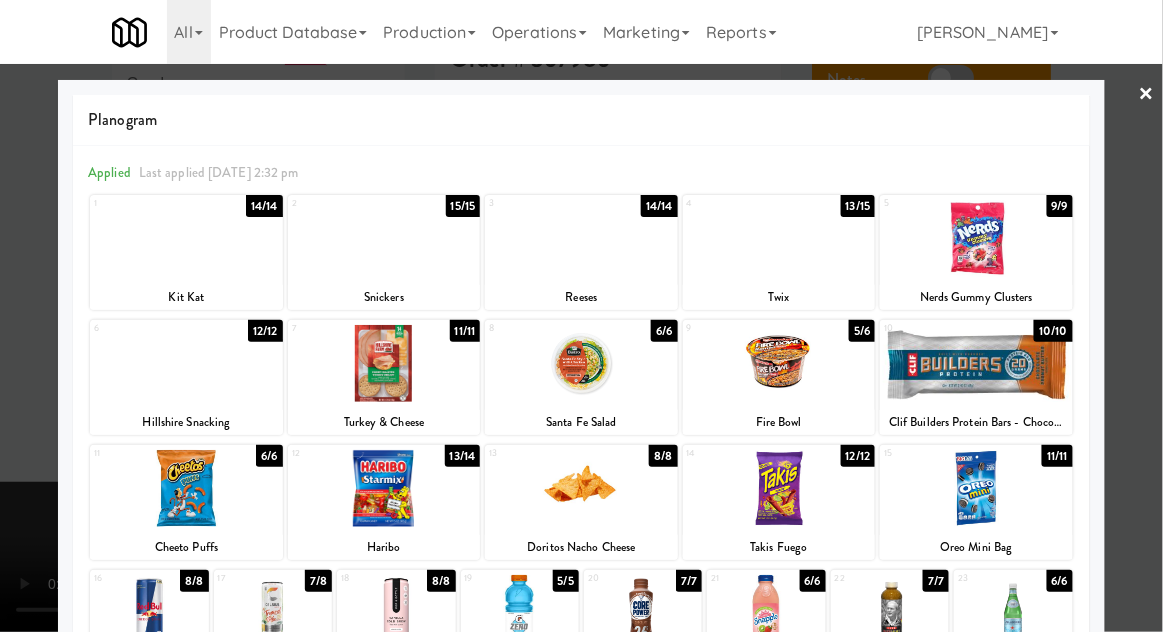 click at bounding box center [581, 316] 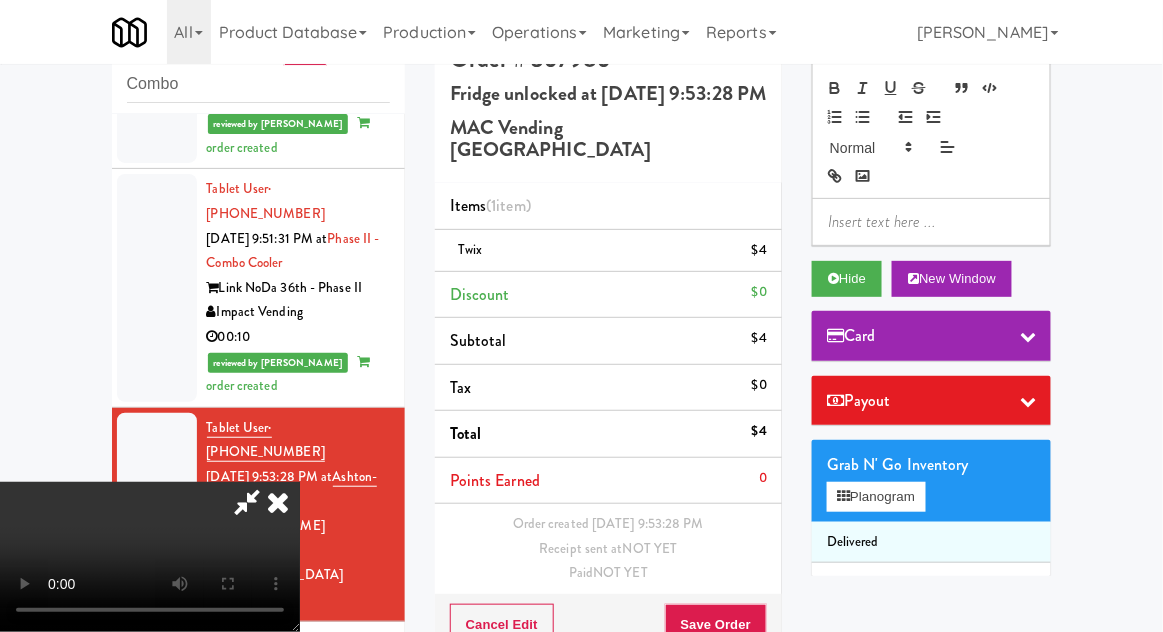 scroll, scrollTop: 39, scrollLeft: 0, axis: vertical 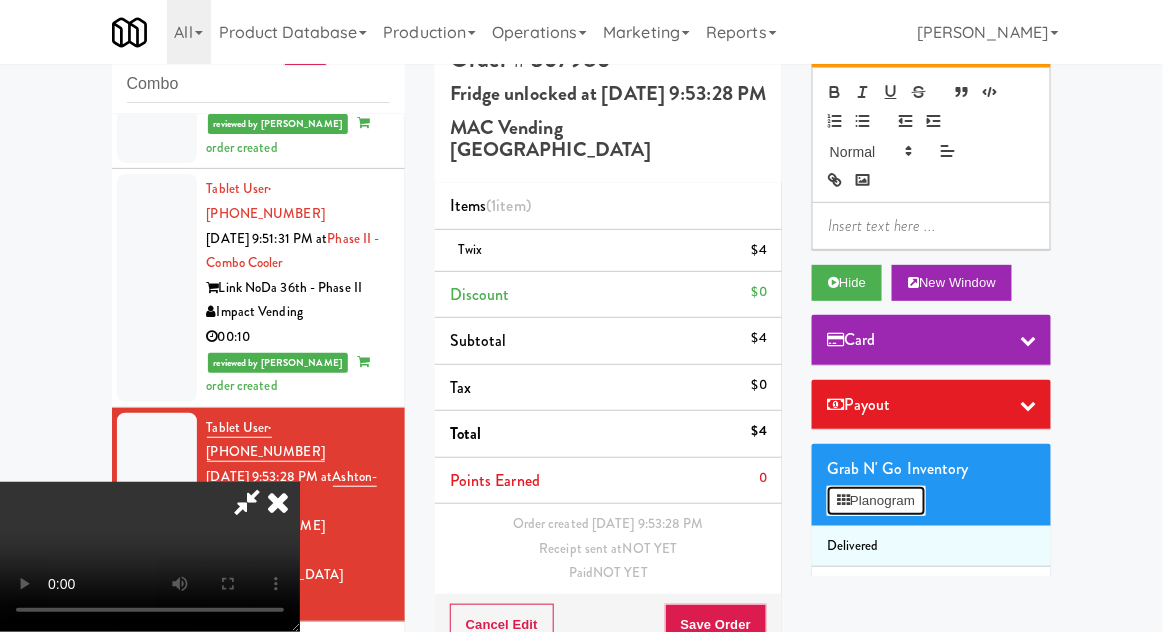 click on "Planogram" at bounding box center (876, 501) 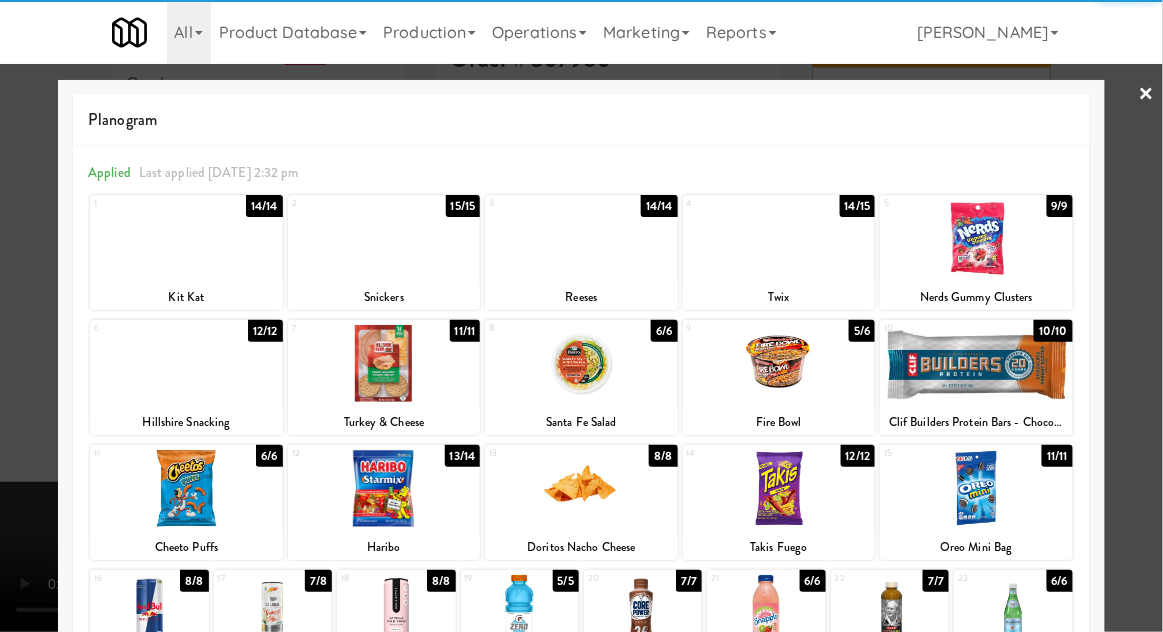 click at bounding box center (976, 238) 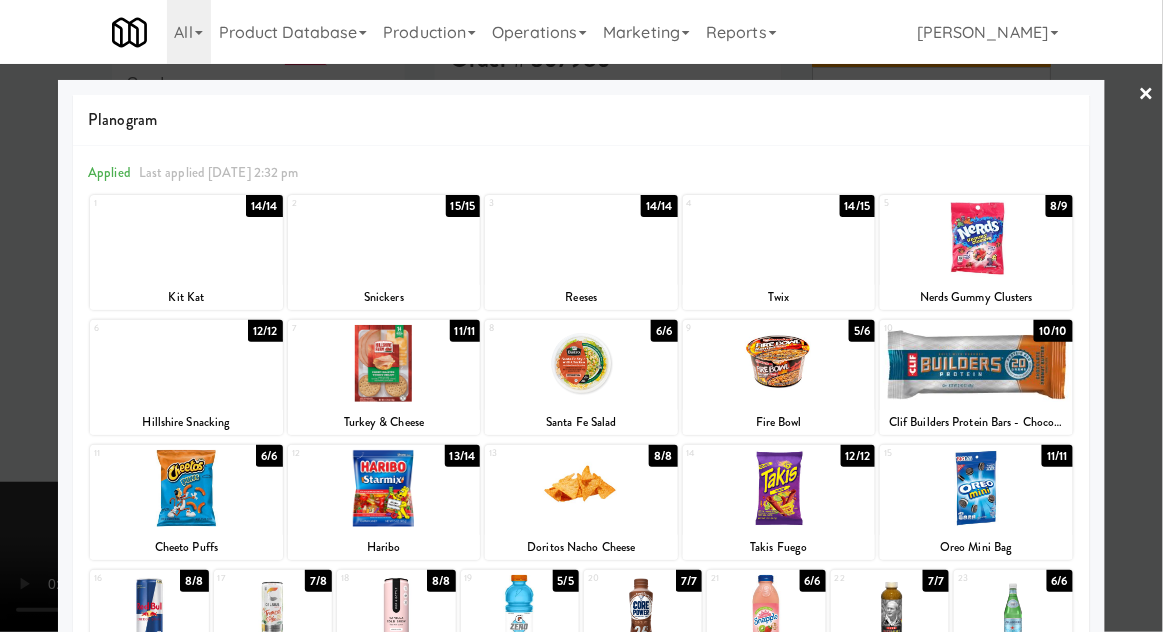 click at bounding box center [581, 316] 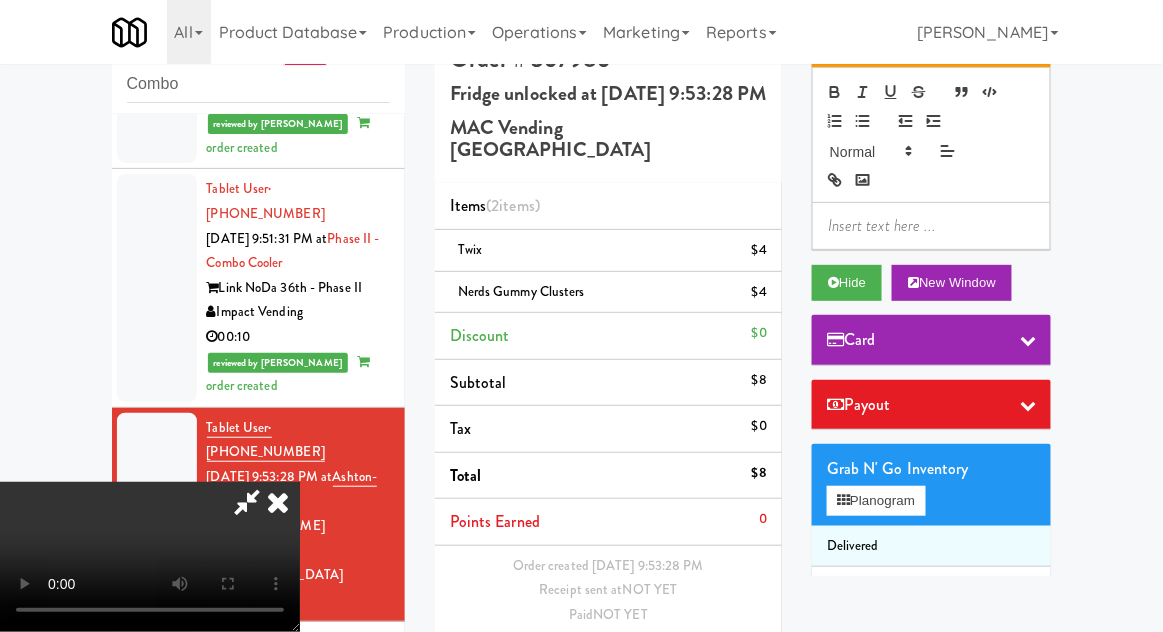 click on "Save Order" at bounding box center [716, 667] 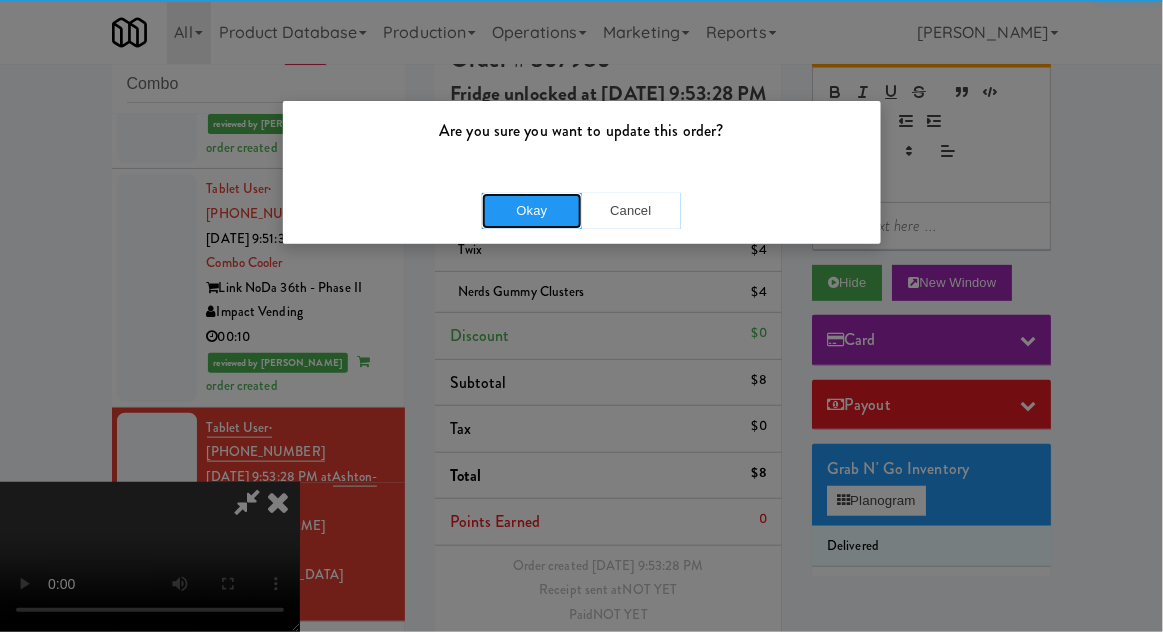 click on "Okay" at bounding box center [532, 211] 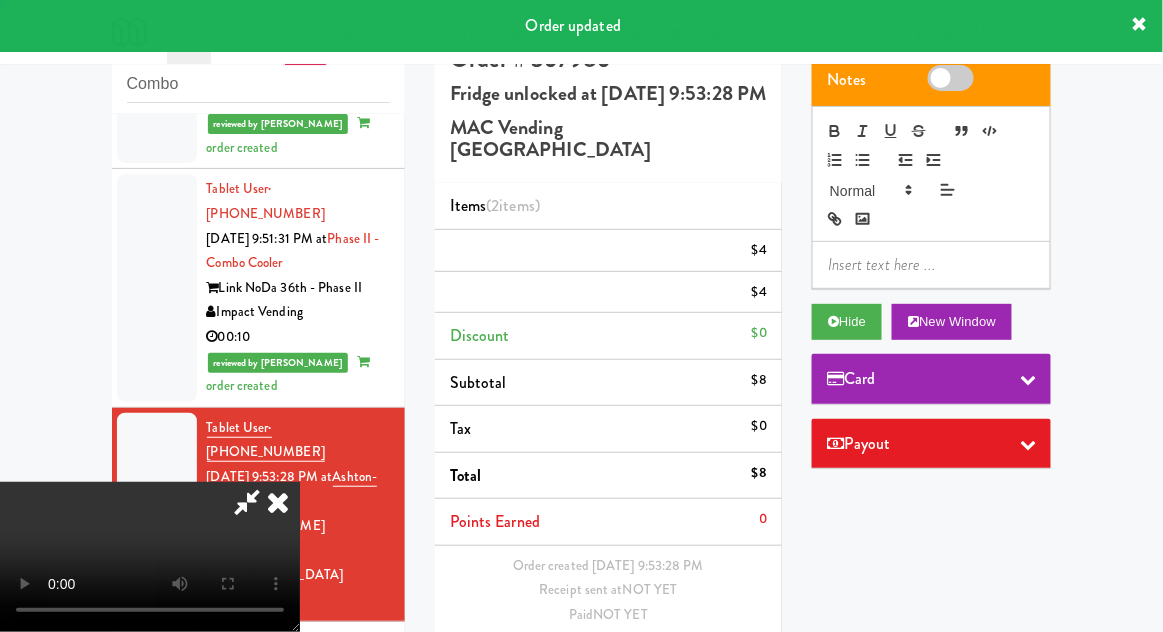 scroll, scrollTop: 0, scrollLeft: 0, axis: both 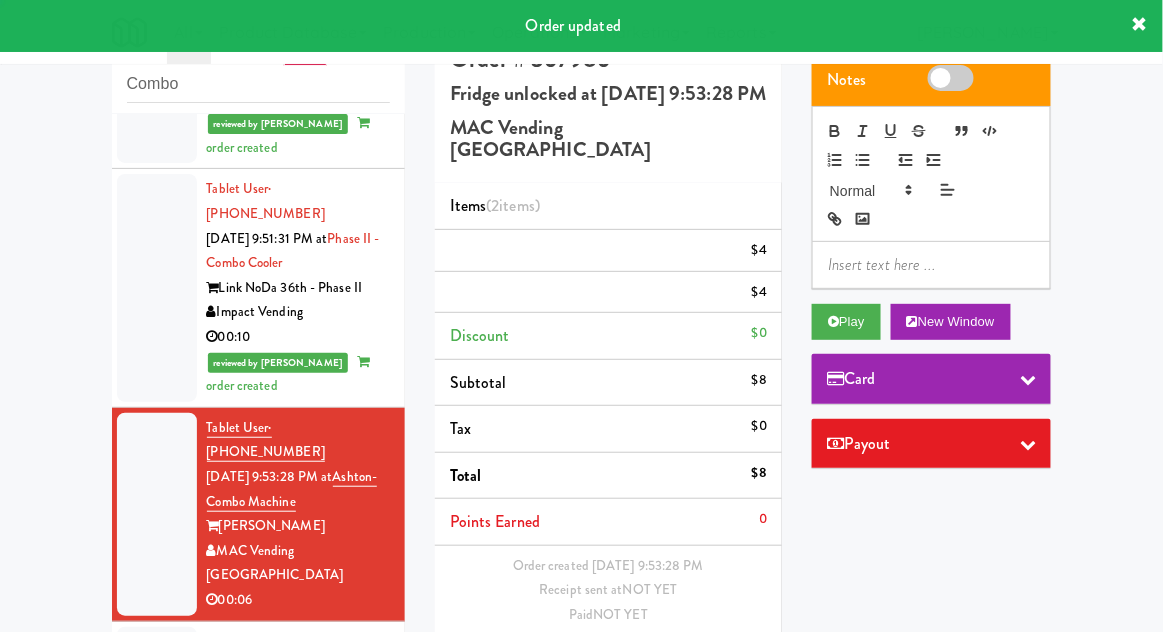 click at bounding box center [157, 765] 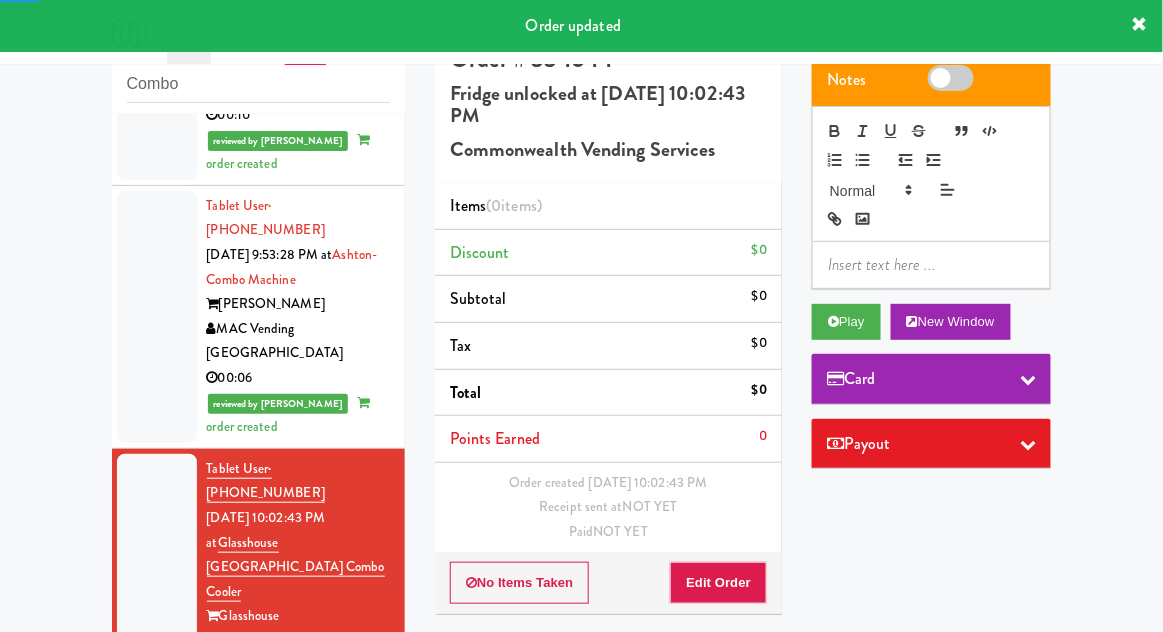 scroll, scrollTop: 2410, scrollLeft: 0, axis: vertical 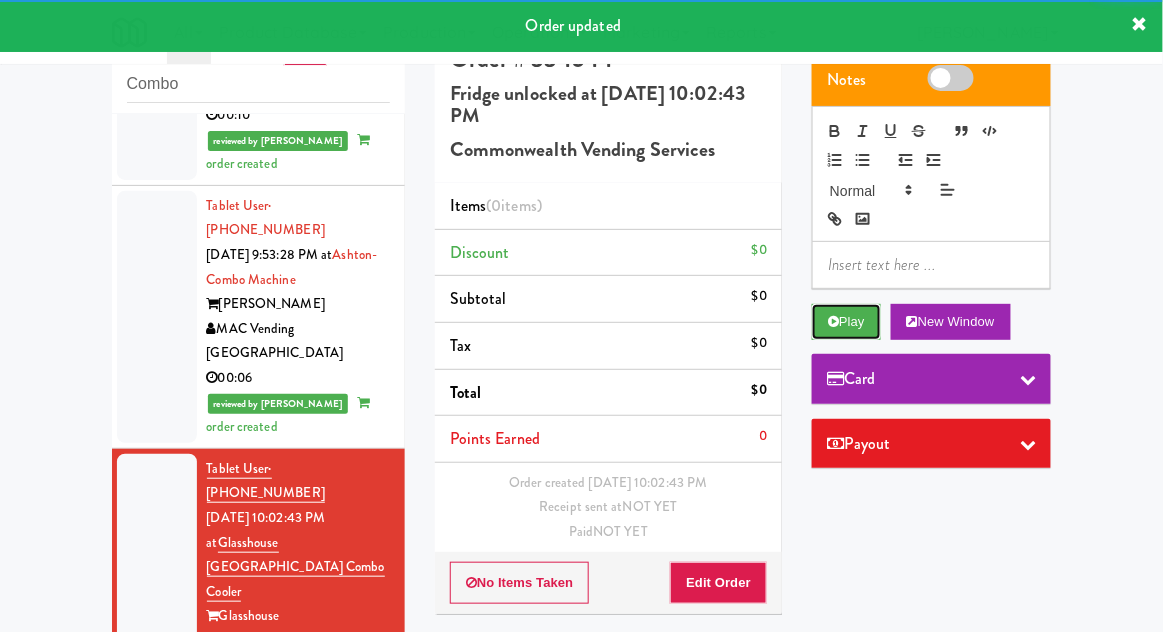 click on "Play" at bounding box center (846, 322) 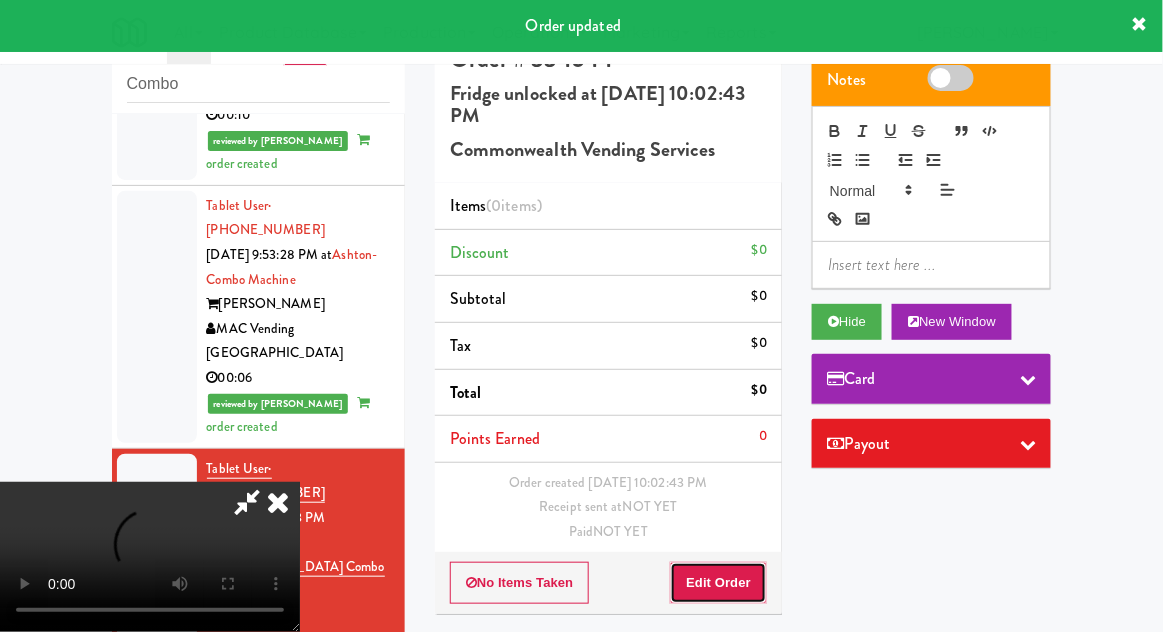 click on "Edit Order" at bounding box center [718, 583] 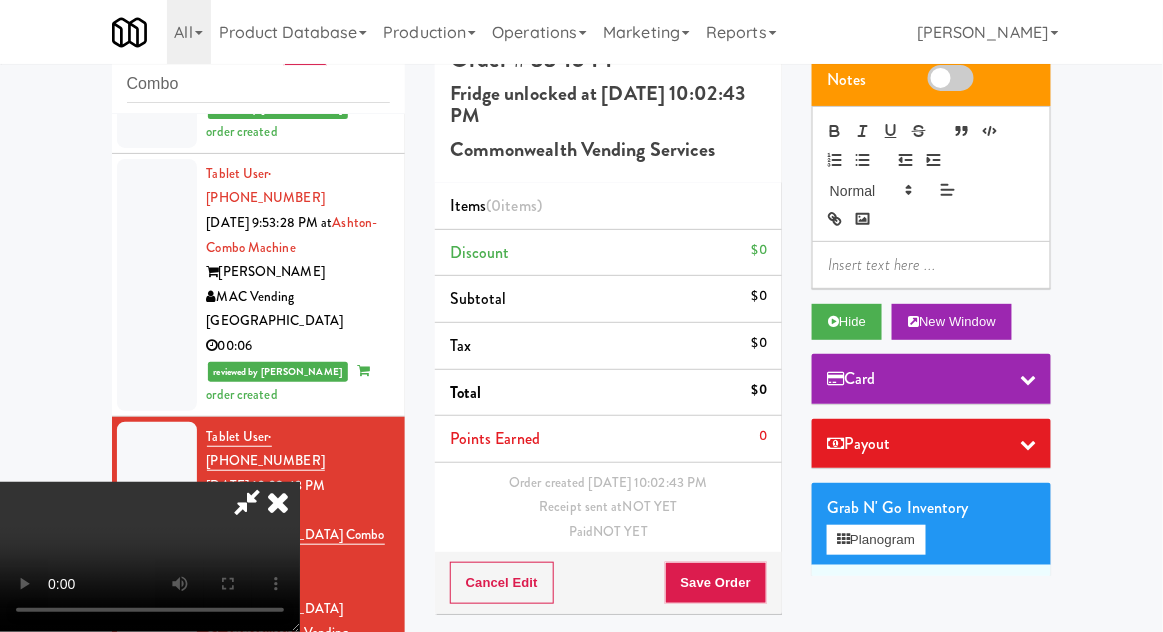 scroll, scrollTop: 2442, scrollLeft: 0, axis: vertical 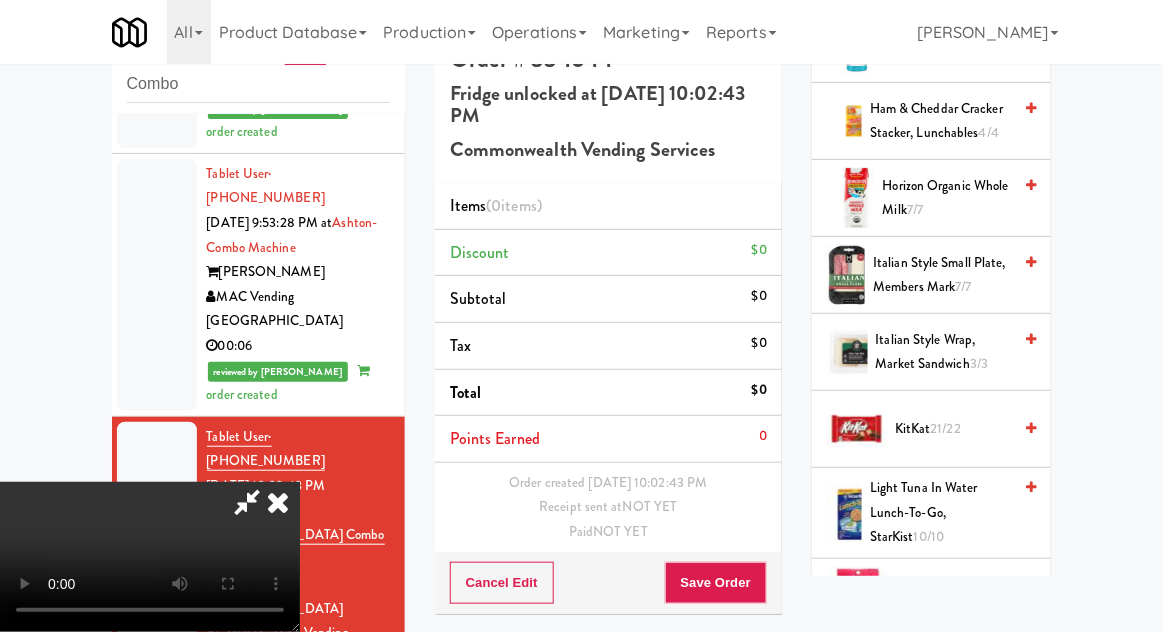 click on "KitKat  21/22" at bounding box center (953, 429) 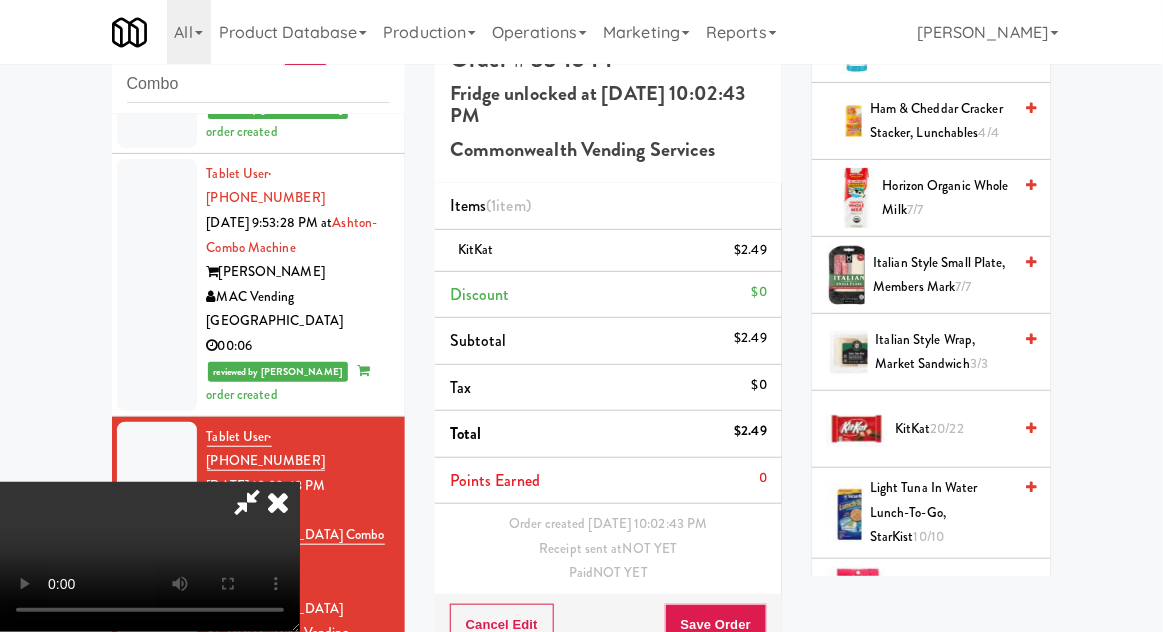 scroll, scrollTop: 73, scrollLeft: 0, axis: vertical 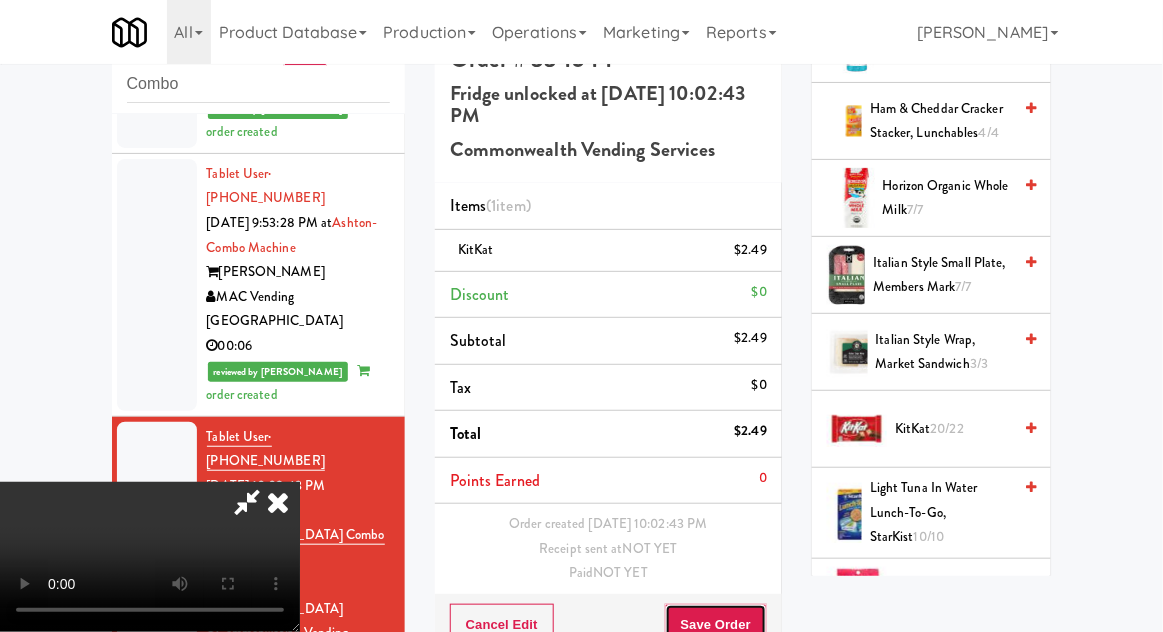 click on "Save Order" at bounding box center (716, 625) 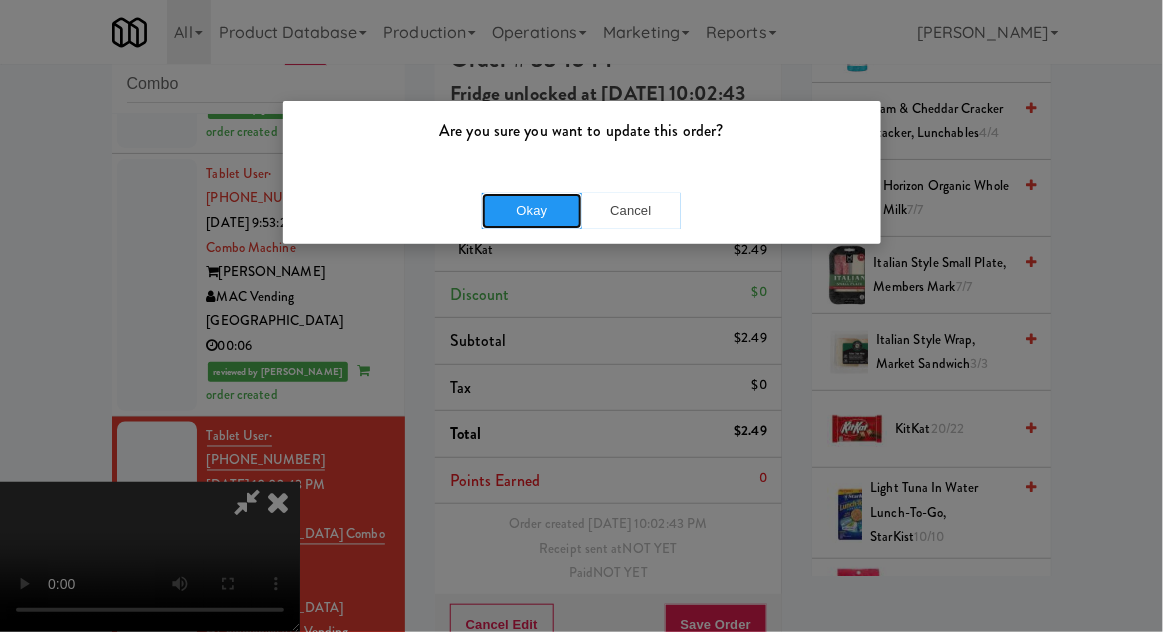 click on "Okay" at bounding box center (532, 211) 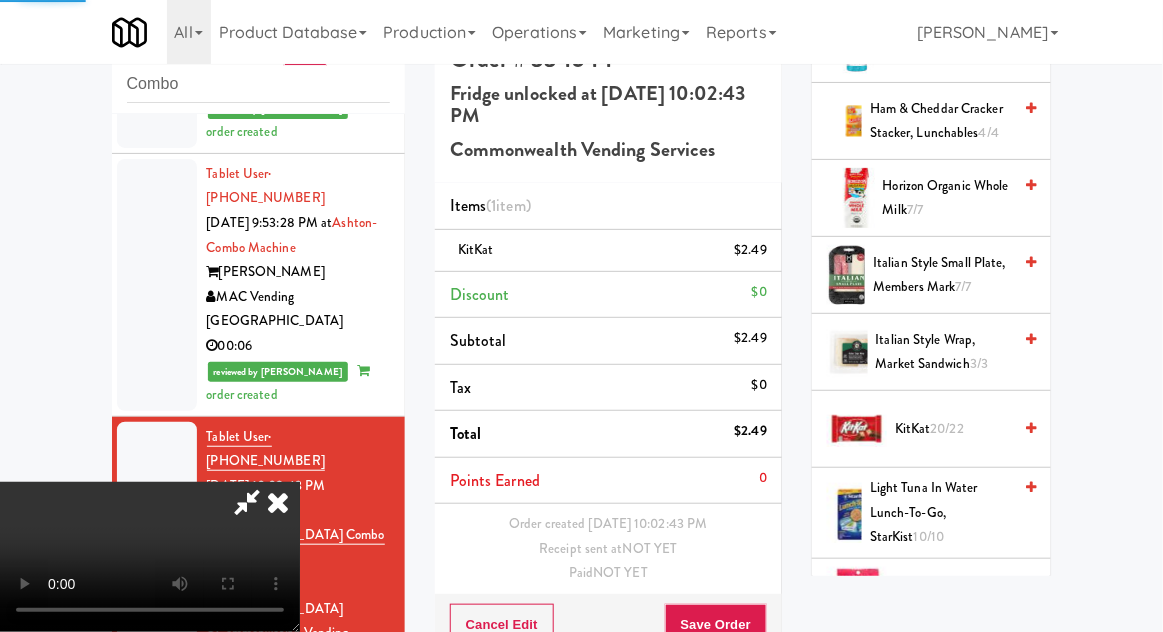 scroll, scrollTop: 0, scrollLeft: 0, axis: both 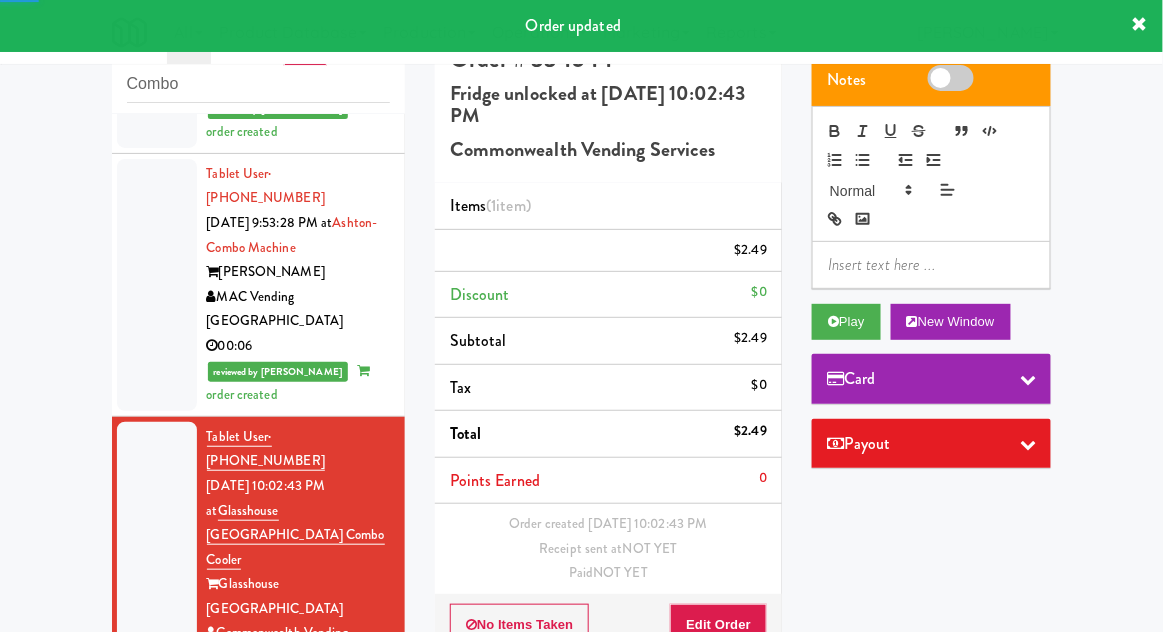 click at bounding box center [157, 798] 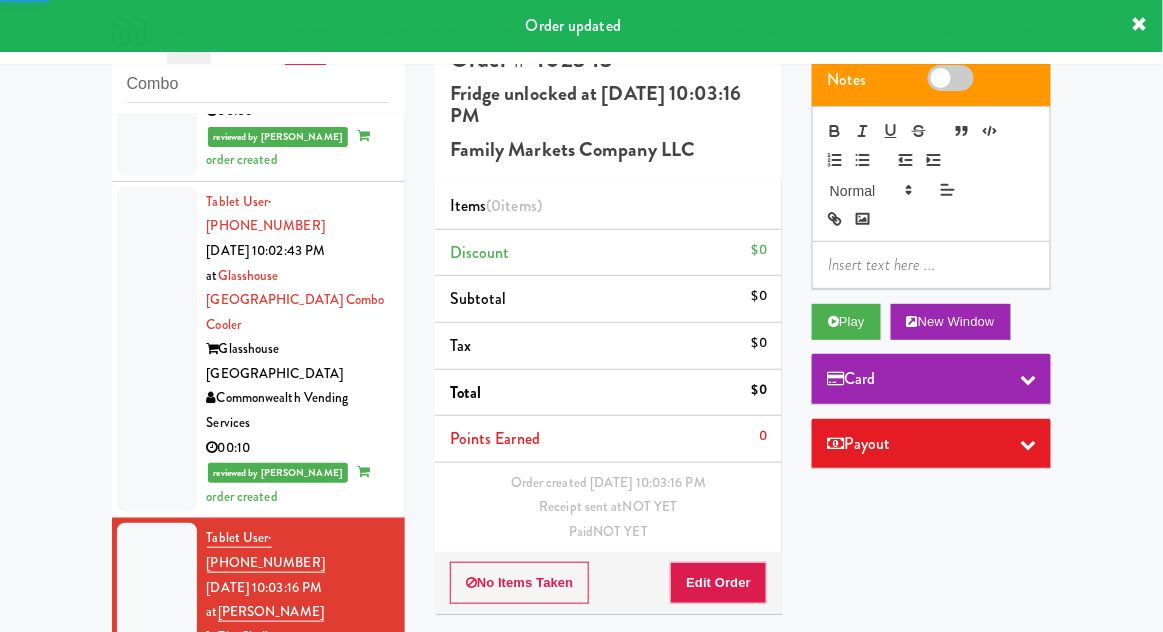 scroll, scrollTop: 2677, scrollLeft: 0, axis: vertical 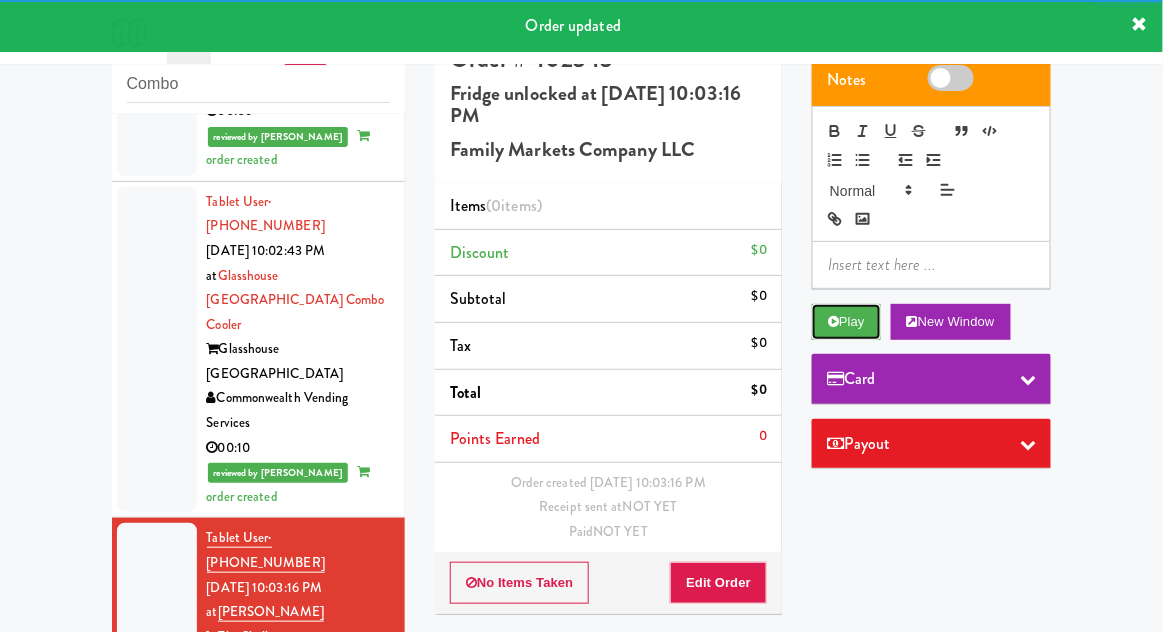 click on "Play" at bounding box center (846, 322) 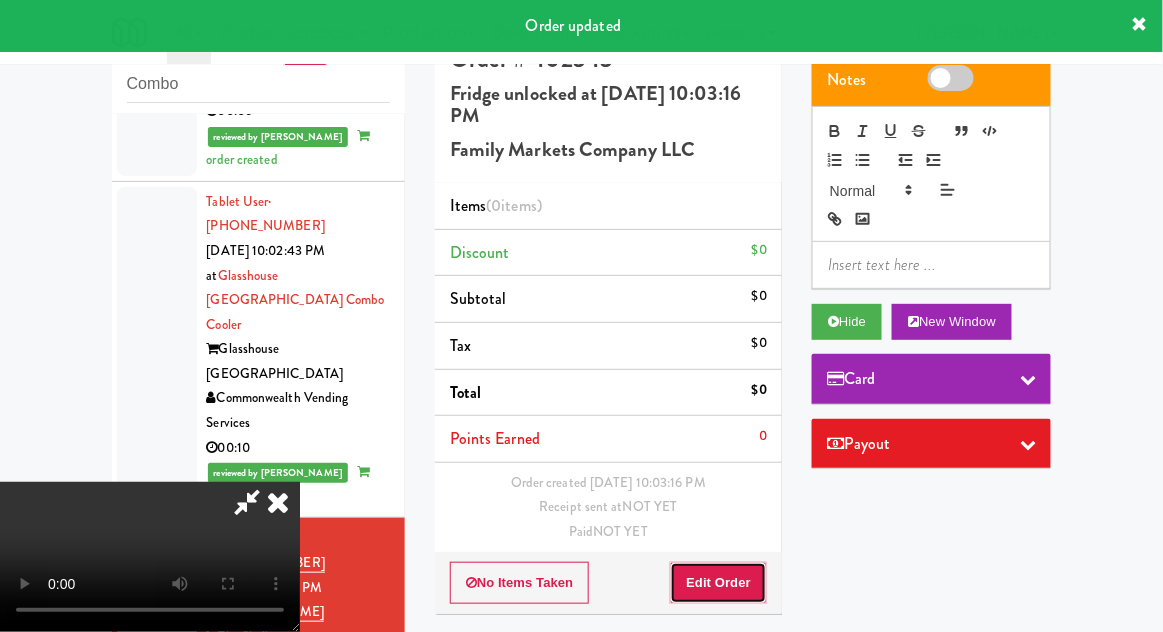 click on "Edit Order" at bounding box center (718, 583) 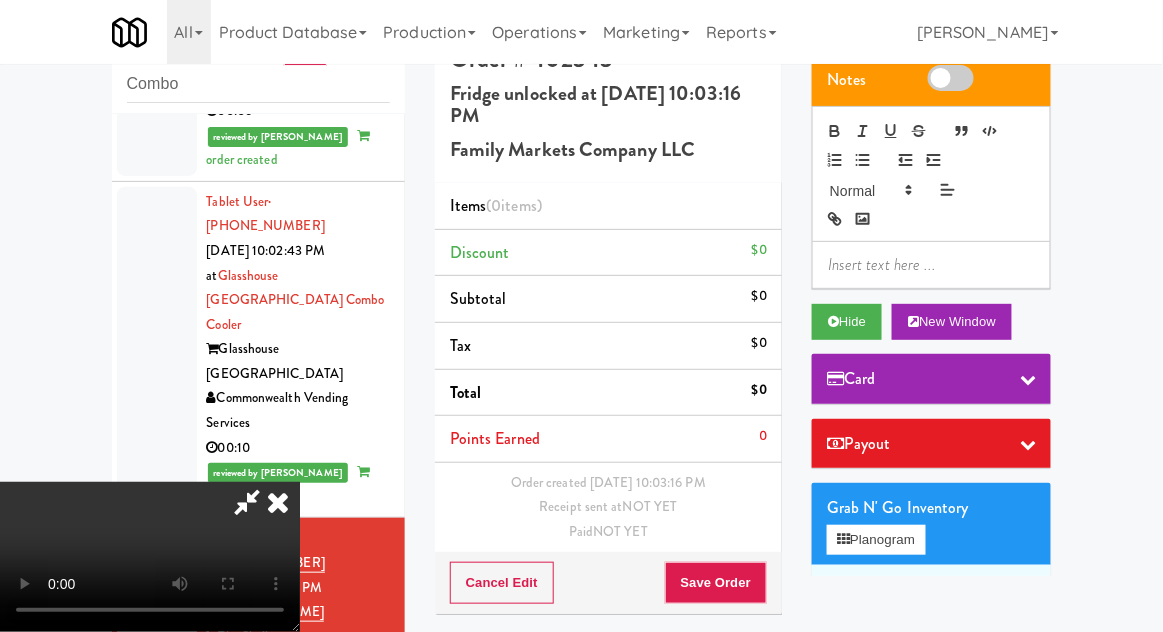 scroll, scrollTop: 2664, scrollLeft: 0, axis: vertical 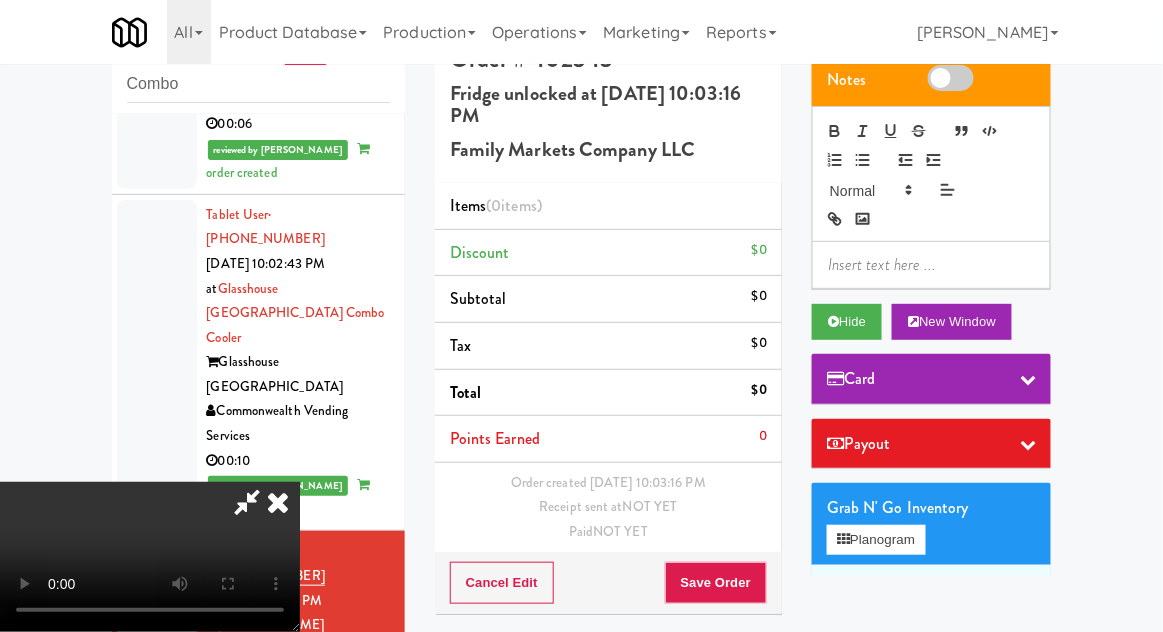 type 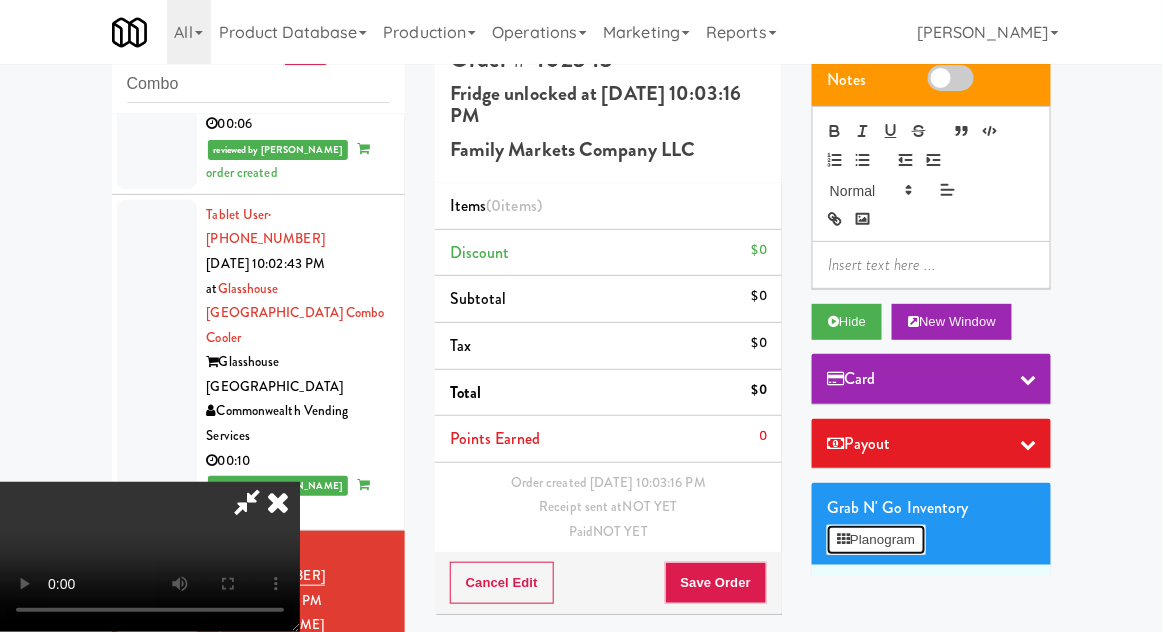 click on "Planogram" at bounding box center [876, 540] 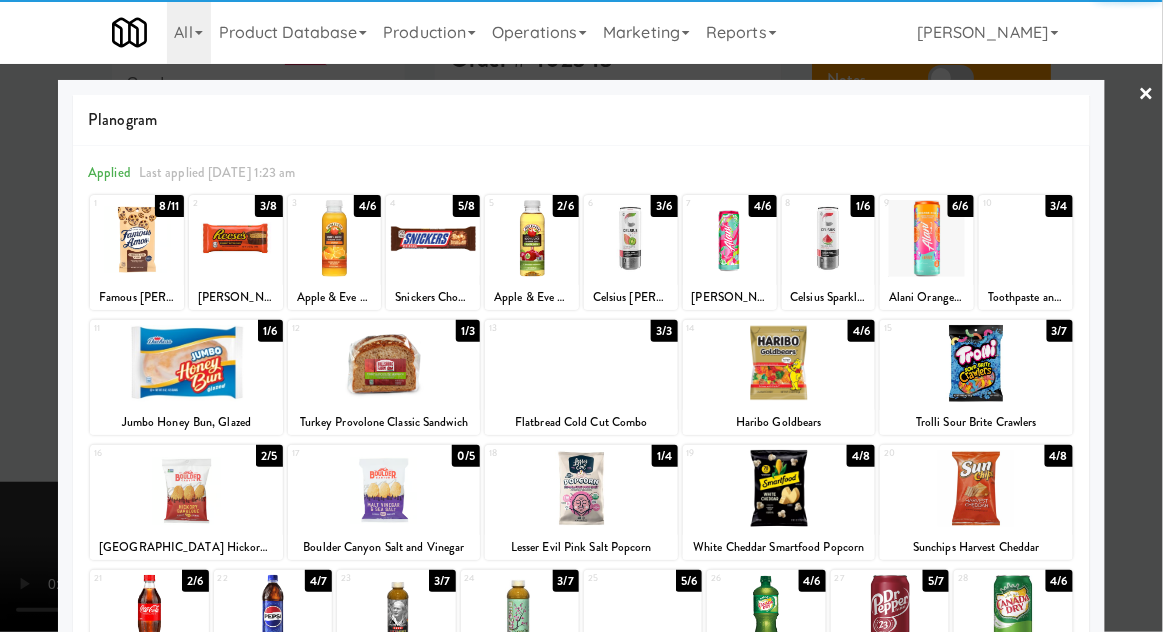 click at bounding box center [433, 238] 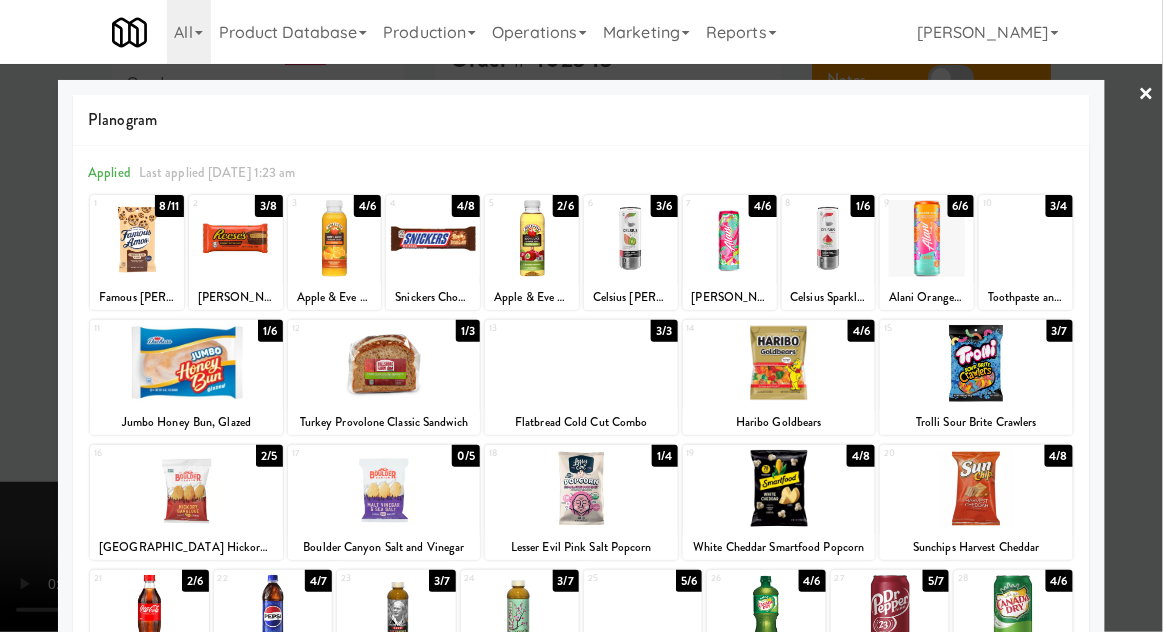 click at bounding box center [581, 316] 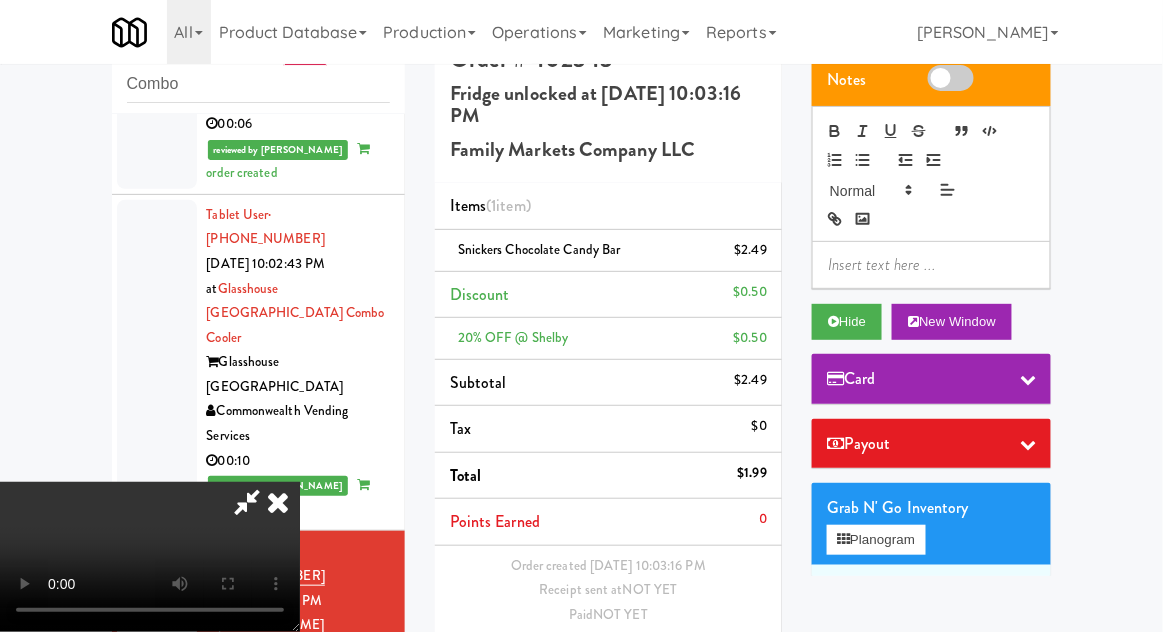 click on "Save Order" at bounding box center [716, 667] 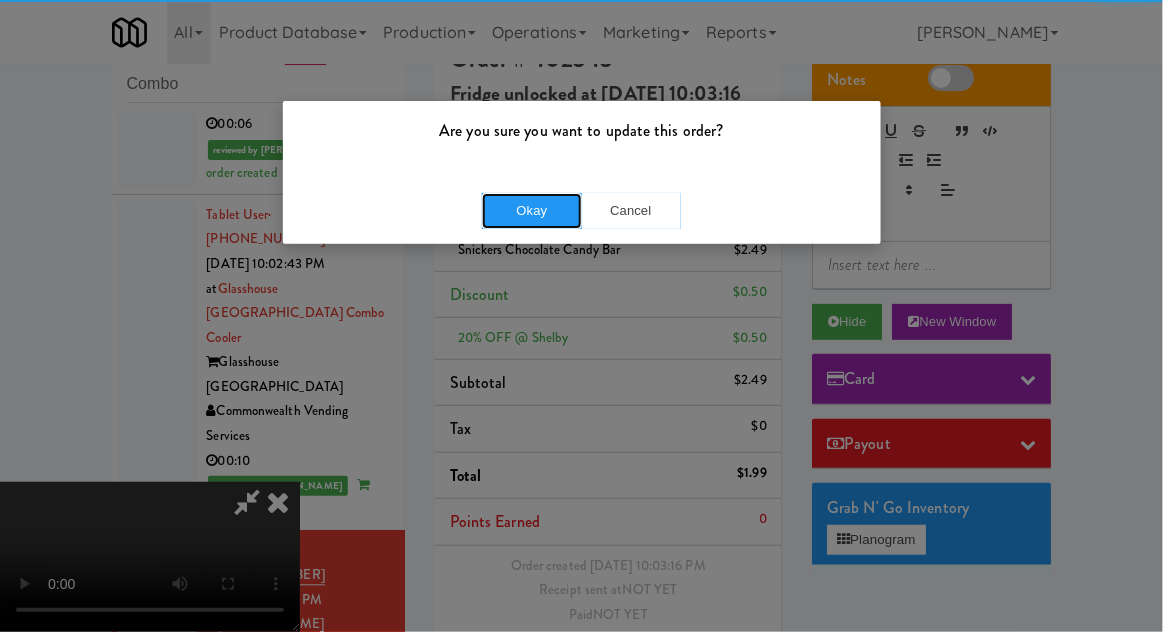 click on "Okay" at bounding box center (532, 211) 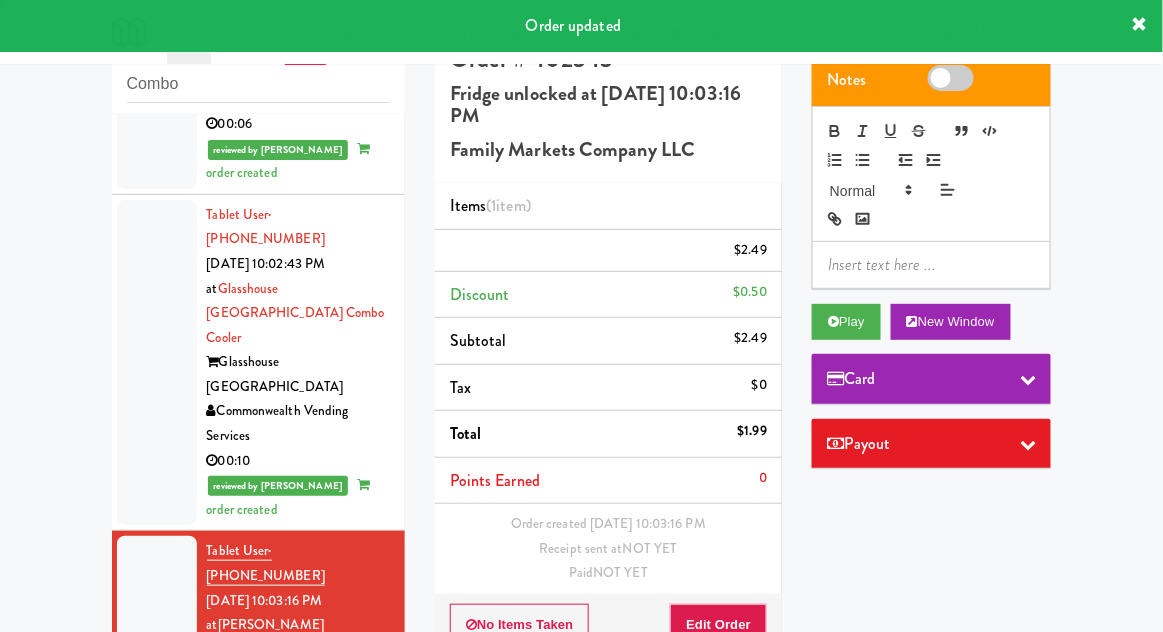 click at bounding box center (157, 827) 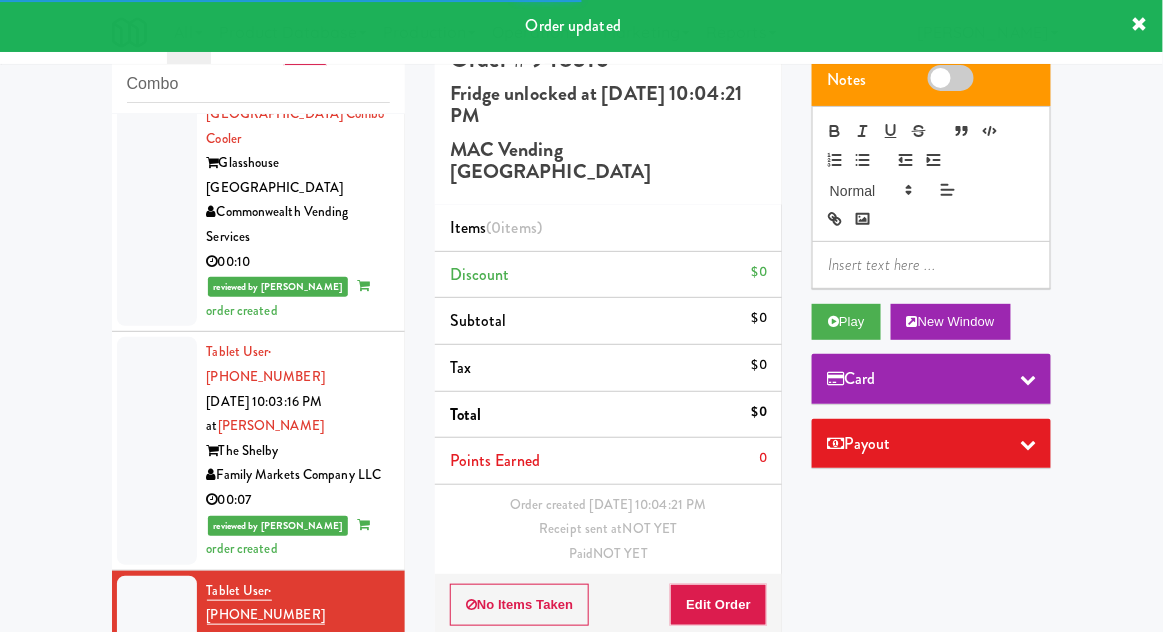 scroll, scrollTop: 2865, scrollLeft: 0, axis: vertical 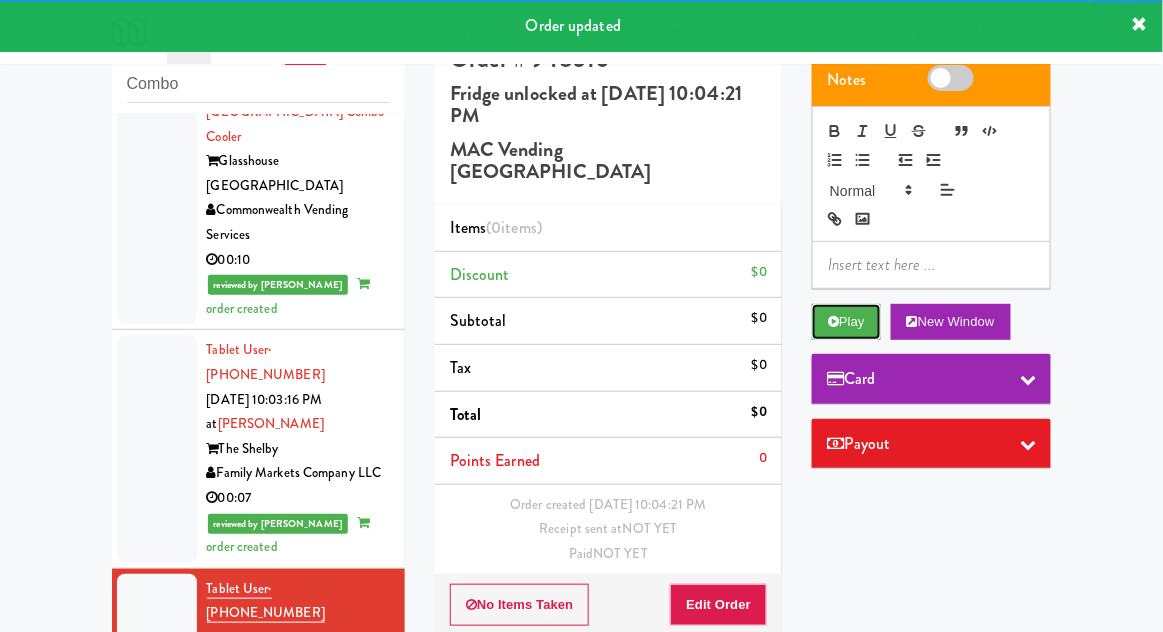 click on "Play" at bounding box center (846, 322) 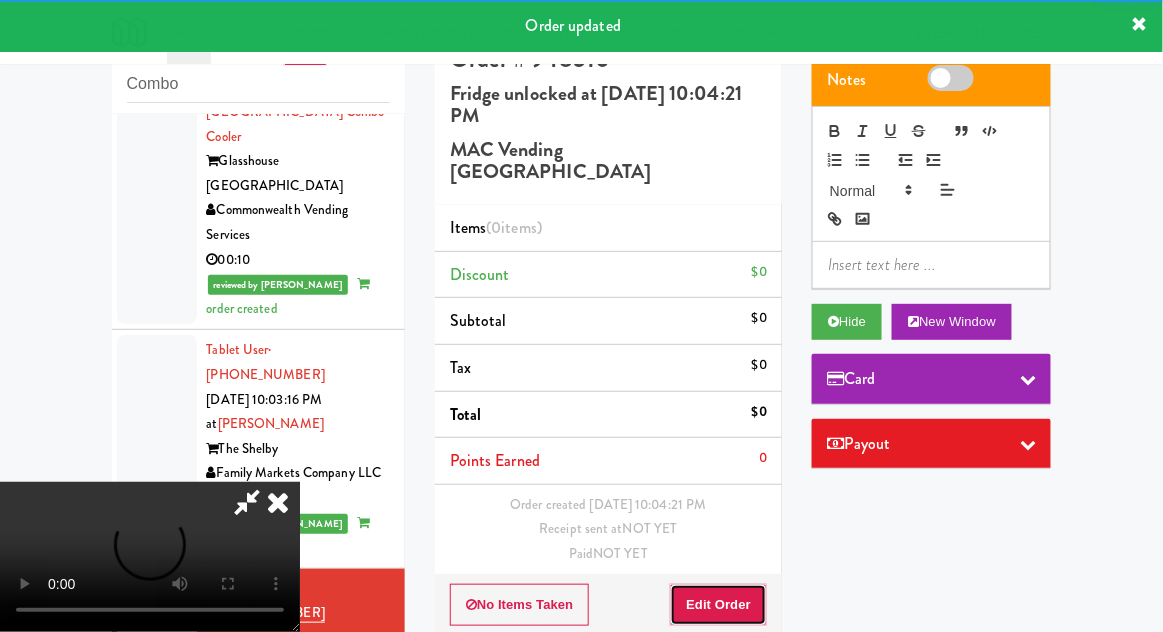 click on "Edit Order" at bounding box center [718, 605] 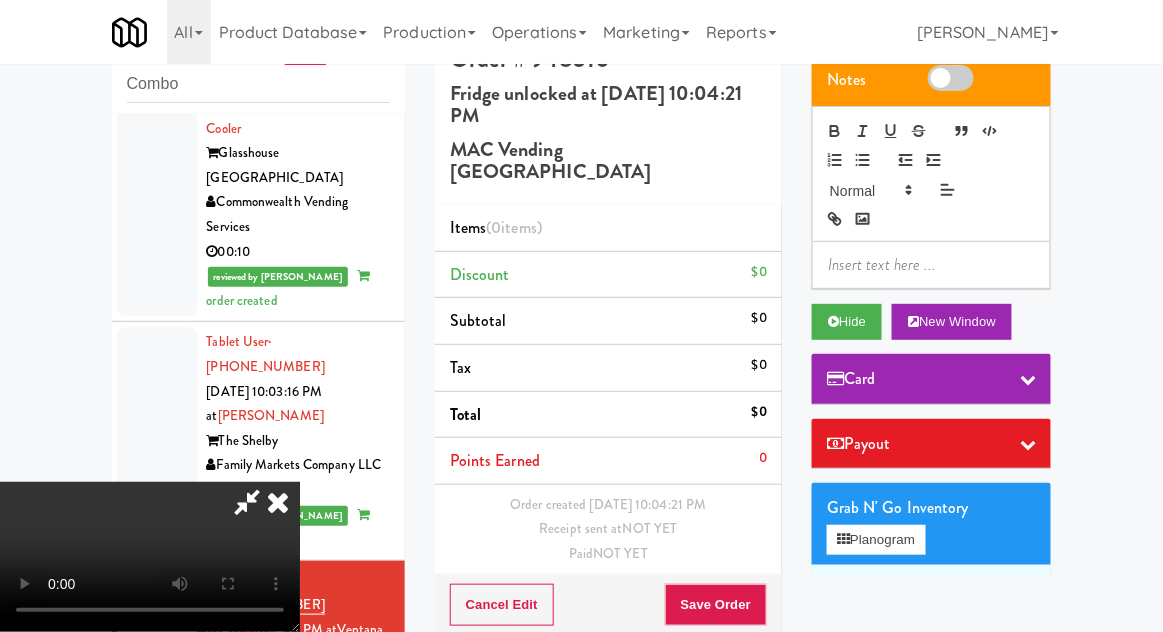 scroll, scrollTop: 2873, scrollLeft: 0, axis: vertical 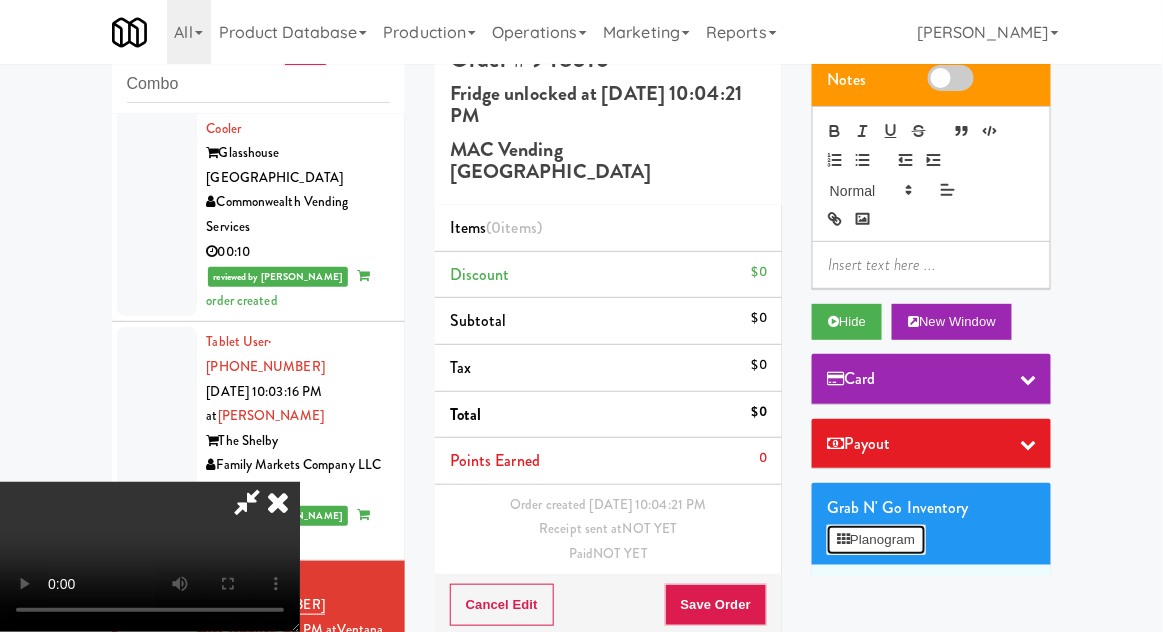 click on "Planogram" at bounding box center [876, 540] 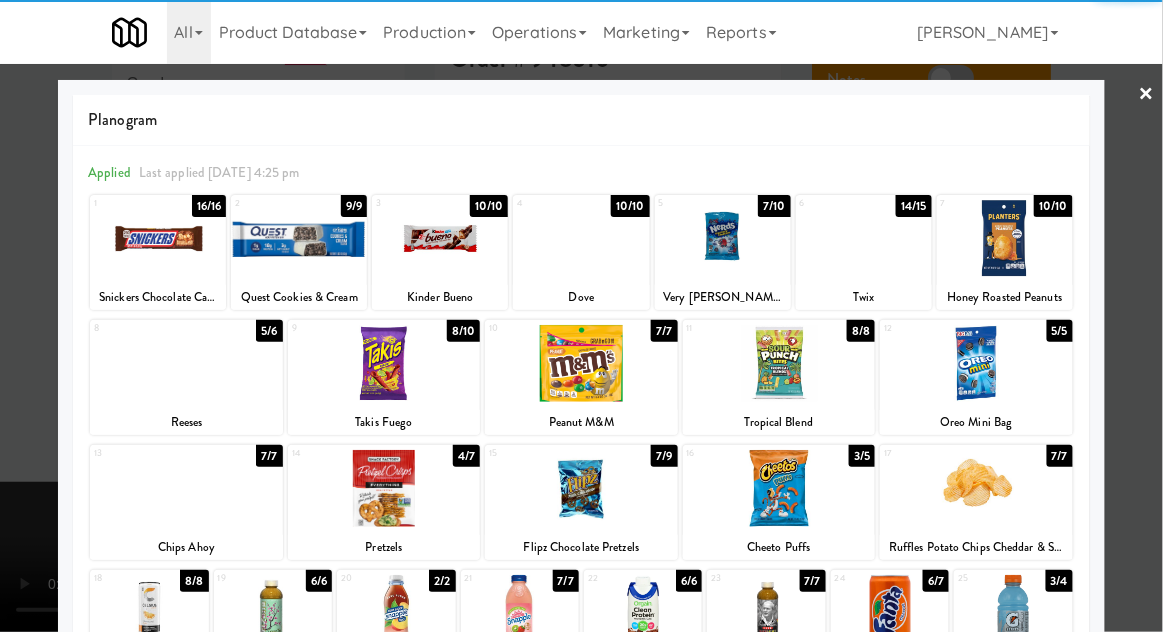 click at bounding box center (581, 488) 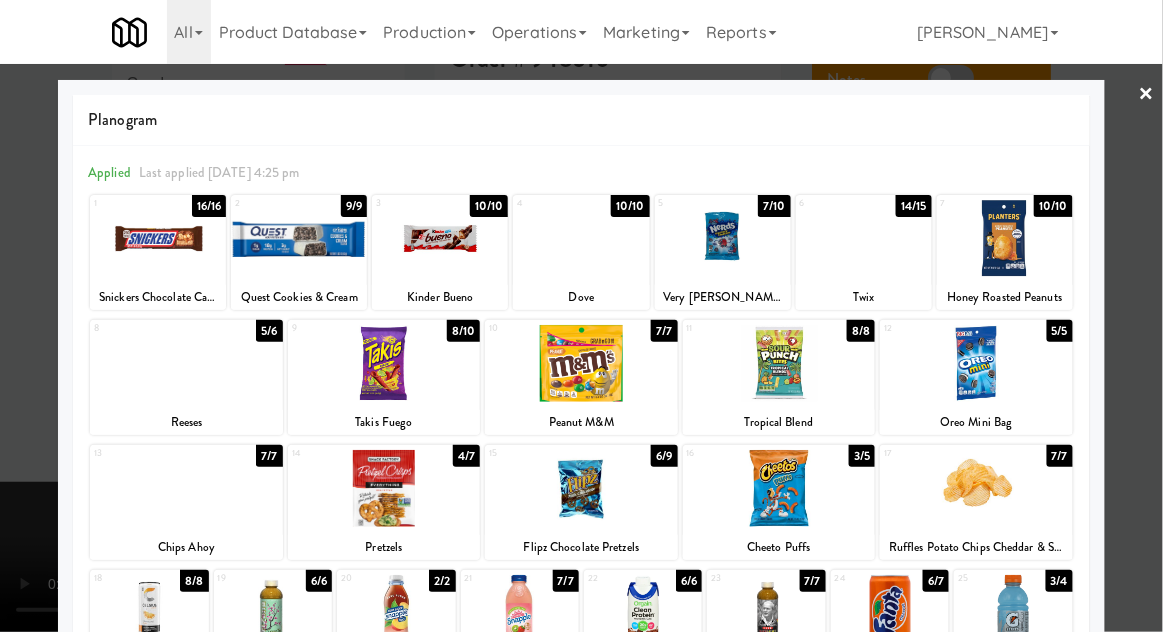 click at bounding box center [581, 316] 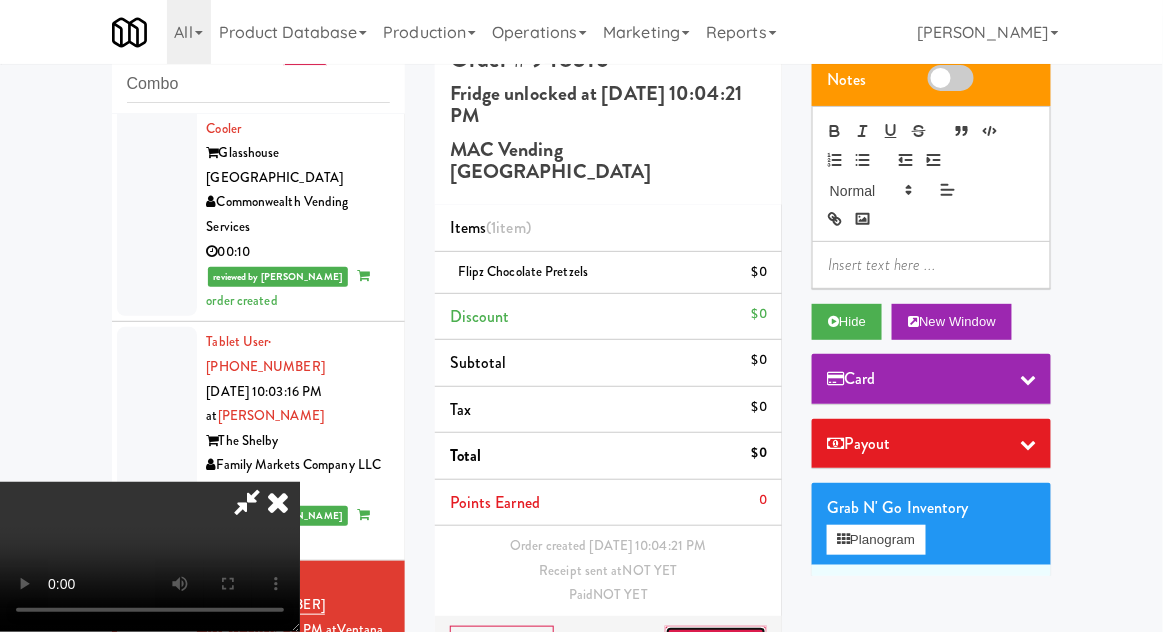 click on "Save Order" at bounding box center (716, 647) 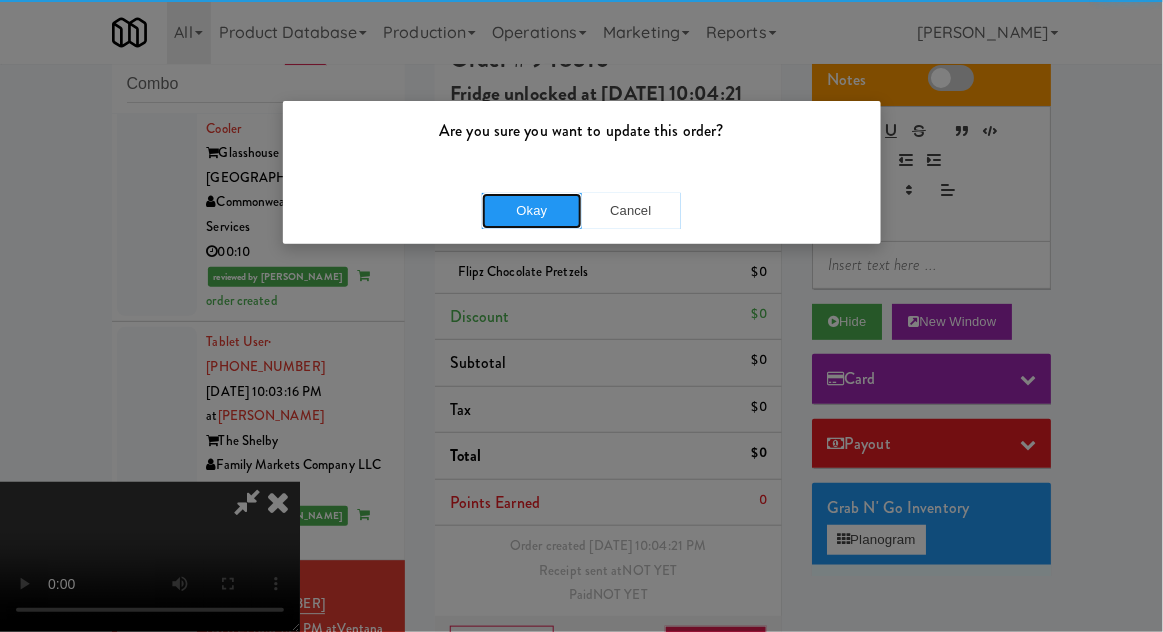 click on "Okay" at bounding box center [532, 211] 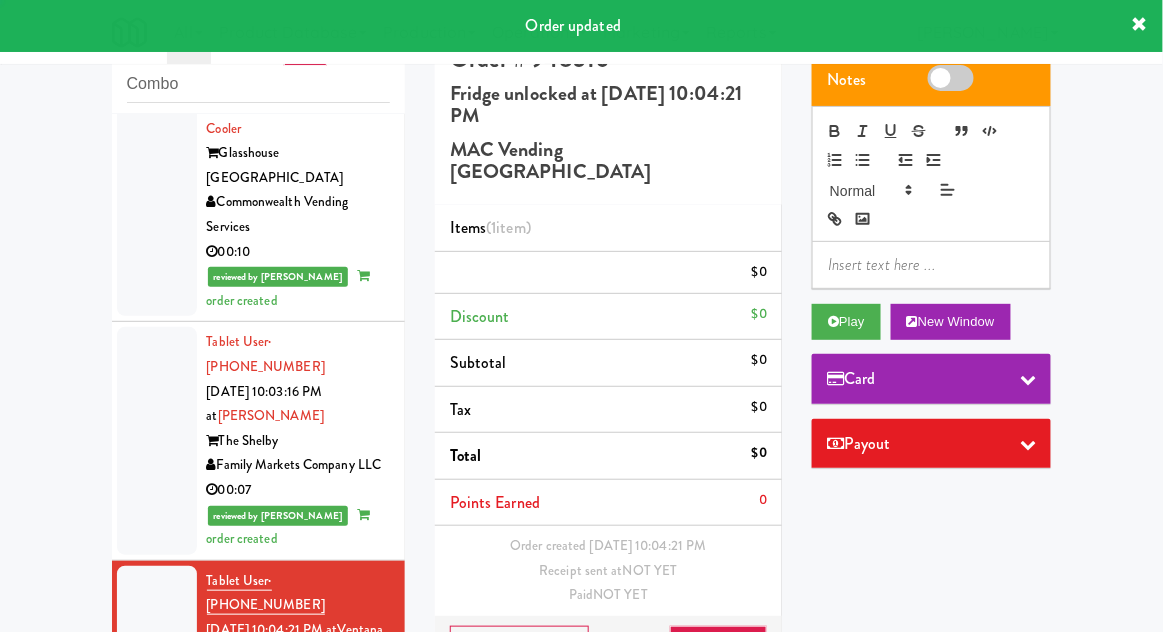 click at bounding box center [157, 869] 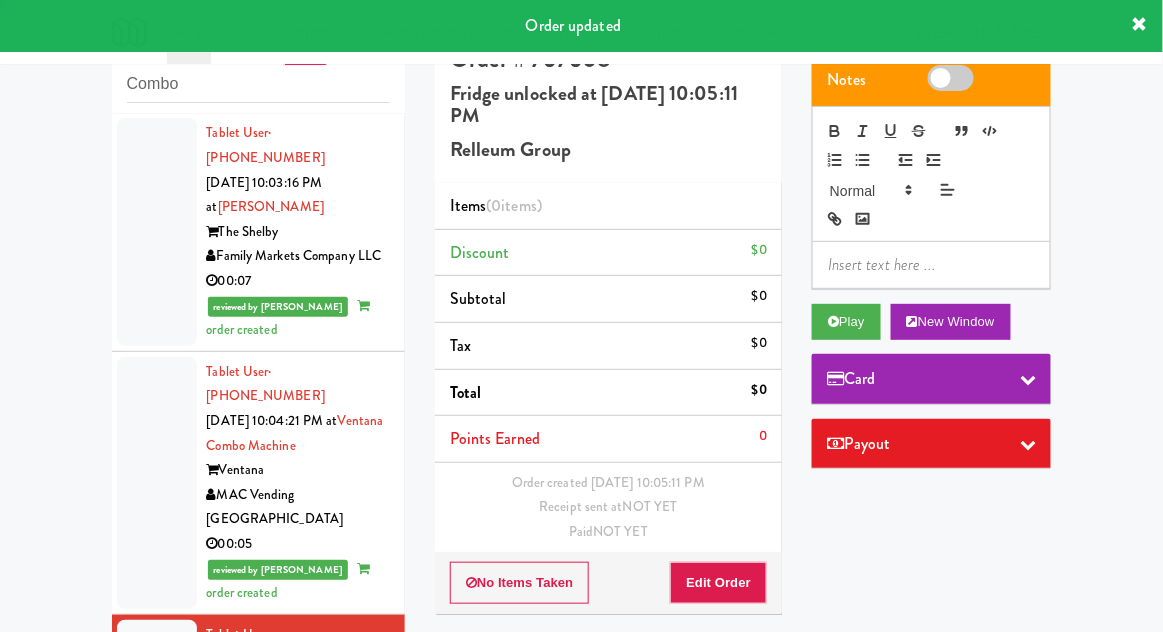 scroll, scrollTop: 3094, scrollLeft: 0, axis: vertical 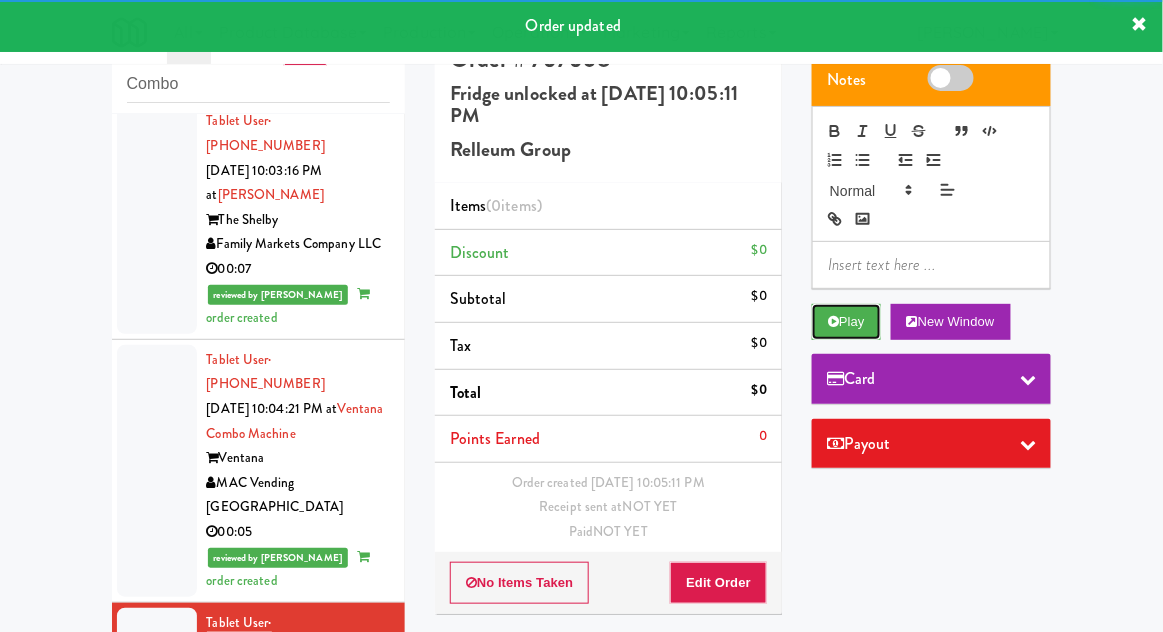 click on "Play" at bounding box center (846, 322) 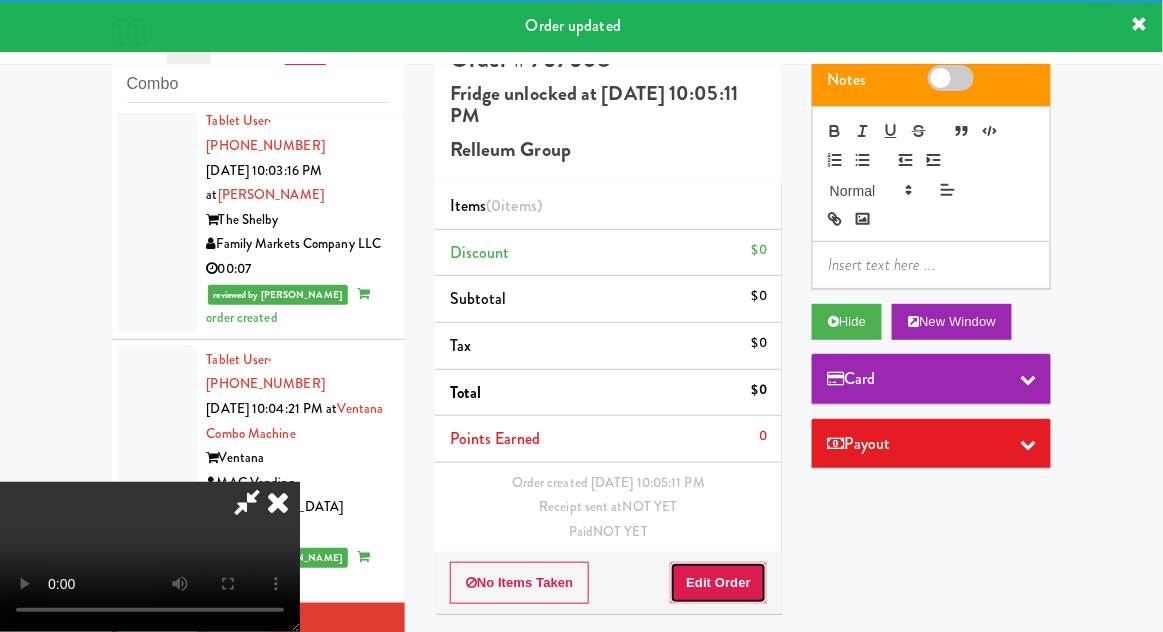 click on "Edit Order" at bounding box center (718, 583) 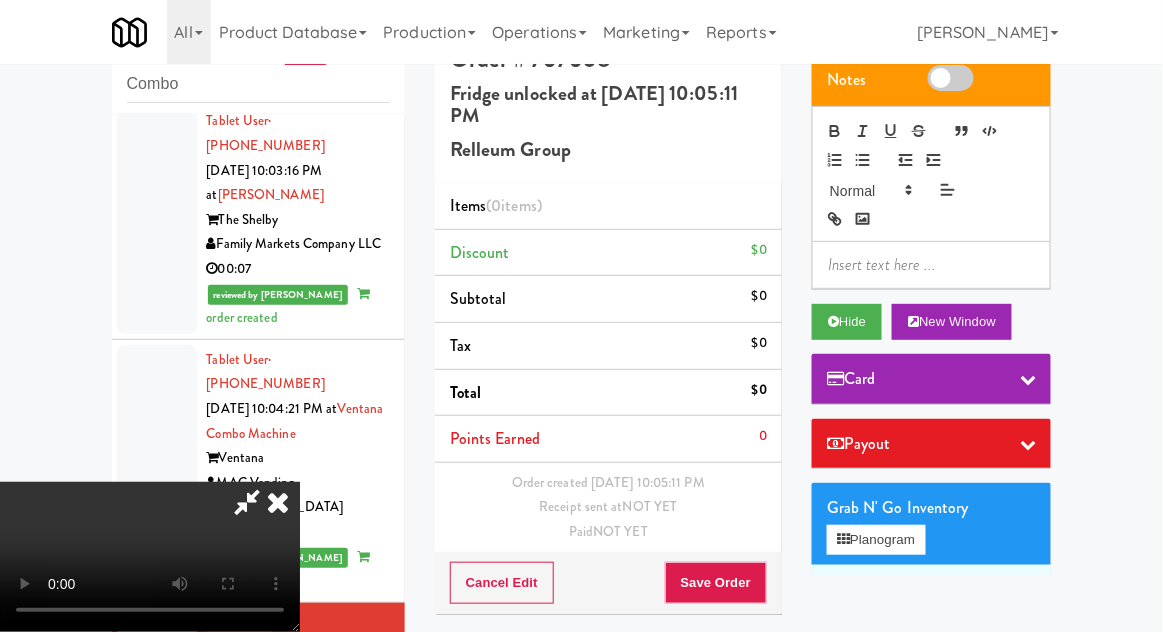 scroll, scrollTop: 73, scrollLeft: 0, axis: vertical 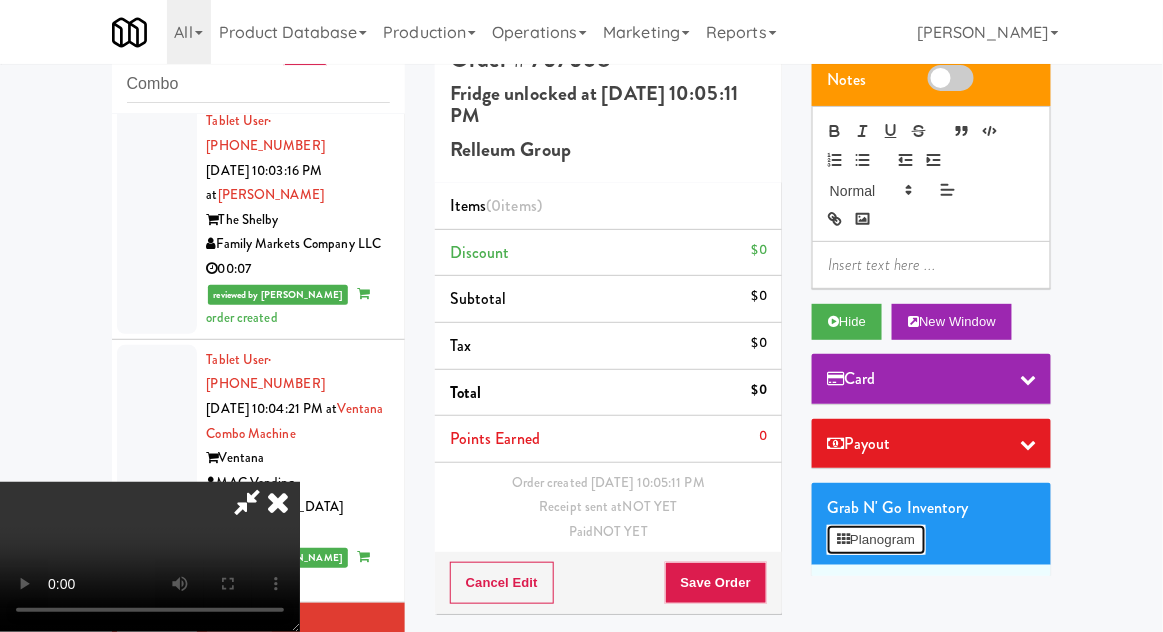 click on "Planogram" at bounding box center (876, 540) 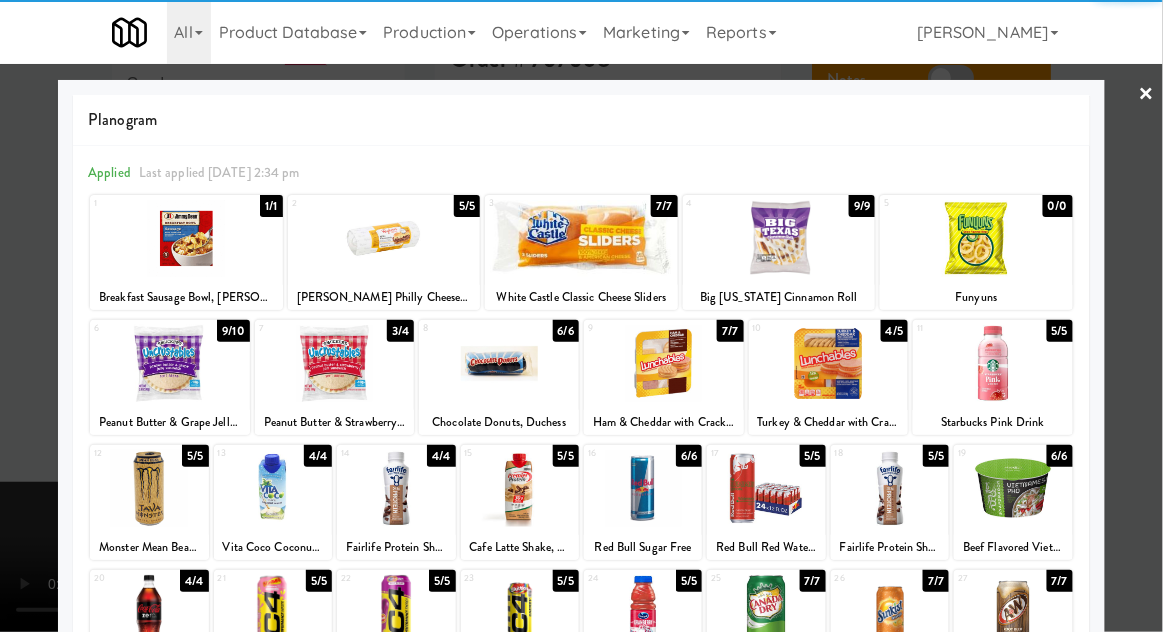 click at bounding box center [1013, 613] 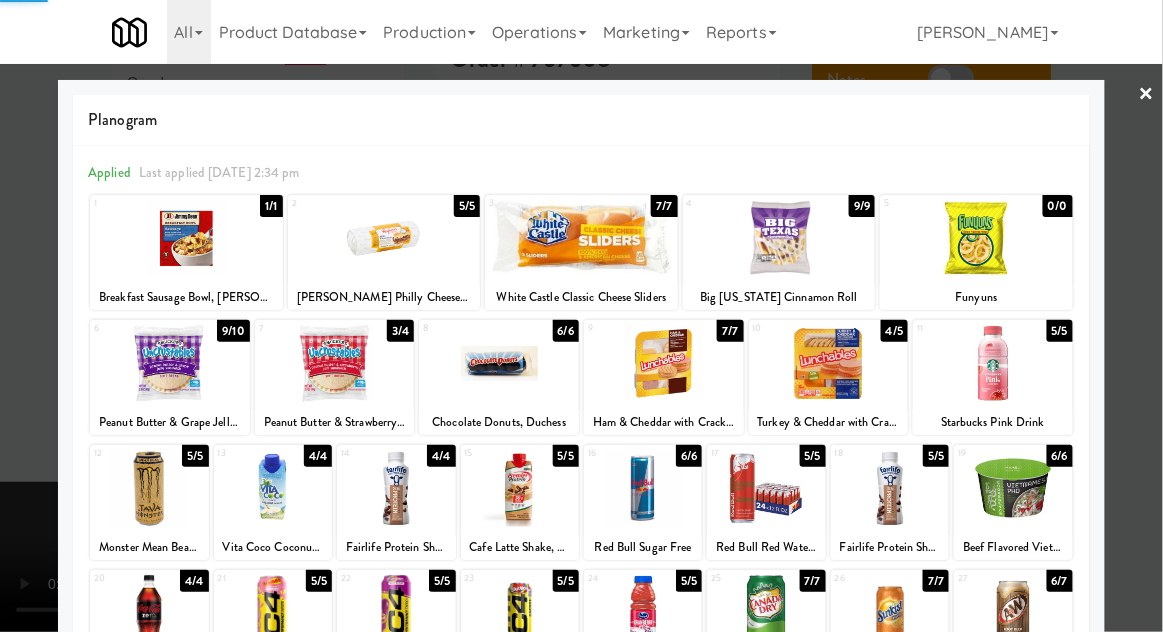 click at bounding box center [581, 316] 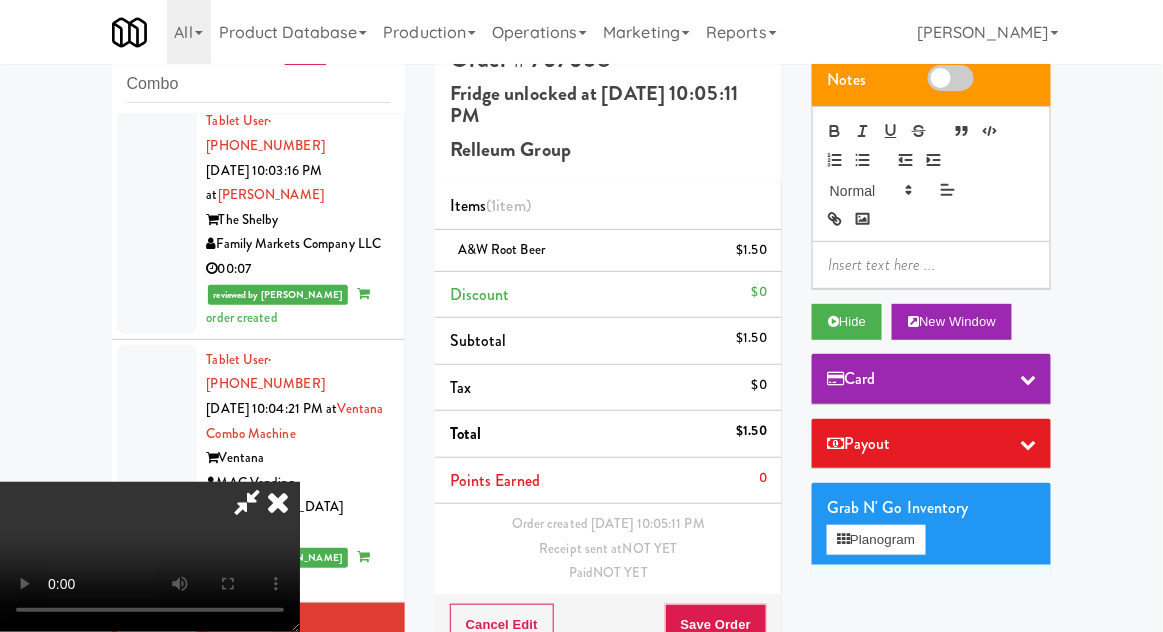 scroll, scrollTop: 73, scrollLeft: 0, axis: vertical 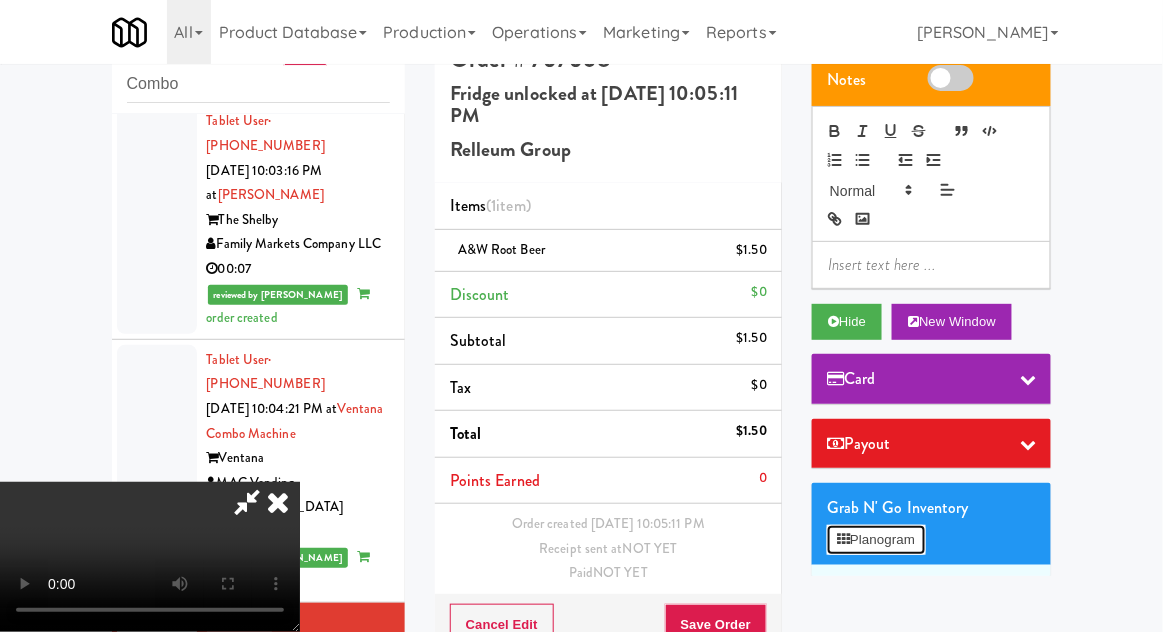 click on "Planogram" at bounding box center [876, 540] 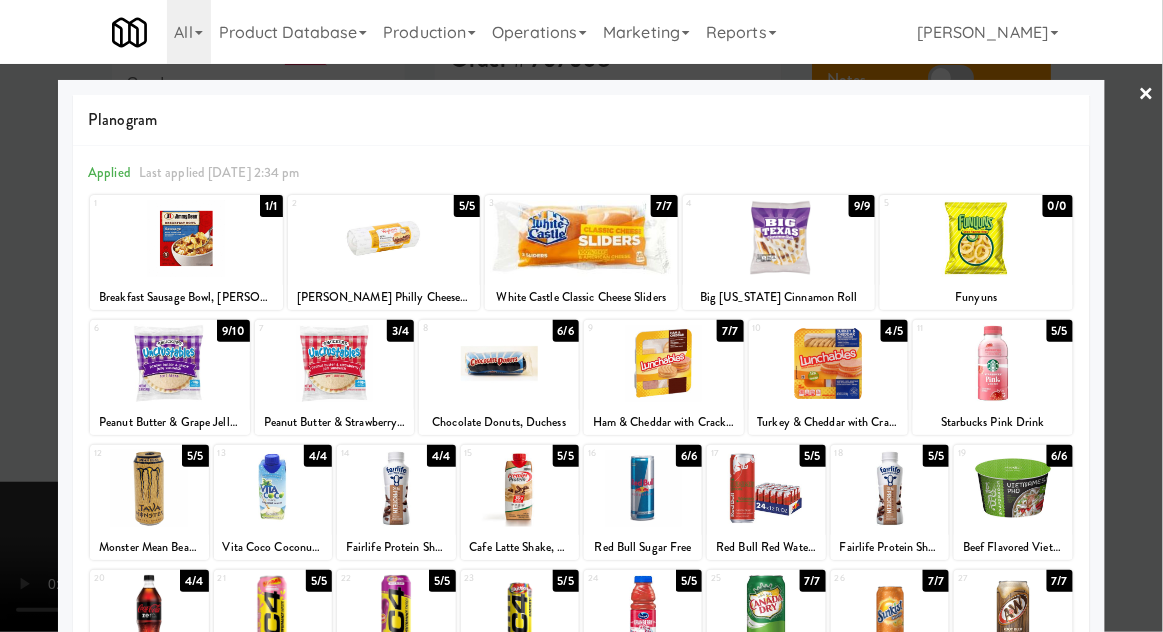 click at bounding box center [499, 363] 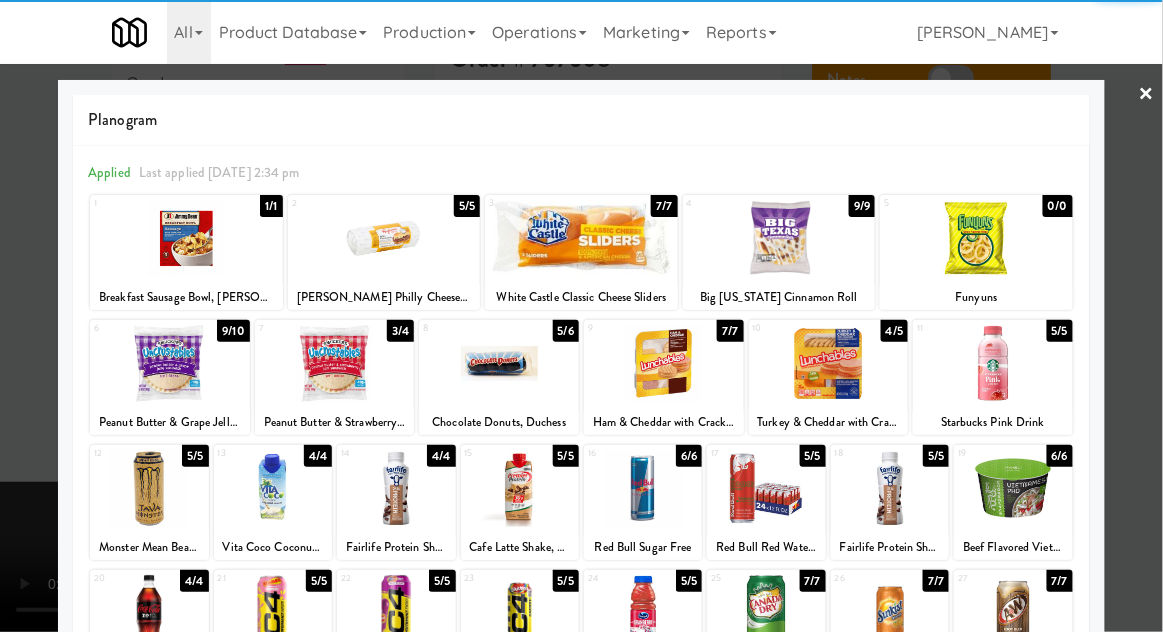 click at bounding box center [581, 316] 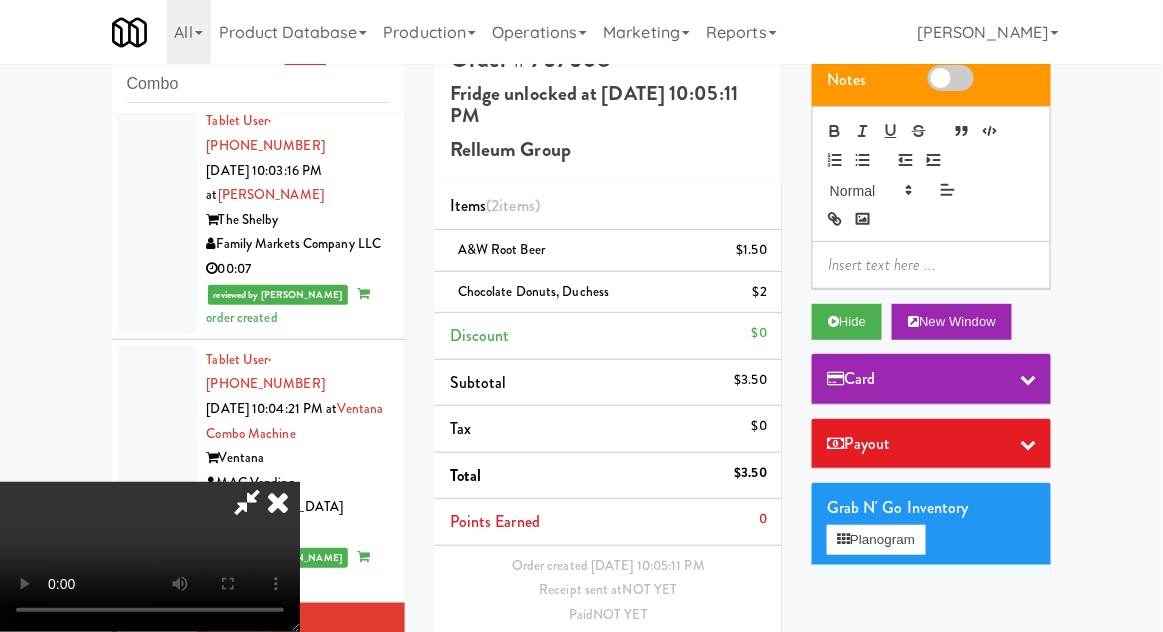 click on "Save Order" at bounding box center [716, 667] 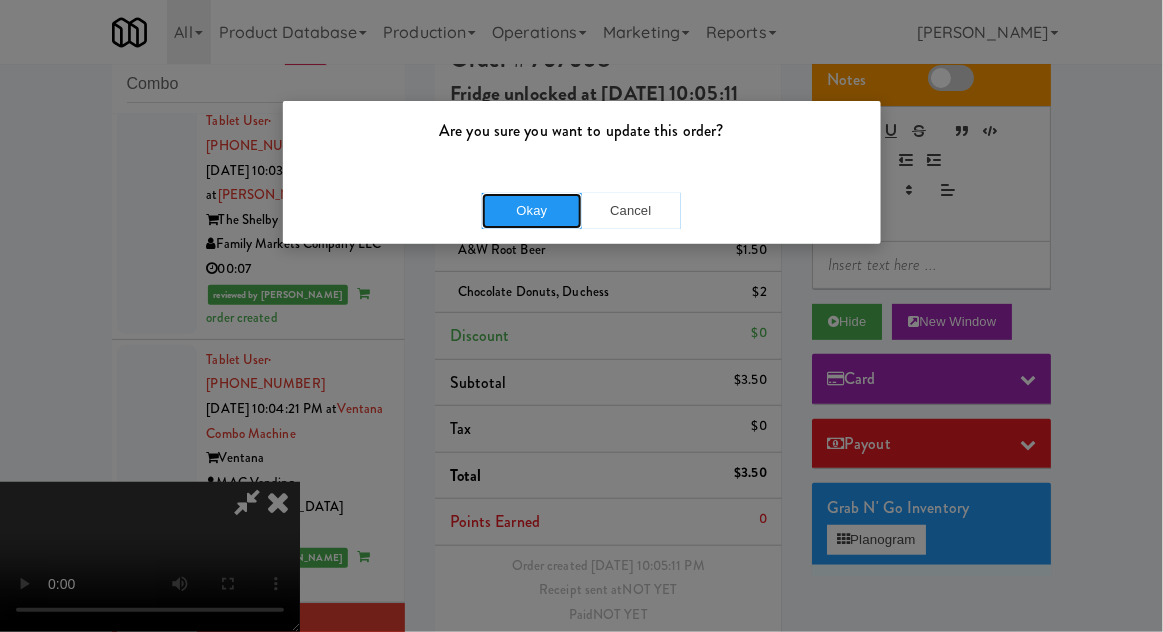 click on "Okay" at bounding box center [532, 211] 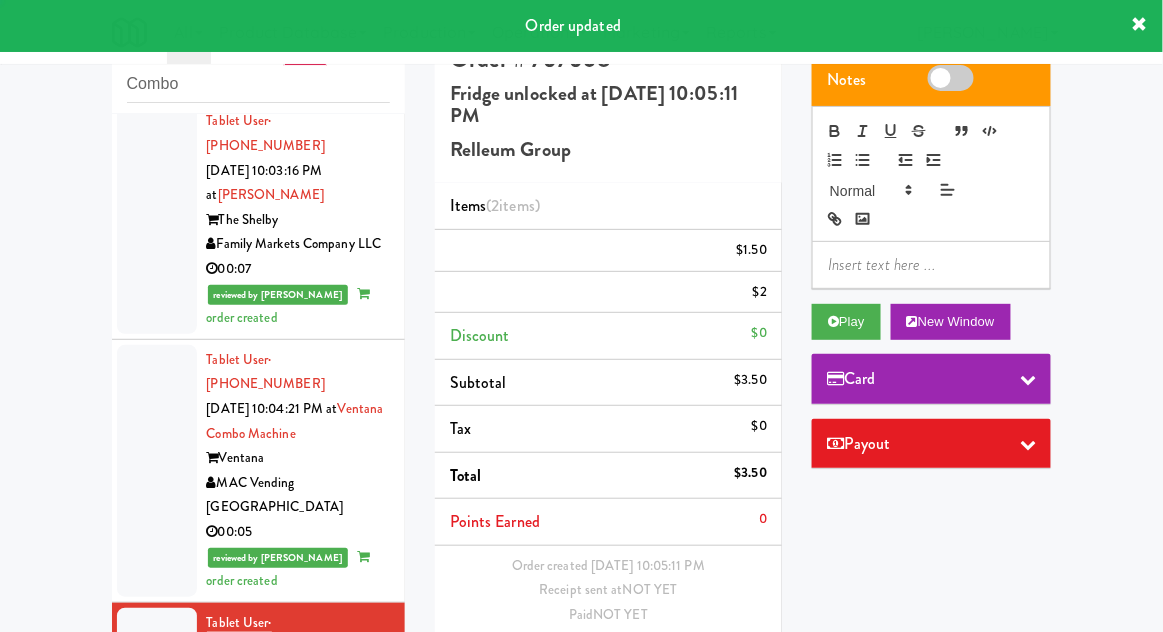 scroll, scrollTop: 0, scrollLeft: 0, axis: both 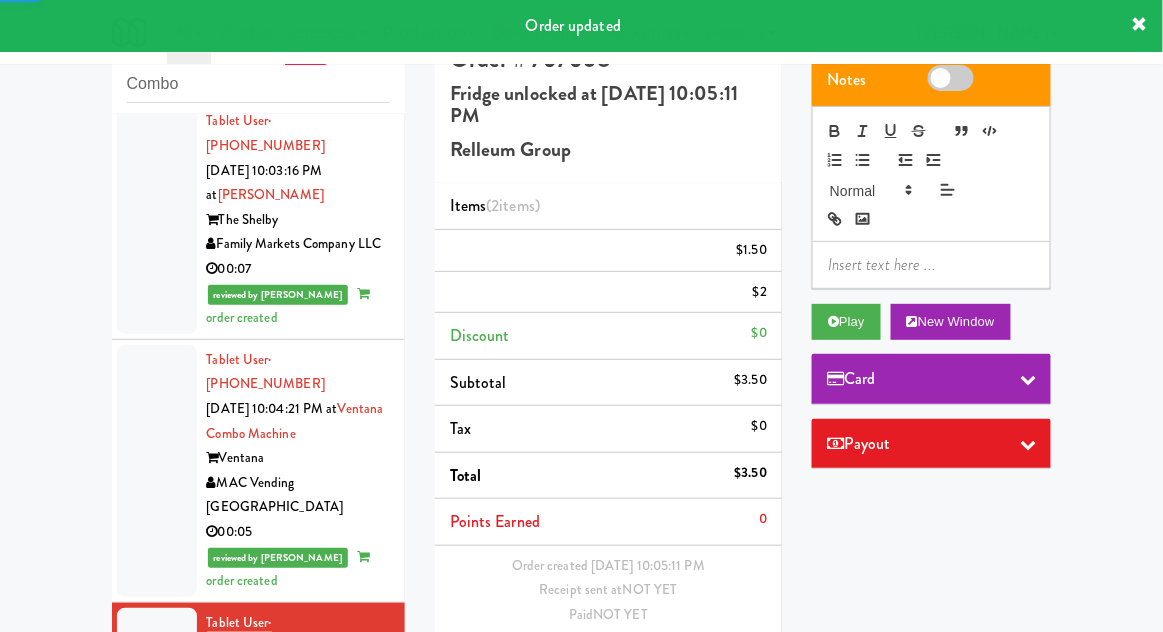 click at bounding box center (157, 886) 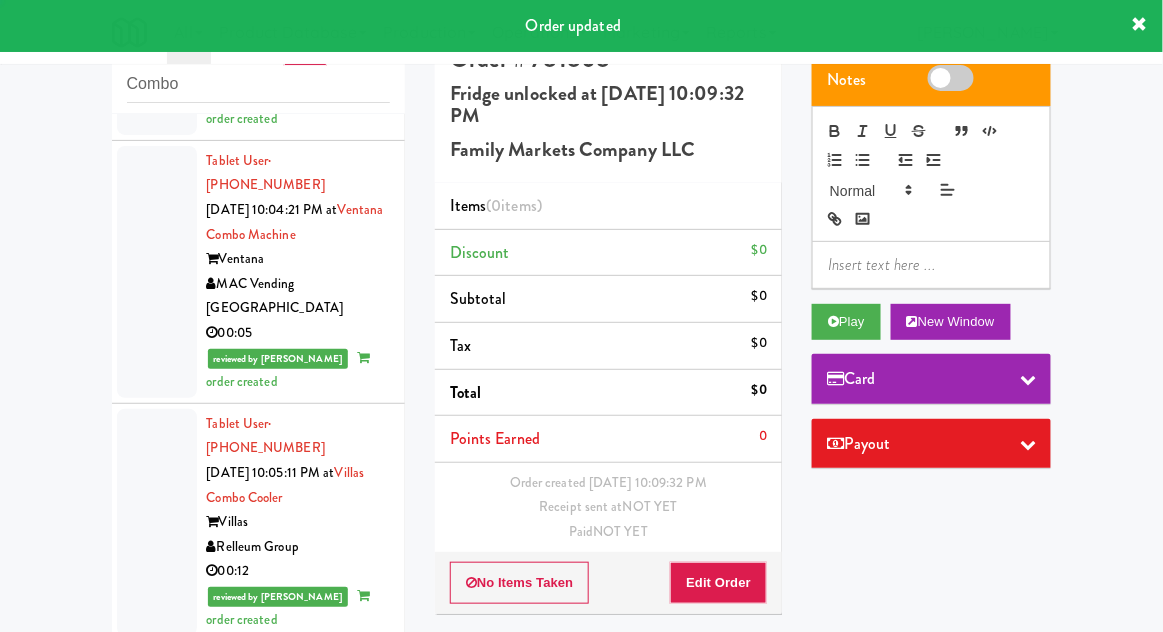 scroll, scrollTop: 3294, scrollLeft: 0, axis: vertical 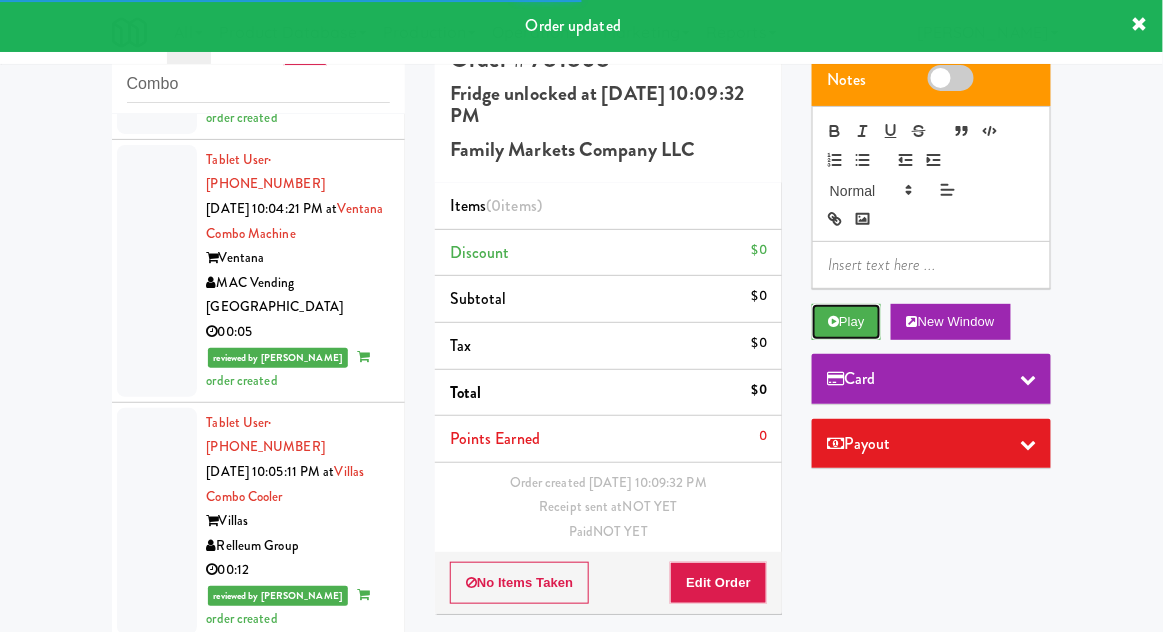 click on "Play" at bounding box center [846, 322] 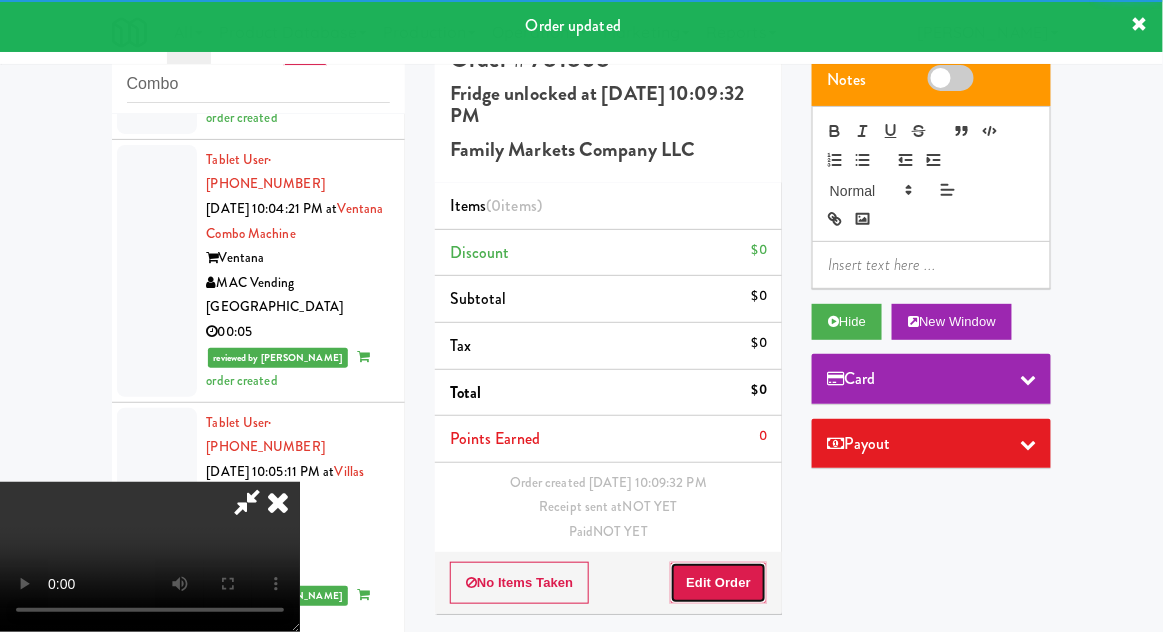 click on "Edit Order" at bounding box center [718, 583] 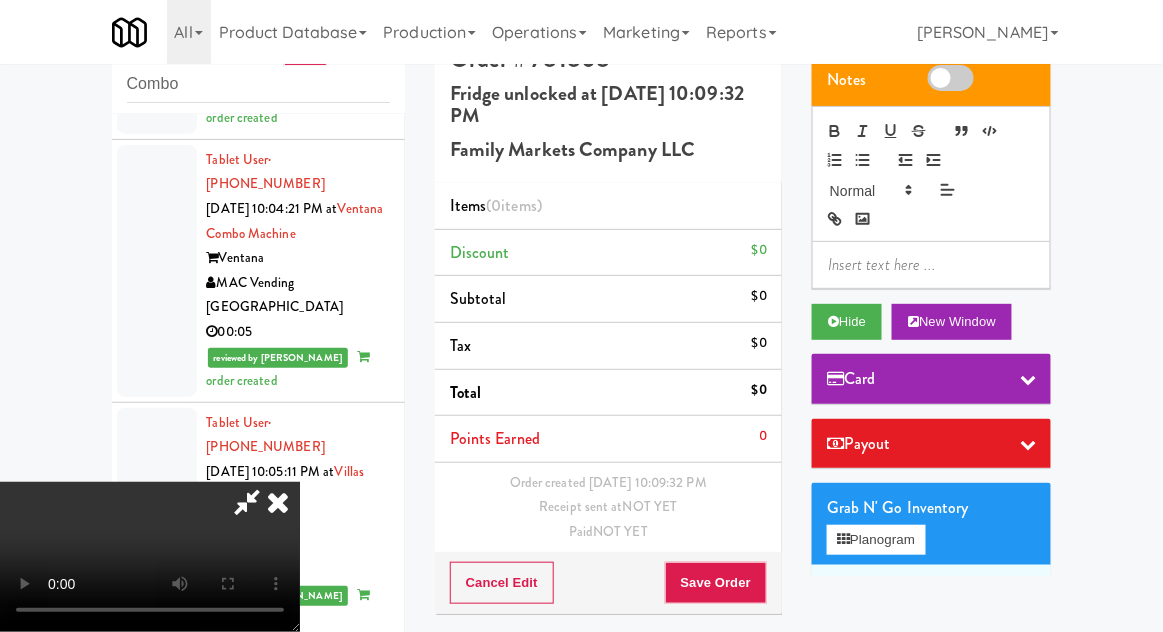 type 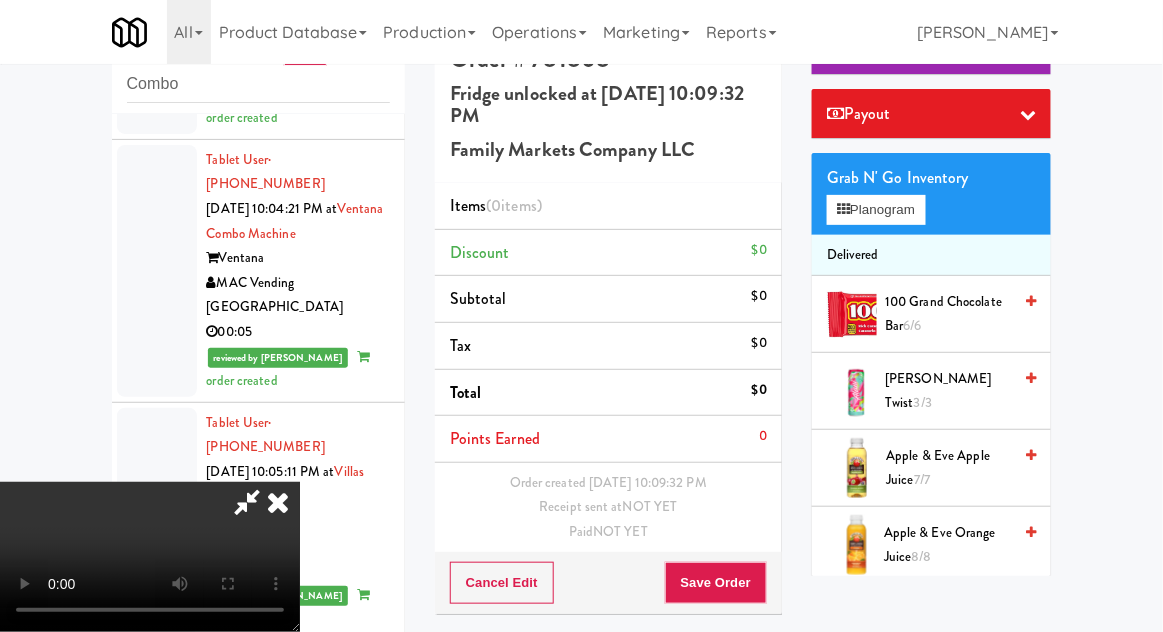 scroll, scrollTop: 329, scrollLeft: 0, axis: vertical 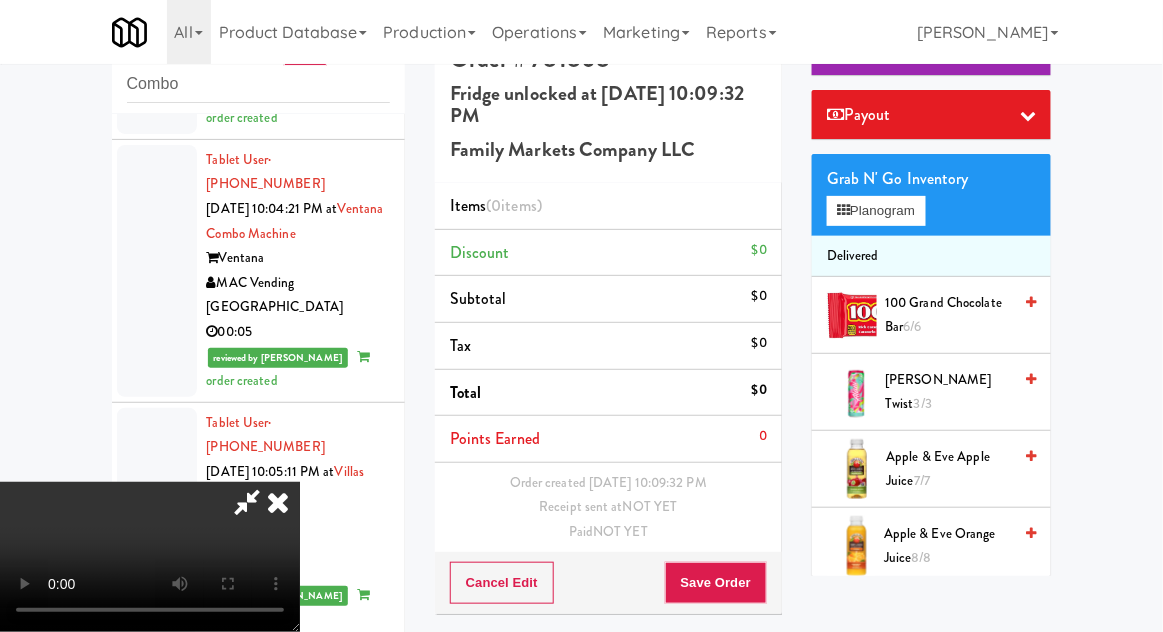 click on "Apple & Eve Apple Juice  7/7" at bounding box center (949, 469) 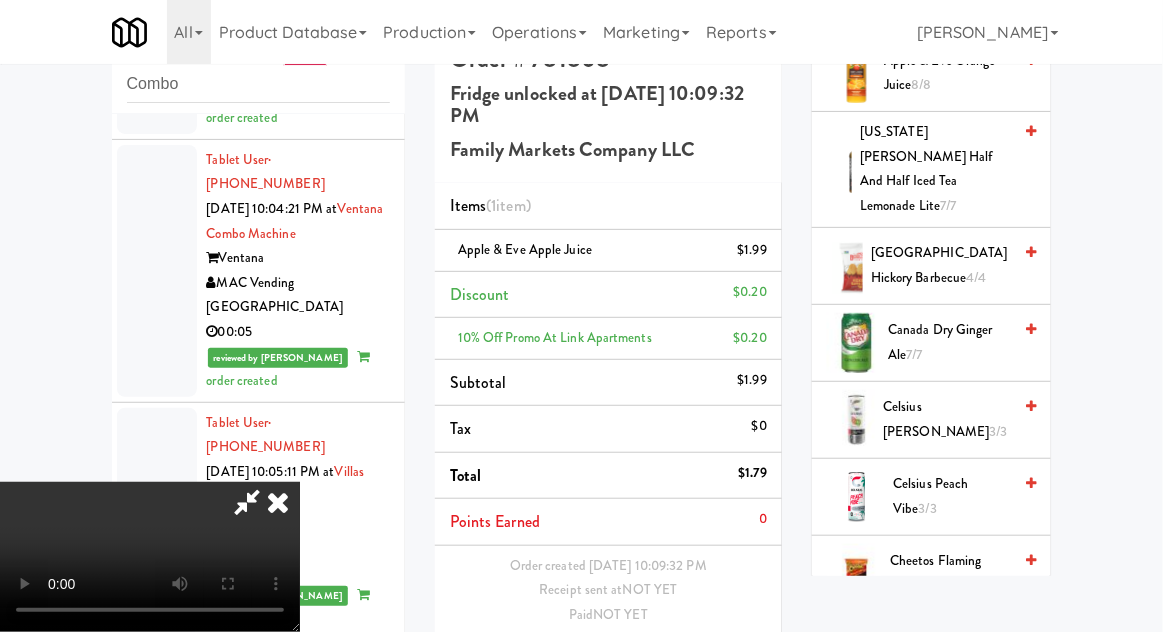 scroll, scrollTop: 833, scrollLeft: 0, axis: vertical 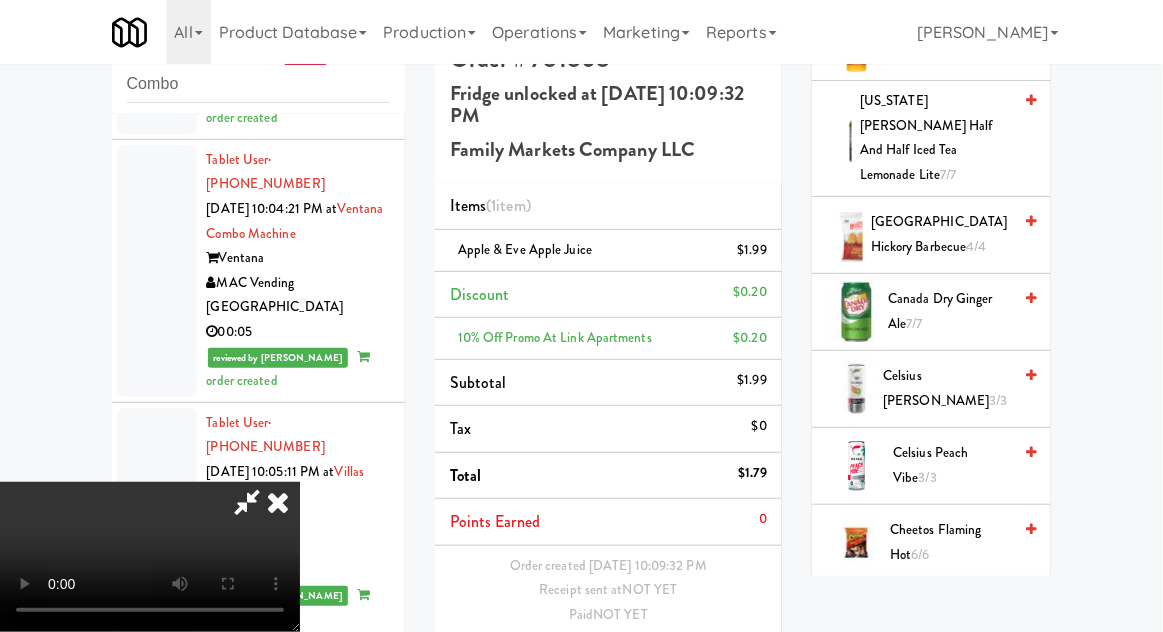 click on "Cheetos Flaming Hot  6/6" at bounding box center (950, 542) 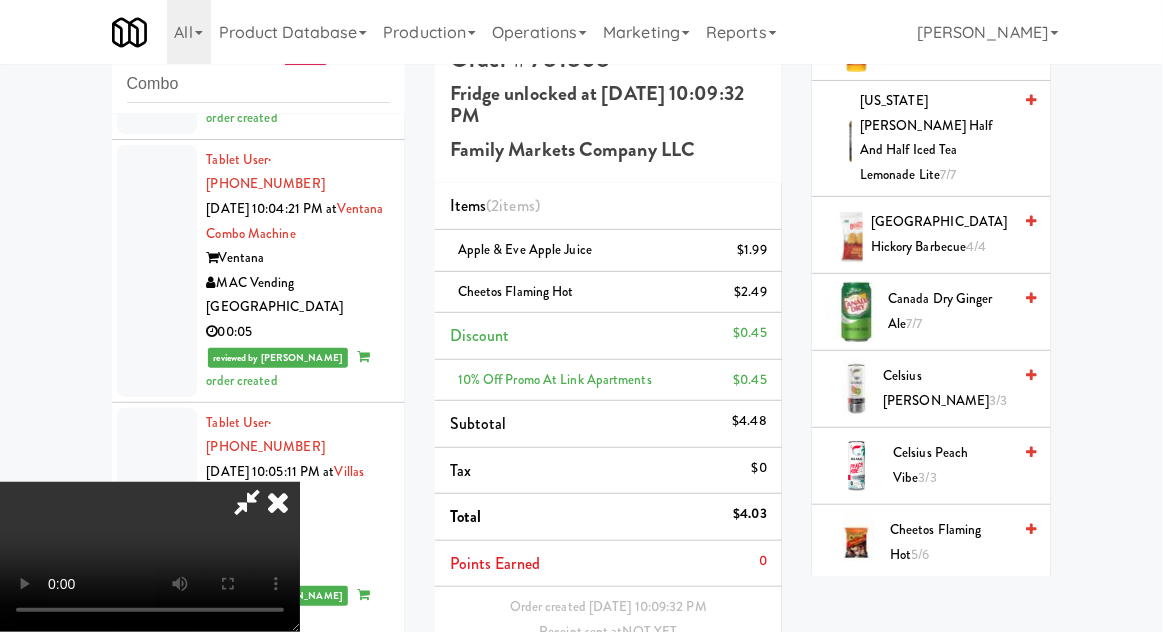 click on "Save Order" at bounding box center (716, 708) 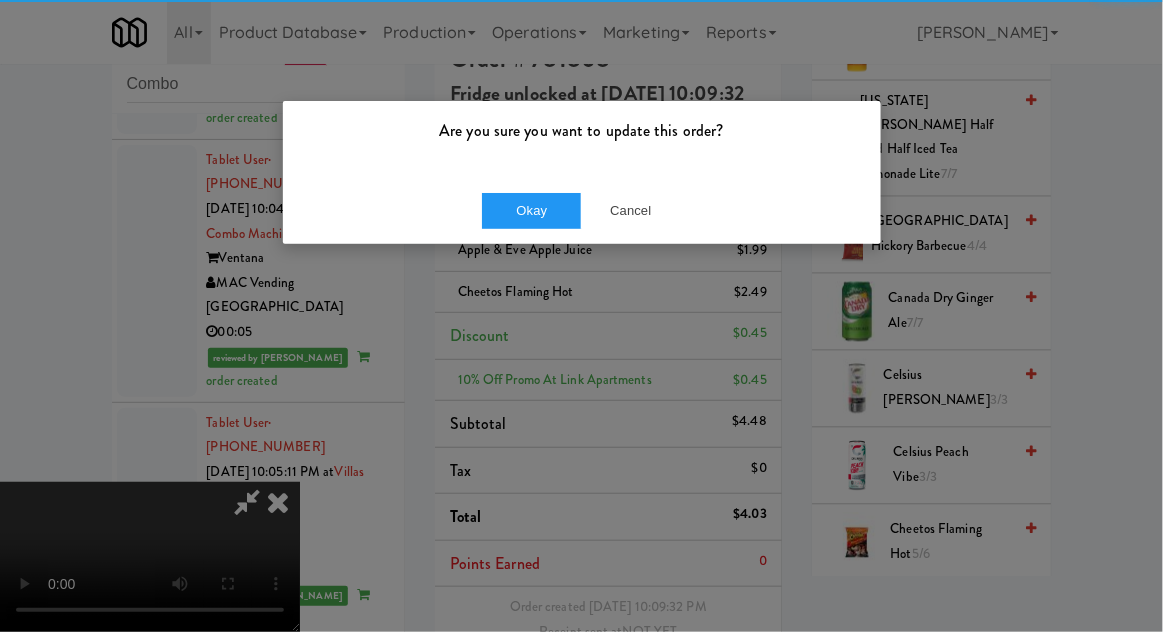 click on "Are you sure you want to update this order?" at bounding box center [582, 139] 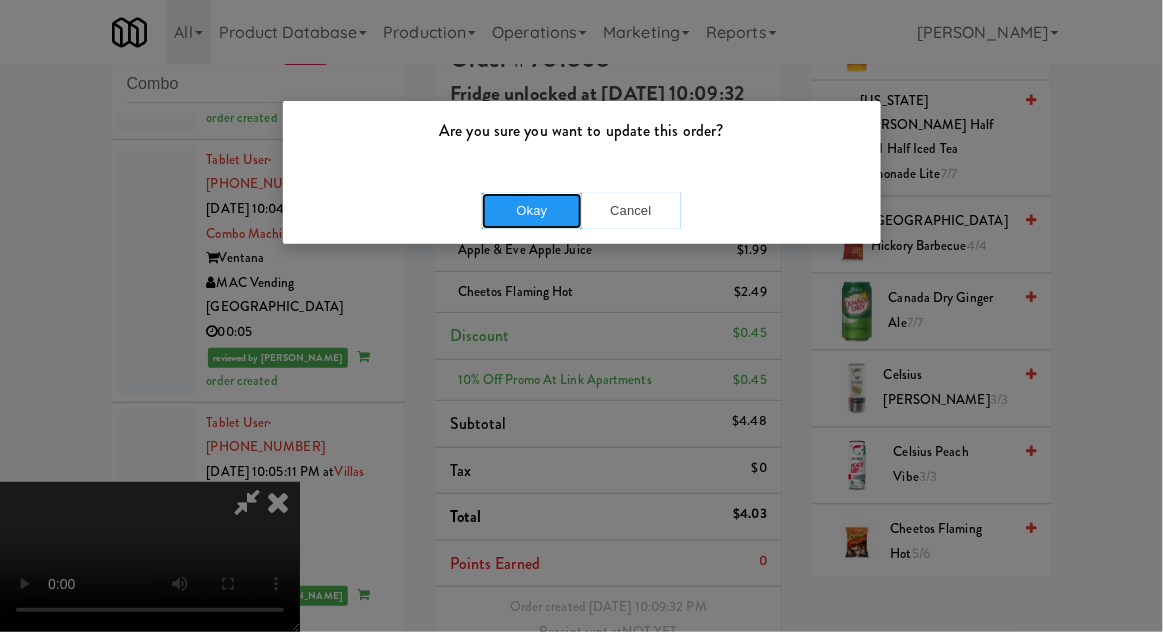 click on "Okay" at bounding box center (532, 211) 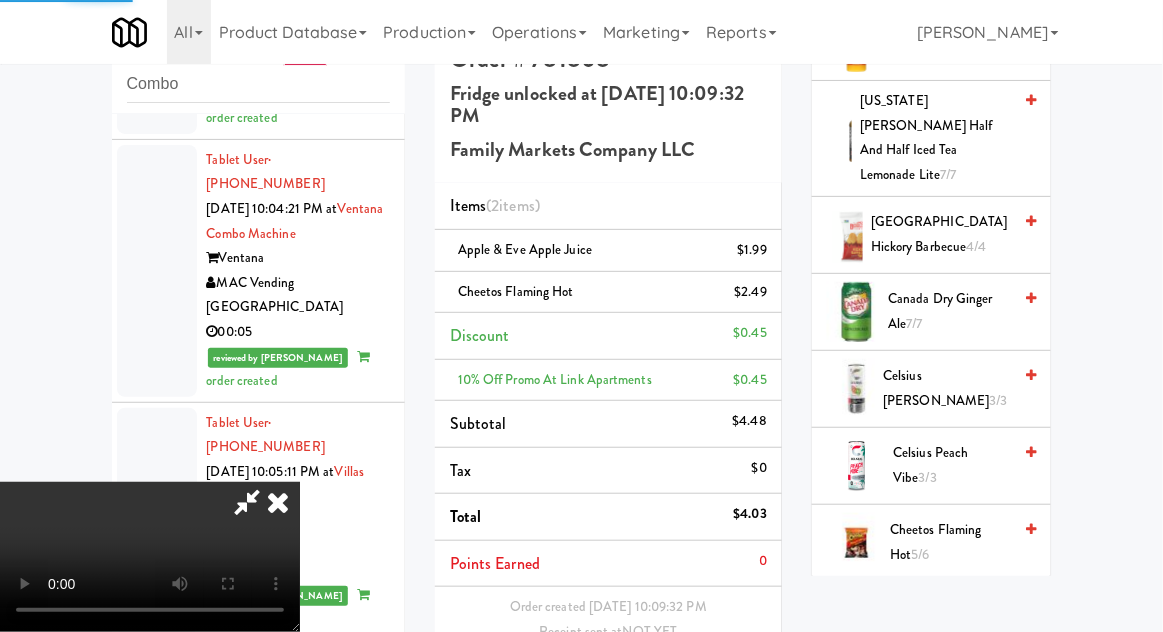 scroll, scrollTop: 0, scrollLeft: 0, axis: both 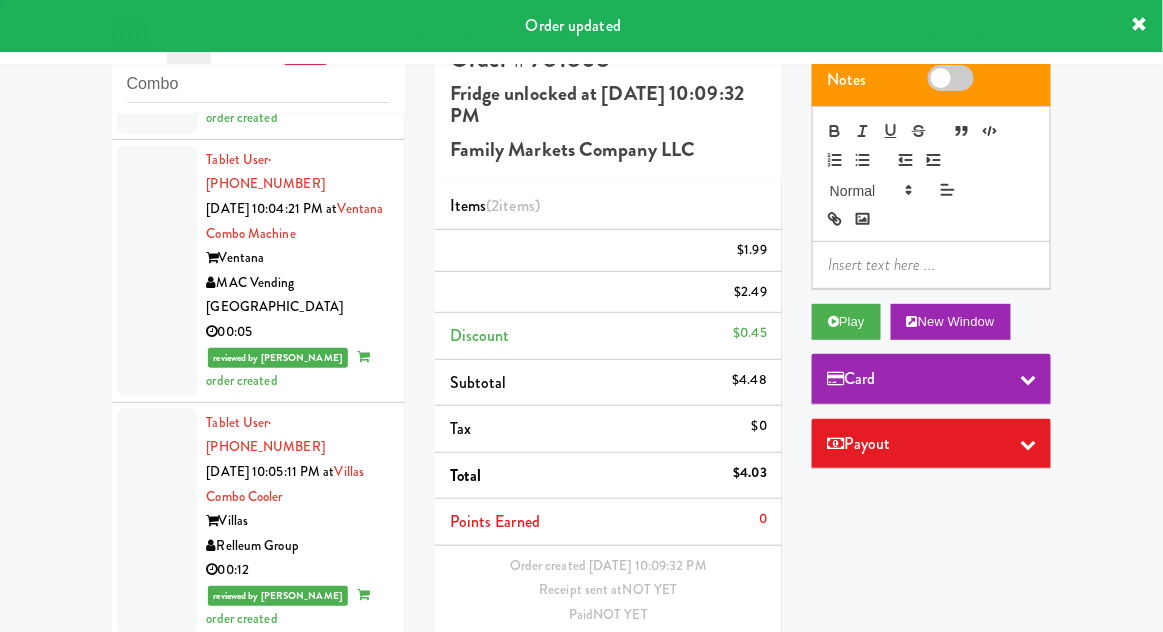 click at bounding box center [157, 924] 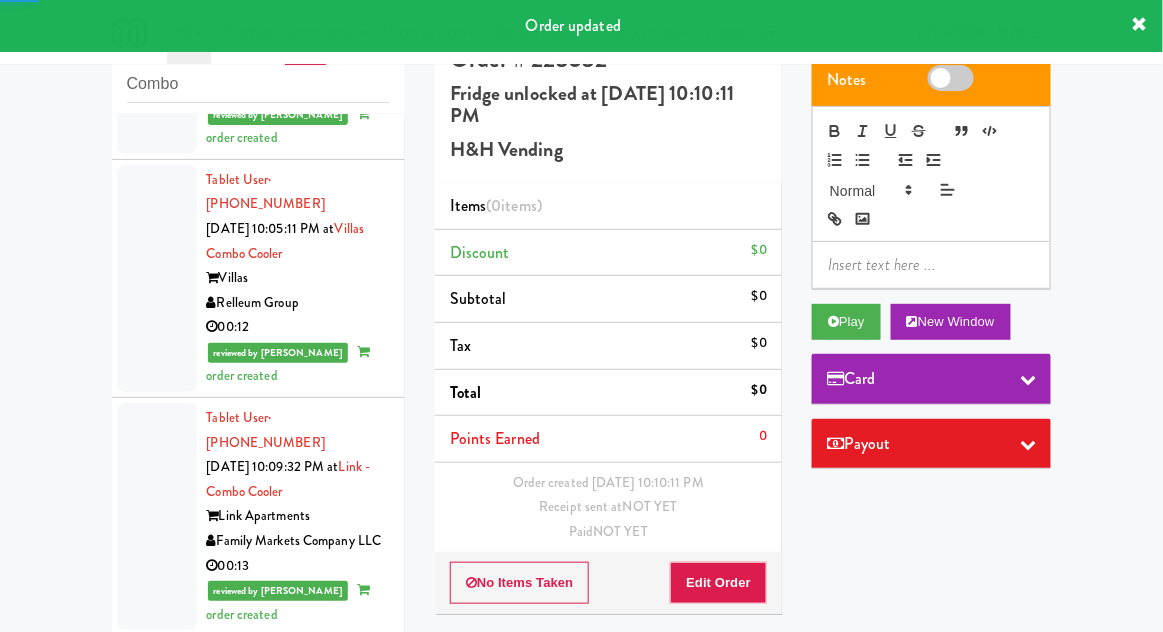 scroll, scrollTop: 3542, scrollLeft: 0, axis: vertical 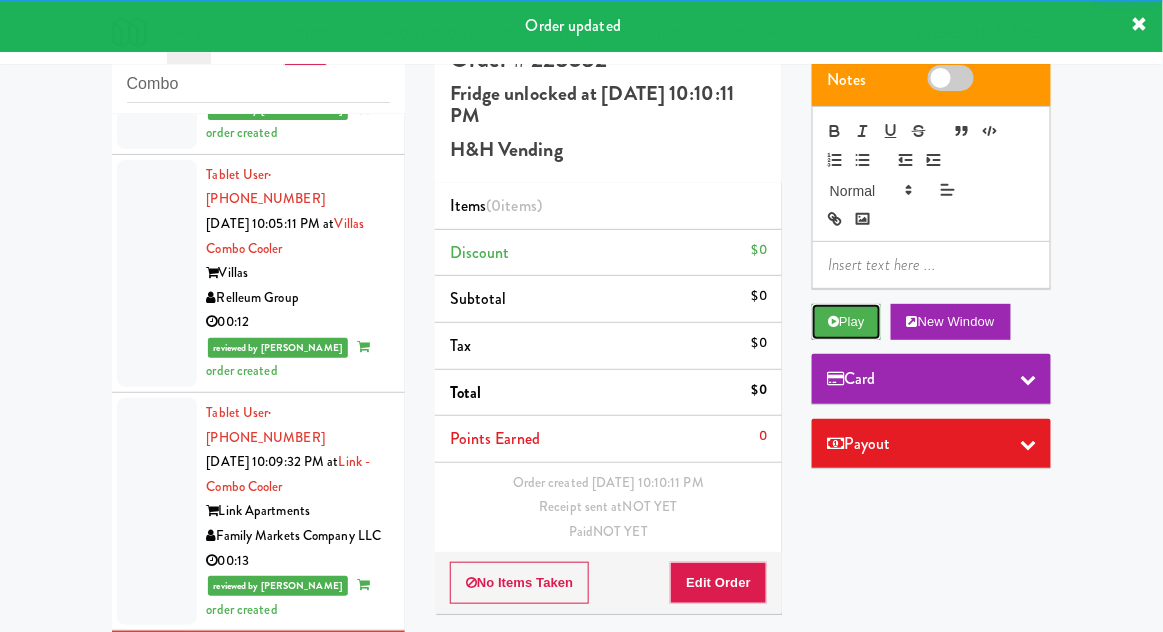 click on "Play" at bounding box center (846, 322) 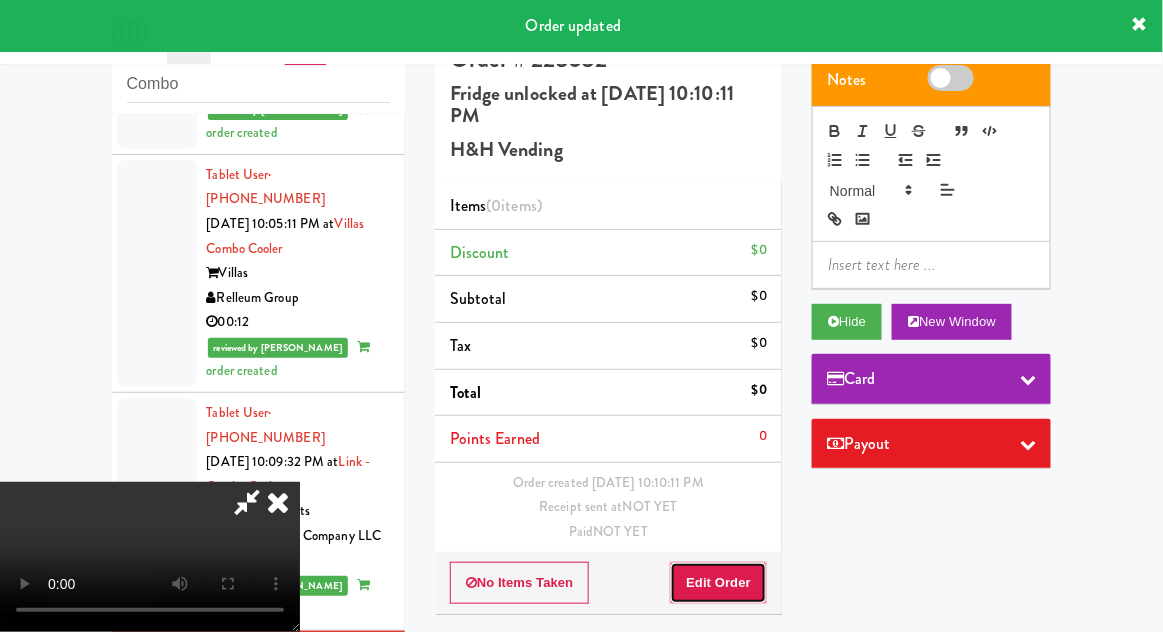 click on "Edit Order" at bounding box center [718, 583] 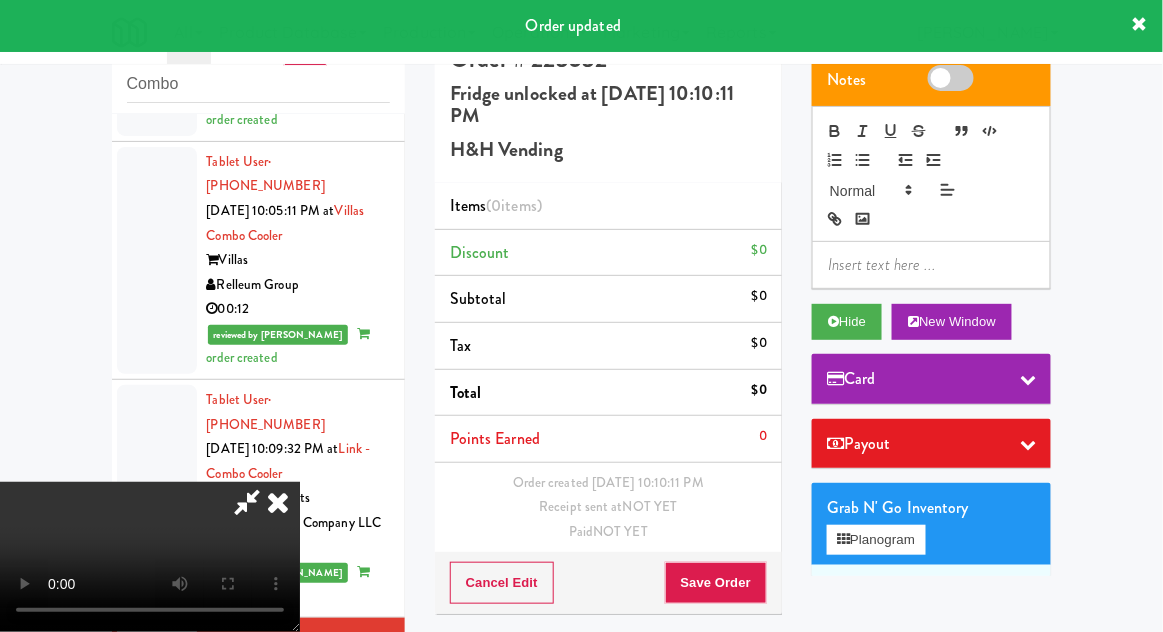 scroll, scrollTop: 3548, scrollLeft: 0, axis: vertical 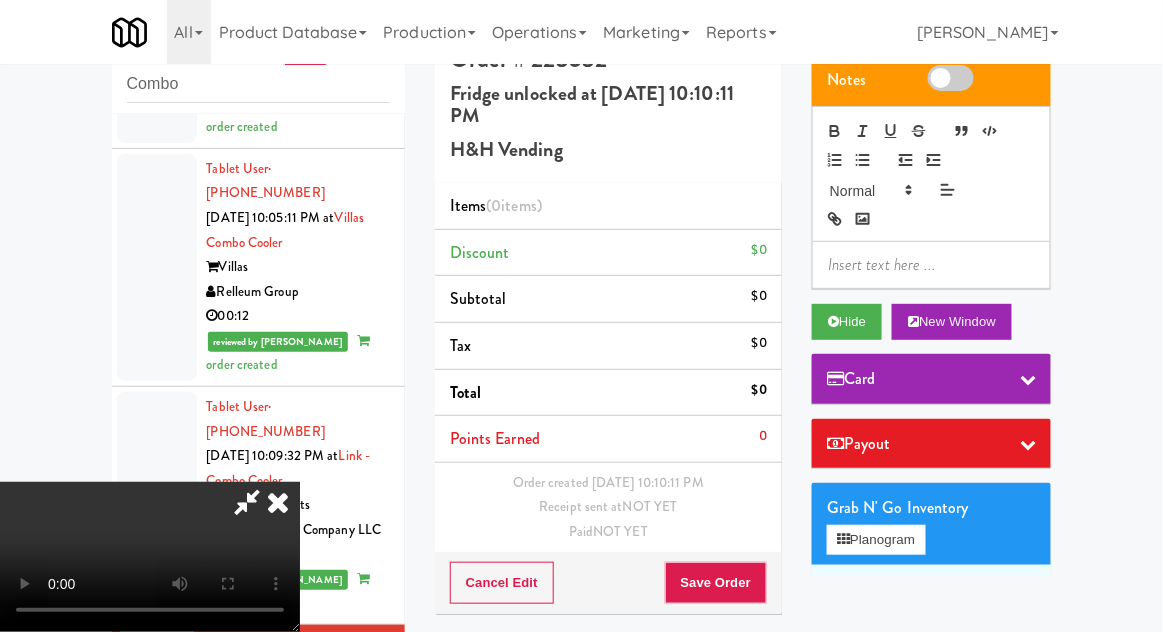 type 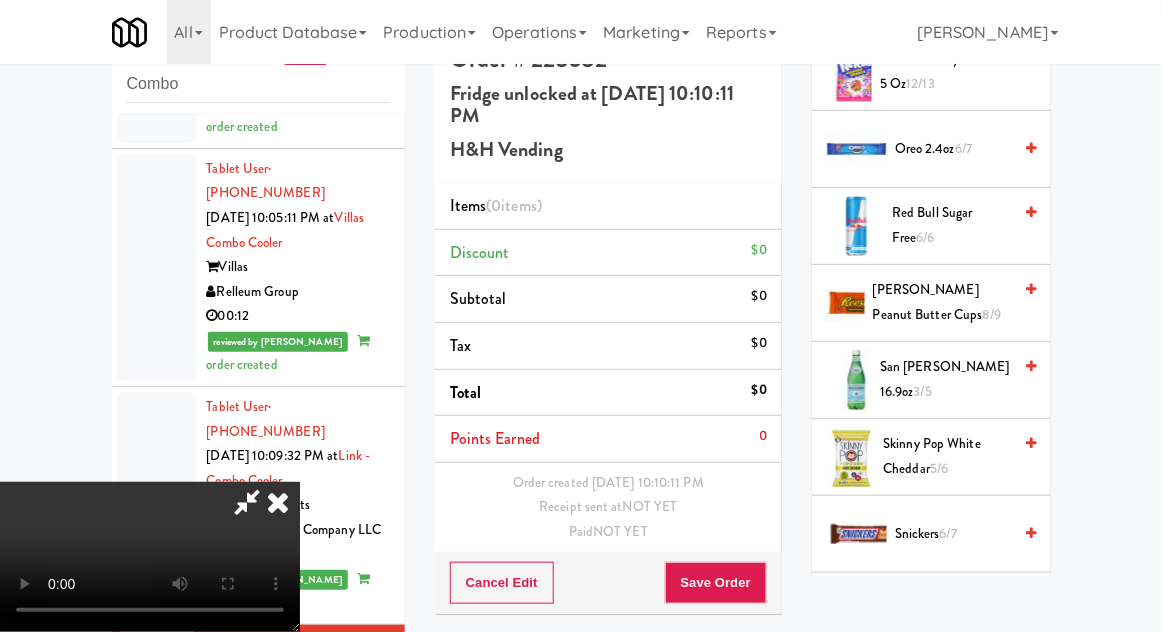 scroll, scrollTop: 2213, scrollLeft: 0, axis: vertical 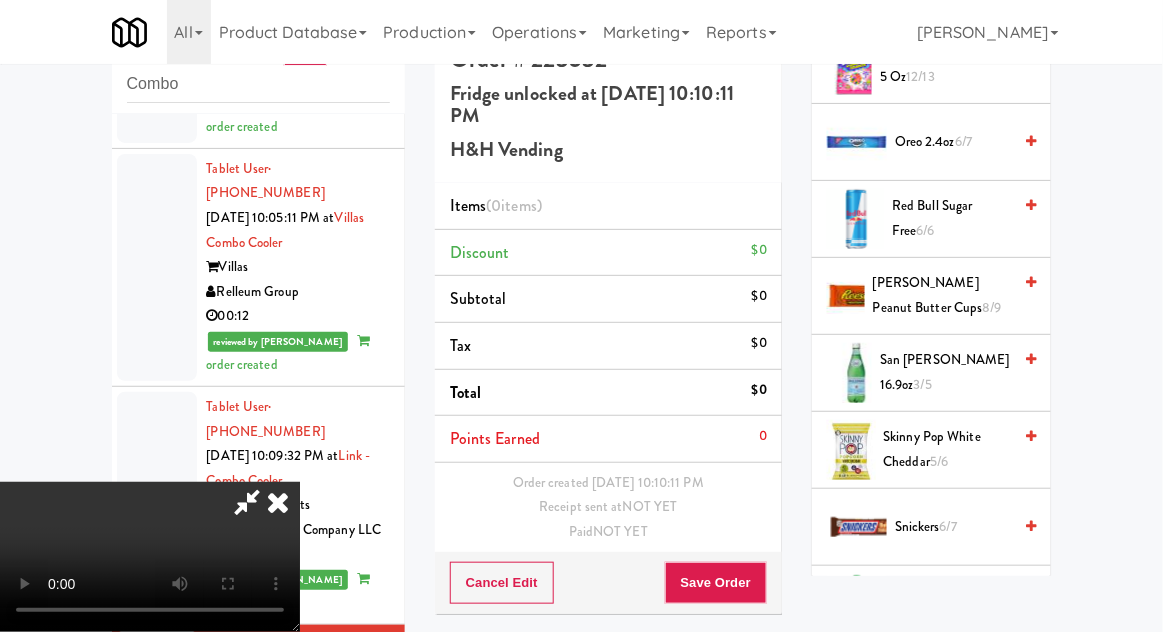 click on "Sprite 16.9oz  4/7" at bounding box center [953, 604] 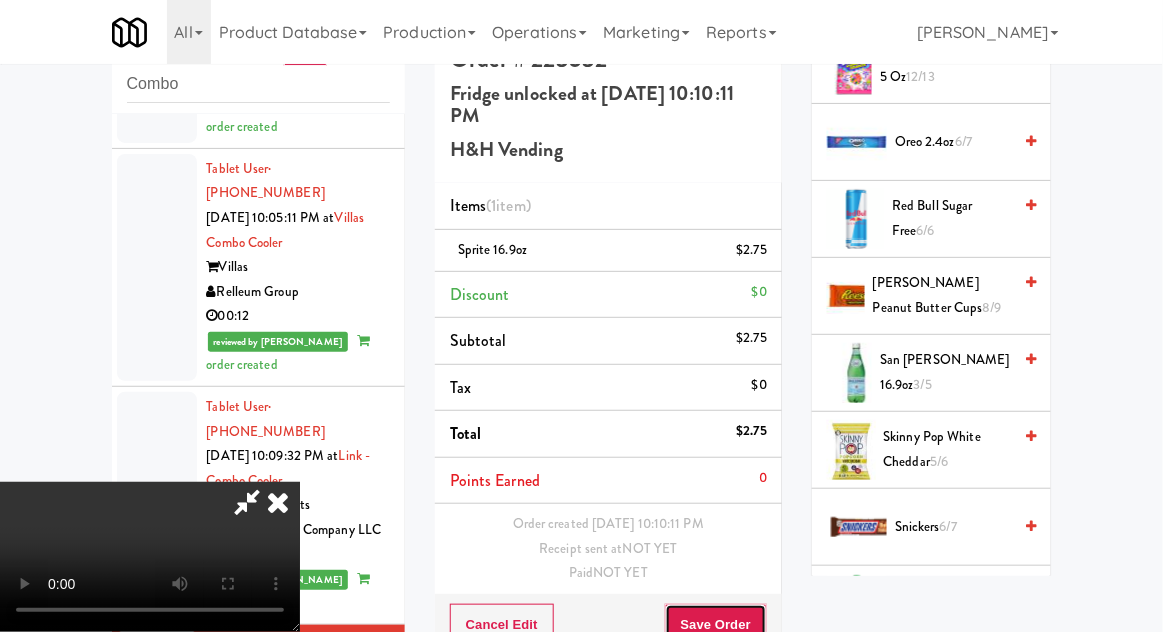 click on "Save Order" at bounding box center (716, 625) 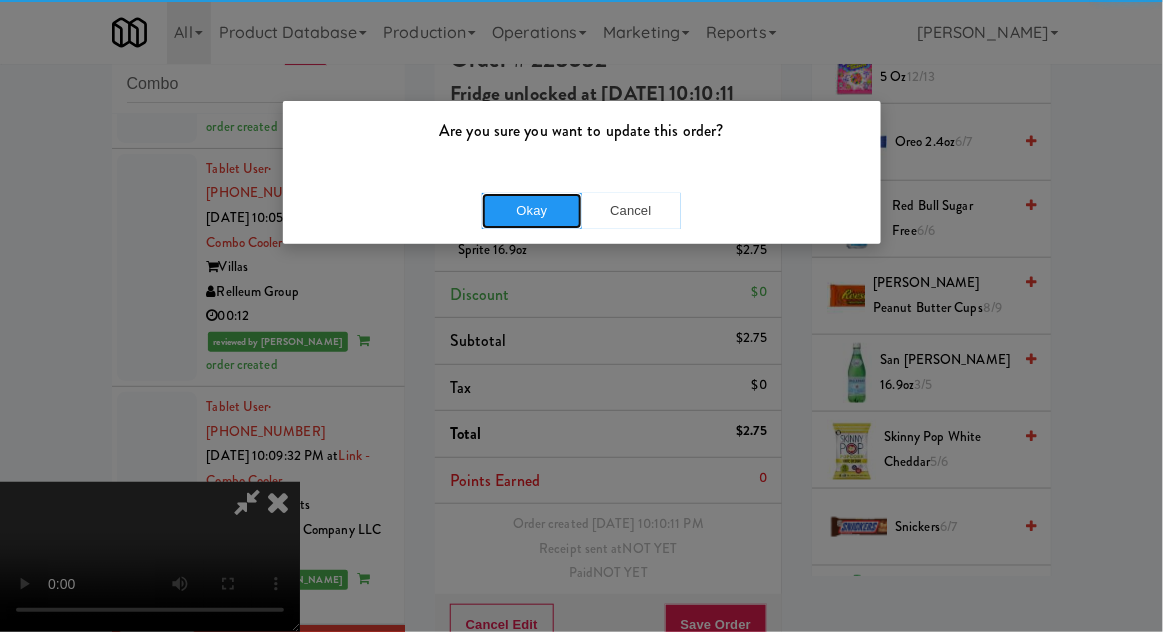 click on "Okay" at bounding box center [532, 211] 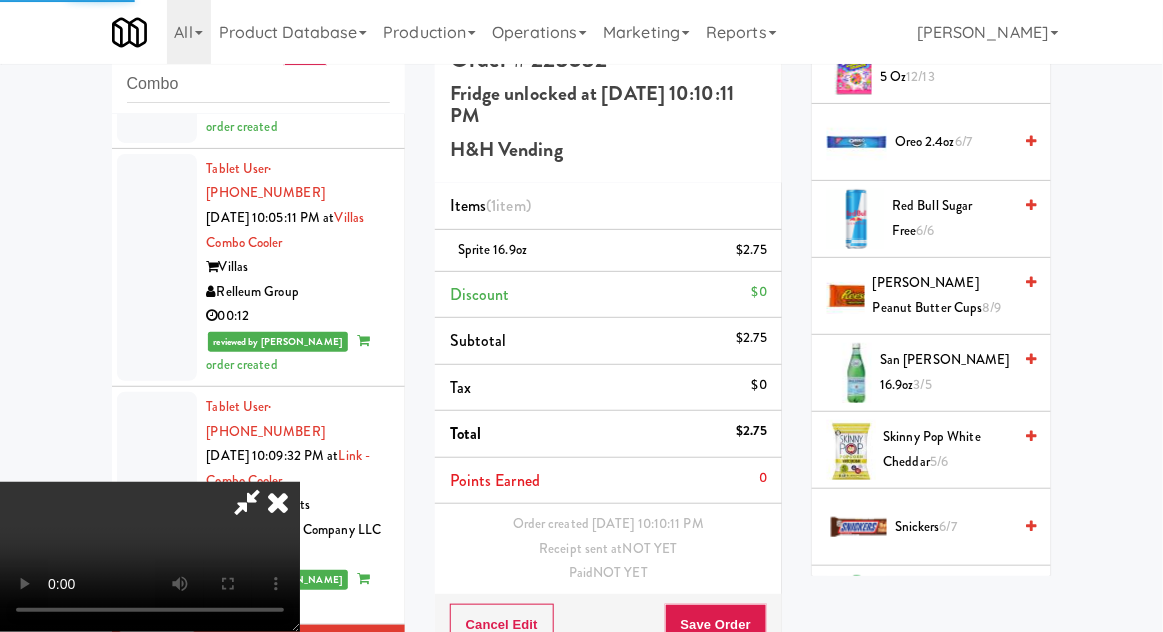 scroll, scrollTop: 0, scrollLeft: 0, axis: both 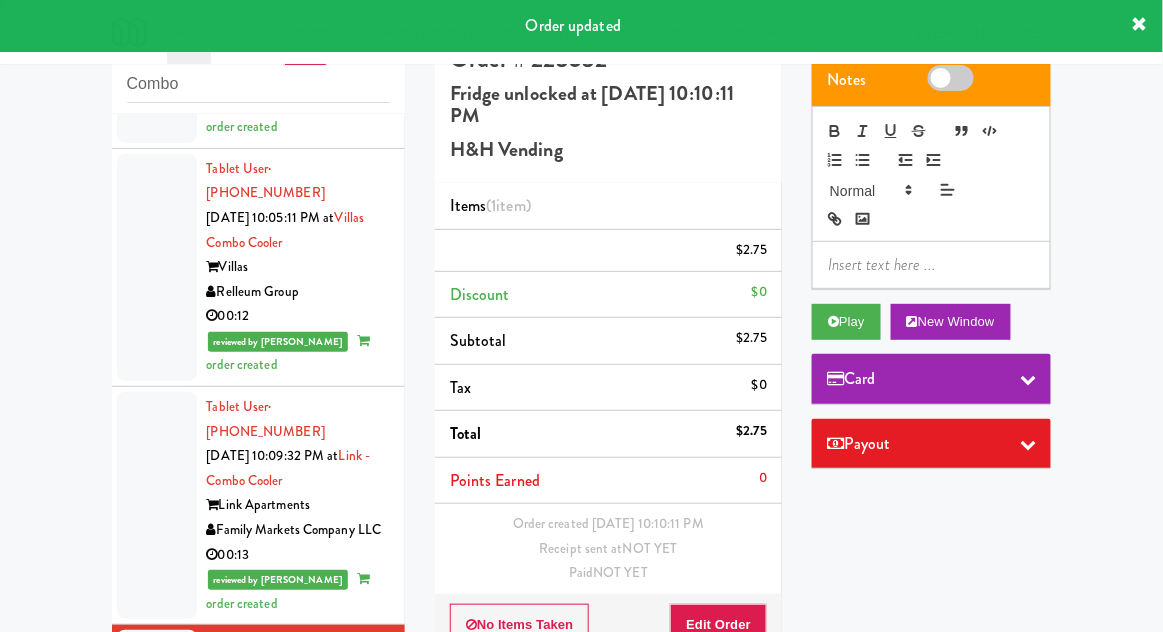 click at bounding box center (157, 909) 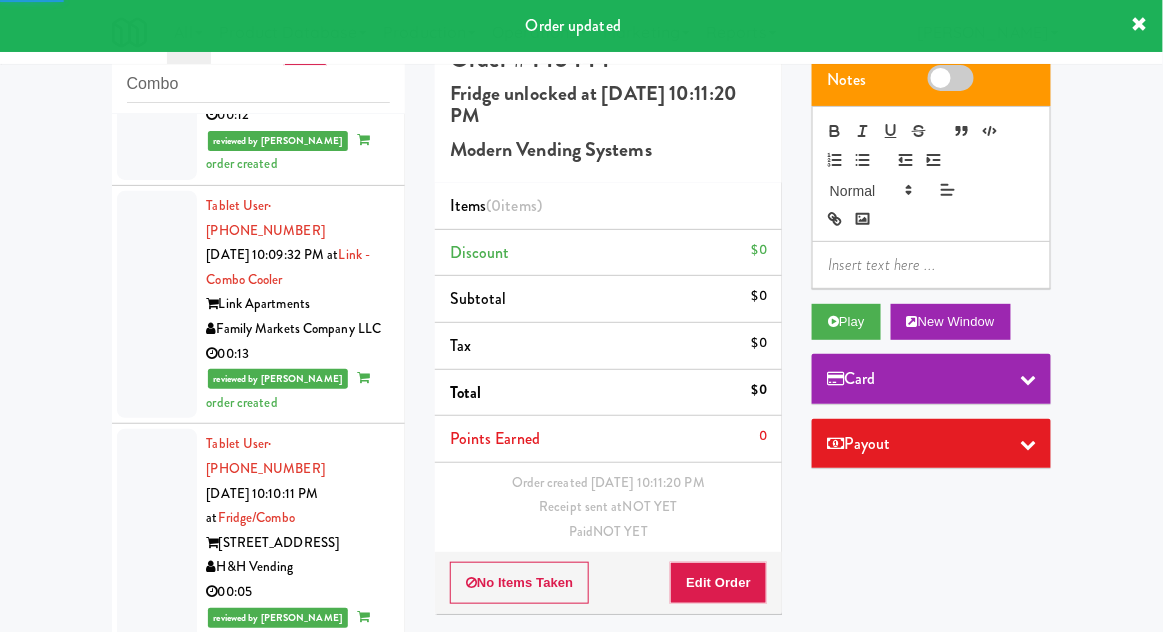 scroll, scrollTop: 3724, scrollLeft: 0, axis: vertical 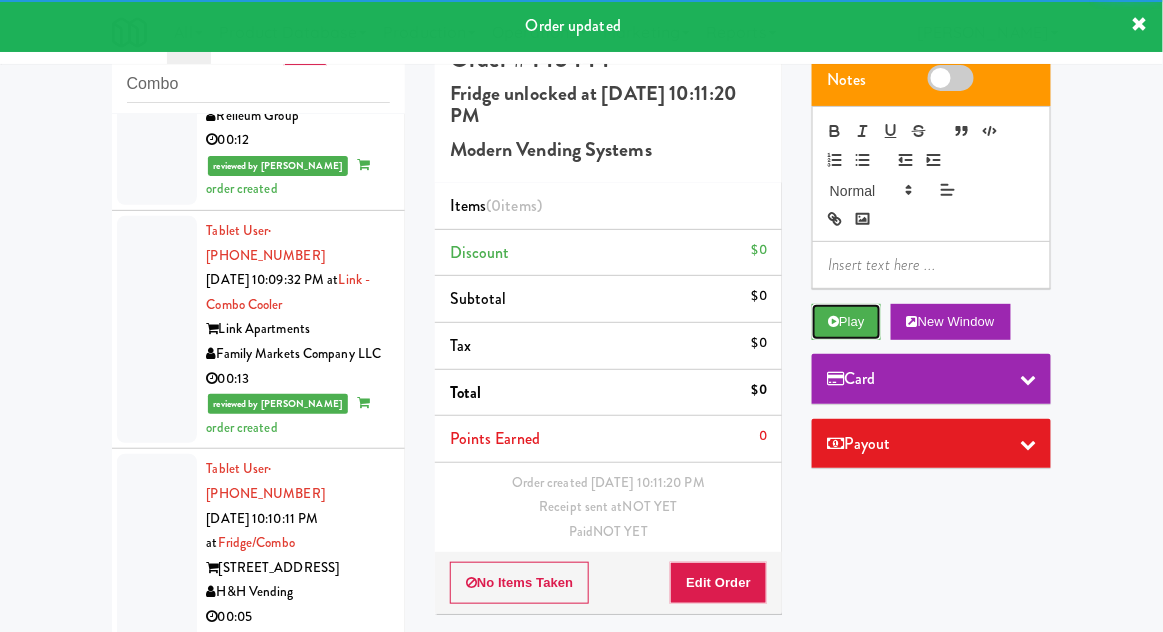 click on "Play" at bounding box center [846, 322] 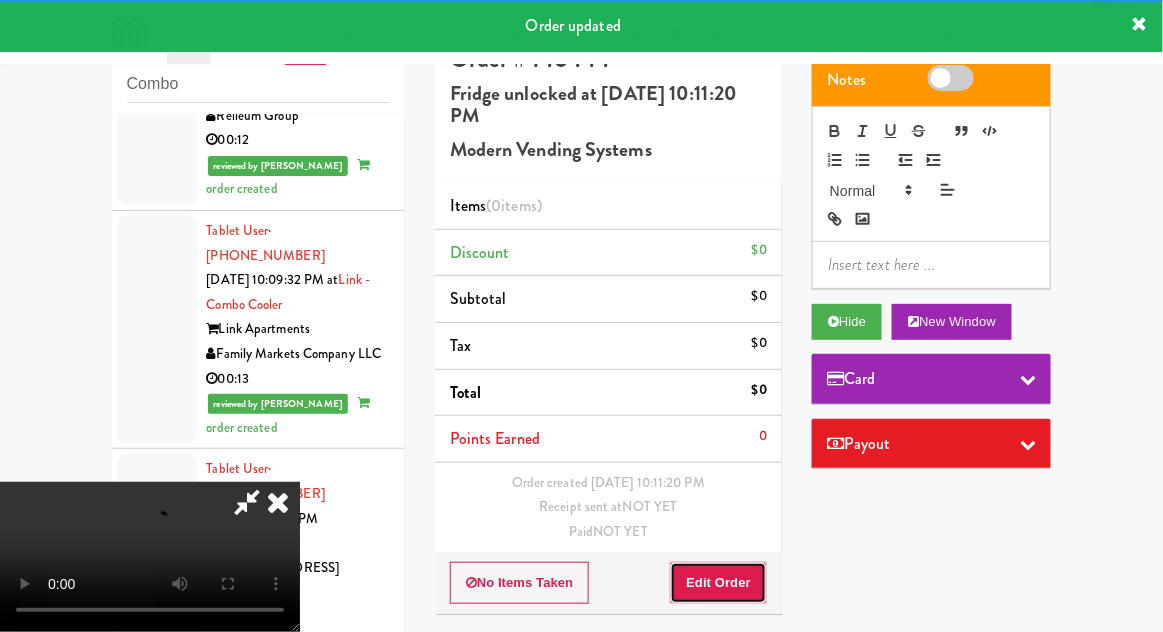 click on "Edit Order" at bounding box center [718, 583] 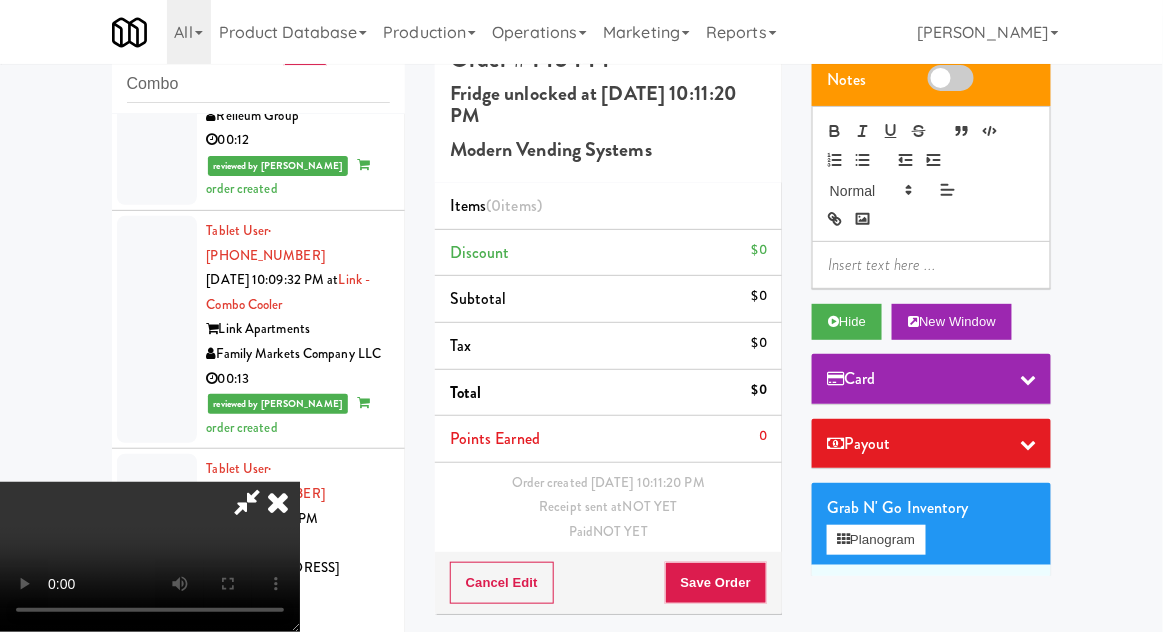 type 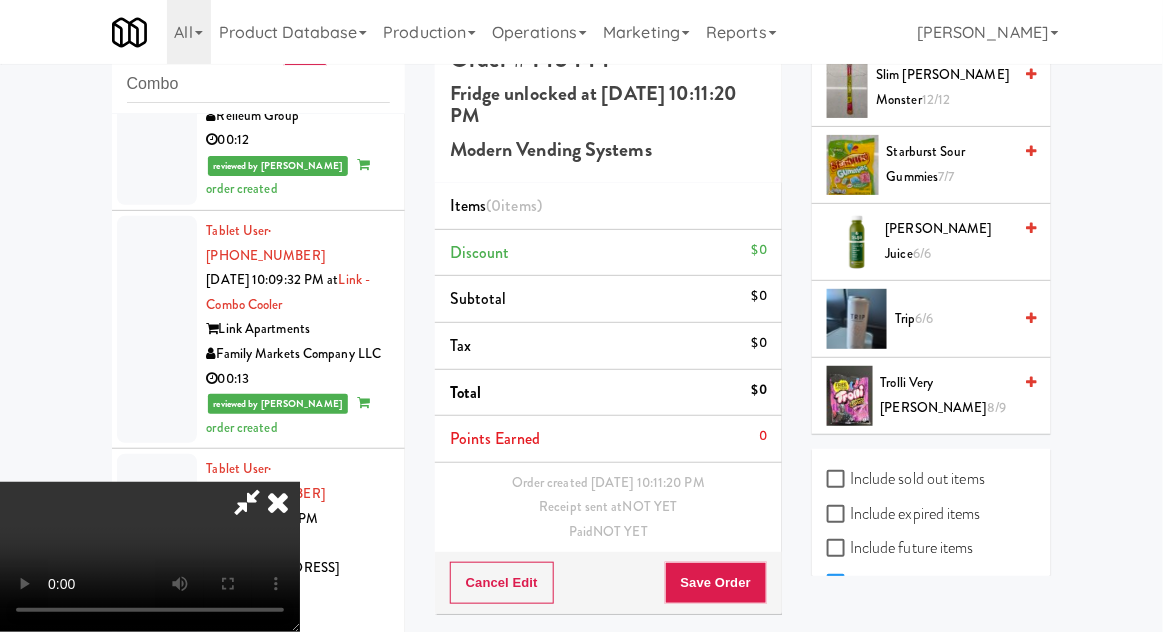 click on "Trolli Very [PERSON_NAME]   8/9" at bounding box center [946, 395] 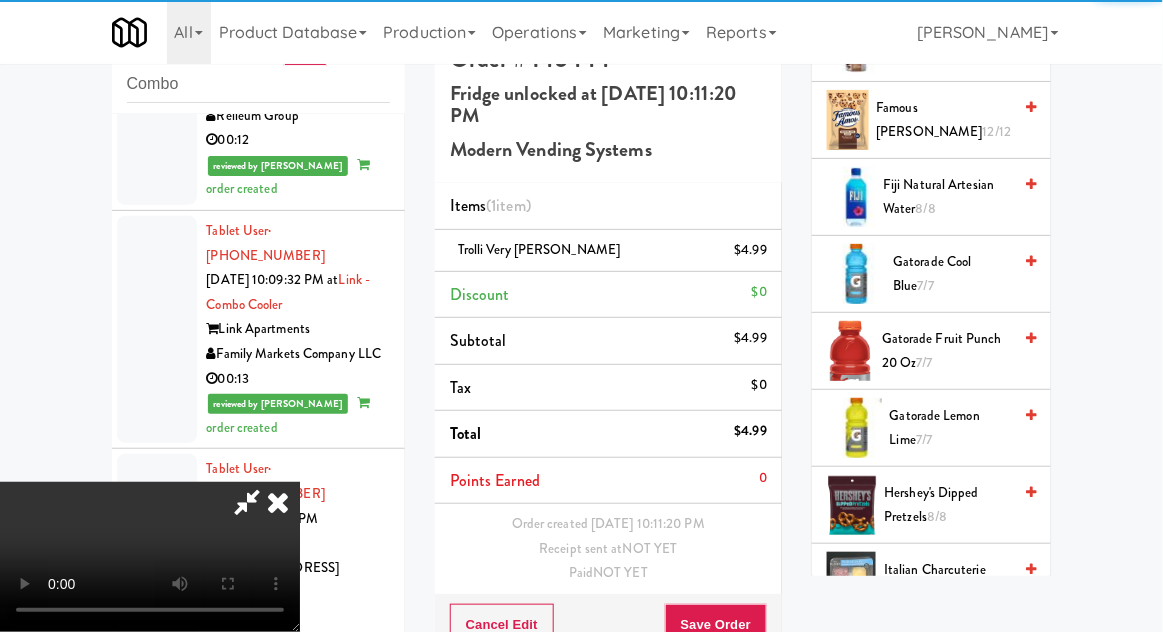 scroll, scrollTop: 726, scrollLeft: 0, axis: vertical 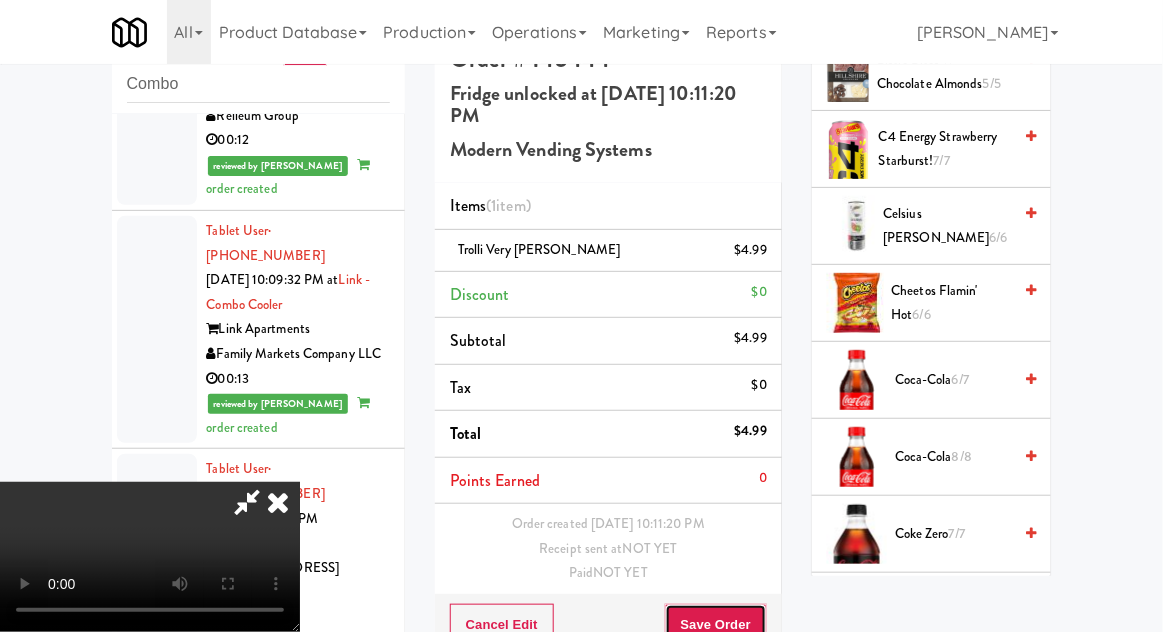 click on "Save Order" at bounding box center [716, 625] 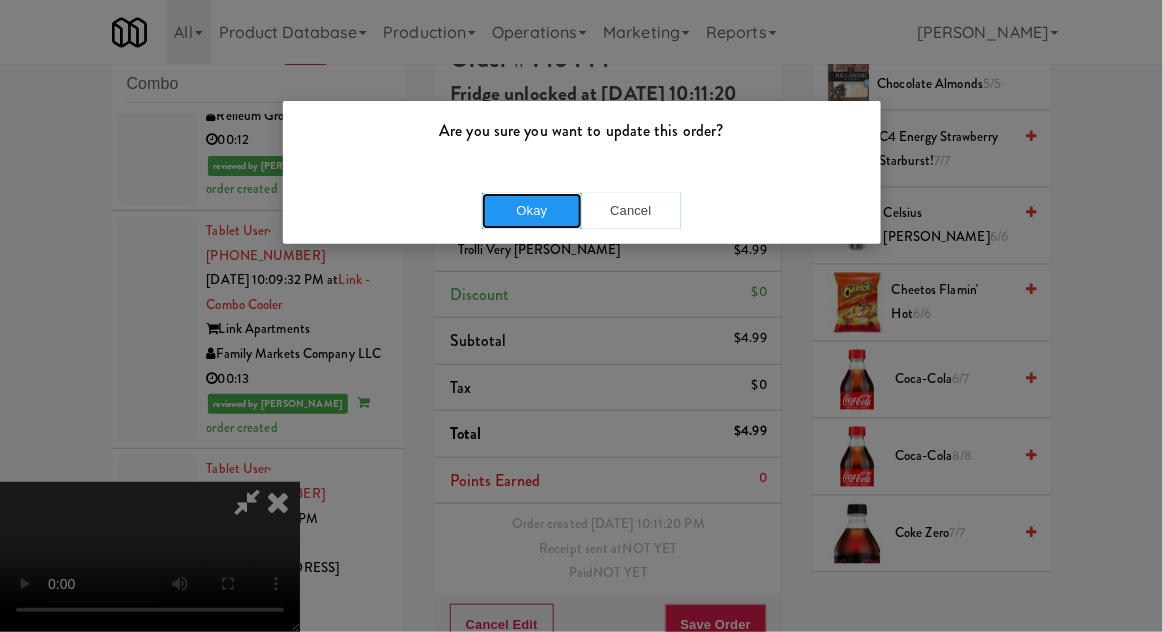 click on "Okay" at bounding box center [532, 211] 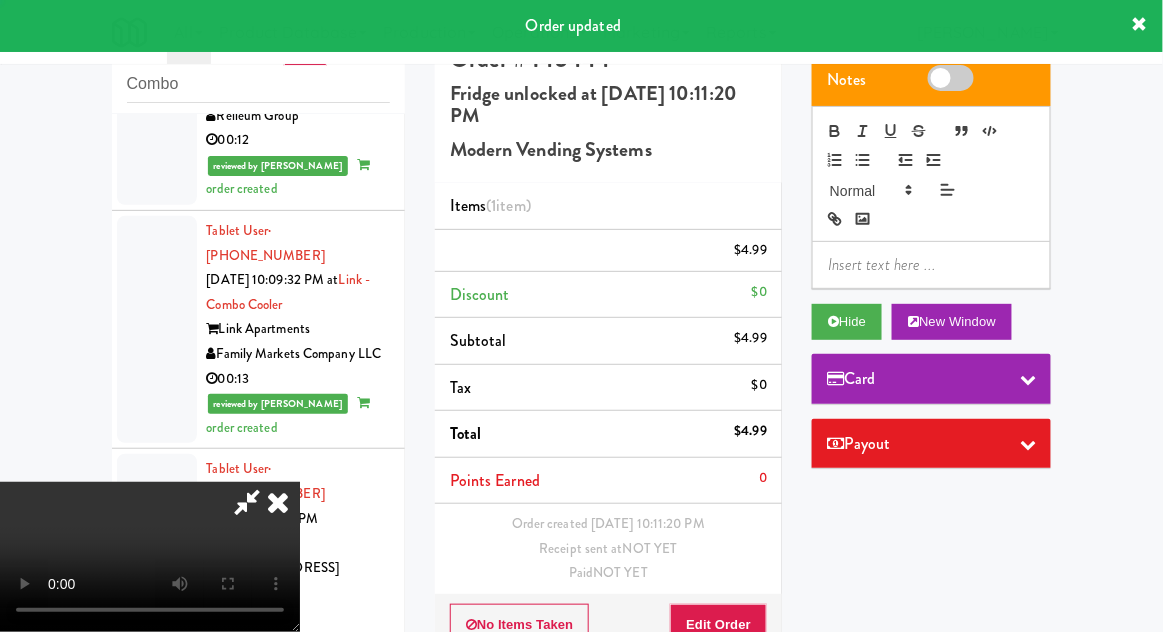 scroll, scrollTop: 0, scrollLeft: 0, axis: both 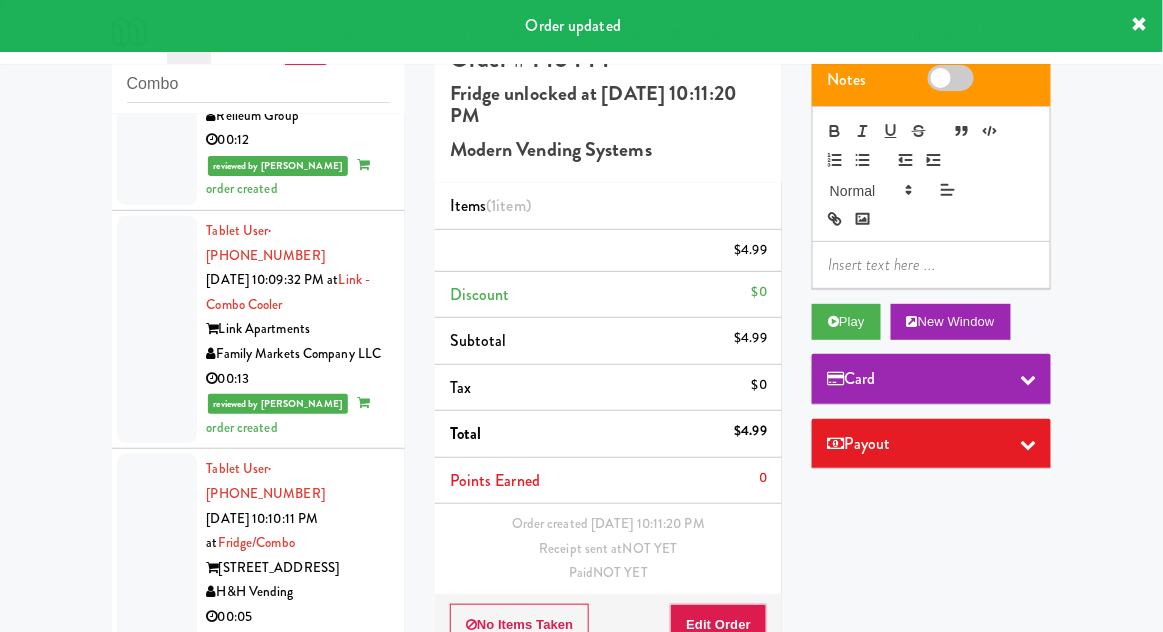click at bounding box center (157, 971) 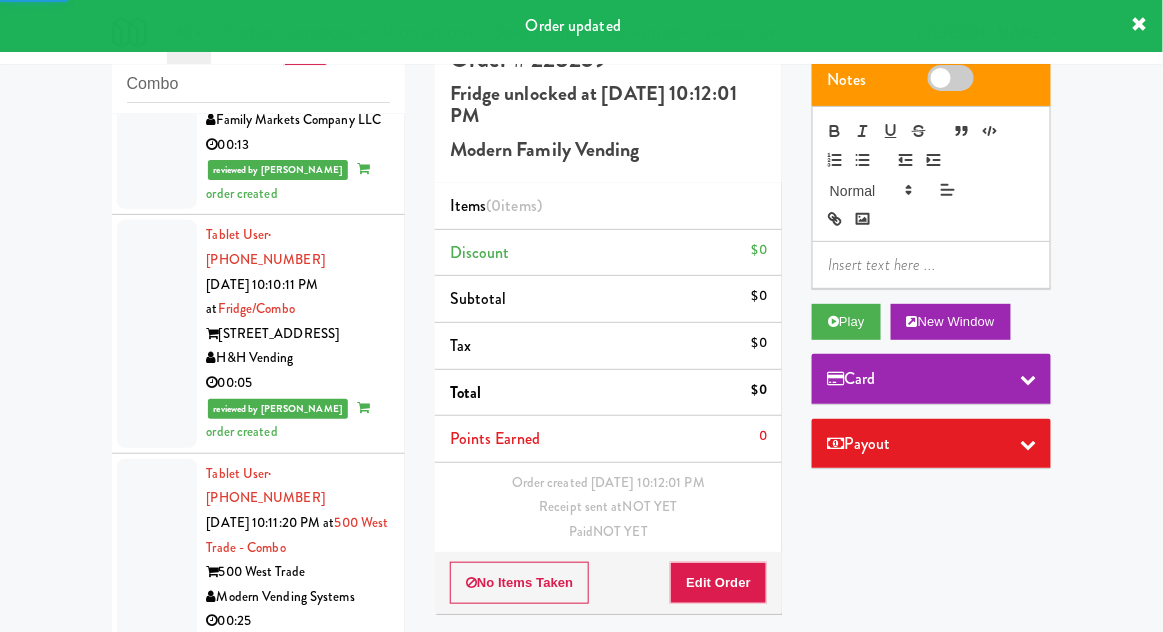 scroll, scrollTop: 3952, scrollLeft: 0, axis: vertical 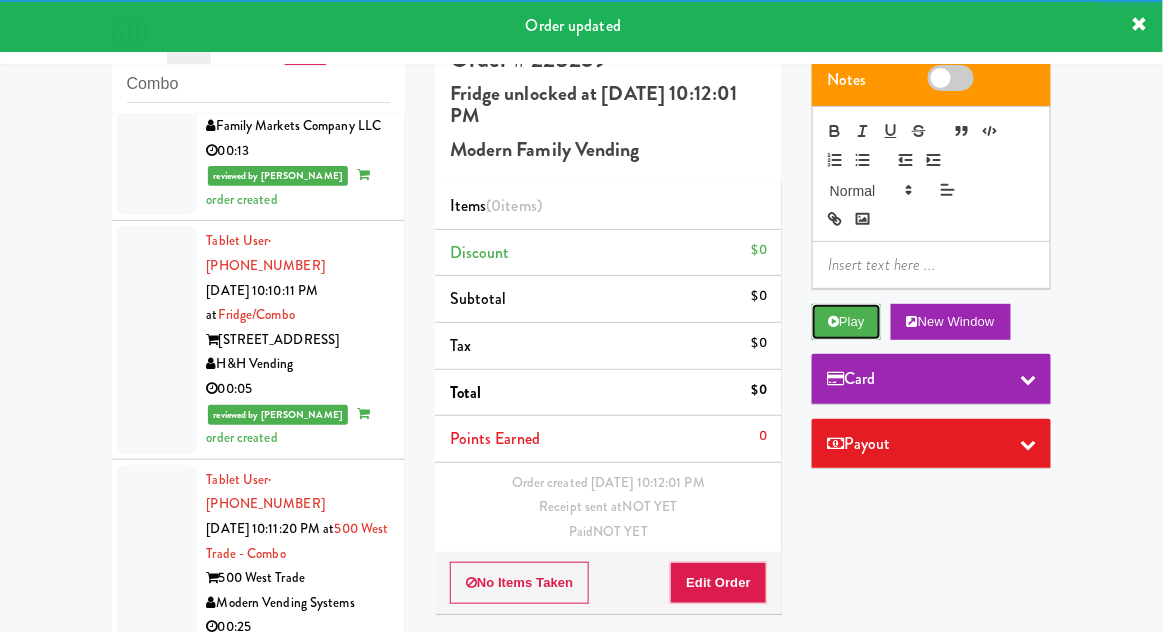 click on "Play" at bounding box center (846, 322) 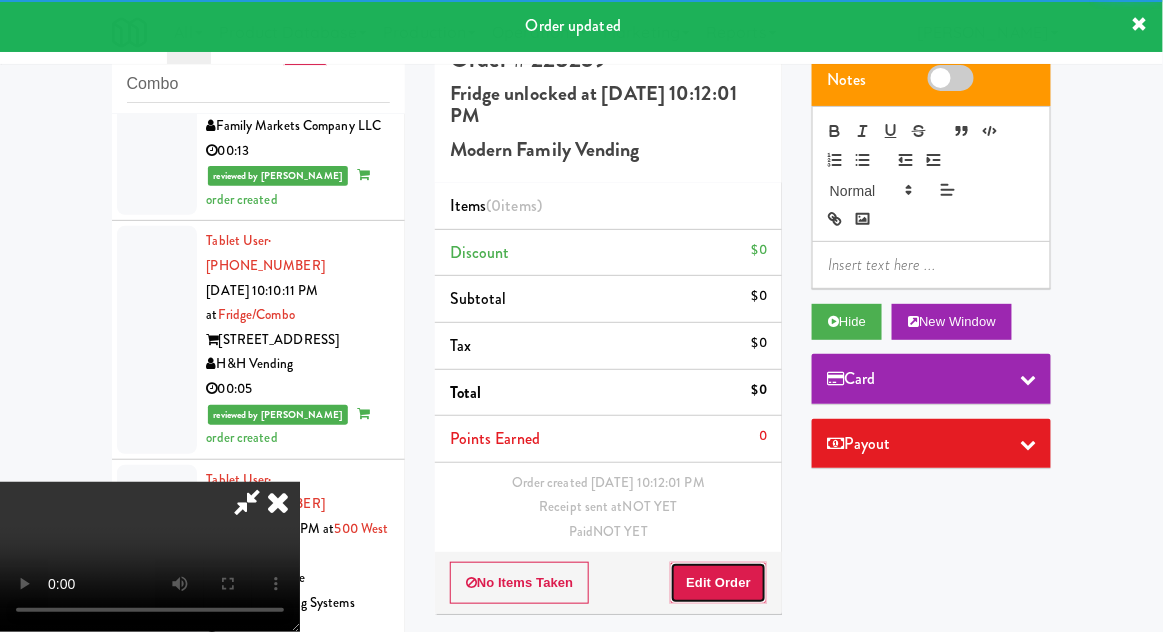 click on "Edit Order" at bounding box center (718, 583) 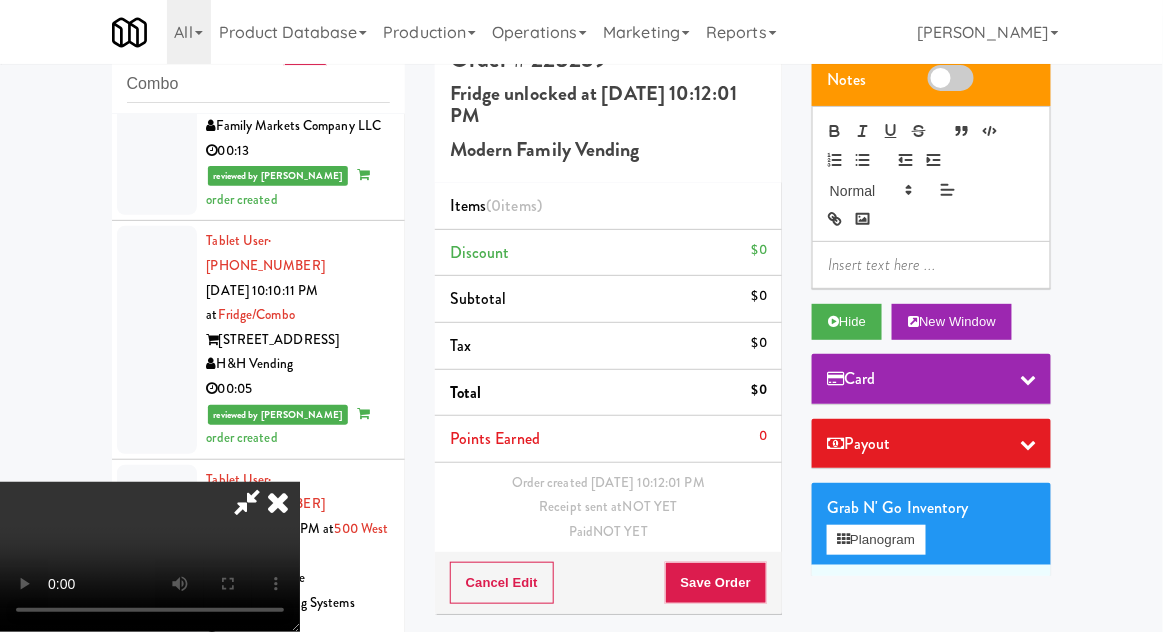 type 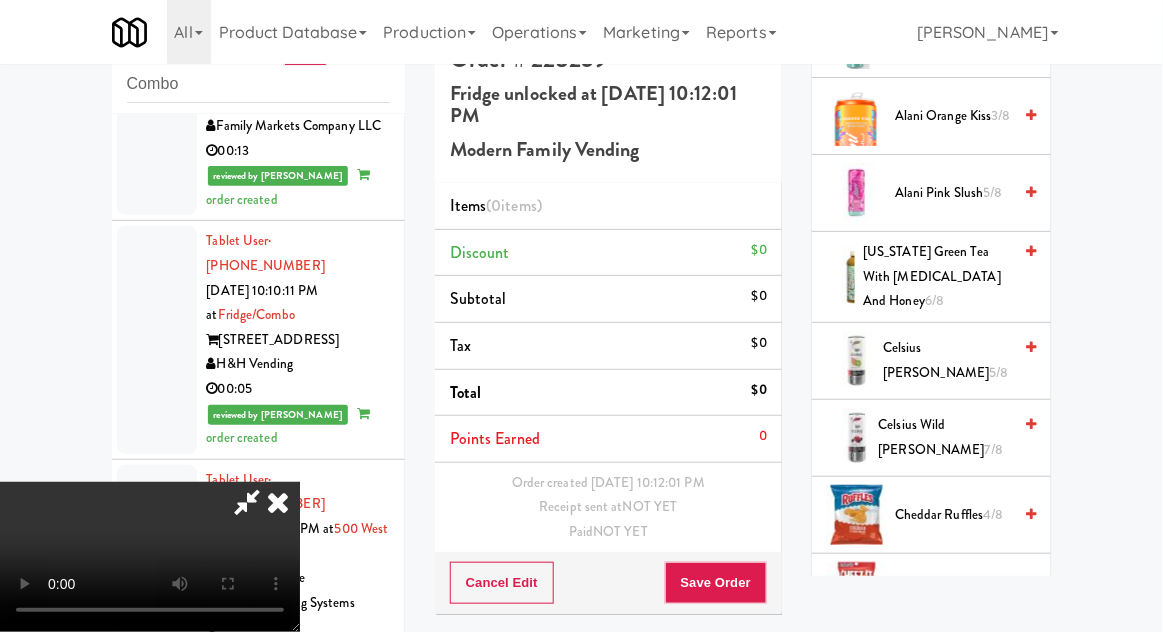 scroll, scrollTop: 682, scrollLeft: 0, axis: vertical 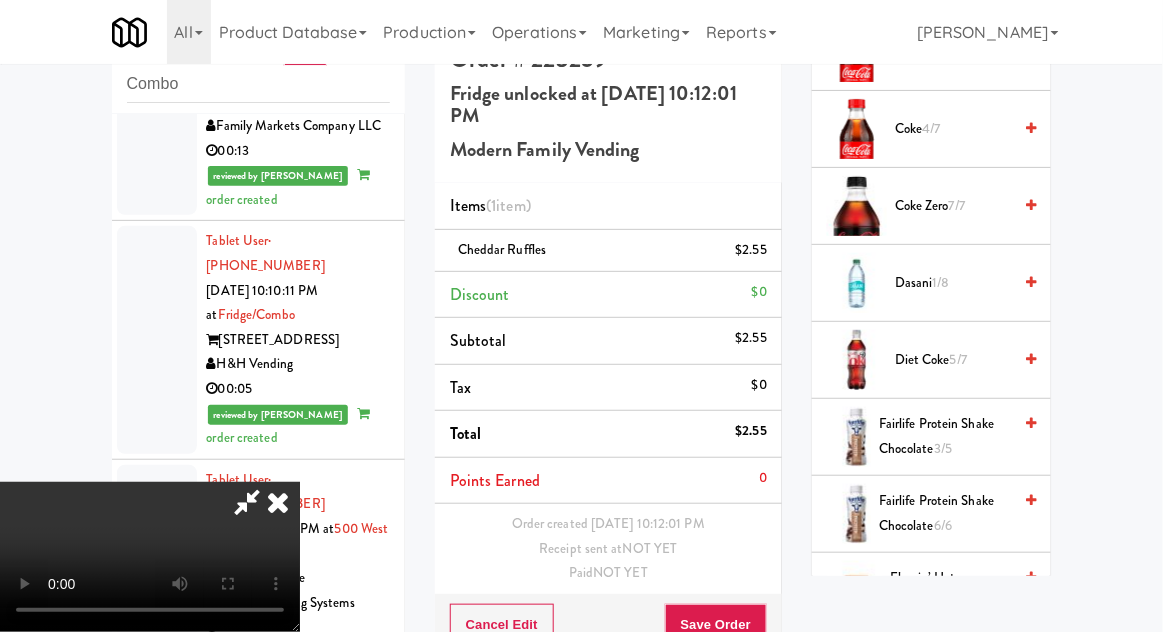 click on "Fairlife Protein Shake Chocolate  3/5" at bounding box center [945, 436] 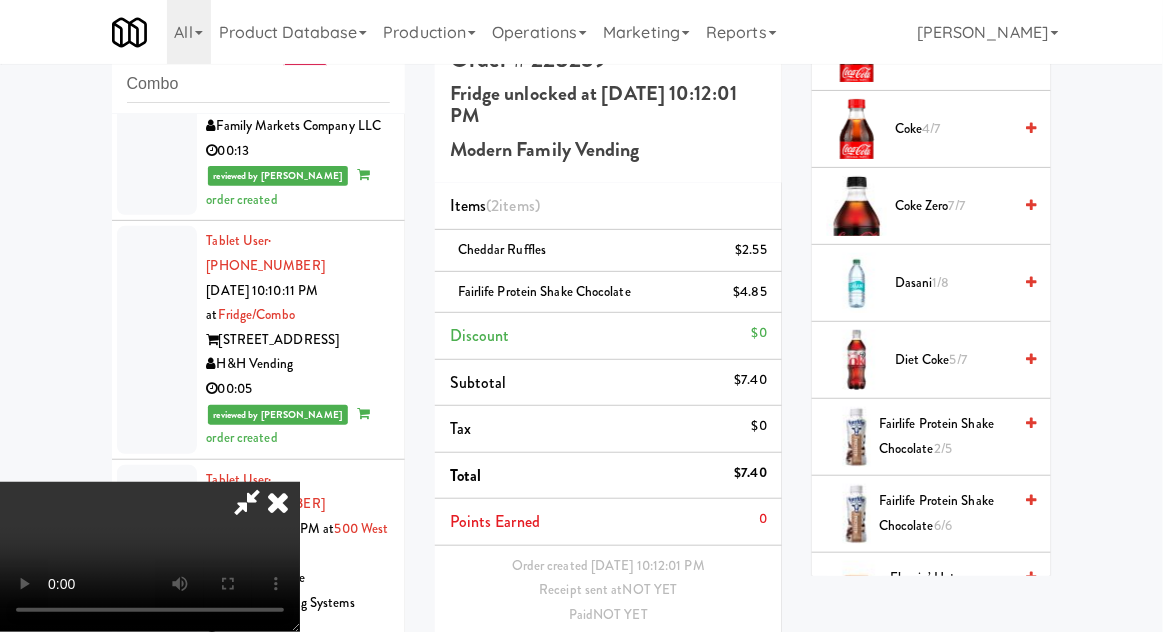 click on "Fairlife Protein Shake Chocolate  $4.85" at bounding box center (608, 293) 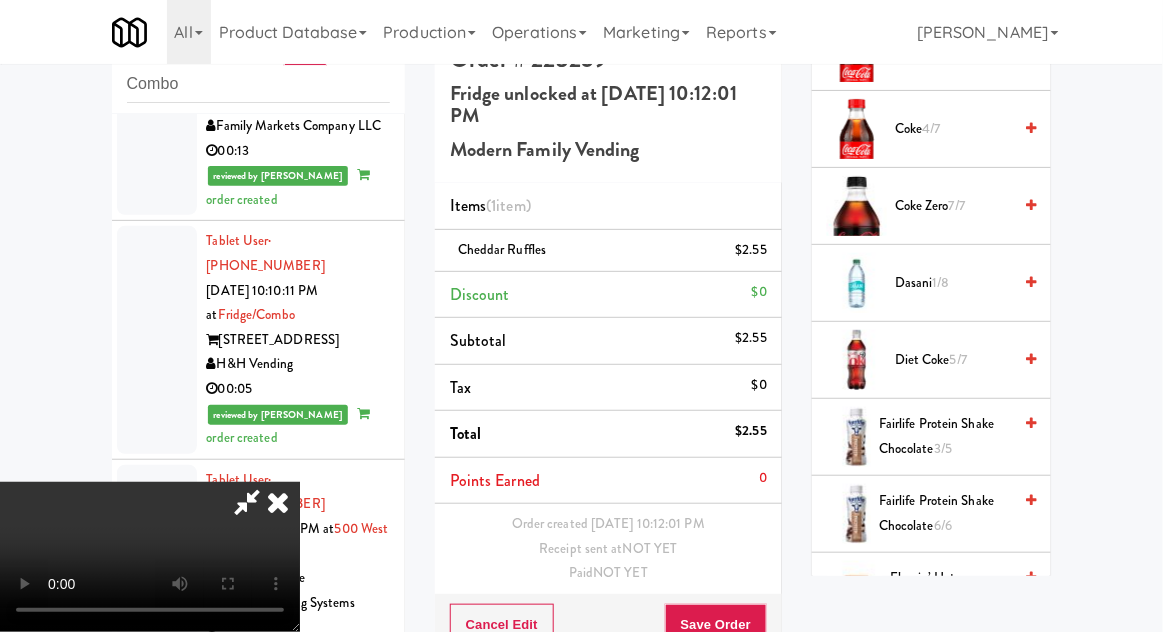 click on "6/6" at bounding box center (943, 525) 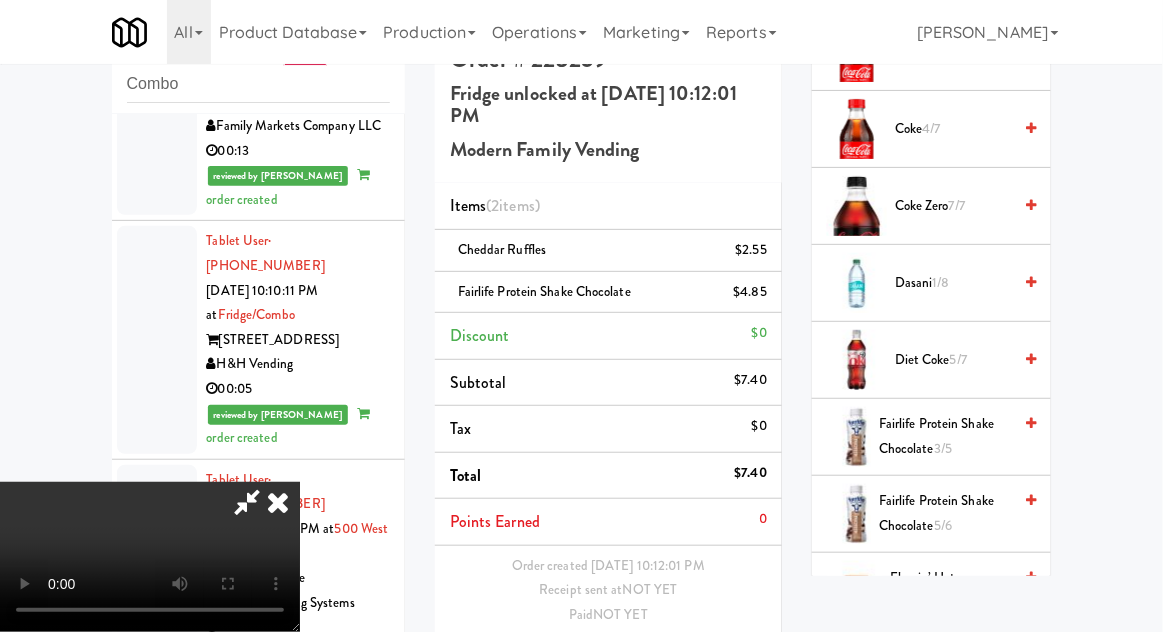 click on "Save Order" at bounding box center (716, 667) 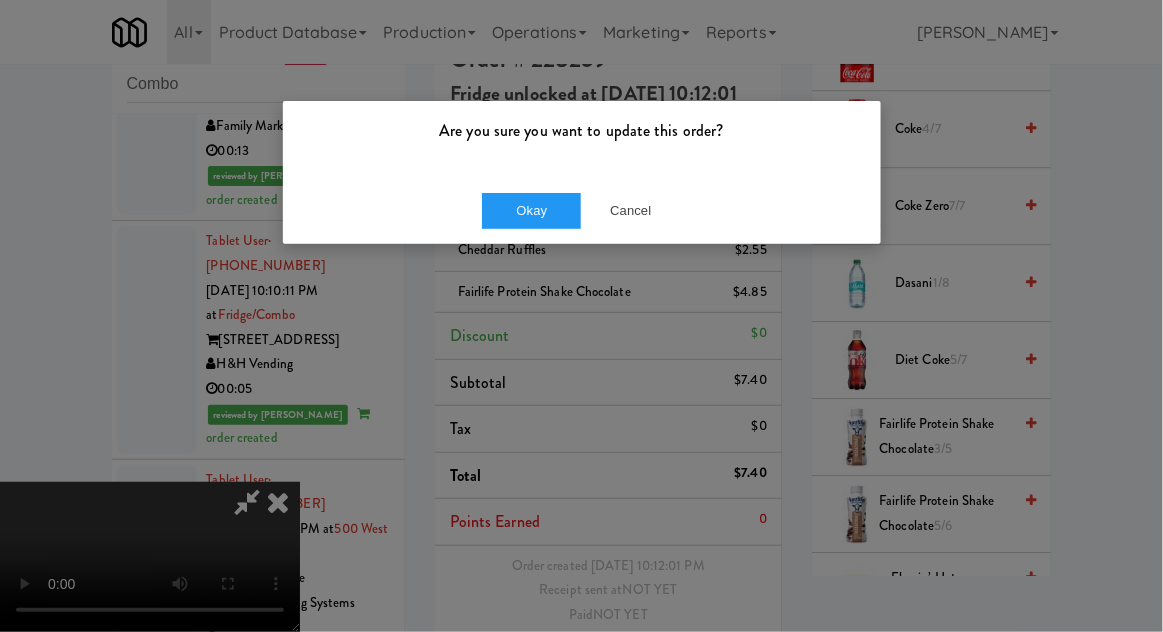 click on "Okay Cancel" at bounding box center [582, 210] 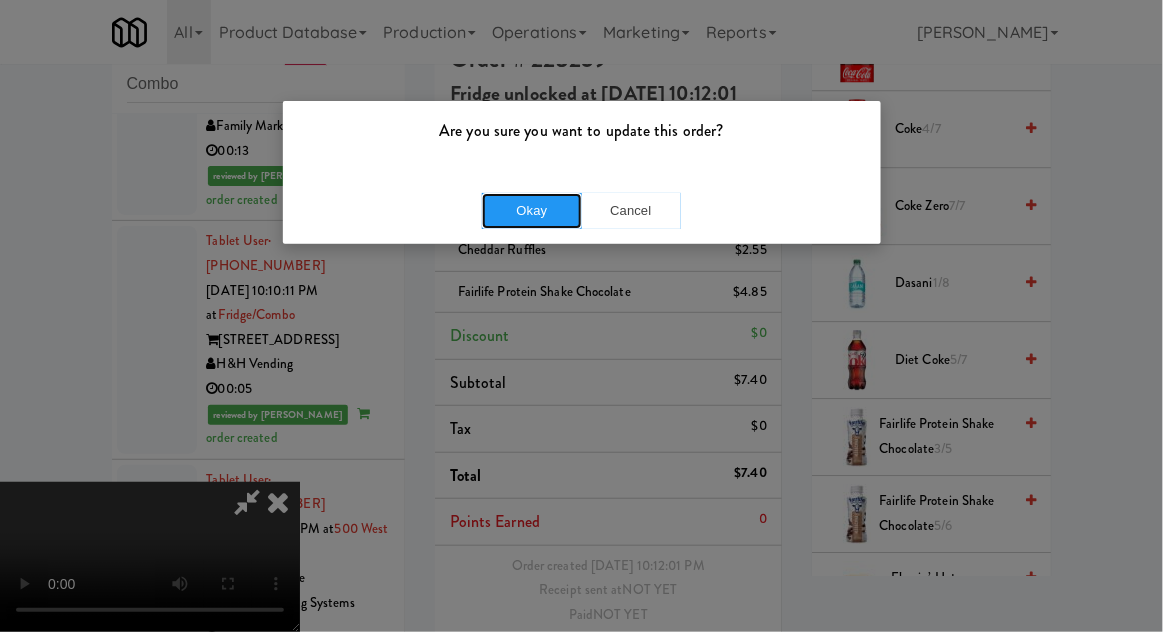 click on "Okay" at bounding box center (532, 211) 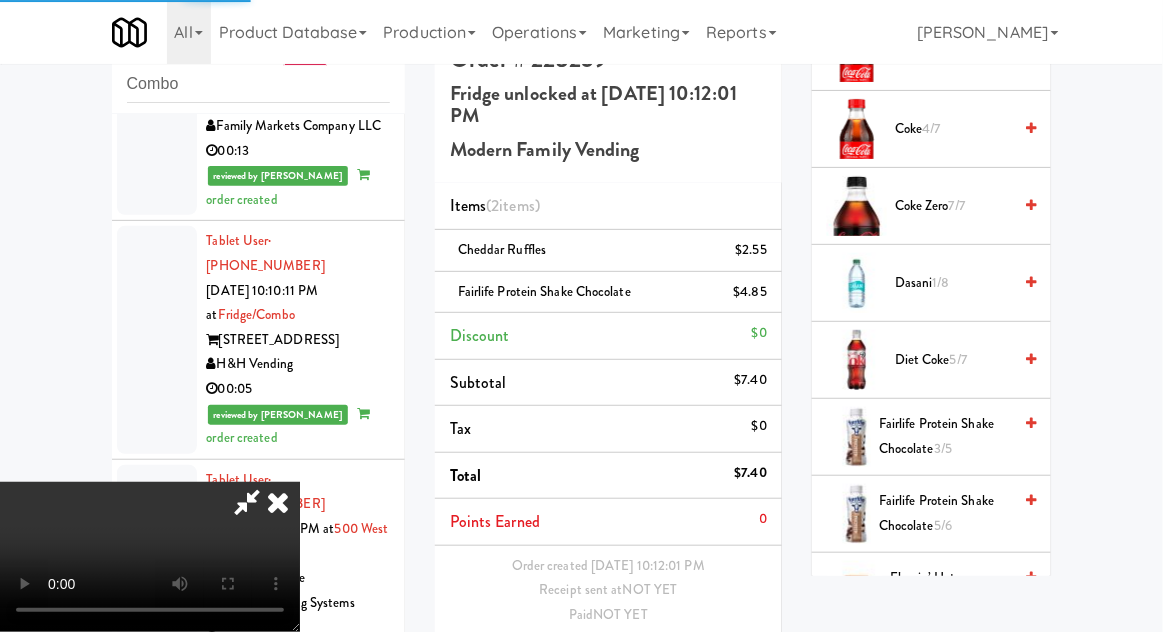 scroll, scrollTop: 0, scrollLeft: 0, axis: both 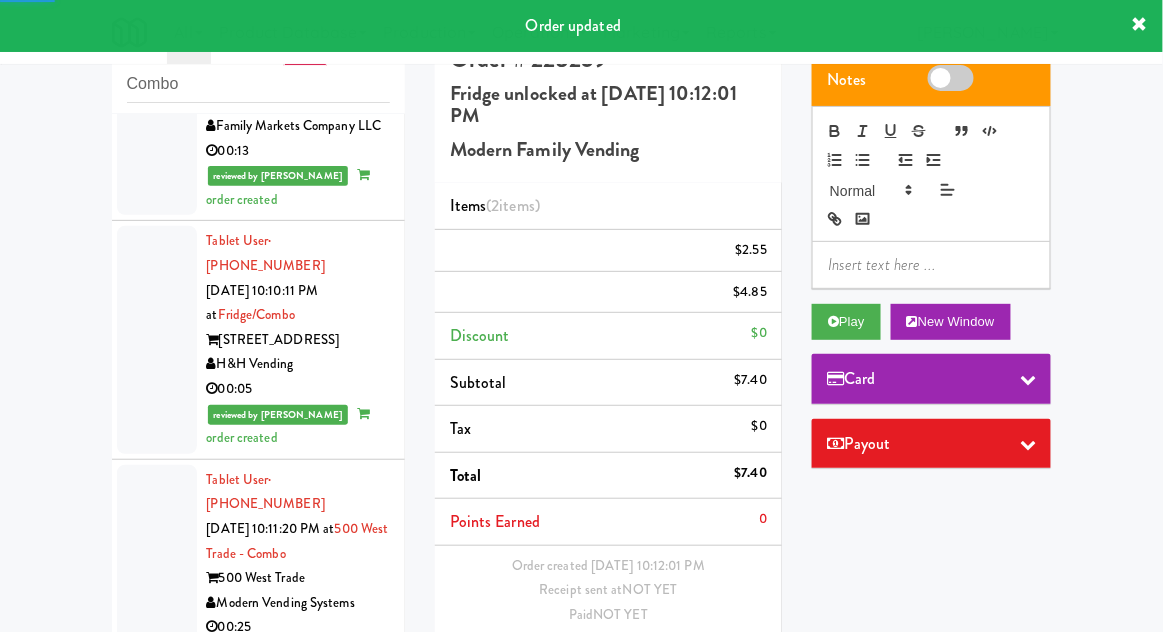 click at bounding box center (157, 981) 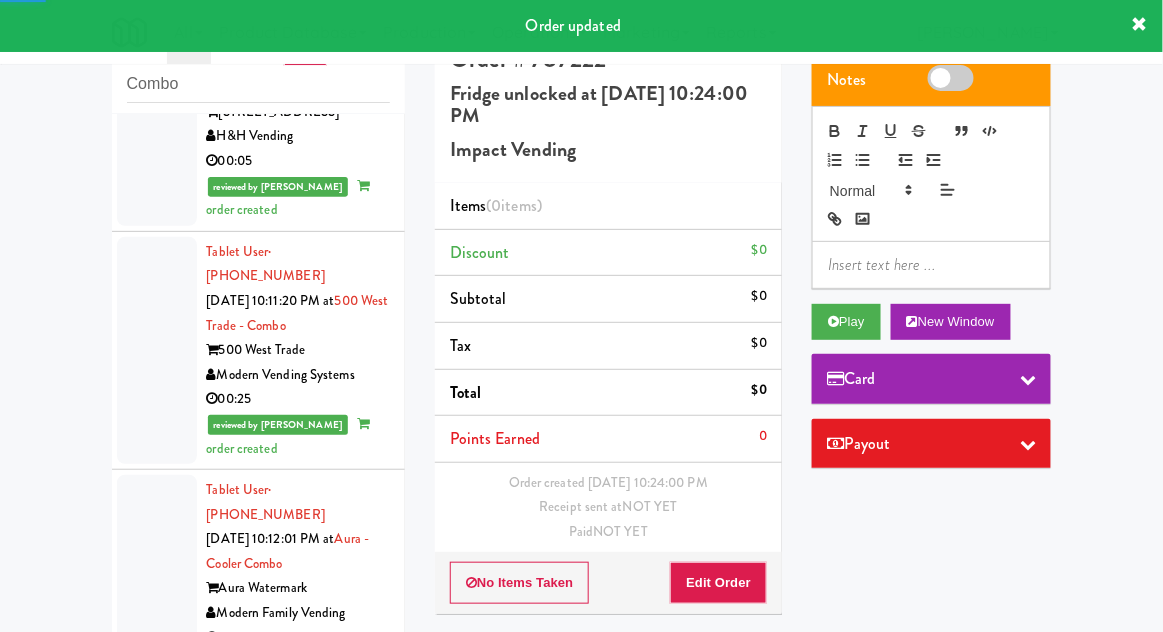 scroll, scrollTop: 4152, scrollLeft: 0, axis: vertical 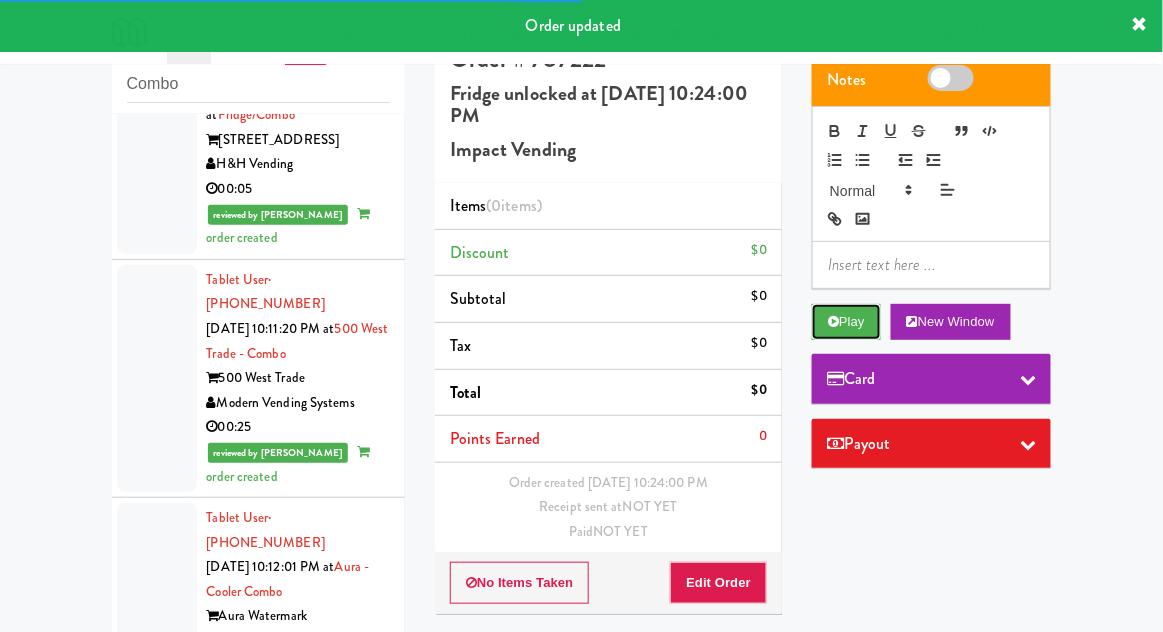click on "Play" at bounding box center (846, 322) 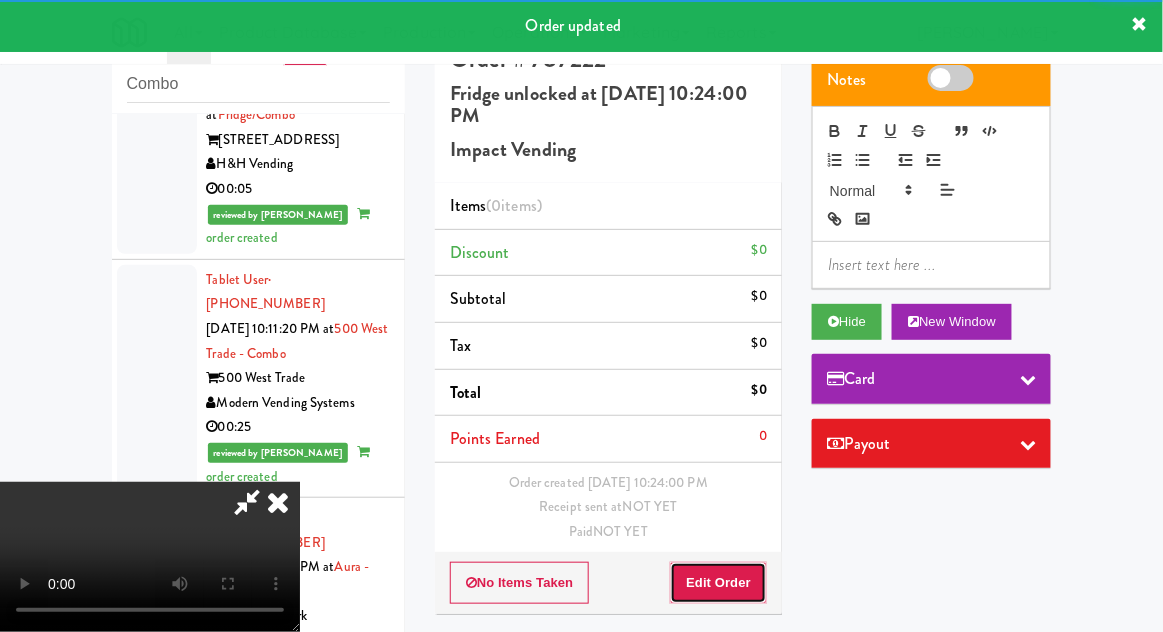 click on "Edit Order" at bounding box center (718, 583) 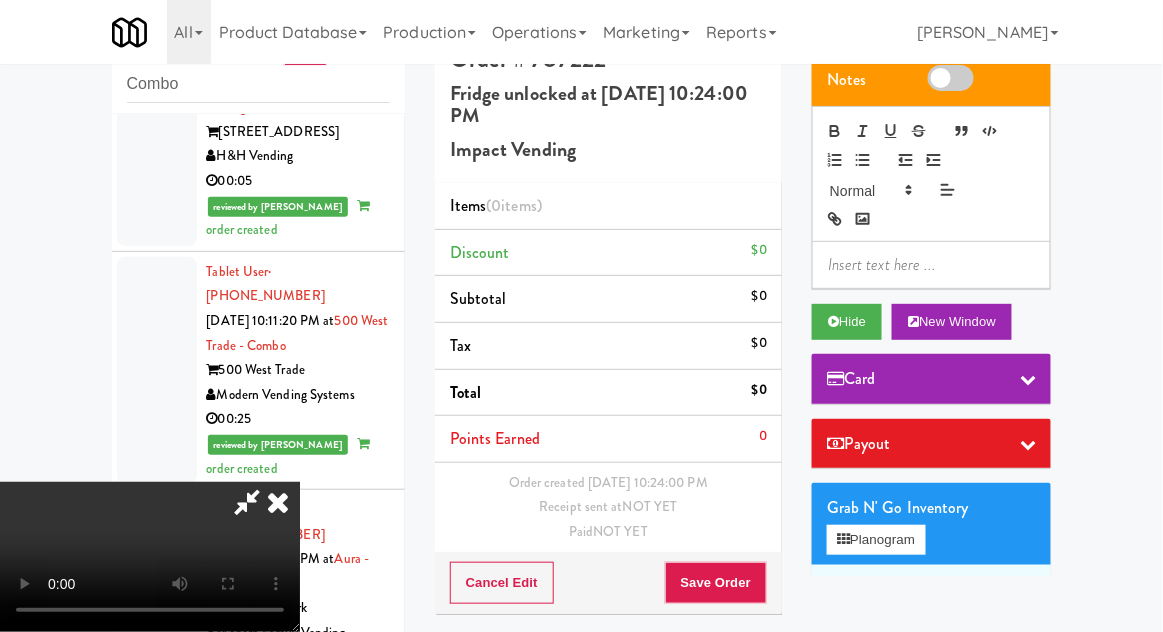 scroll, scrollTop: 4162, scrollLeft: 0, axis: vertical 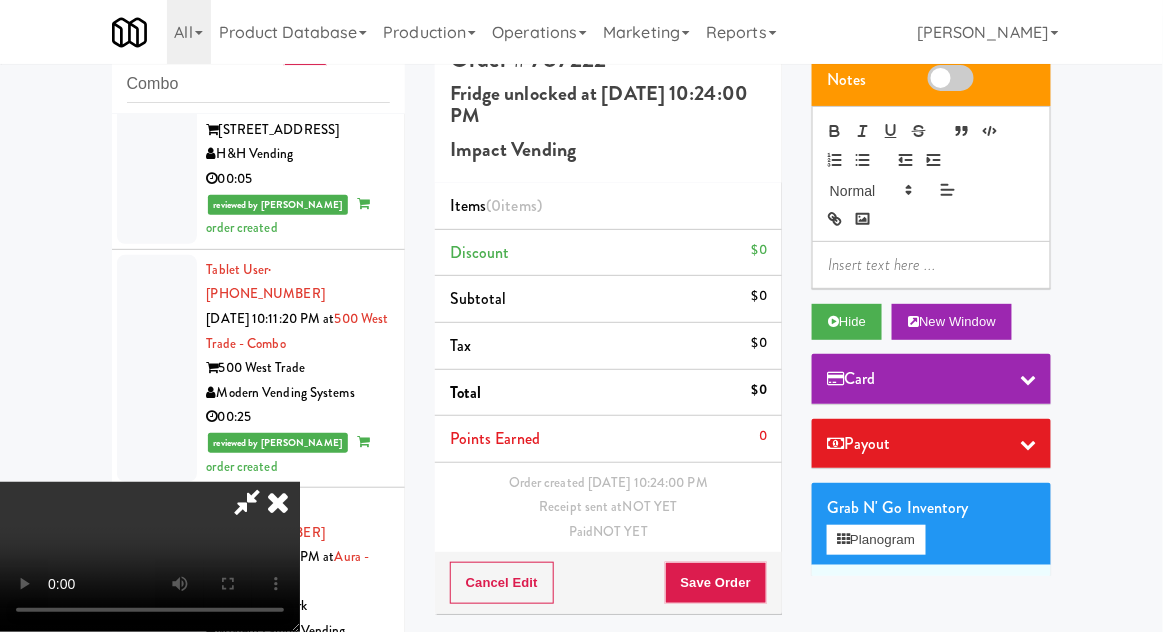 type 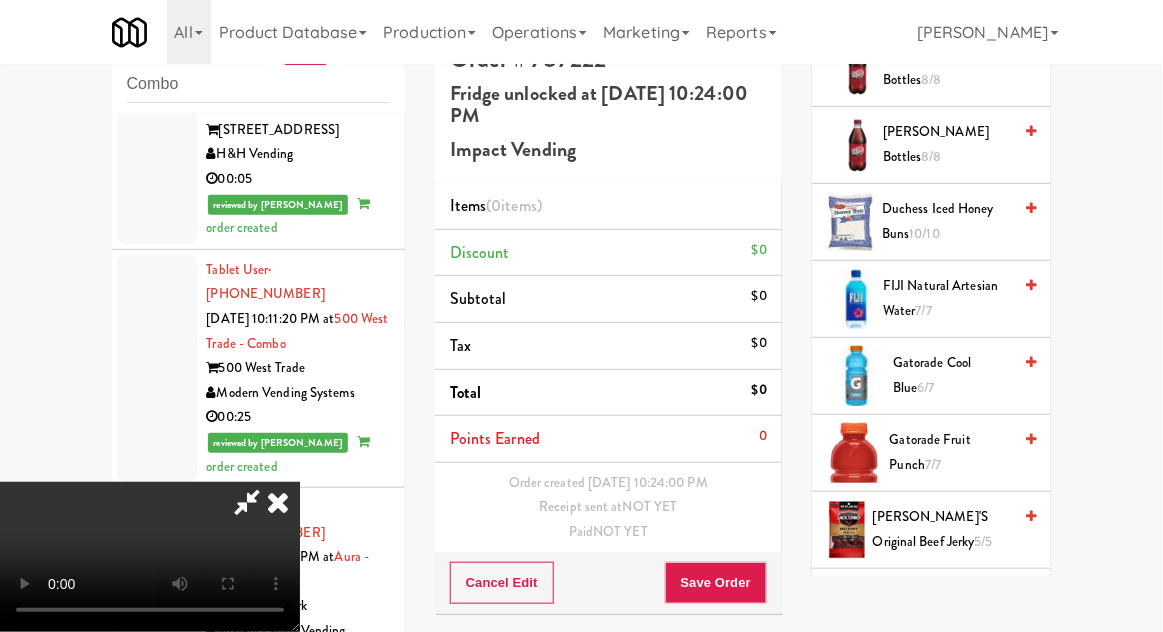 scroll, scrollTop: 1239, scrollLeft: 0, axis: vertical 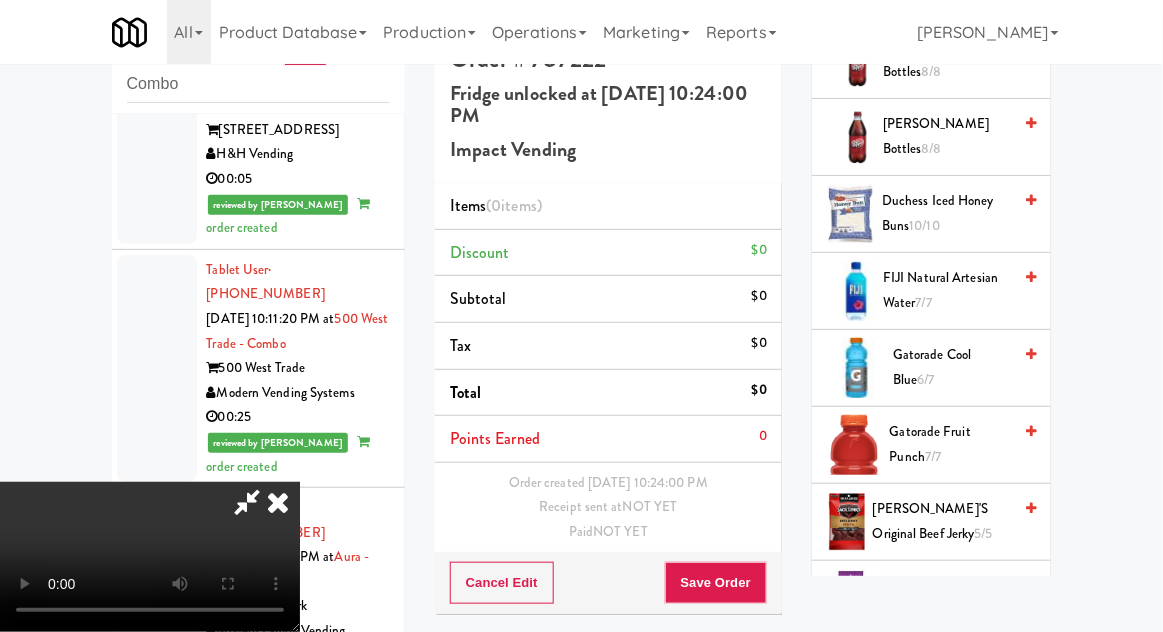 click on "Gatorade Cool Blue  6/7" at bounding box center (952, 367) 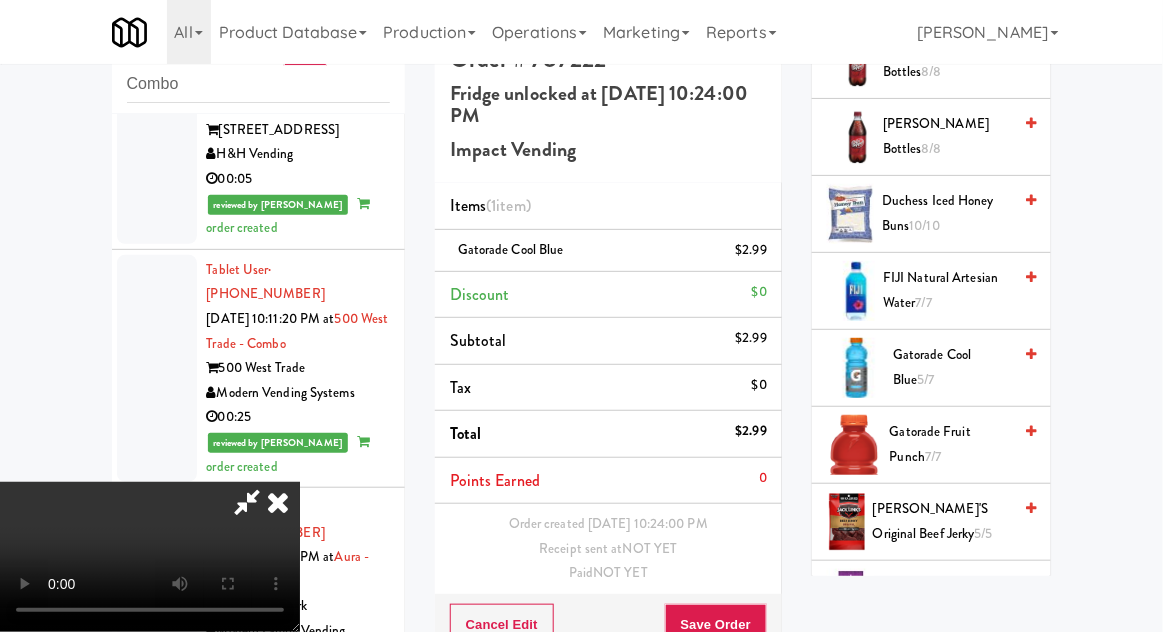 scroll, scrollTop: 73, scrollLeft: 0, axis: vertical 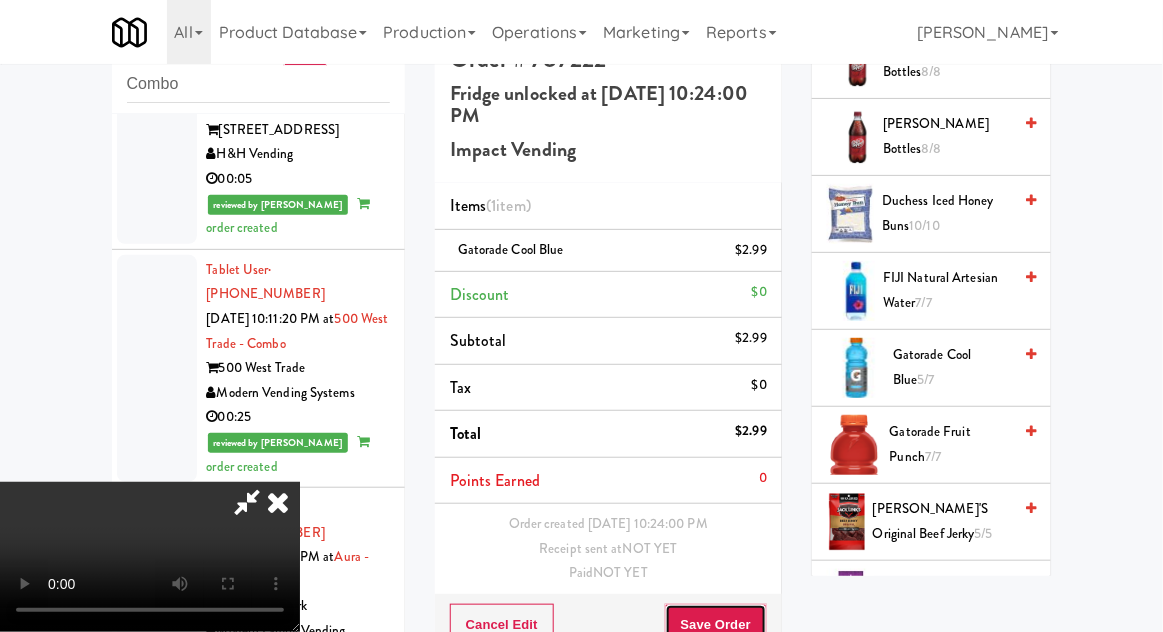 click on "Save Order" at bounding box center (716, 625) 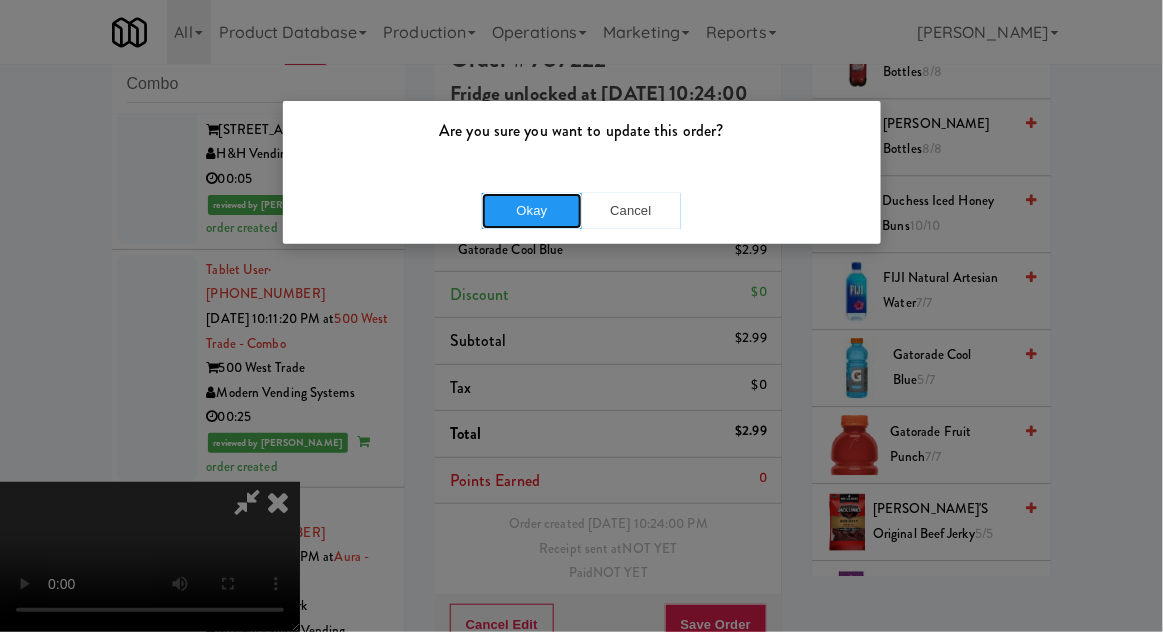 click on "Okay" at bounding box center [532, 211] 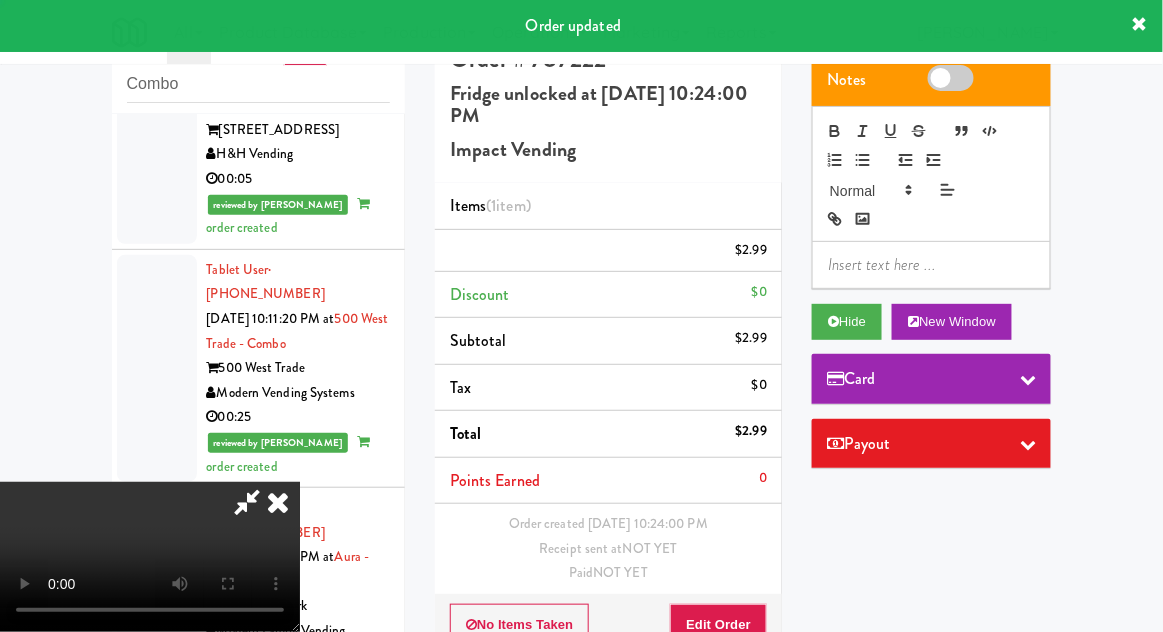 scroll, scrollTop: 0, scrollLeft: 0, axis: both 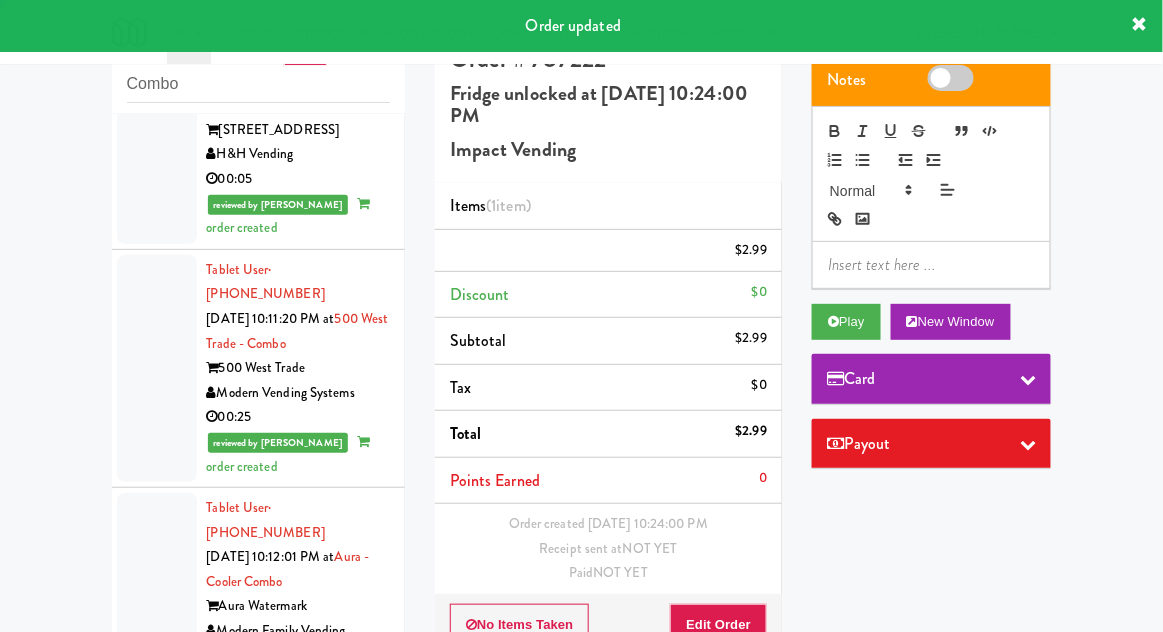 click at bounding box center (157, 1010) 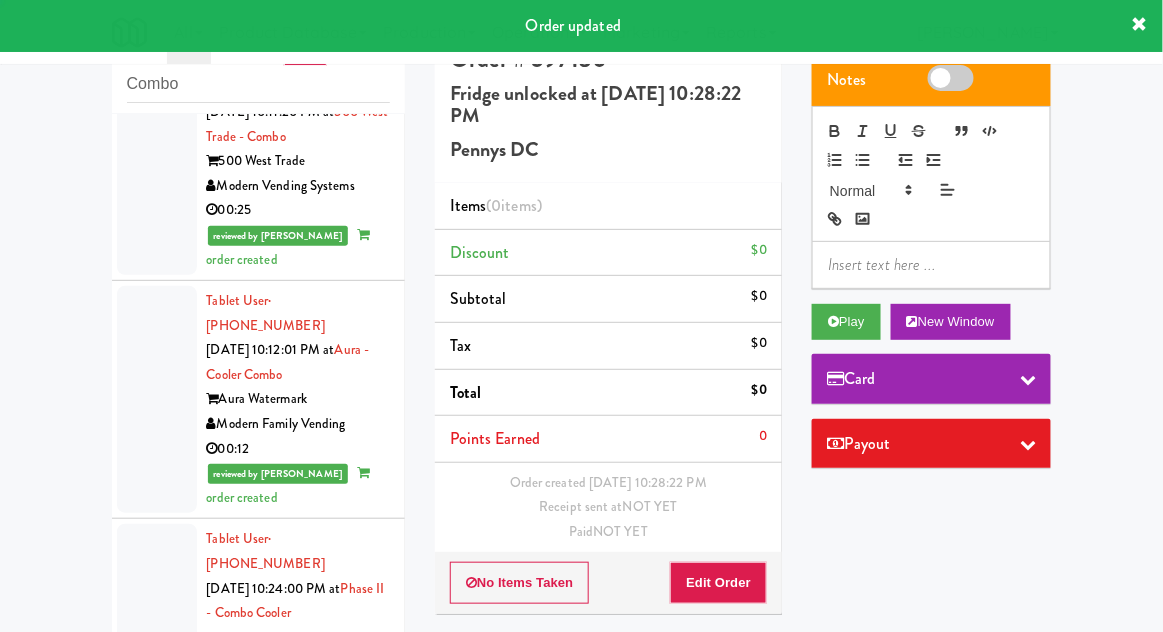 scroll, scrollTop: 4370, scrollLeft: 0, axis: vertical 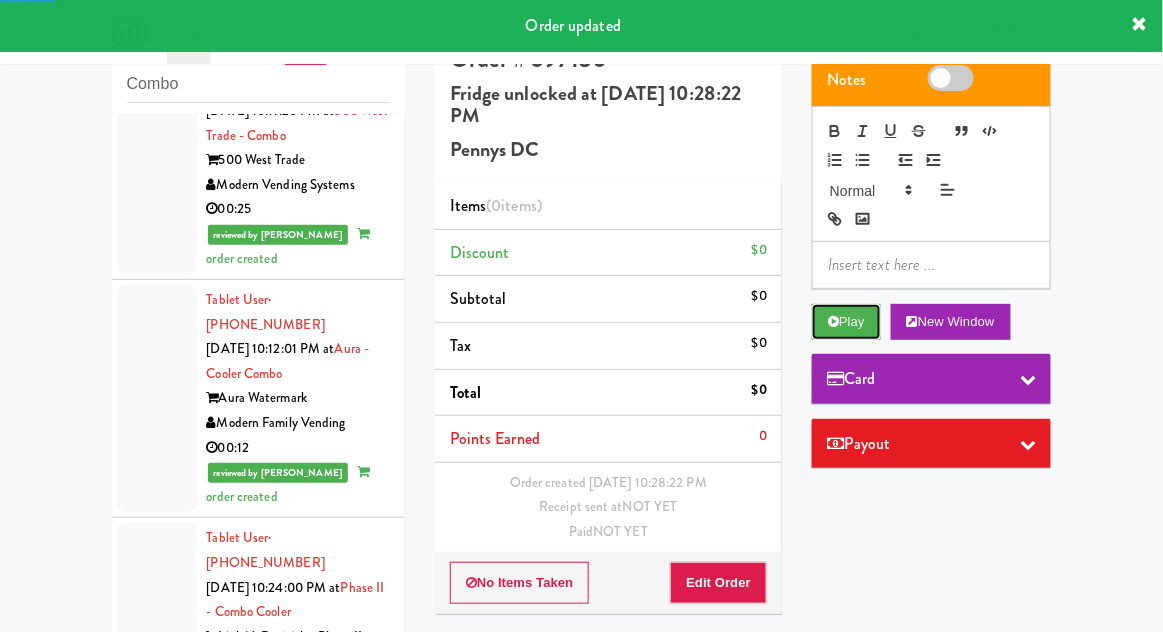 click on "Play" at bounding box center (846, 322) 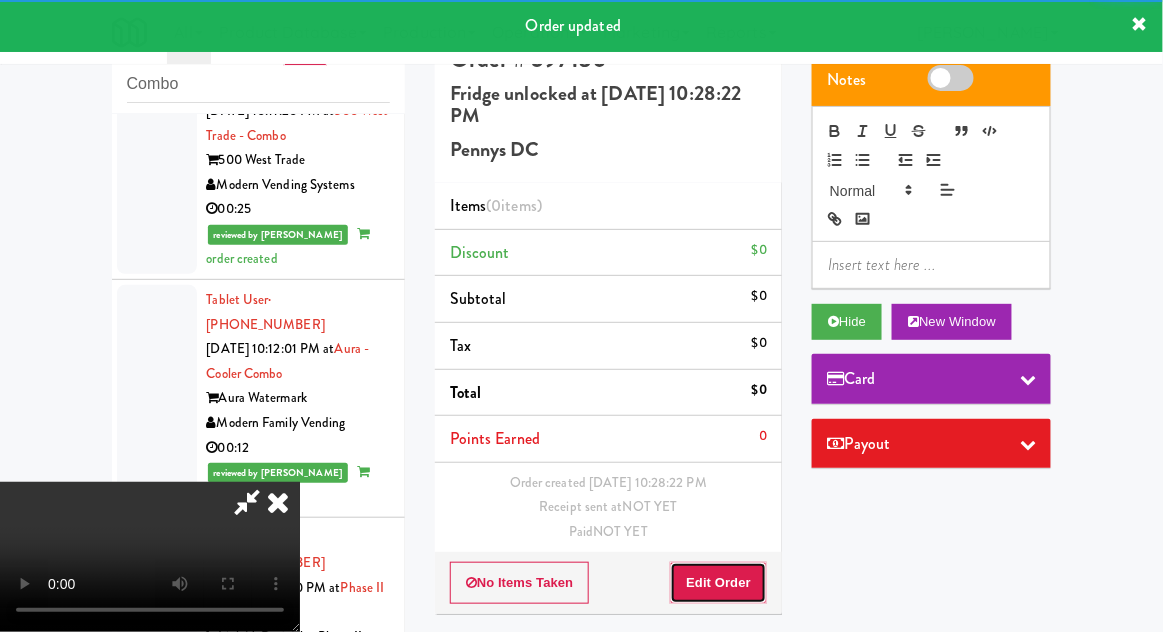 click on "Edit Order" at bounding box center [718, 583] 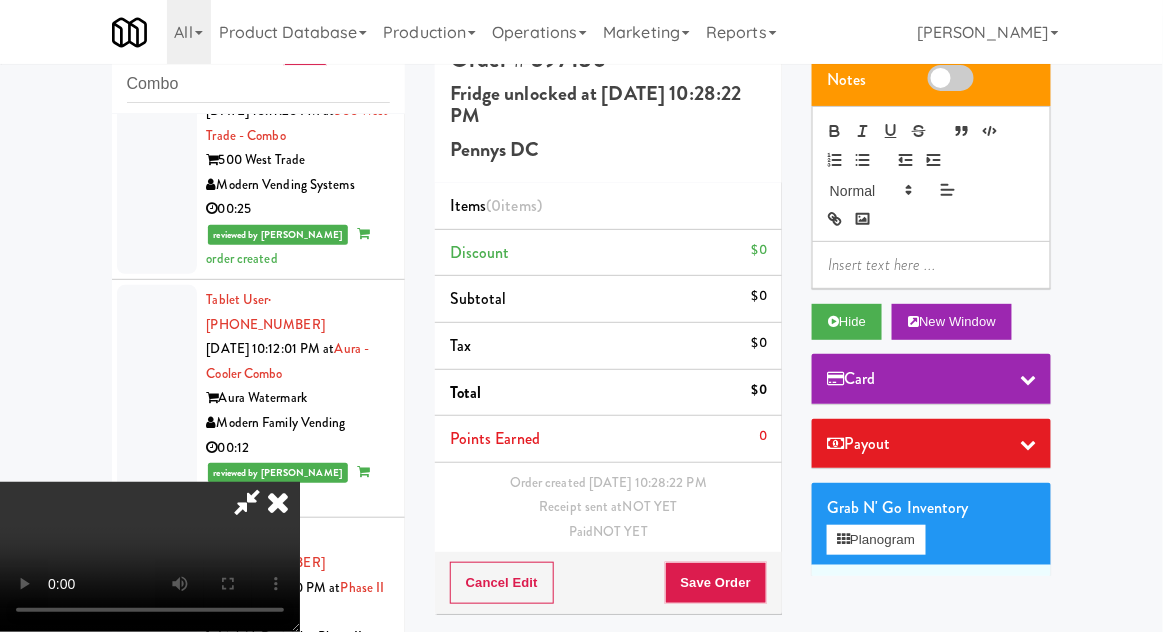 type 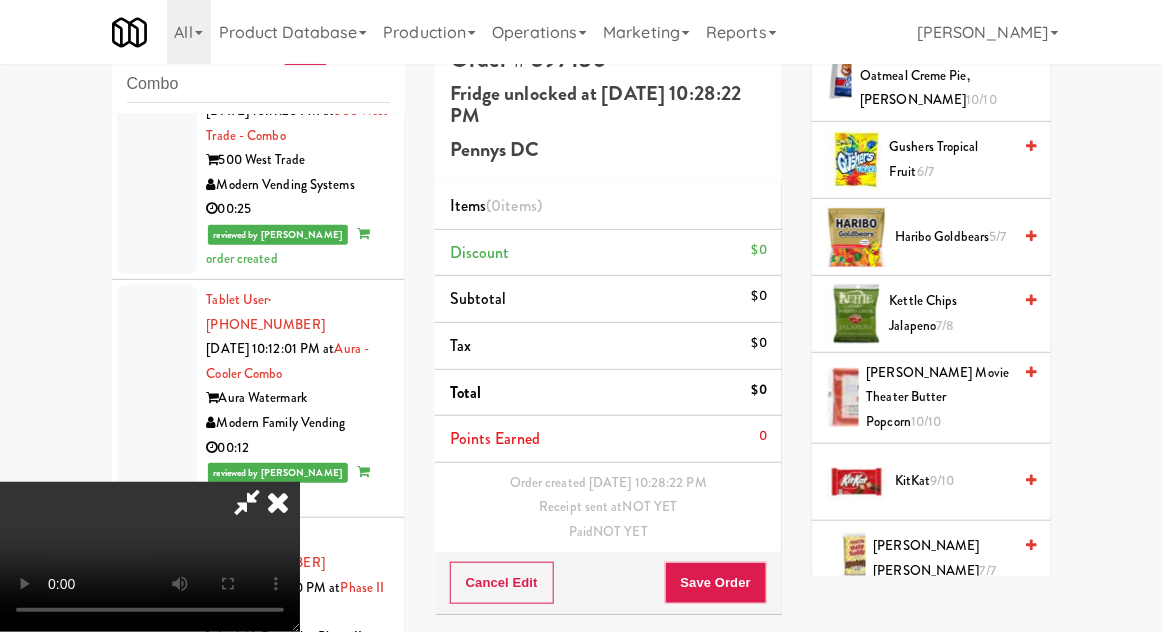 scroll, scrollTop: 880, scrollLeft: 0, axis: vertical 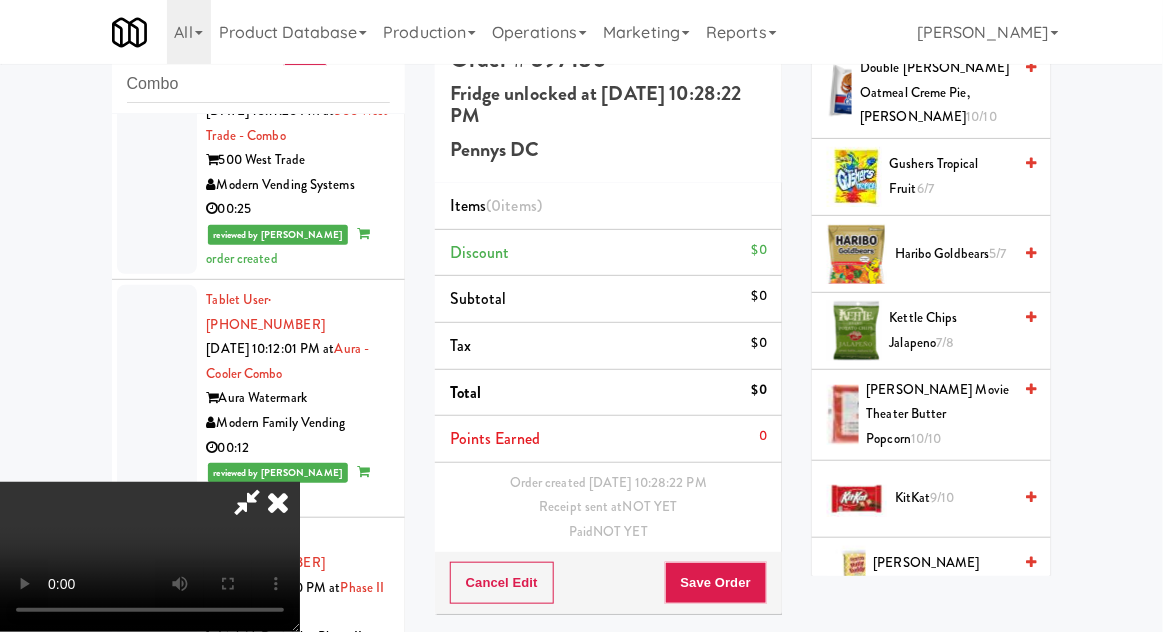 click on "10/10" at bounding box center (926, 438) 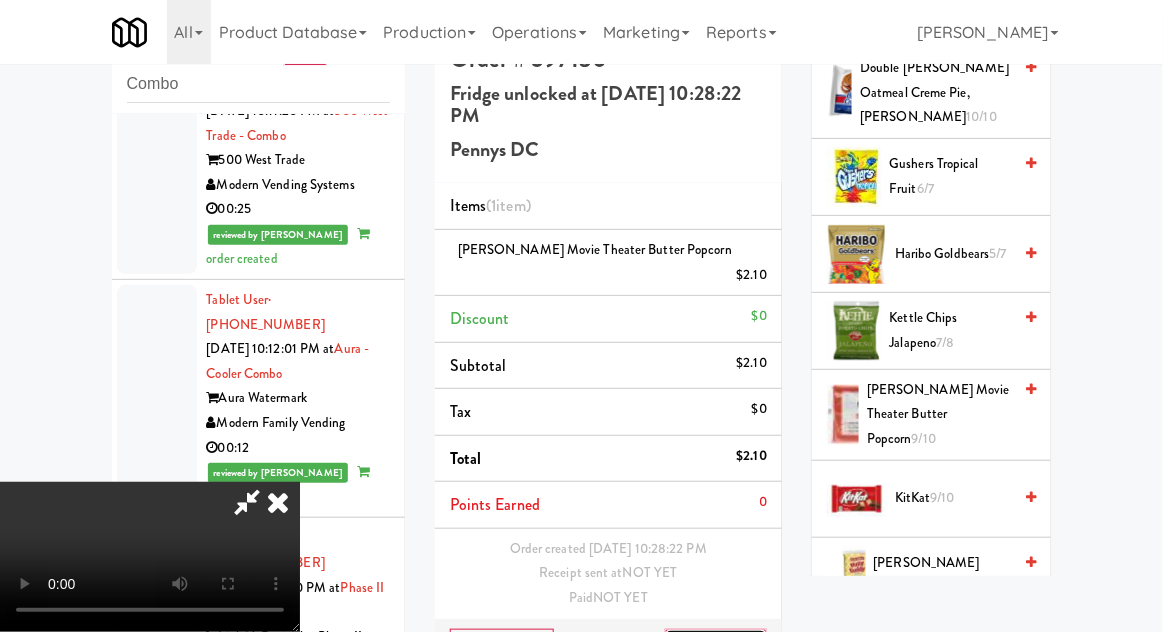 click on "Save Order" at bounding box center [716, 650] 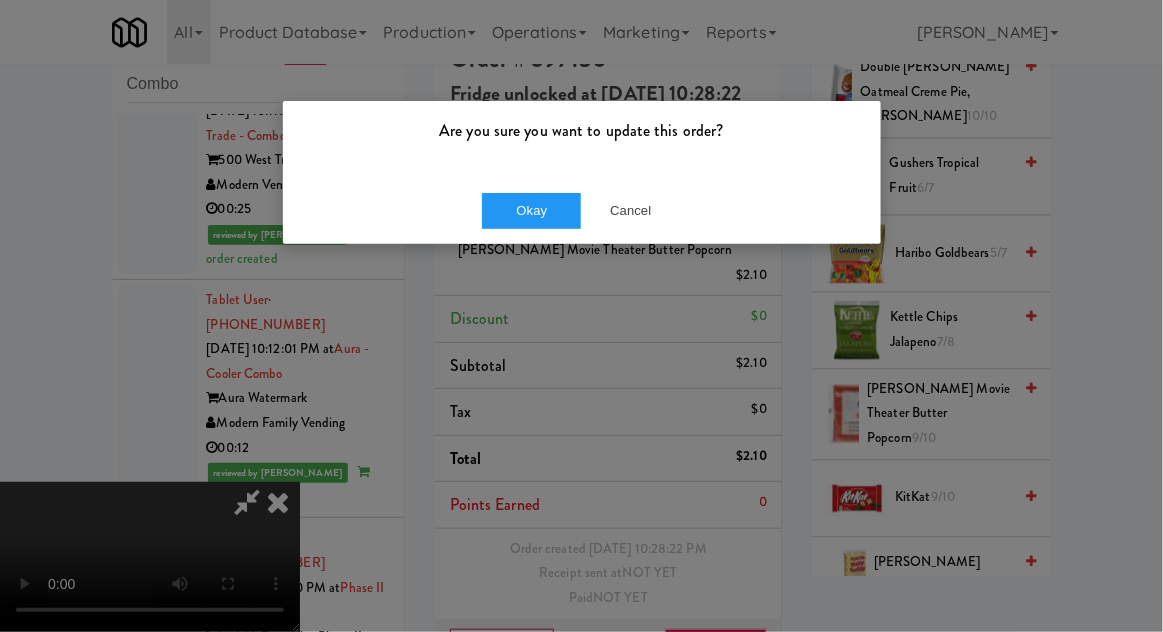 click on "Okay Cancel" at bounding box center [582, 210] 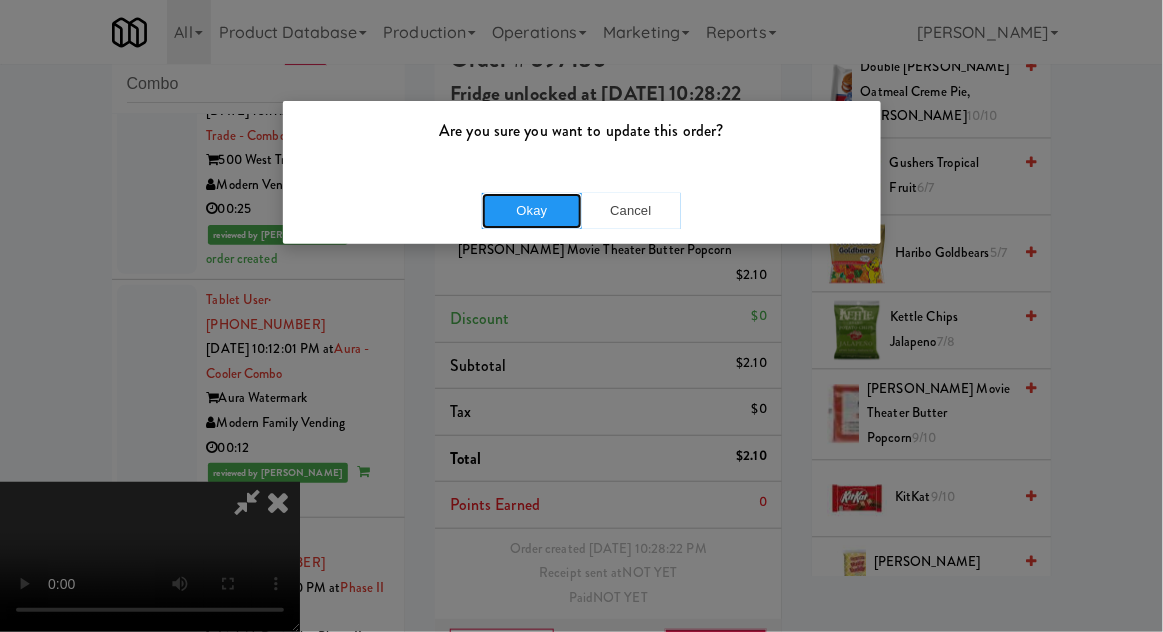 click on "Okay" at bounding box center [532, 211] 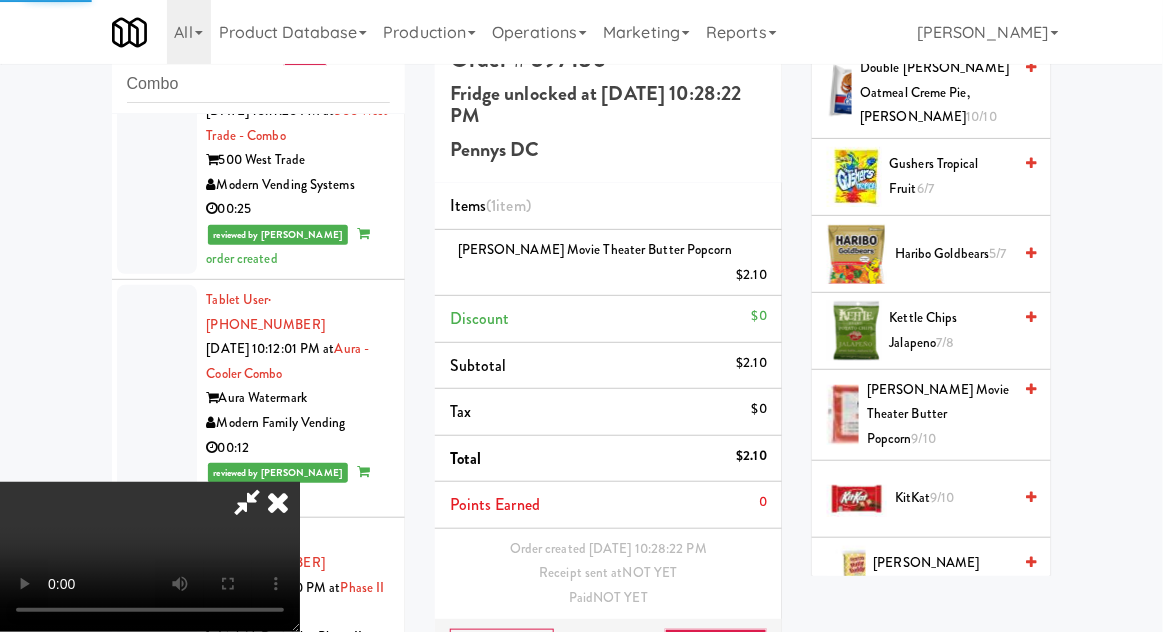 scroll, scrollTop: 0, scrollLeft: 0, axis: both 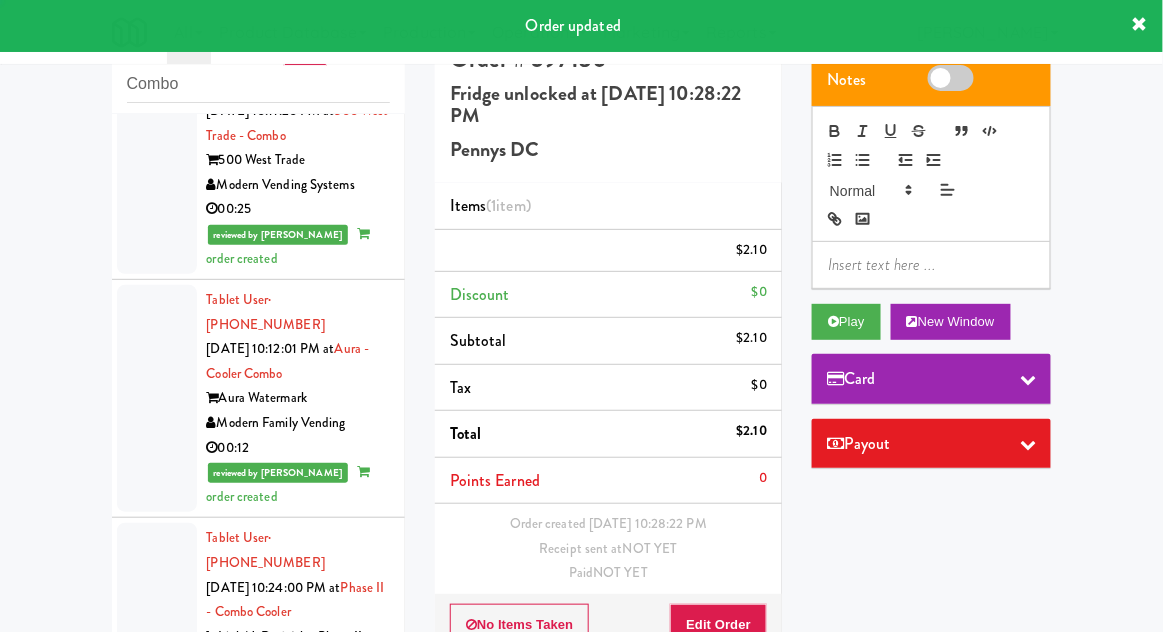 click at bounding box center (157, 1040) 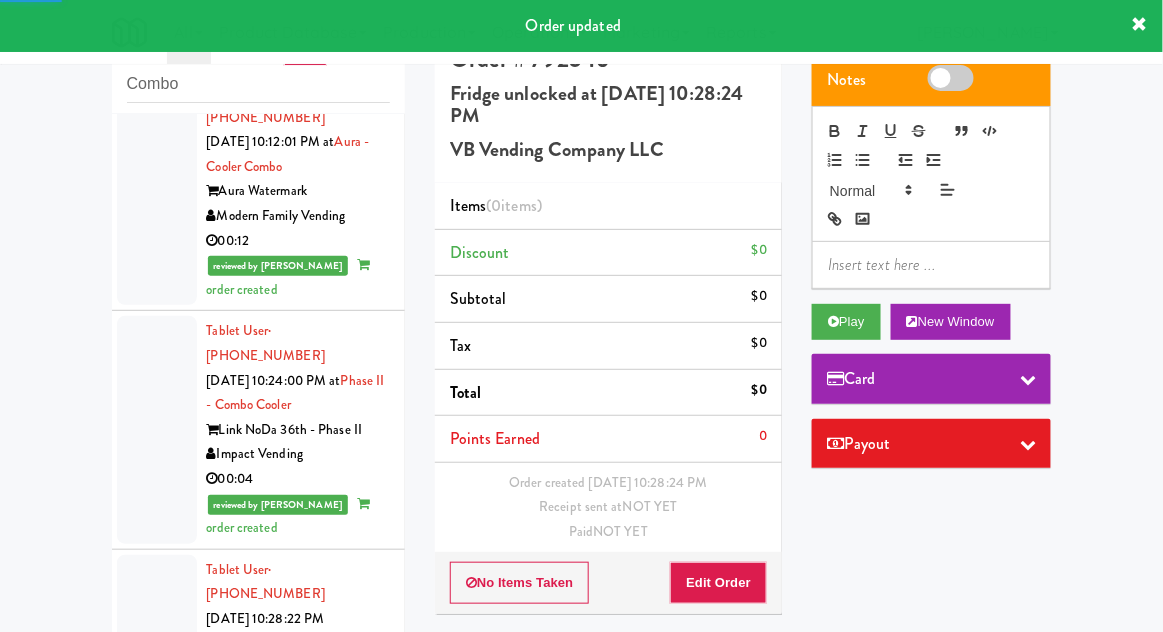 scroll, scrollTop: 4577, scrollLeft: 0, axis: vertical 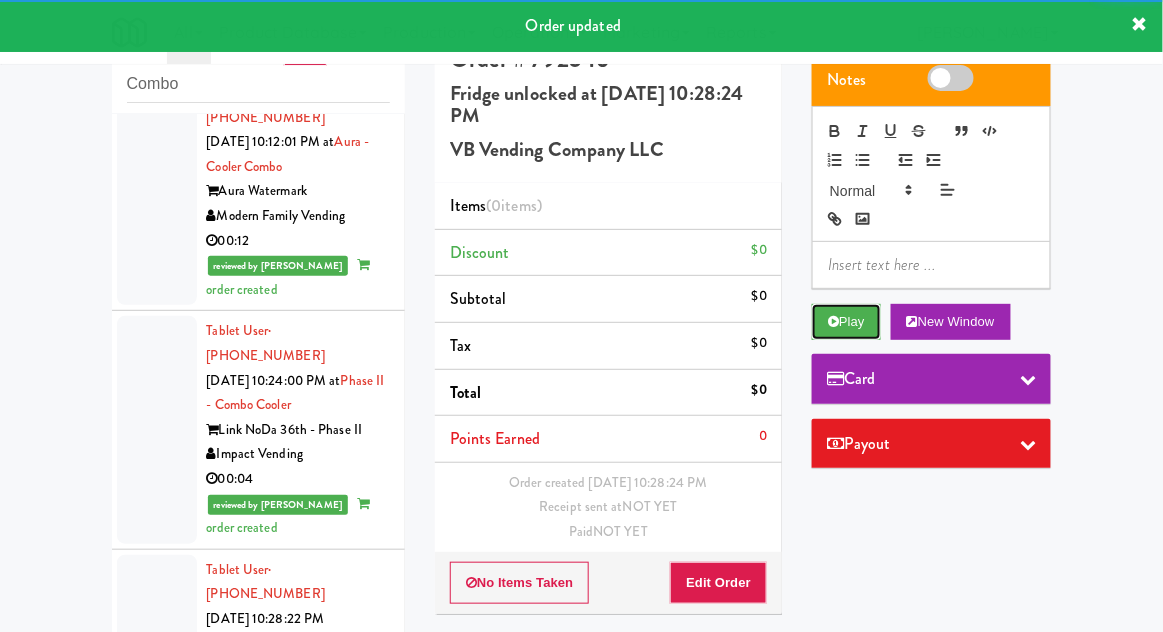 click on "Play" at bounding box center (846, 322) 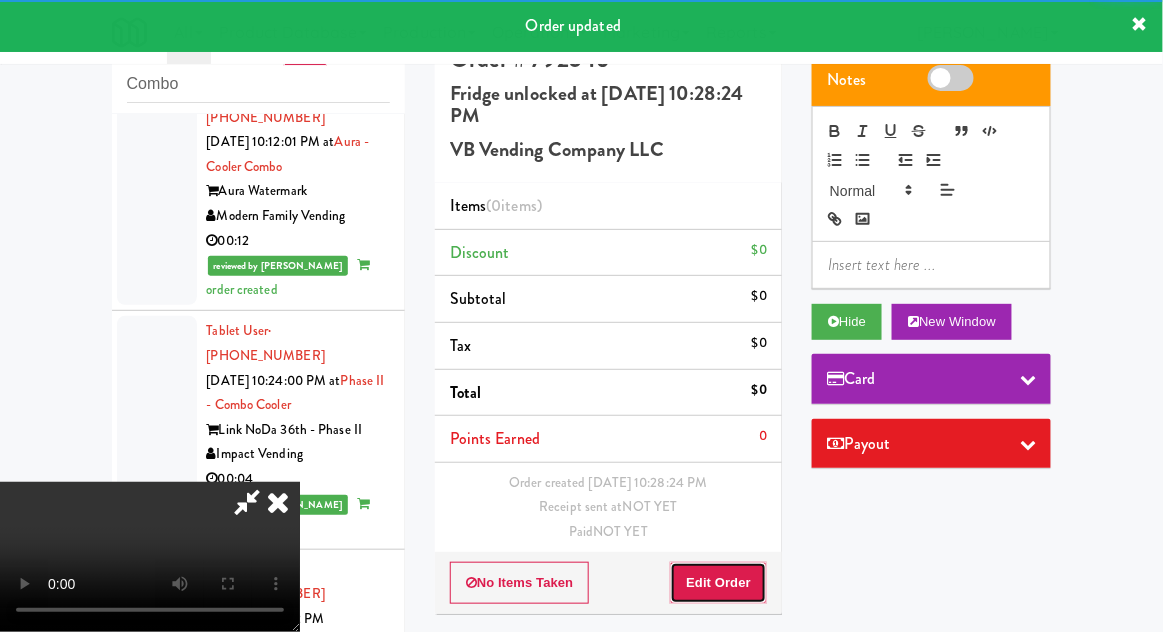 click on "Edit Order" at bounding box center [718, 583] 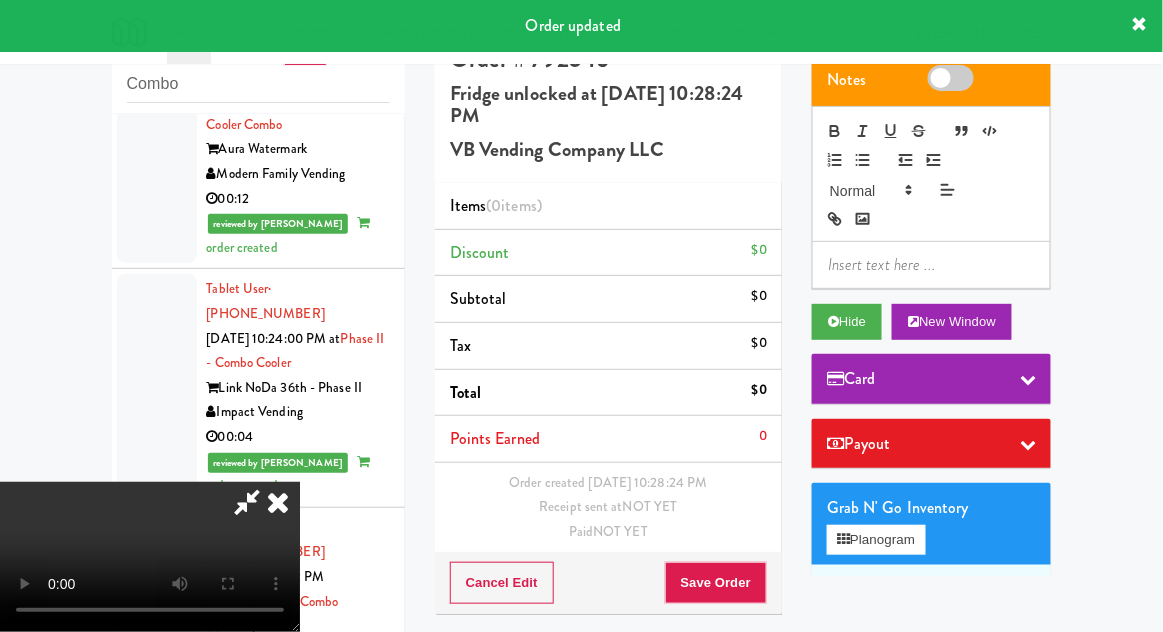 scroll, scrollTop: 4609, scrollLeft: 0, axis: vertical 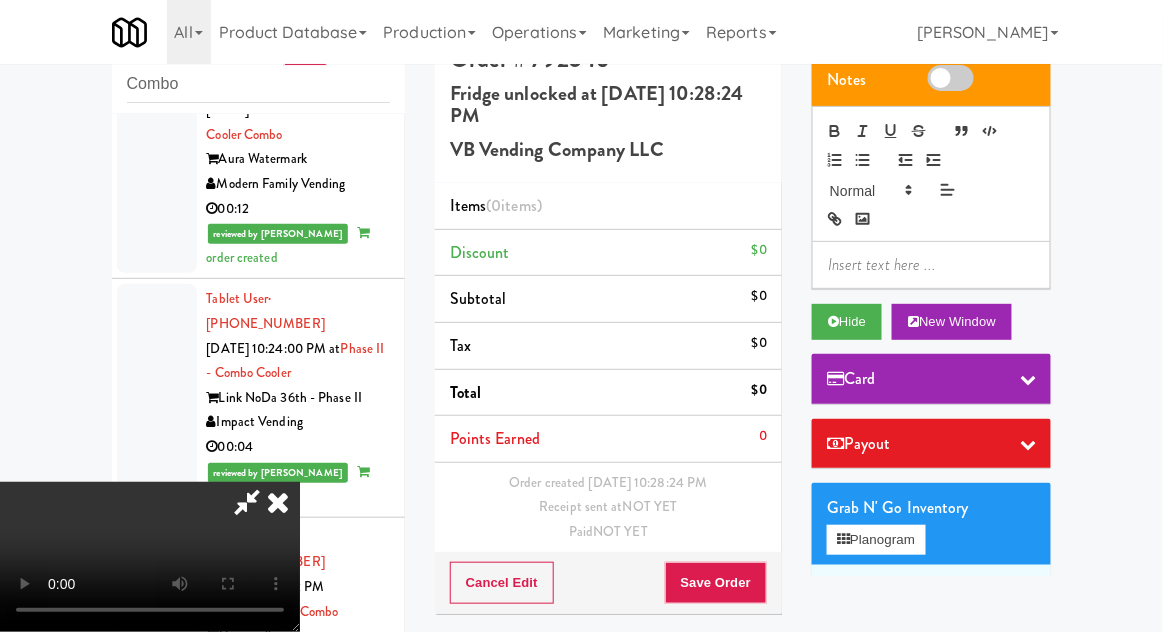 type 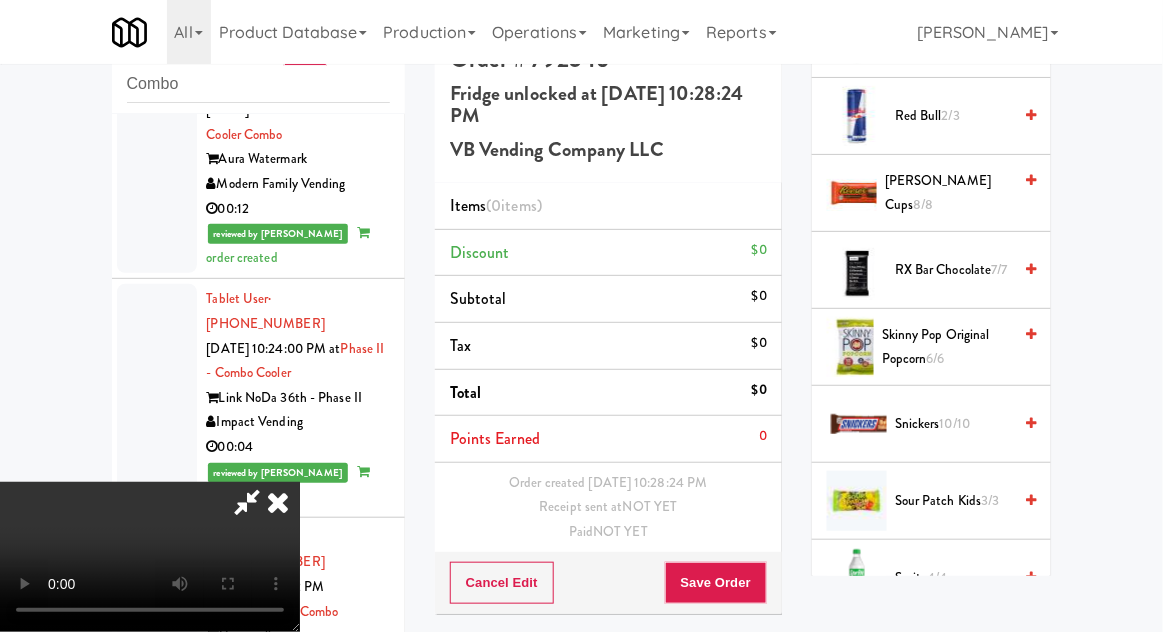 scroll, scrollTop: 2592, scrollLeft: 0, axis: vertical 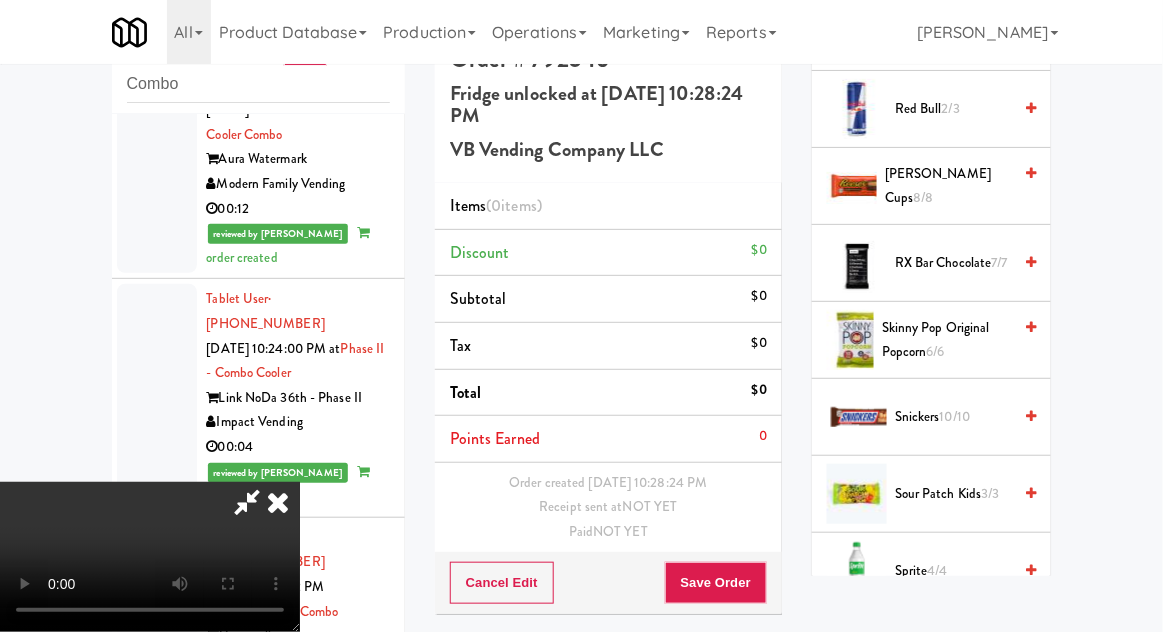 click on "Sour Patch Kids  3/3" at bounding box center [953, 494] 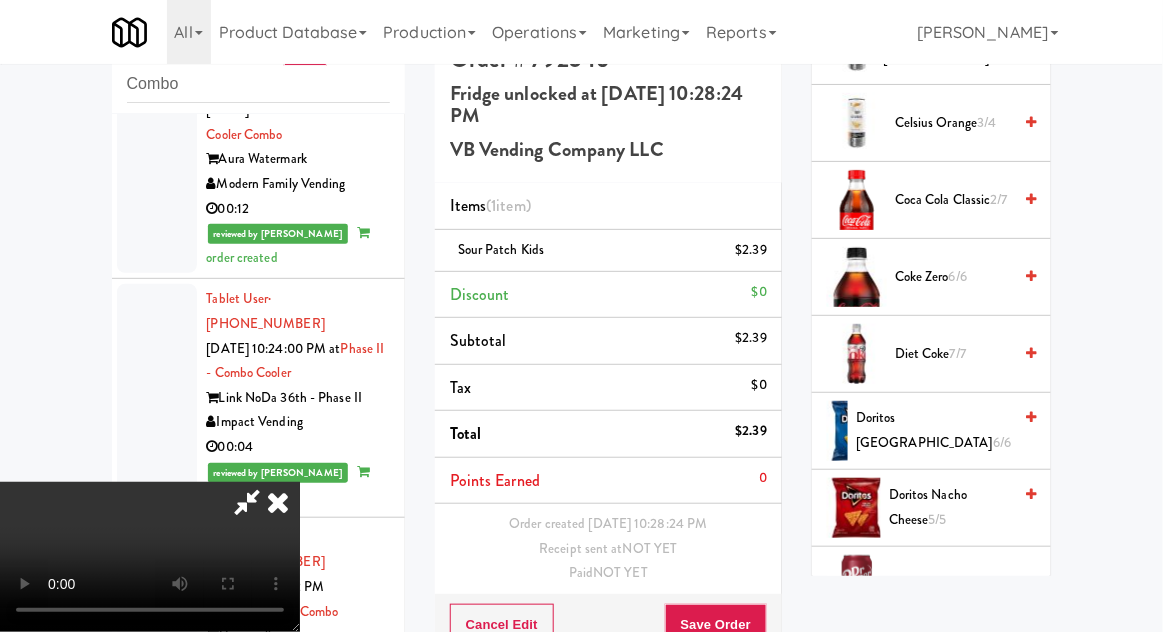 scroll, scrollTop: 837, scrollLeft: 0, axis: vertical 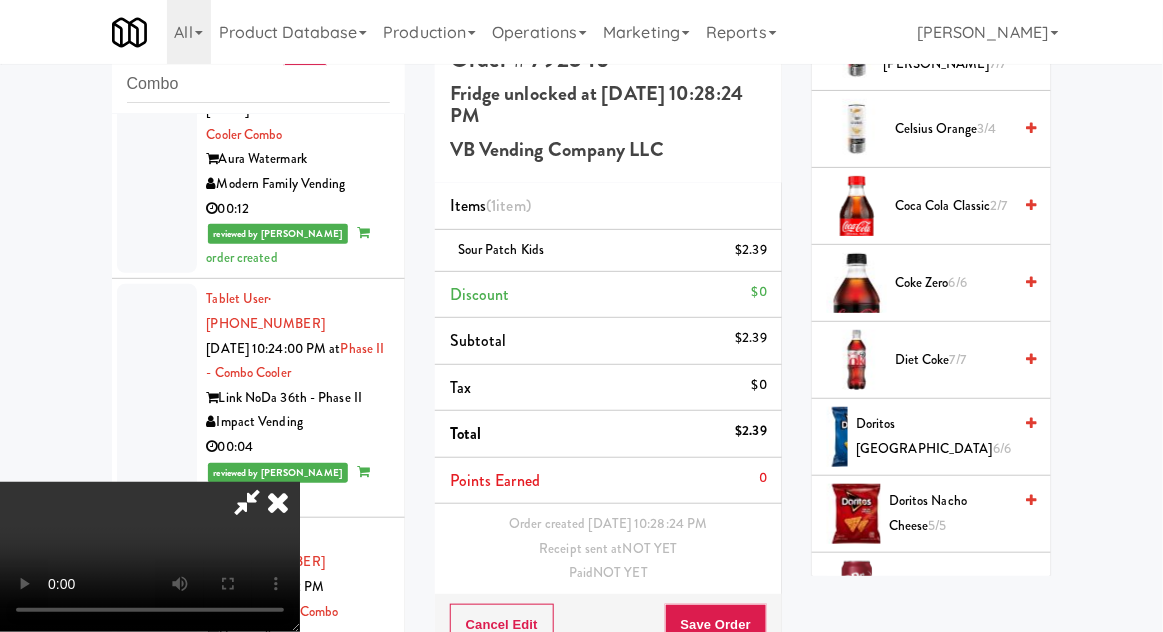 click on "Doritos Nacho Cheese  5/5" at bounding box center (950, 513) 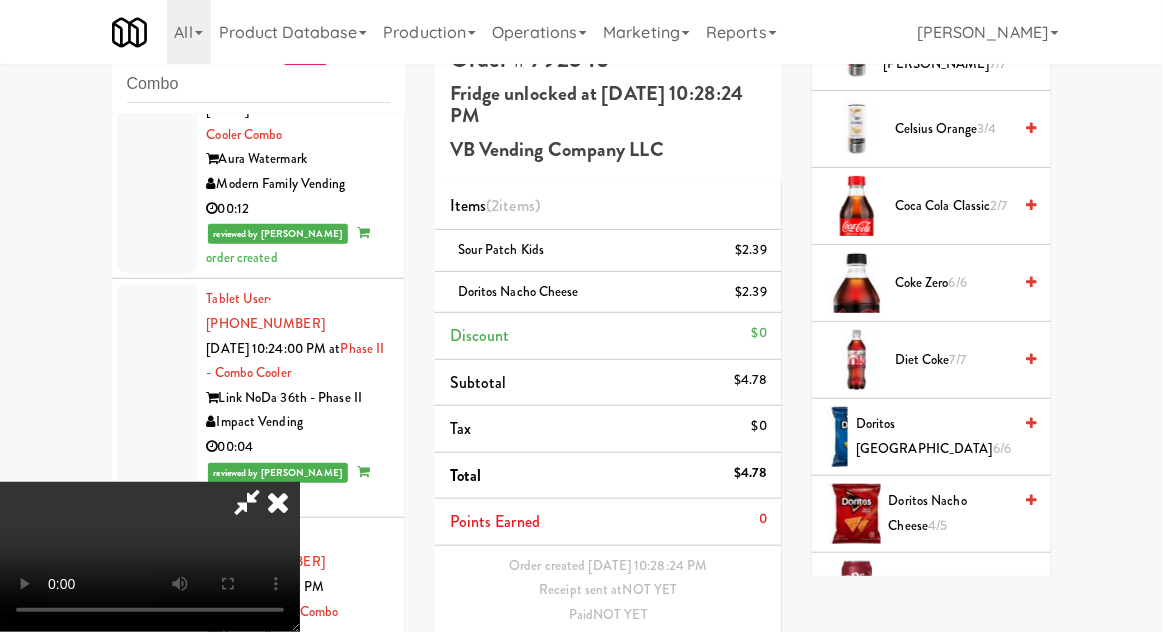 click on "Save Order" at bounding box center (716, 667) 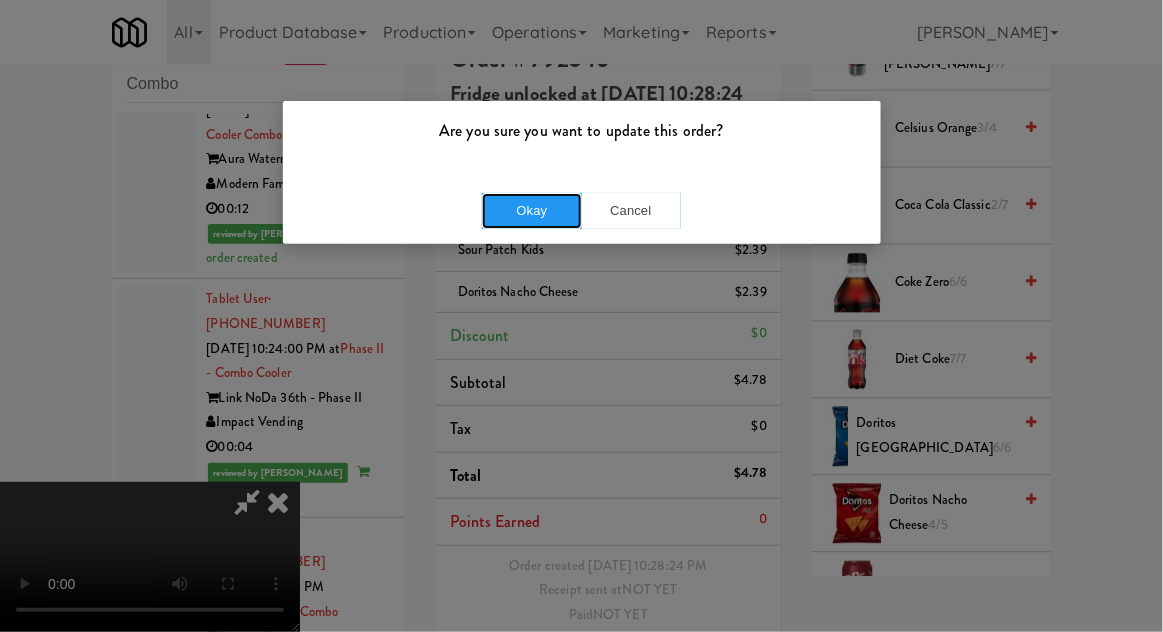 click on "Okay" at bounding box center [532, 211] 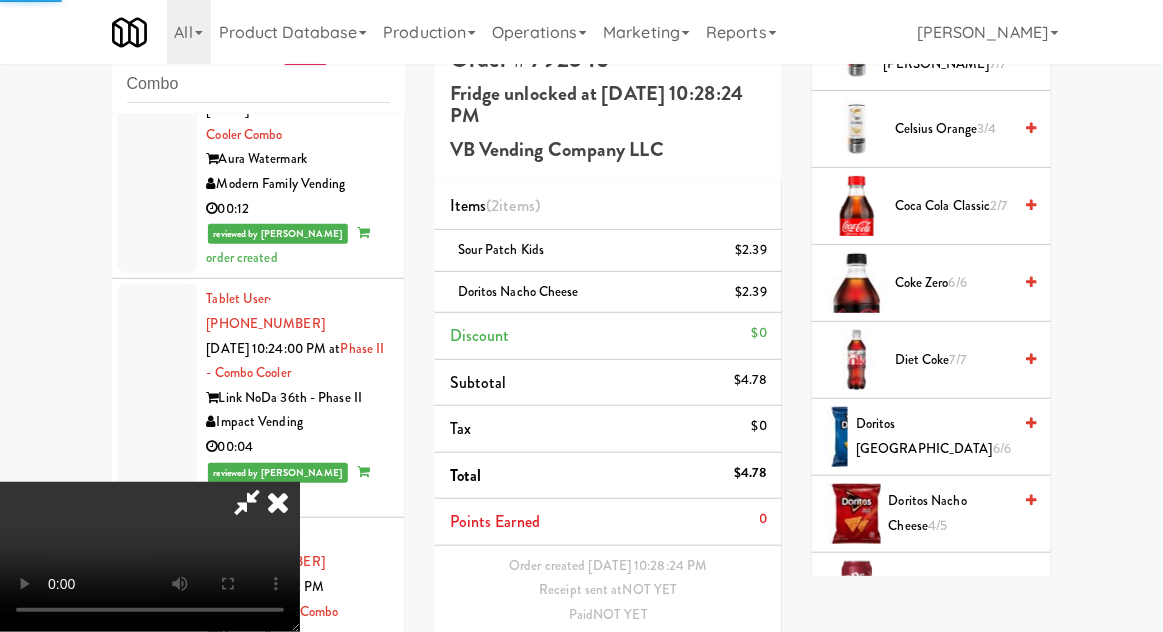 scroll, scrollTop: 0, scrollLeft: 0, axis: both 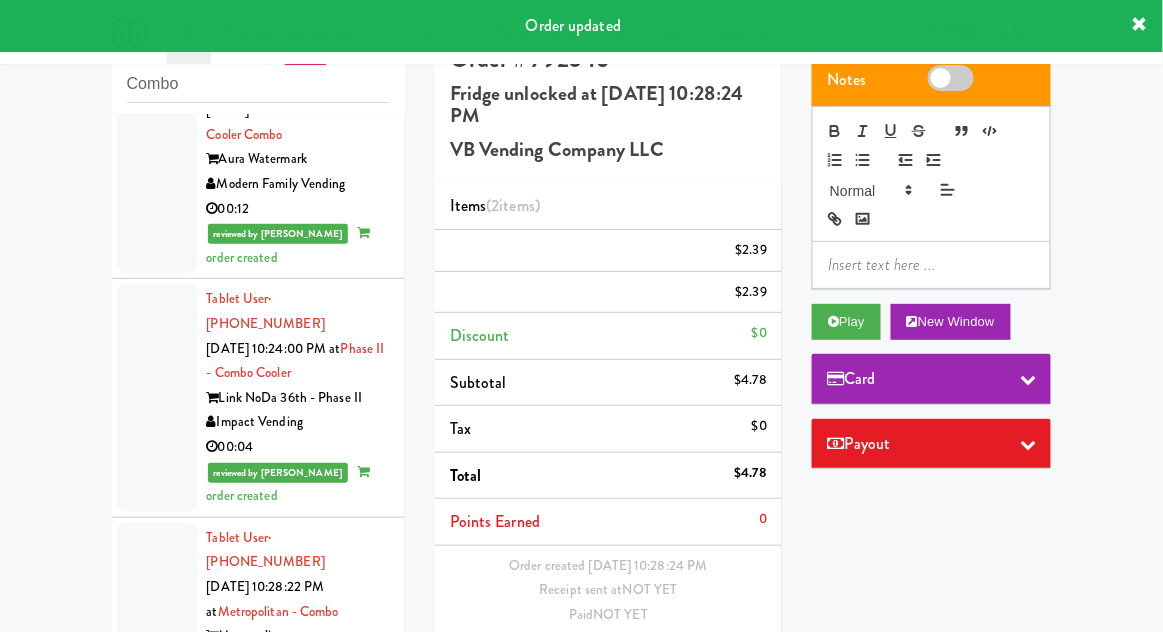 click at bounding box center (157, 1039) 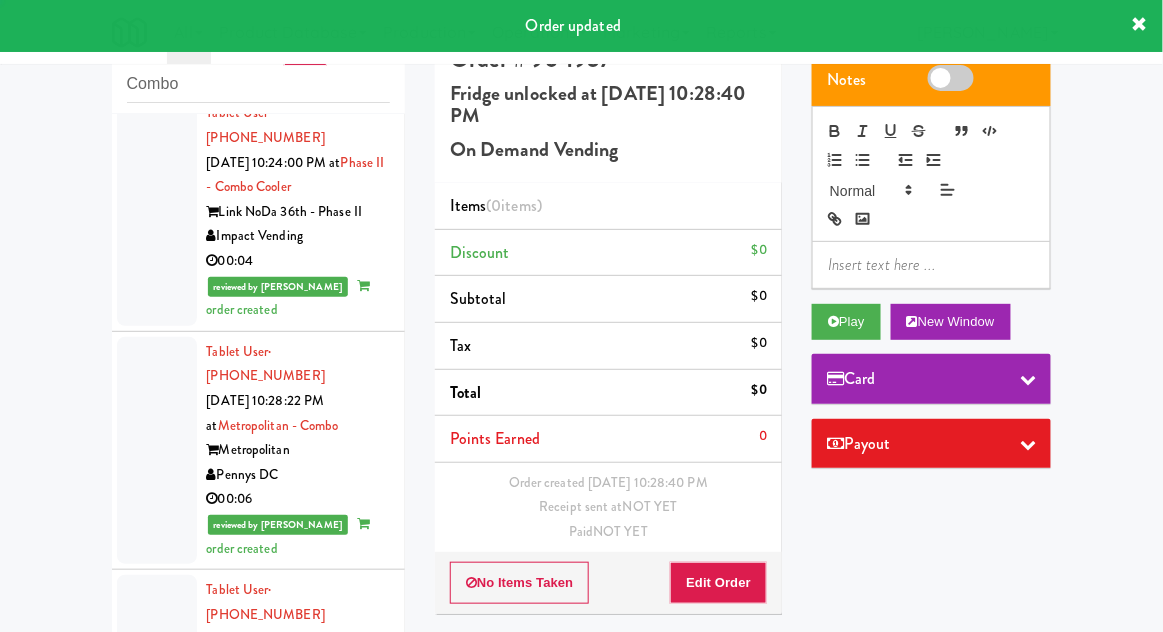 scroll, scrollTop: 4797, scrollLeft: 0, axis: vertical 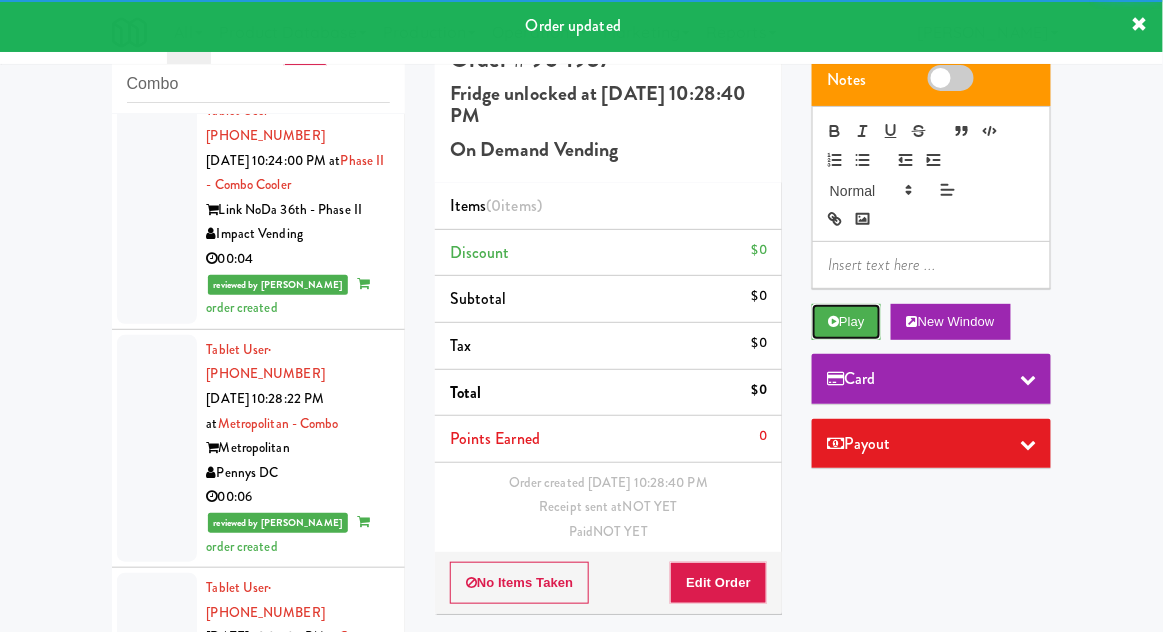click on "Play" at bounding box center (846, 322) 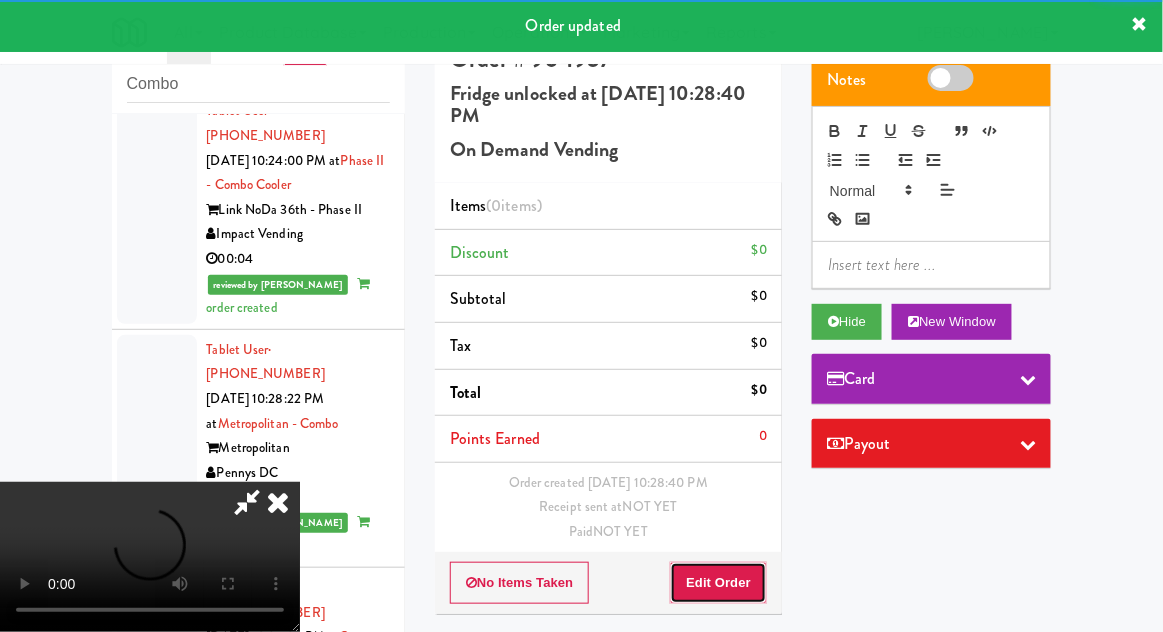 click on "Edit Order" at bounding box center (718, 583) 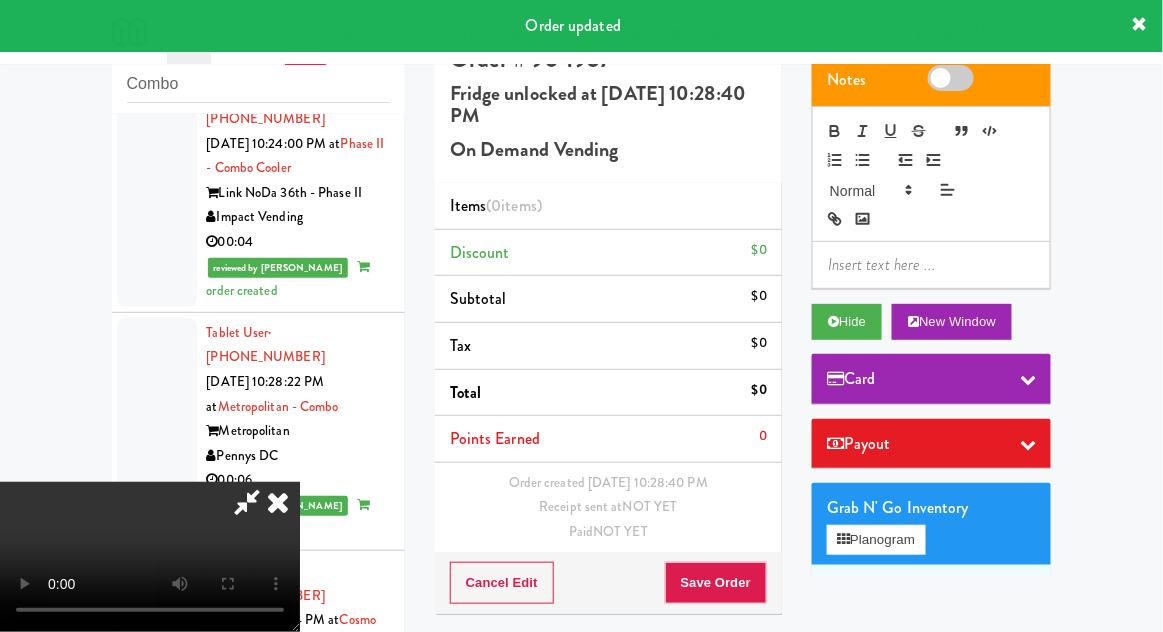 scroll, scrollTop: 4813, scrollLeft: 0, axis: vertical 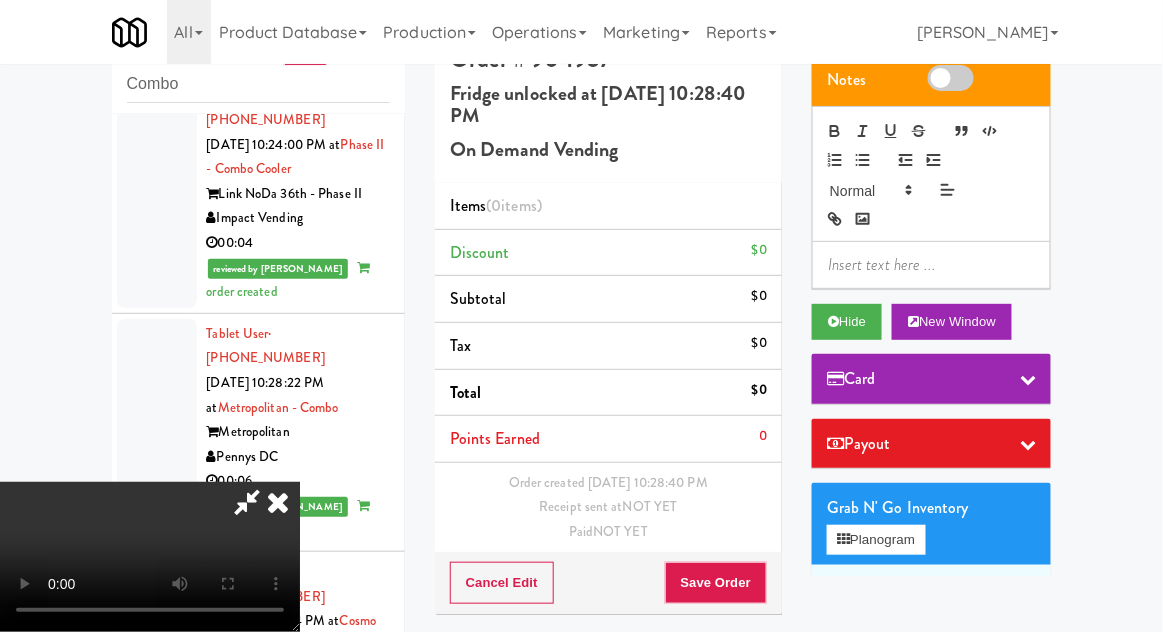 type 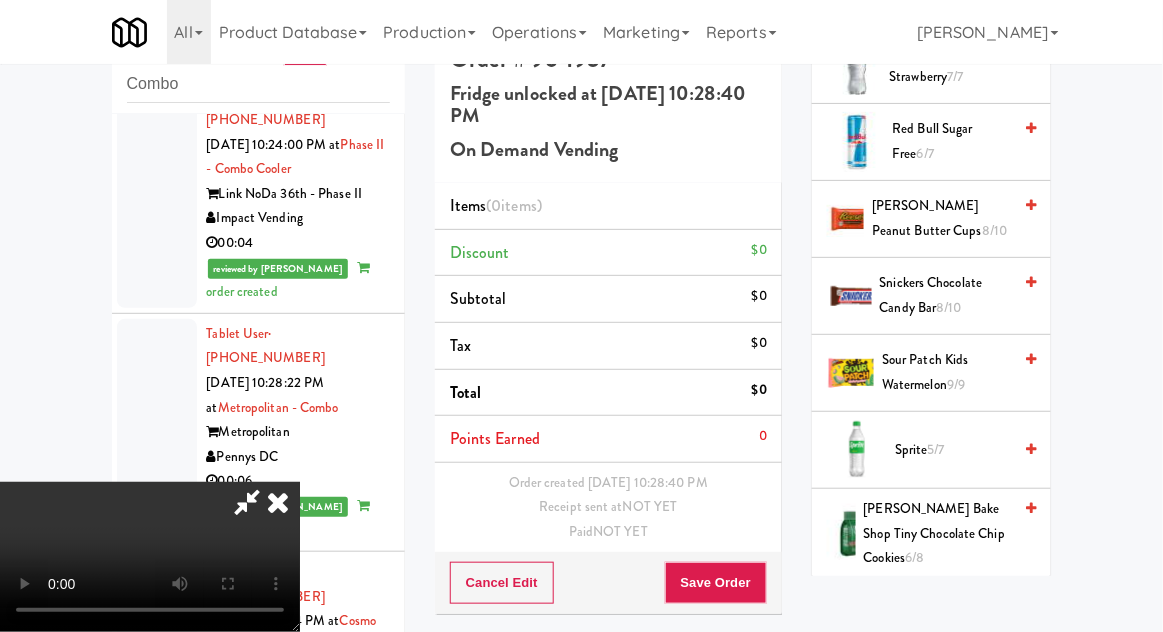 scroll, scrollTop: 2731, scrollLeft: 0, axis: vertical 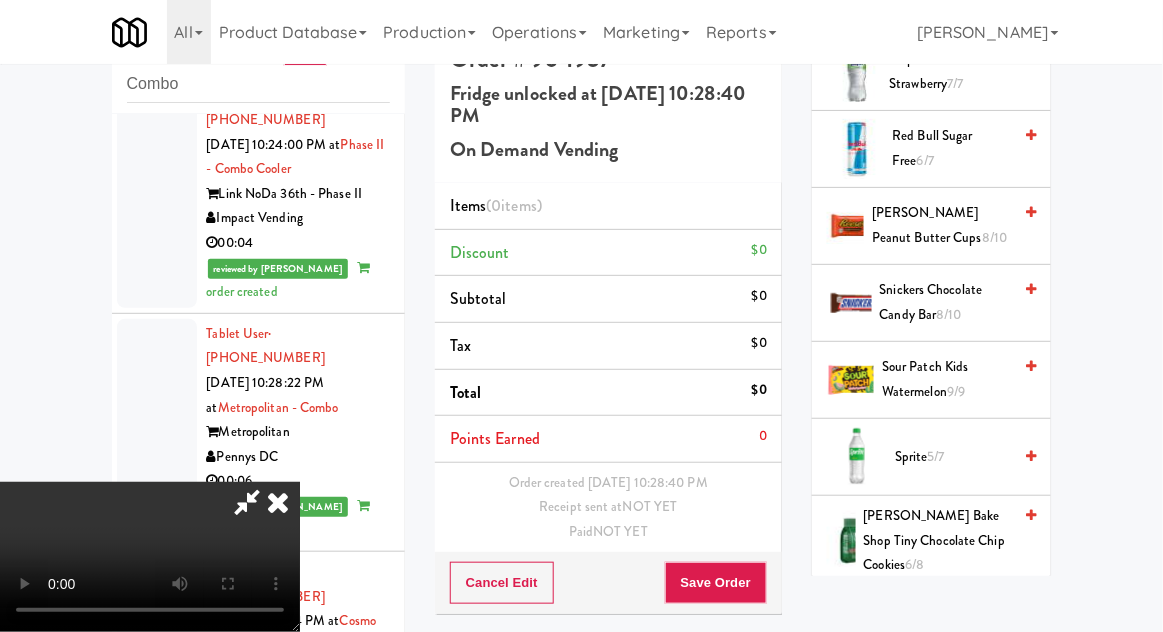 click on "[PERSON_NAME] Bake Shop Tiny Chocolate Chip Cookies  6/8" at bounding box center (938, 541) 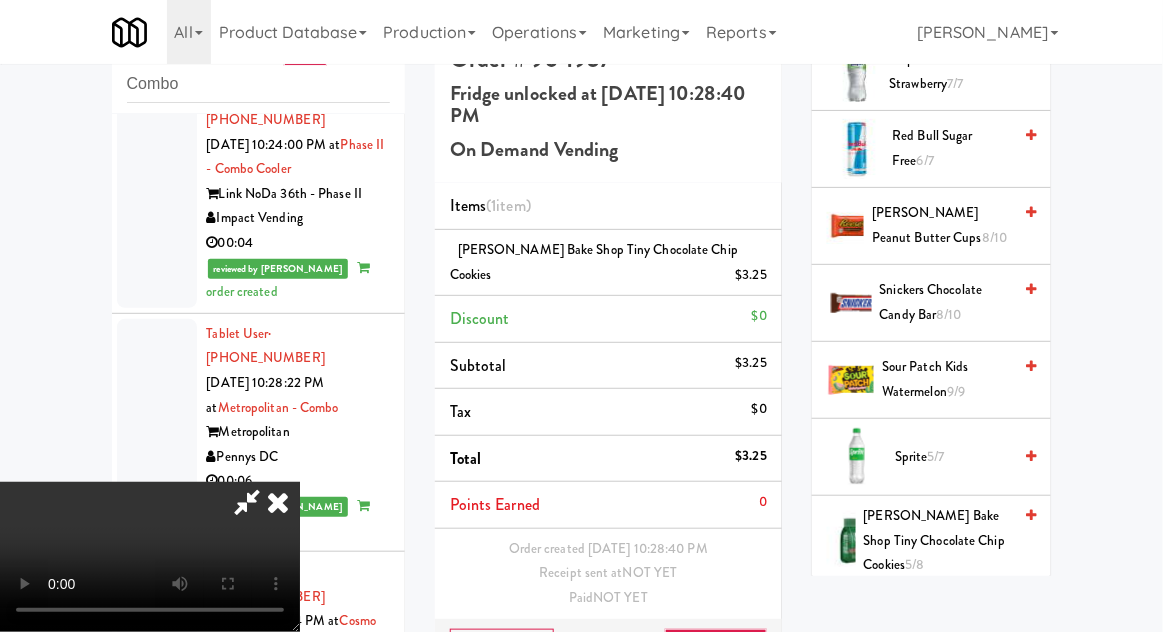 scroll, scrollTop: 73, scrollLeft: 0, axis: vertical 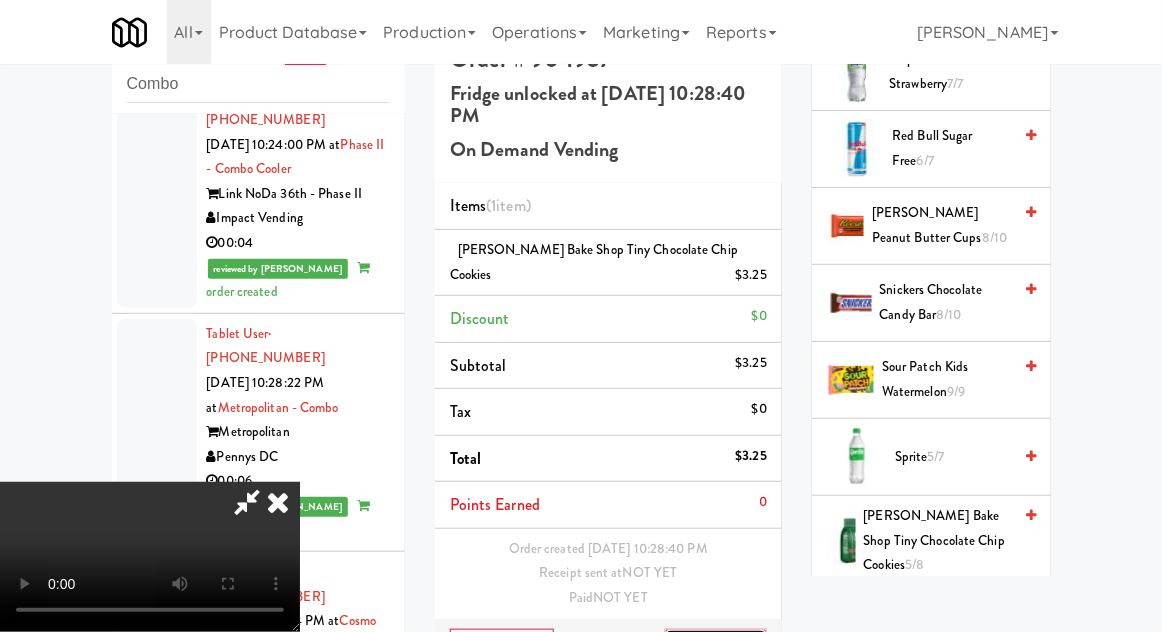 click on "Save Order" at bounding box center [716, 650] 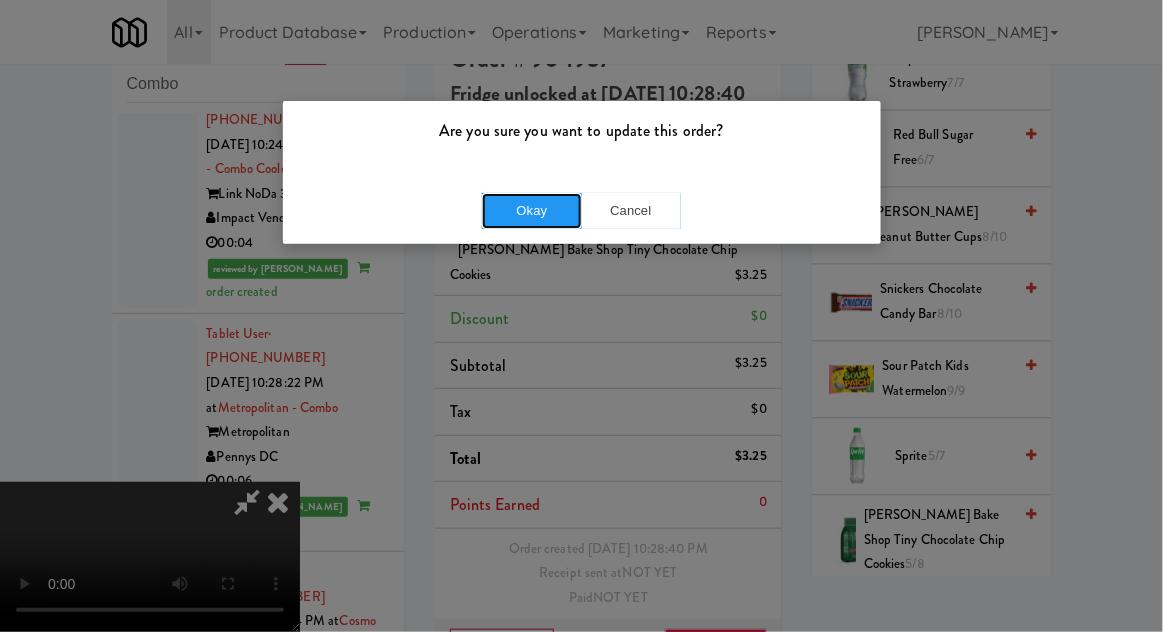 click on "Okay" at bounding box center (532, 211) 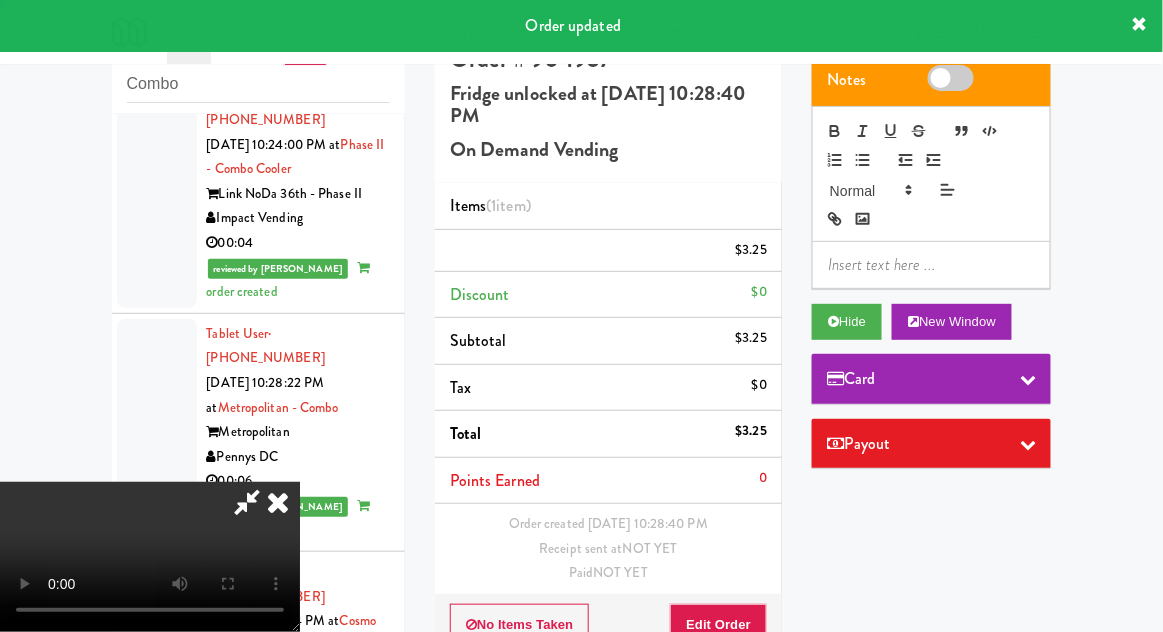 scroll, scrollTop: 0, scrollLeft: 0, axis: both 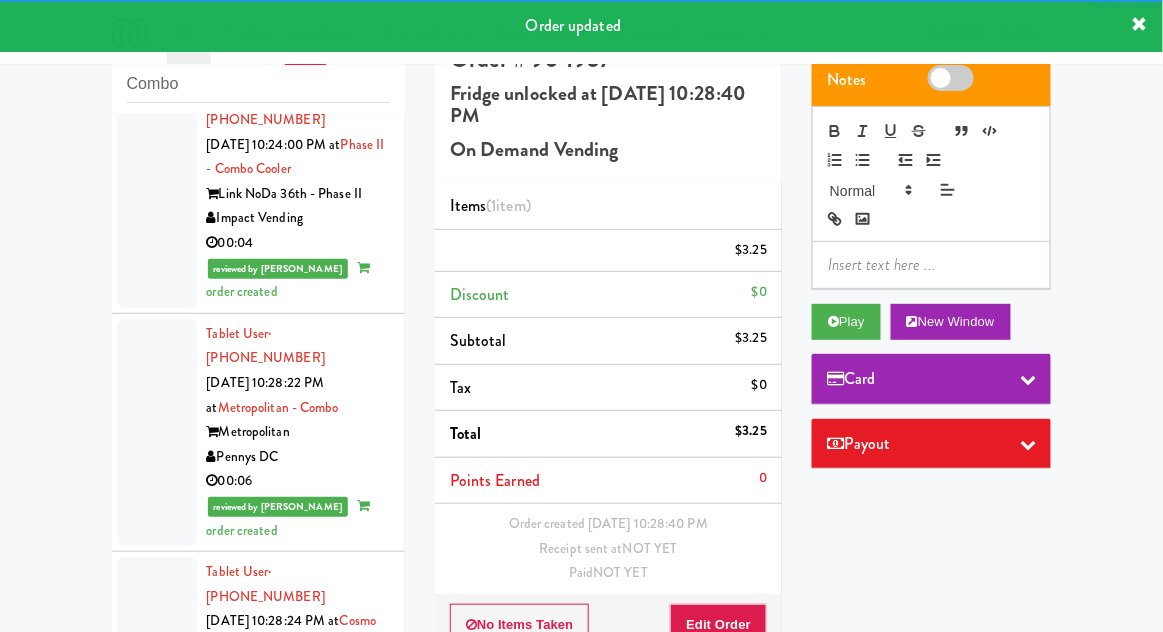 click at bounding box center (157, 1086) 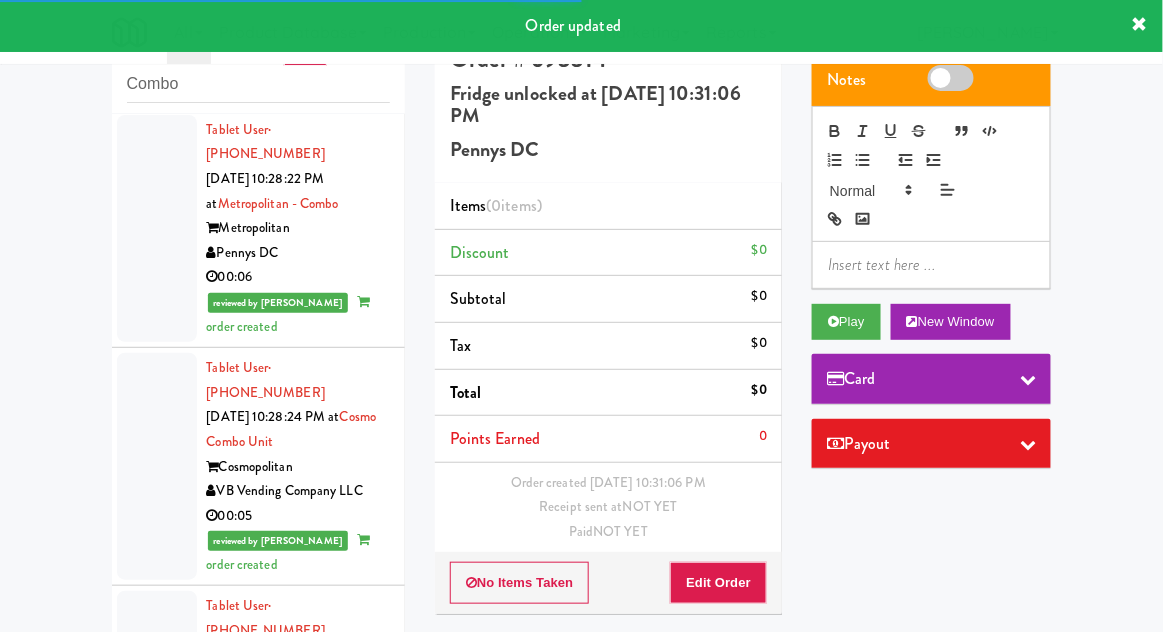 scroll, scrollTop: 5016, scrollLeft: 0, axis: vertical 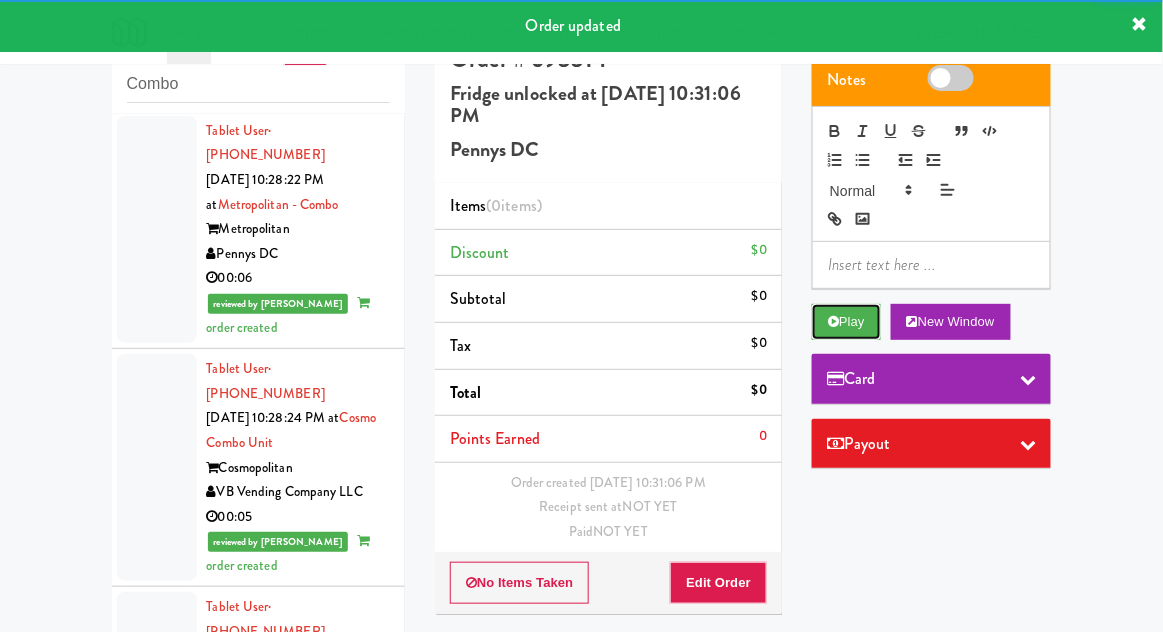 click on "Play" at bounding box center (846, 322) 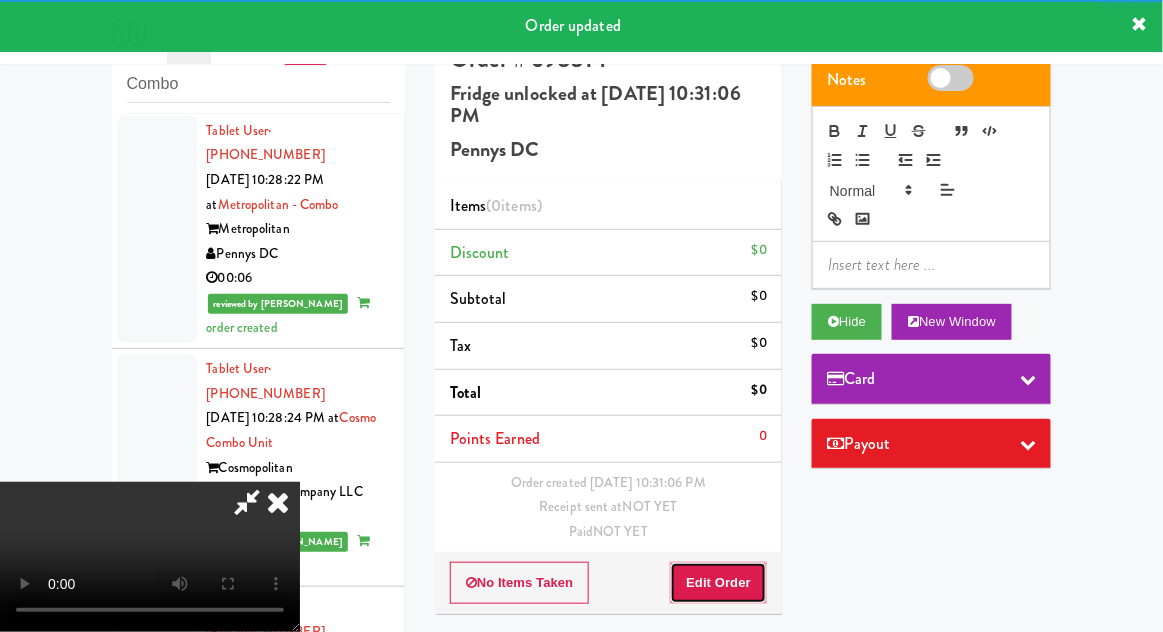 click on "Edit Order" at bounding box center (718, 583) 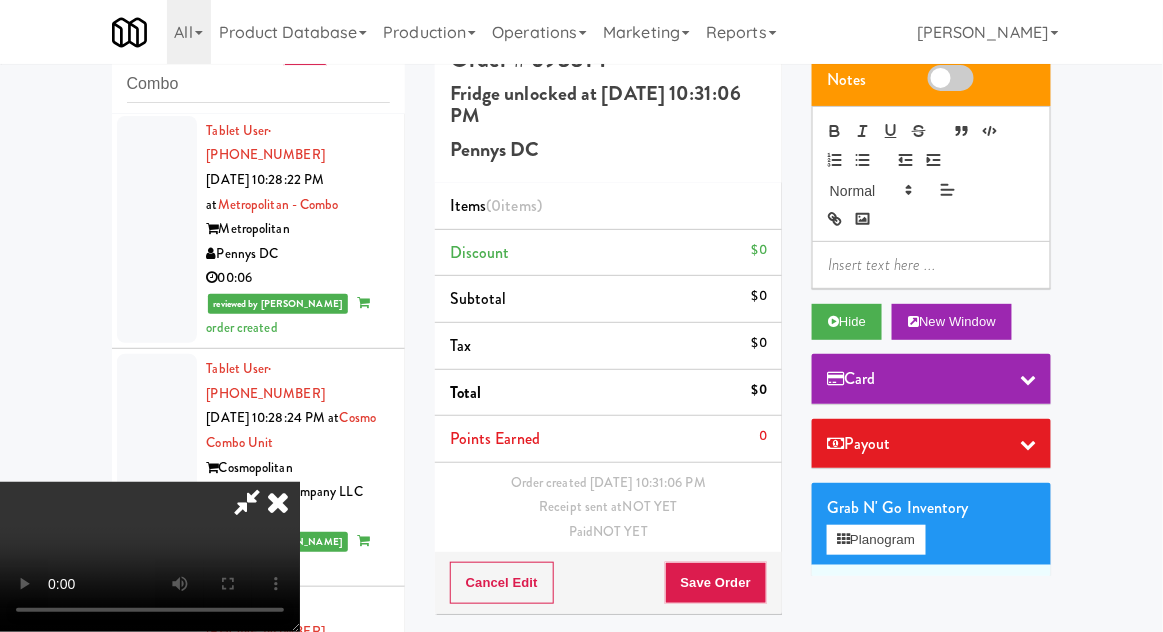 scroll, scrollTop: 73, scrollLeft: 0, axis: vertical 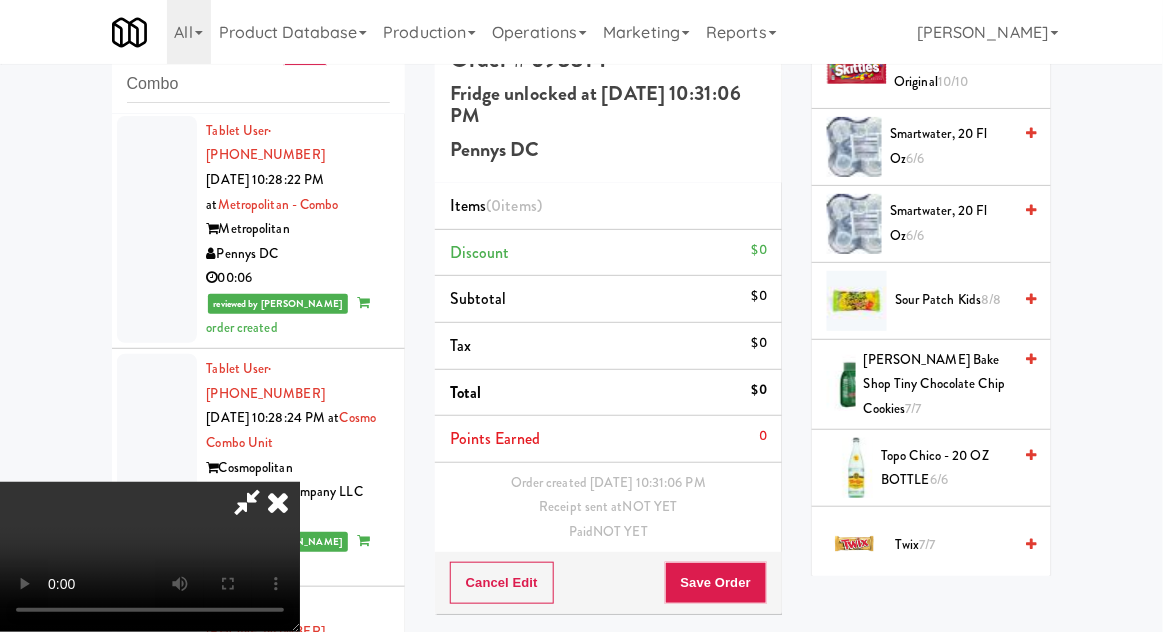 click on "6/6" at bounding box center (939, 479) 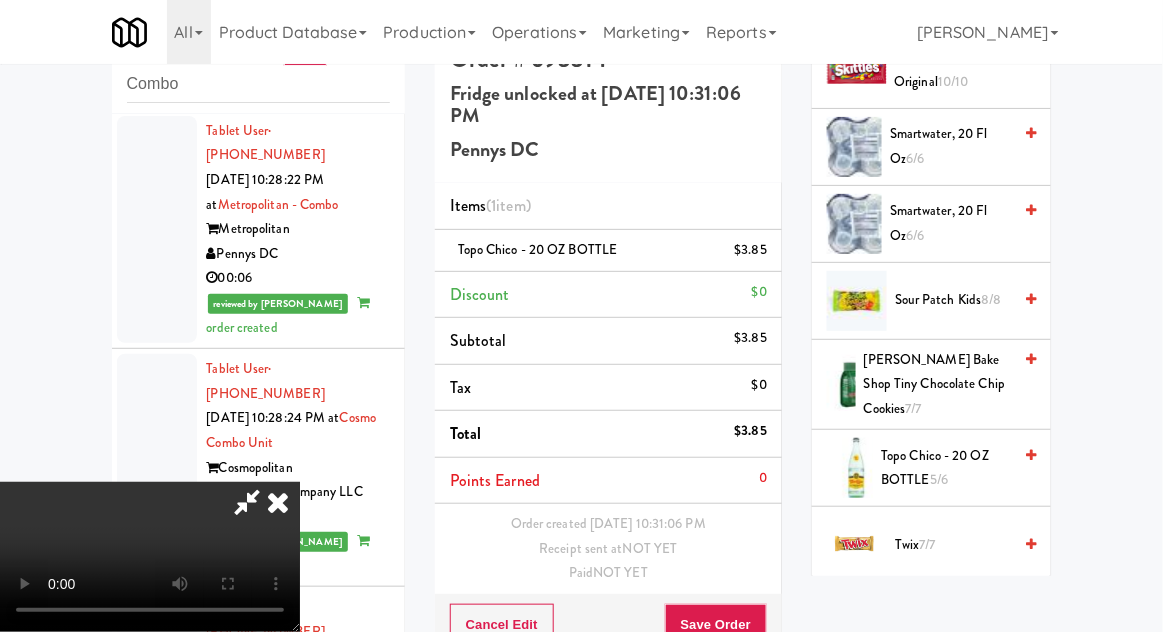scroll, scrollTop: 73, scrollLeft: 0, axis: vertical 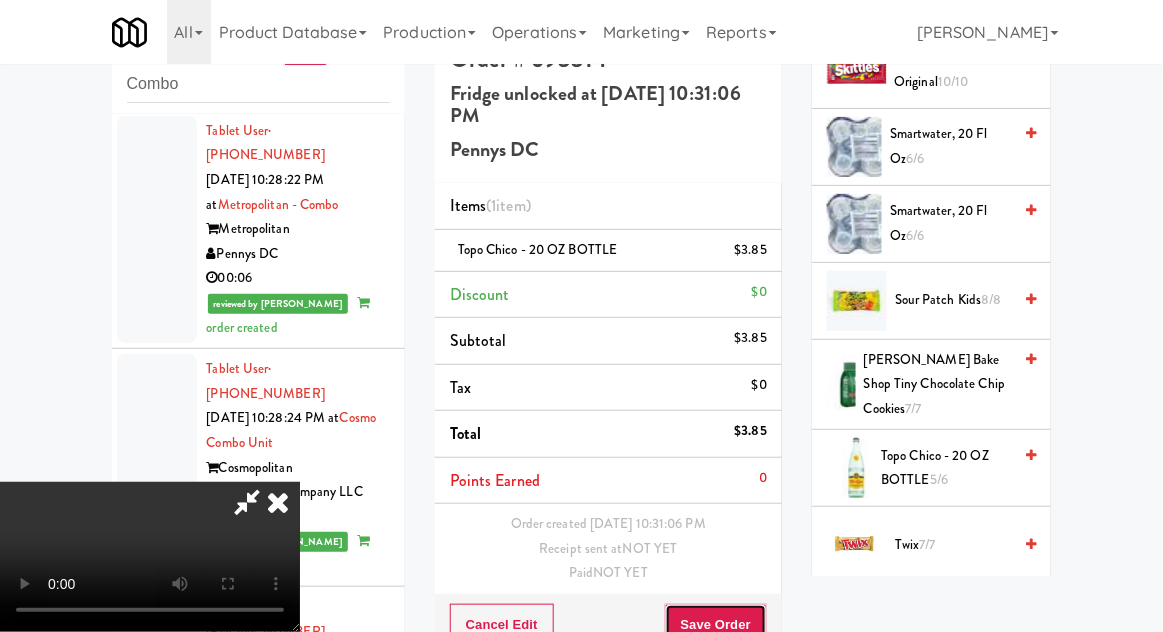 click on "Save Order" at bounding box center (716, 625) 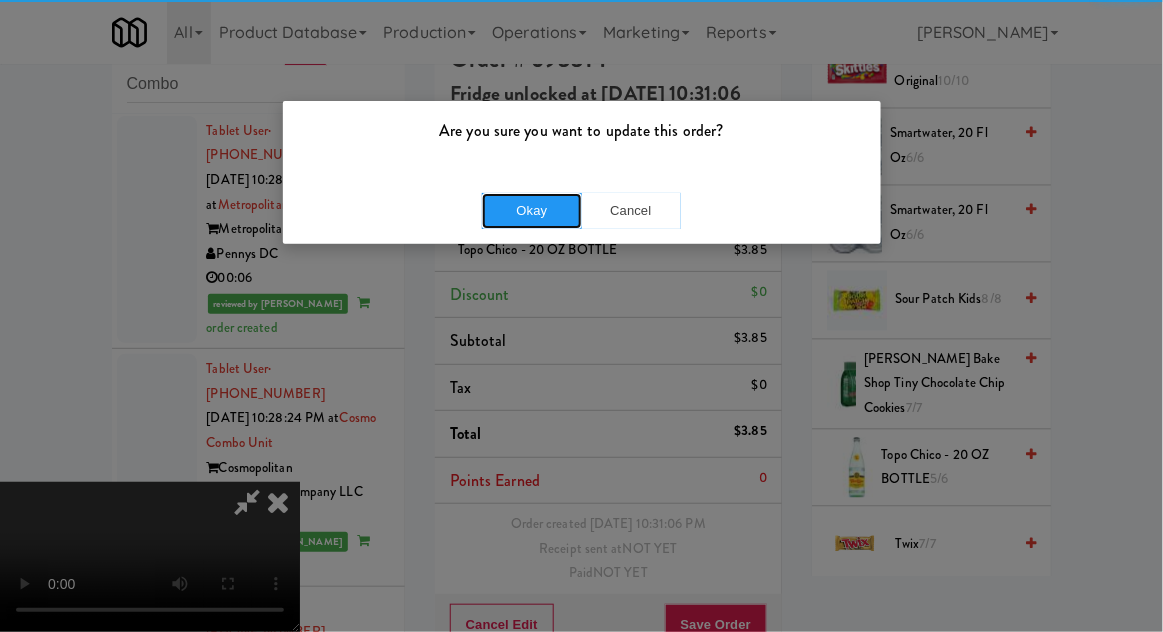 click on "Okay" at bounding box center [532, 211] 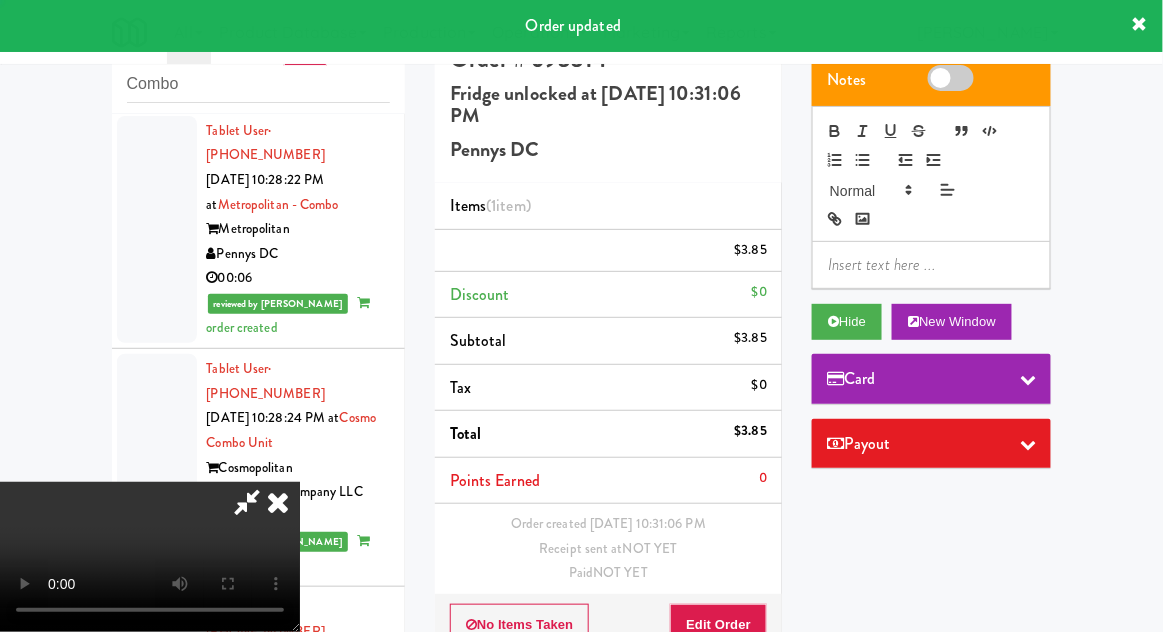 scroll, scrollTop: 0, scrollLeft: 0, axis: both 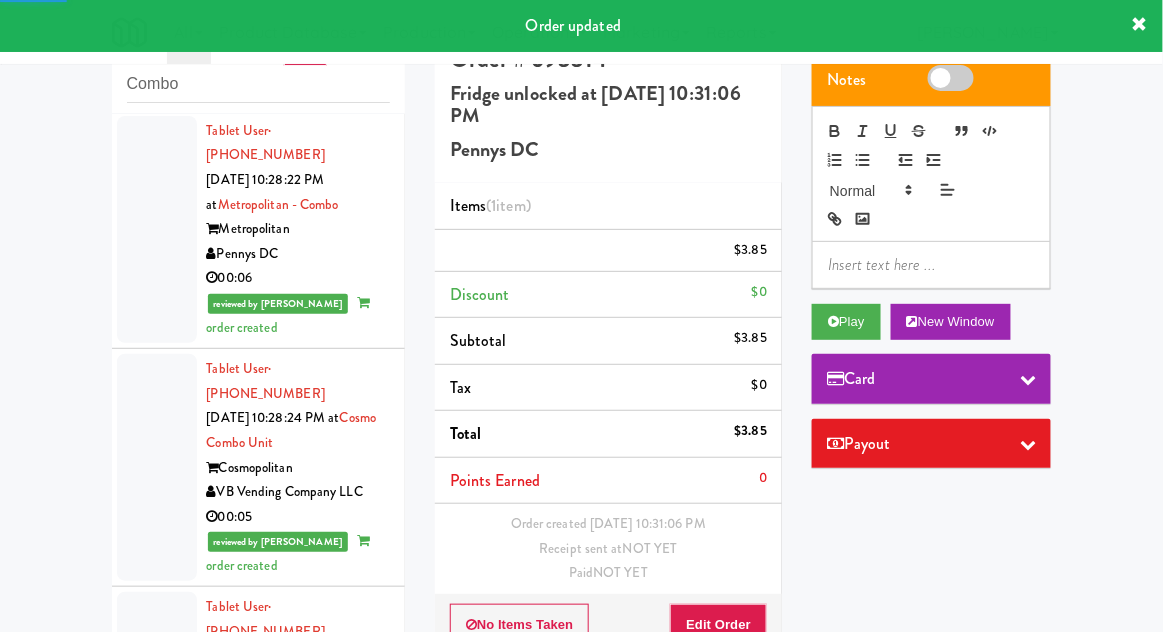 click at bounding box center [157, 1134] 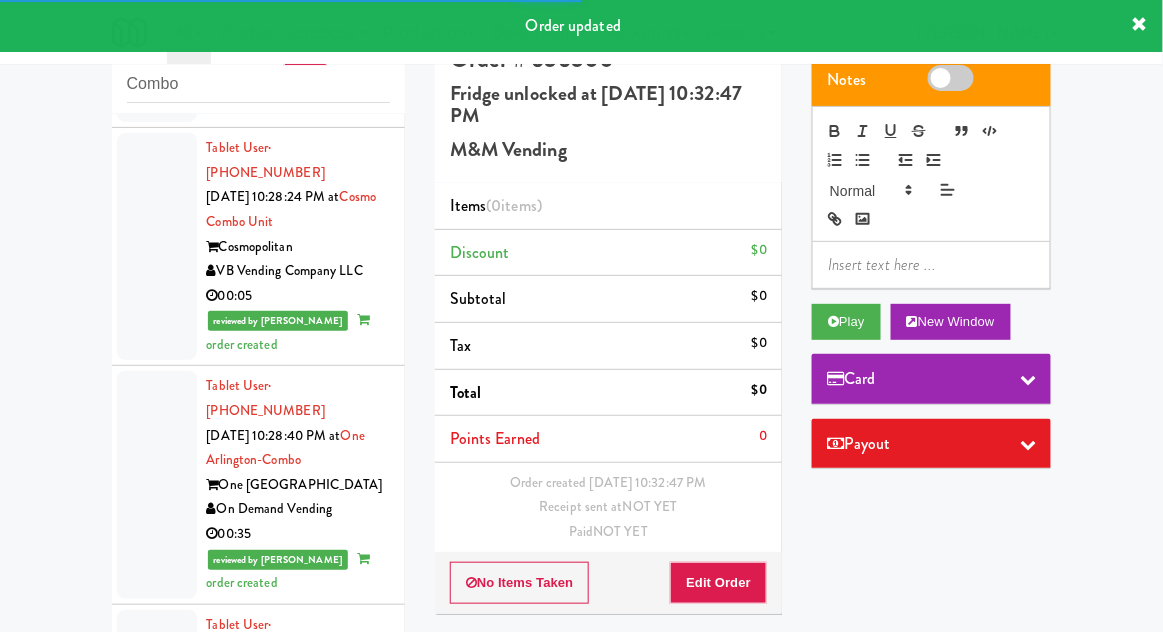 scroll, scrollTop: 5239, scrollLeft: 0, axis: vertical 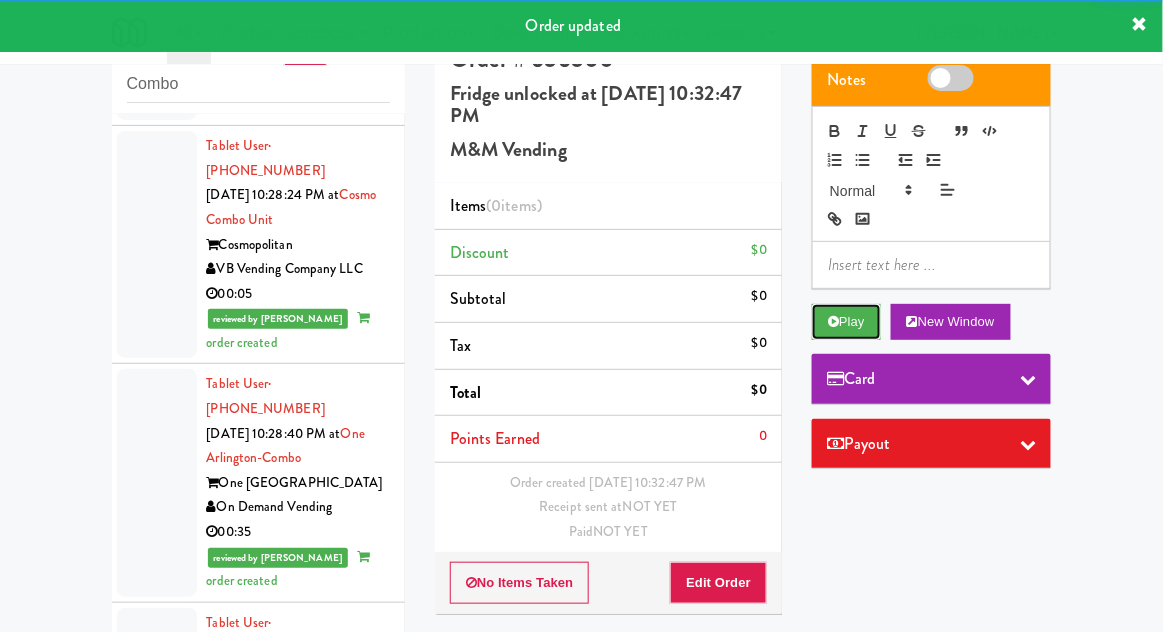 click on "Play" at bounding box center (846, 322) 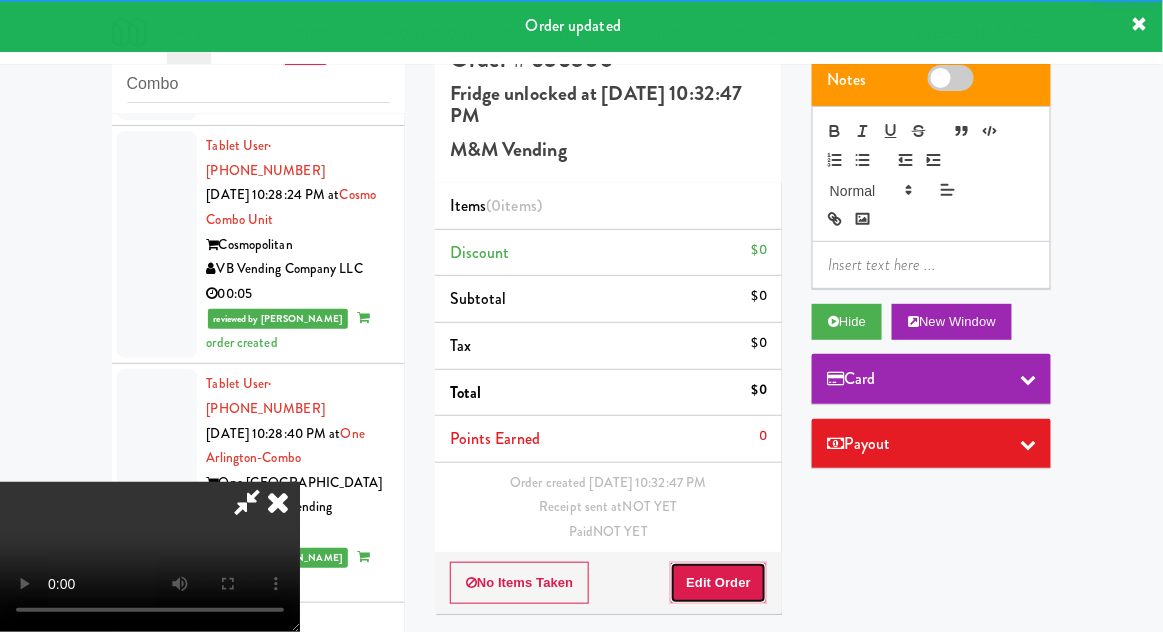 click on "Edit Order" at bounding box center [718, 583] 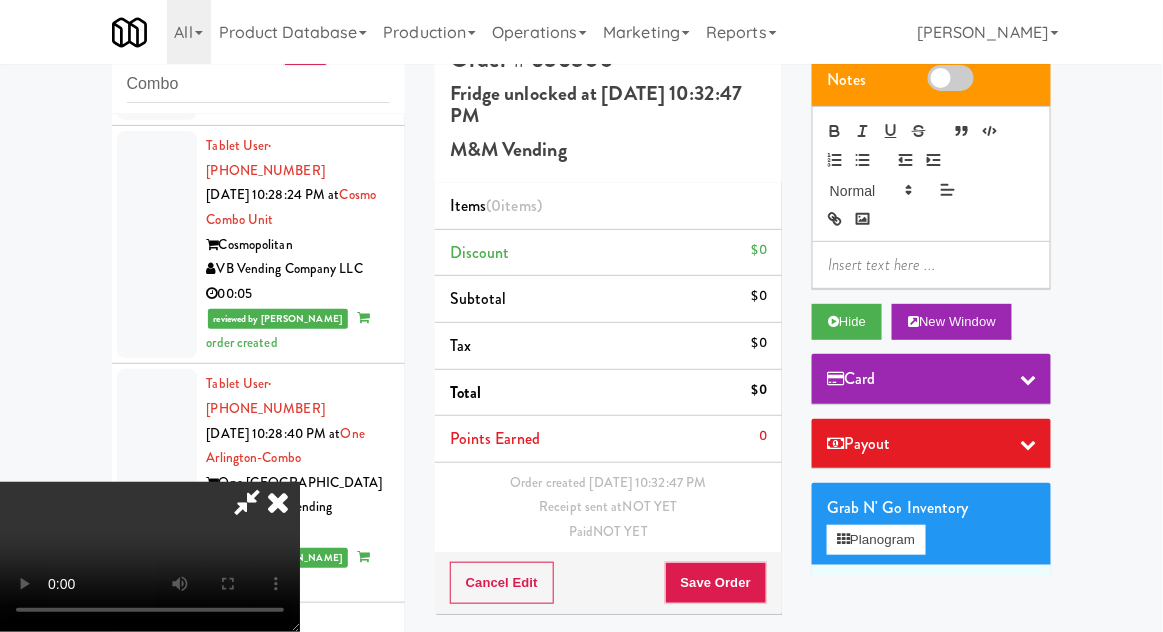 type 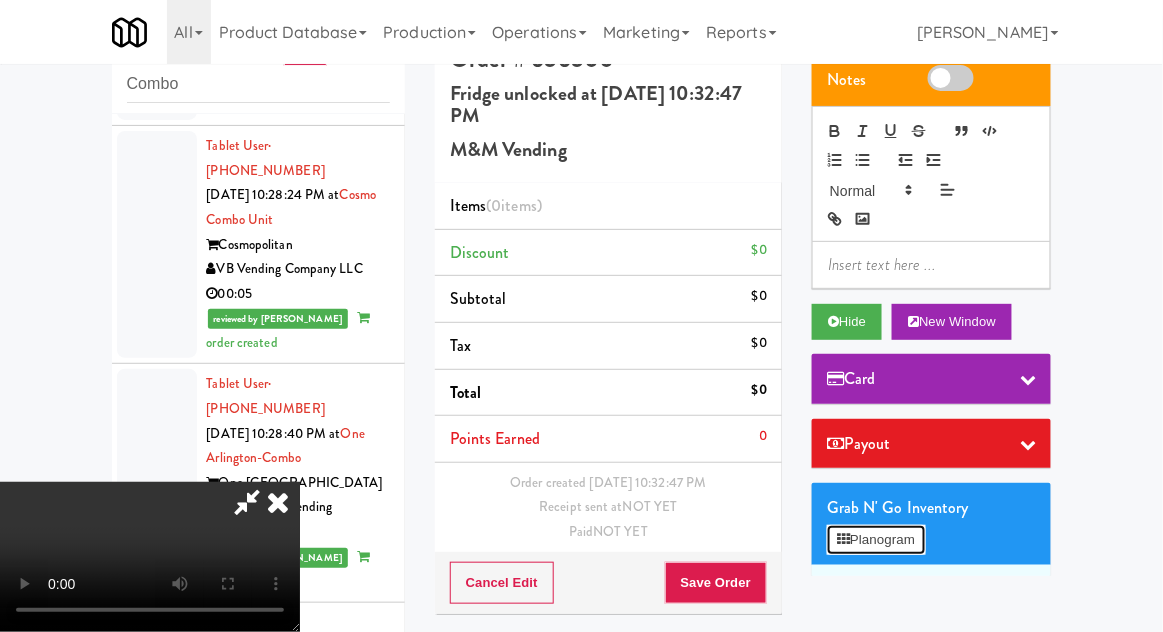 click on "Planogram" at bounding box center (876, 540) 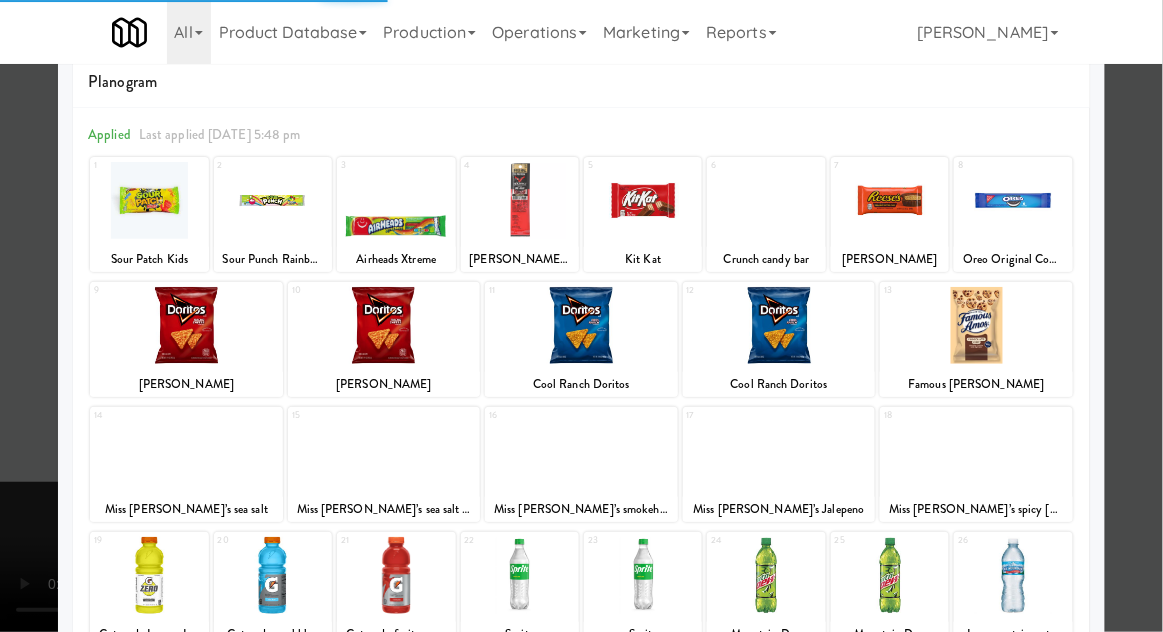 scroll, scrollTop: 57, scrollLeft: 0, axis: vertical 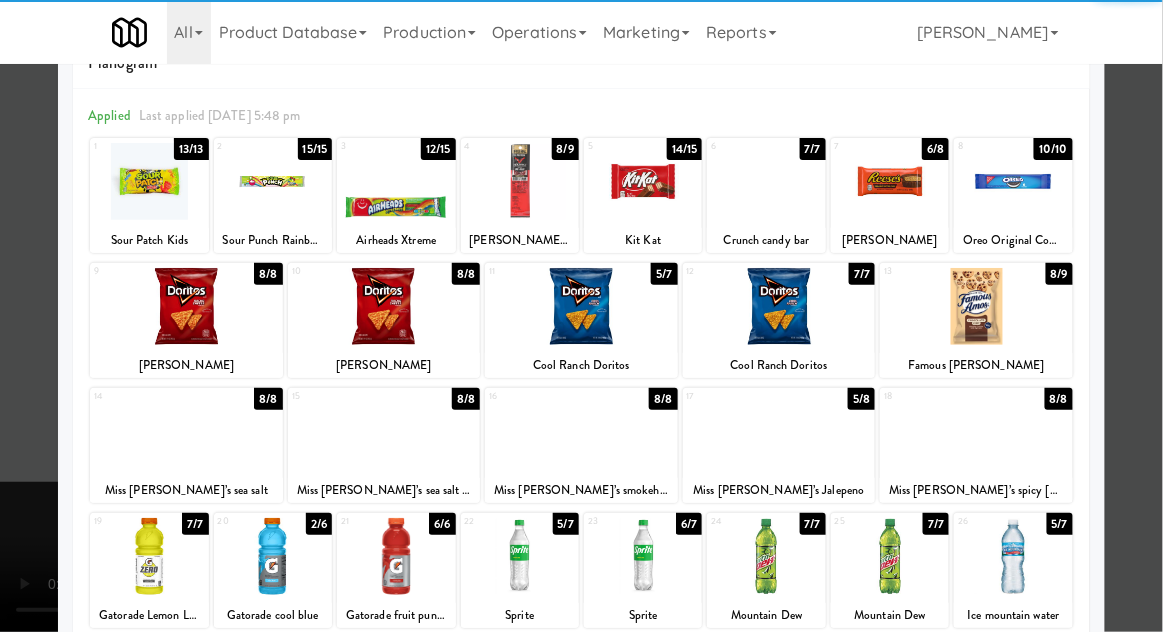 click at bounding box center [1013, 556] 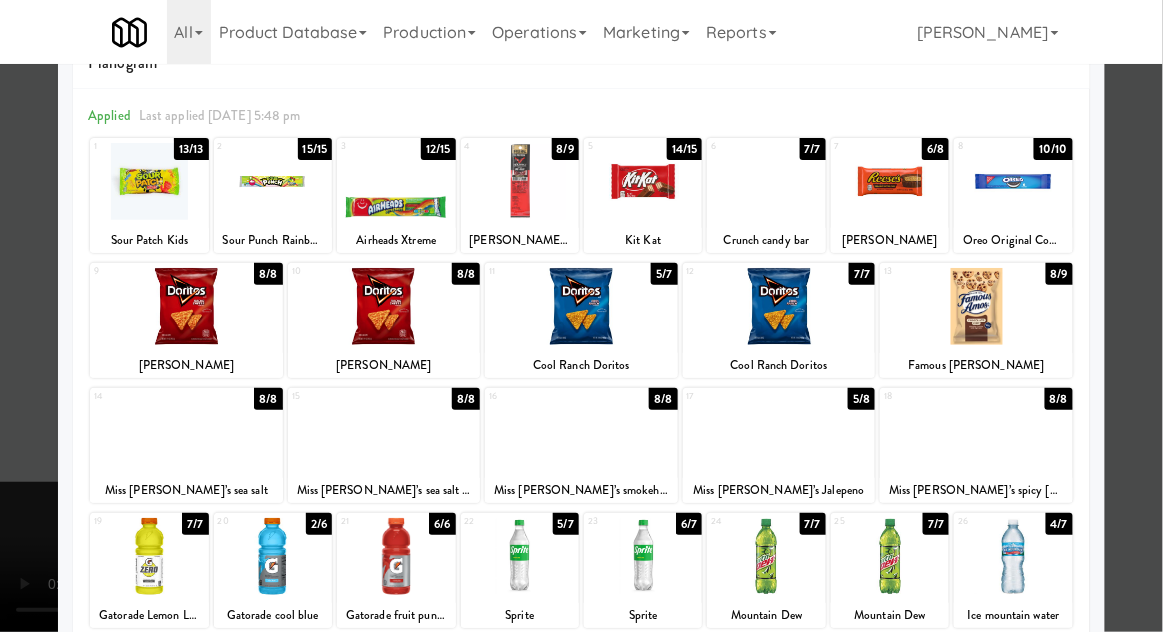 click at bounding box center (581, 316) 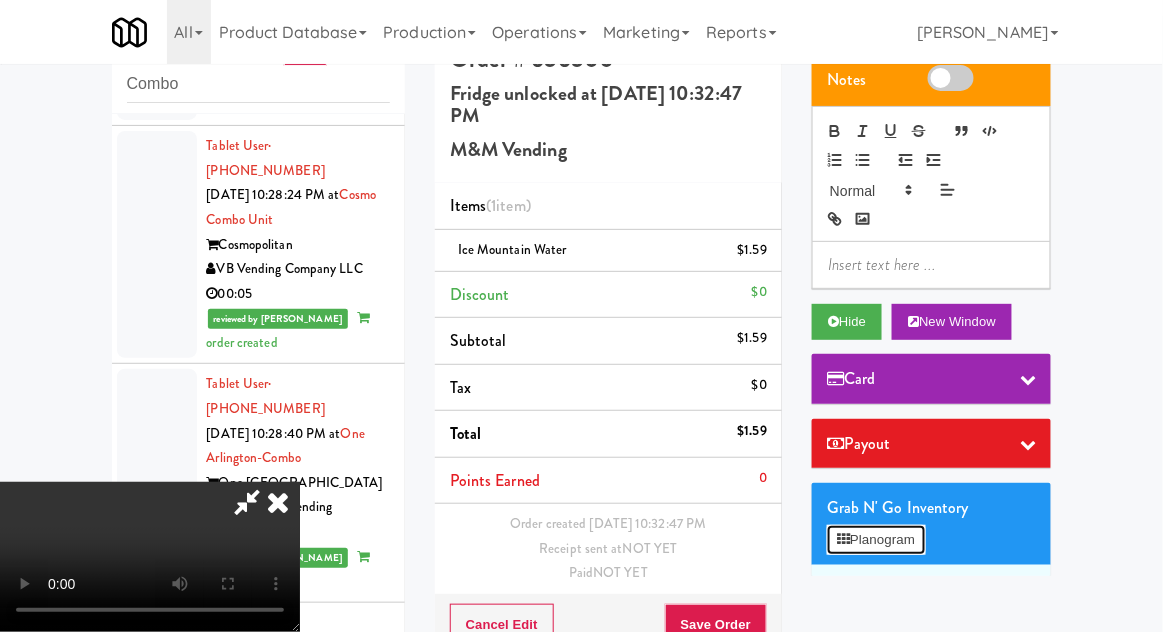 click on "Planogram" at bounding box center (876, 540) 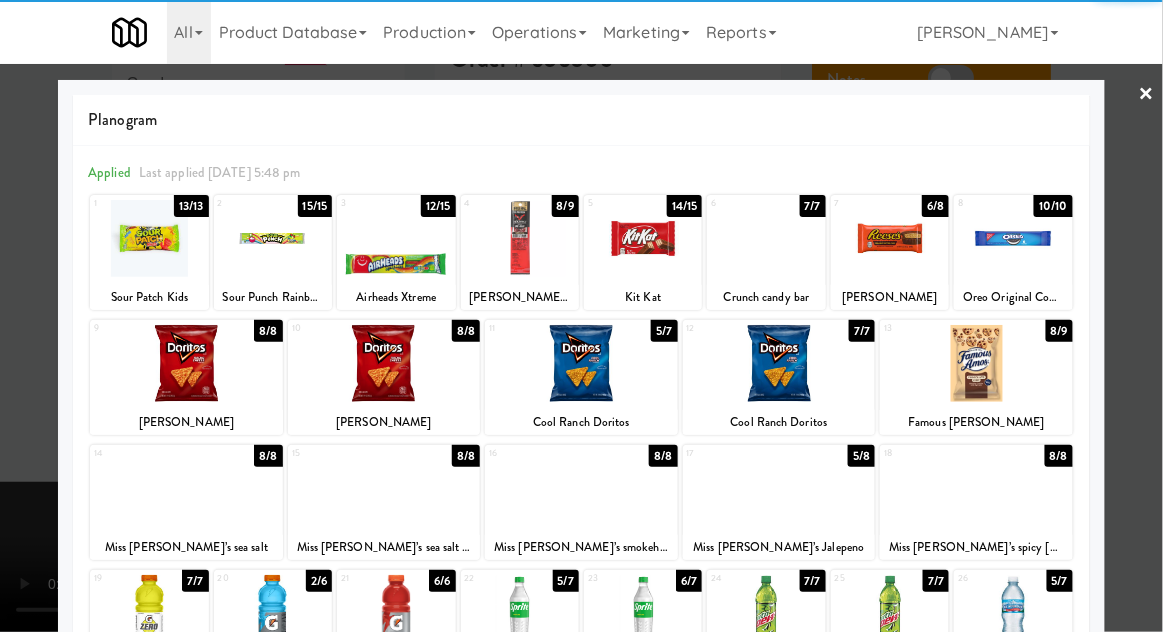 click at bounding box center [581, 316] 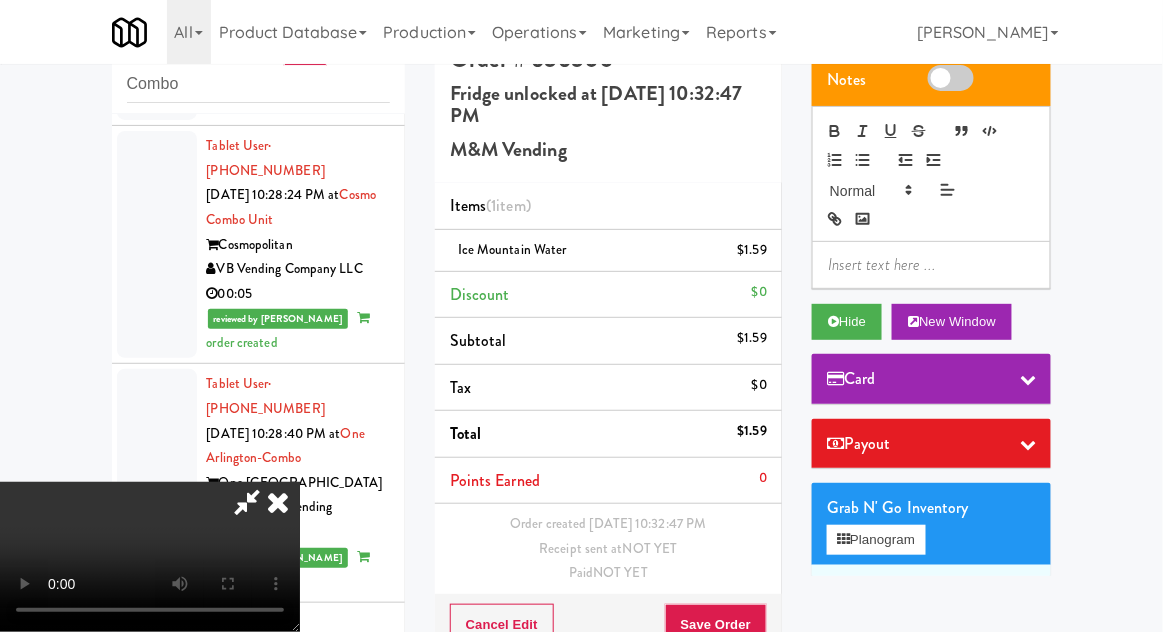 click on "Order # 656500 Fridge unlocked at [DATE] 10:32:47 PM M&M Vending Items  (1  item ) Ice mountain water  $1.59 Discount  $0 Subtotal $1.59 Tax $0 Total $1.59 Points Earned  0 Order created [DATE] 10:32:47 PM Receipt sent at  NOT YET Paid  NOT YET Cancel Edit Save Order" at bounding box center (608, 347) 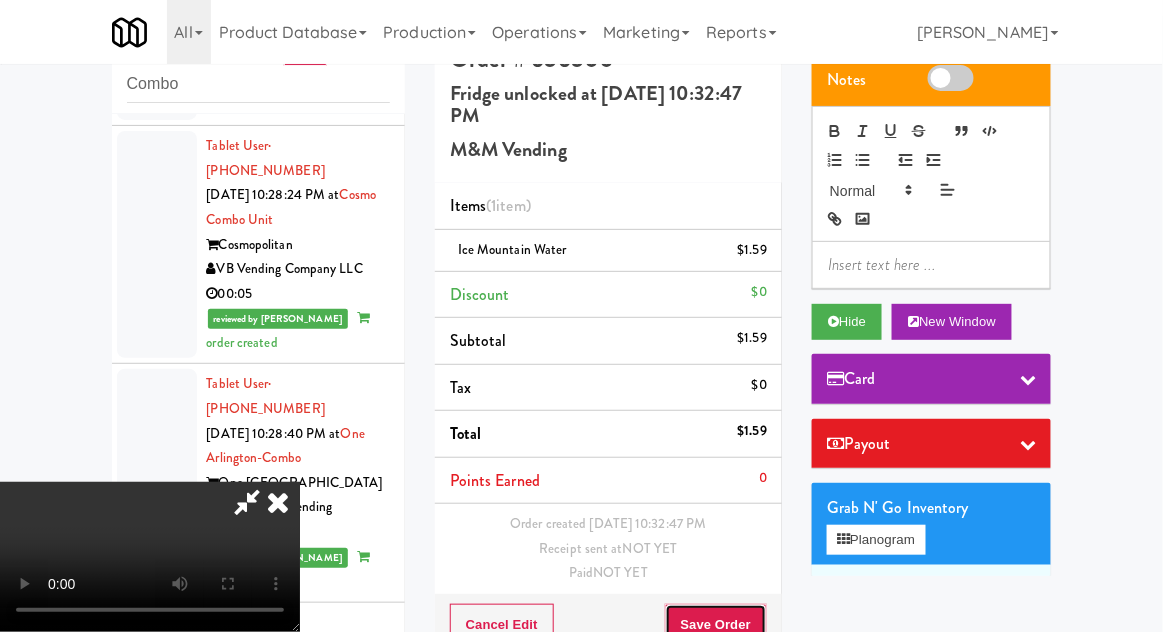 click on "Save Order" at bounding box center (716, 625) 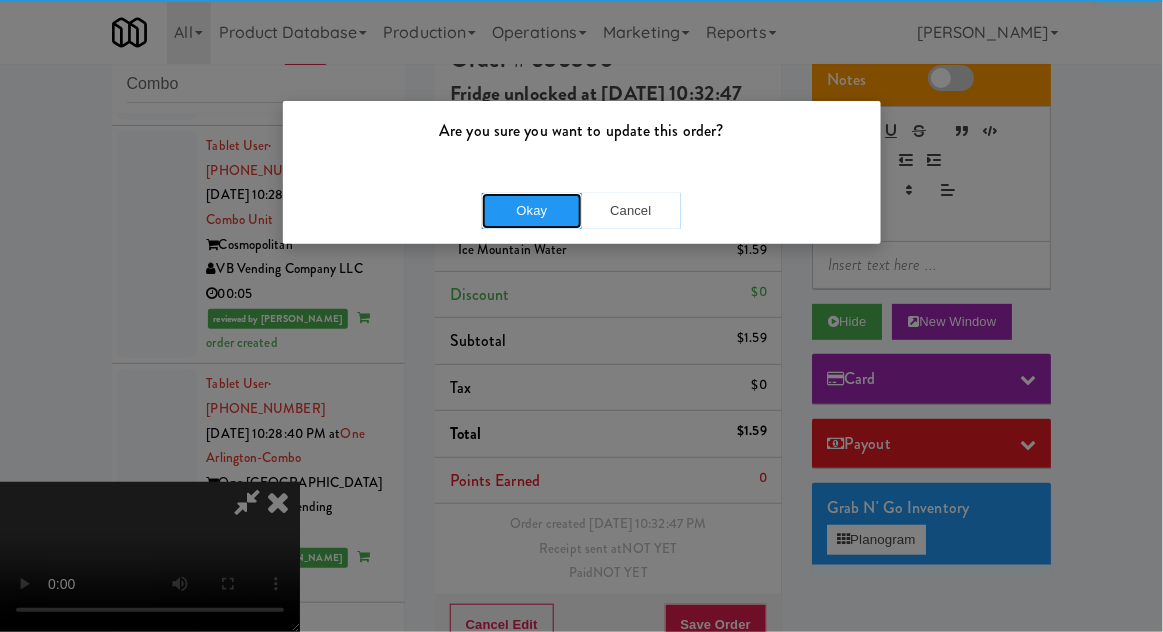 click on "Okay" at bounding box center (532, 211) 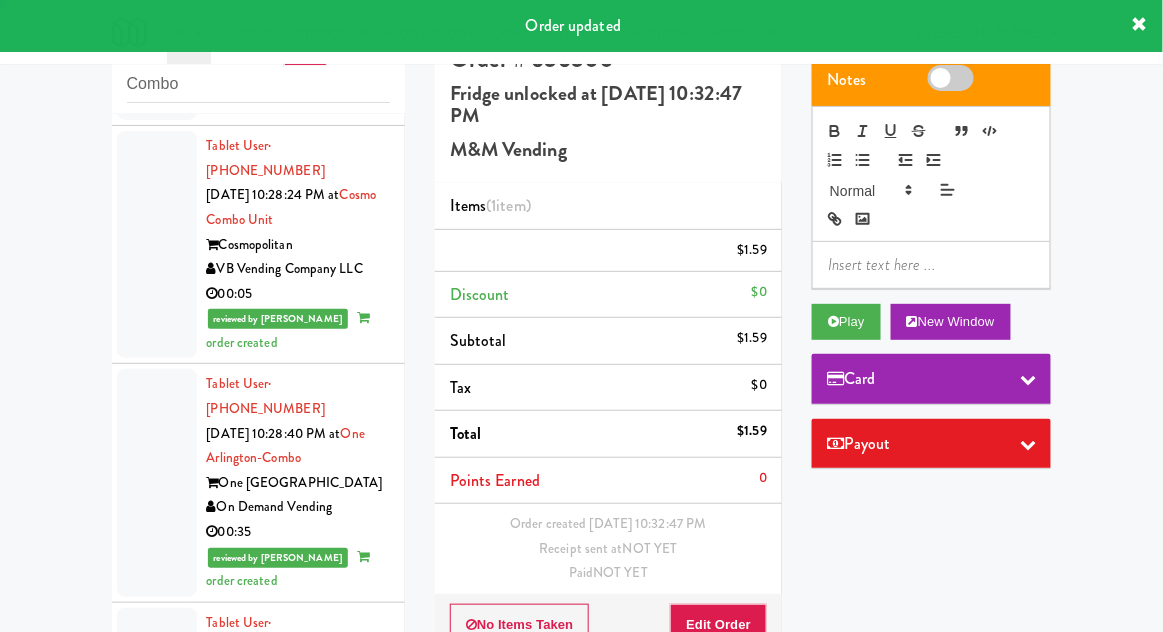 click at bounding box center [157, 1161] 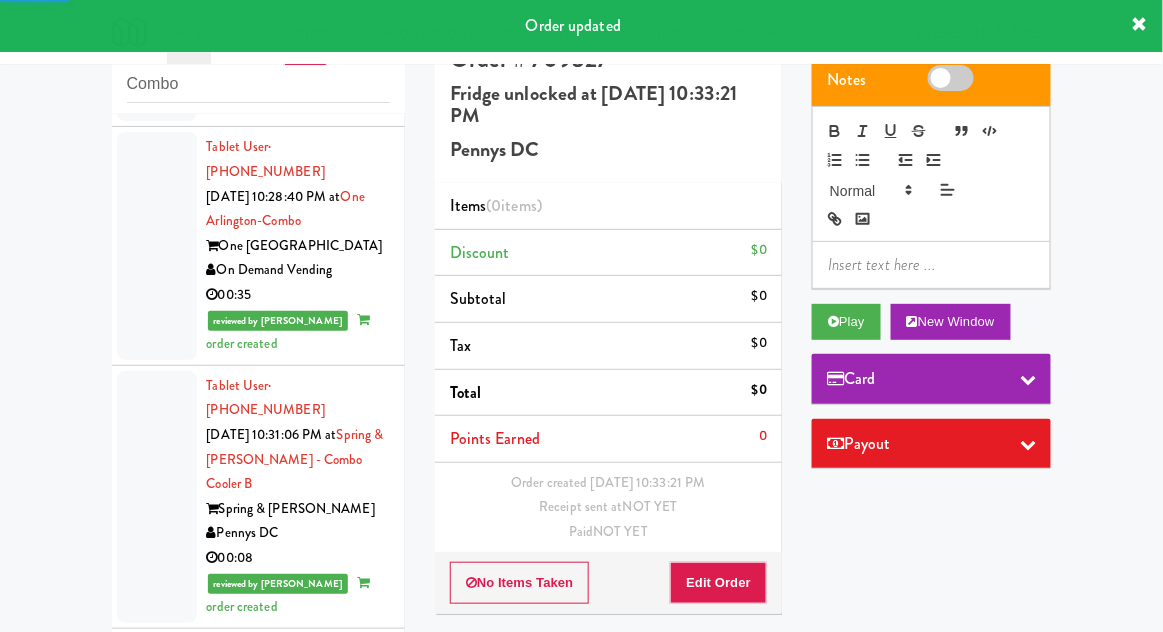 scroll, scrollTop: 5476, scrollLeft: 0, axis: vertical 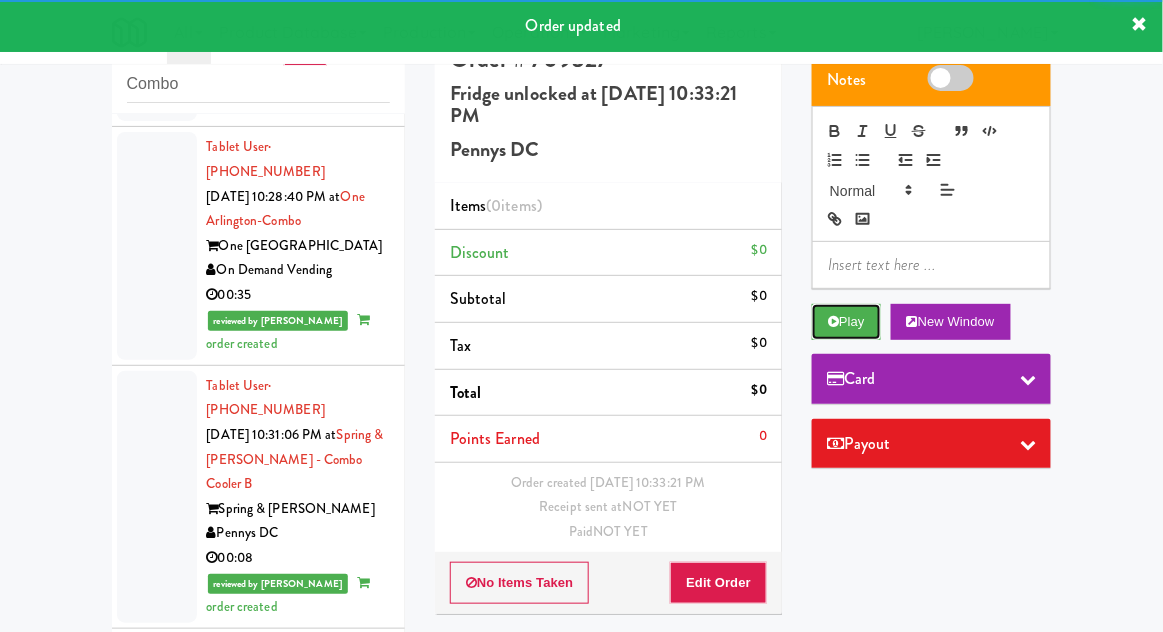click on "Play" at bounding box center [846, 322] 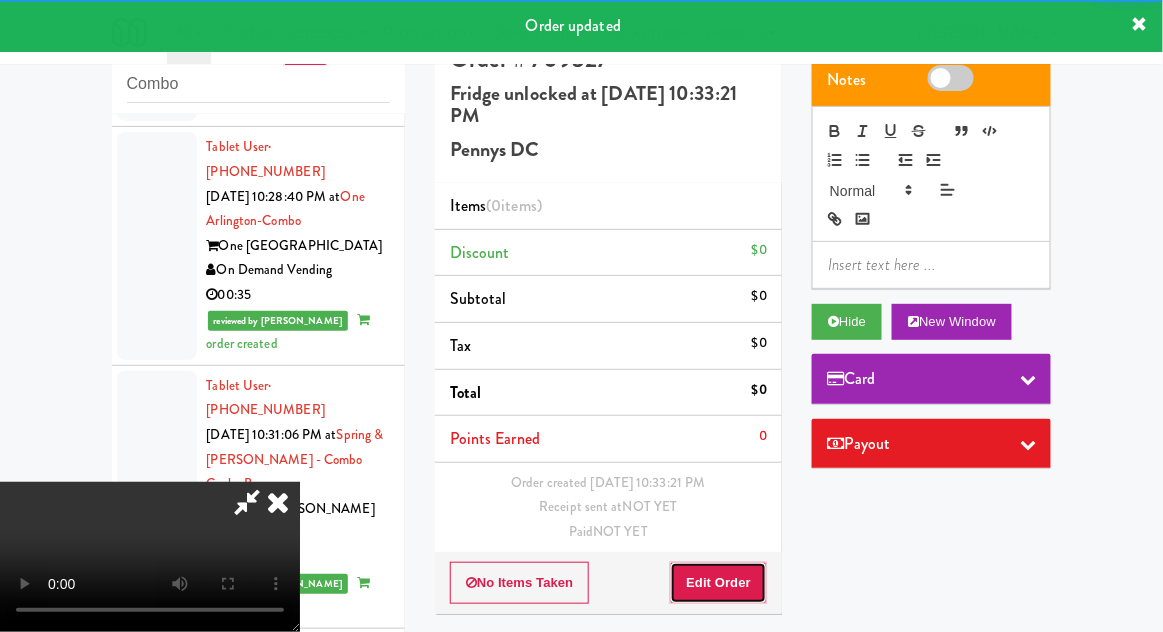 click on "Edit Order" at bounding box center (718, 583) 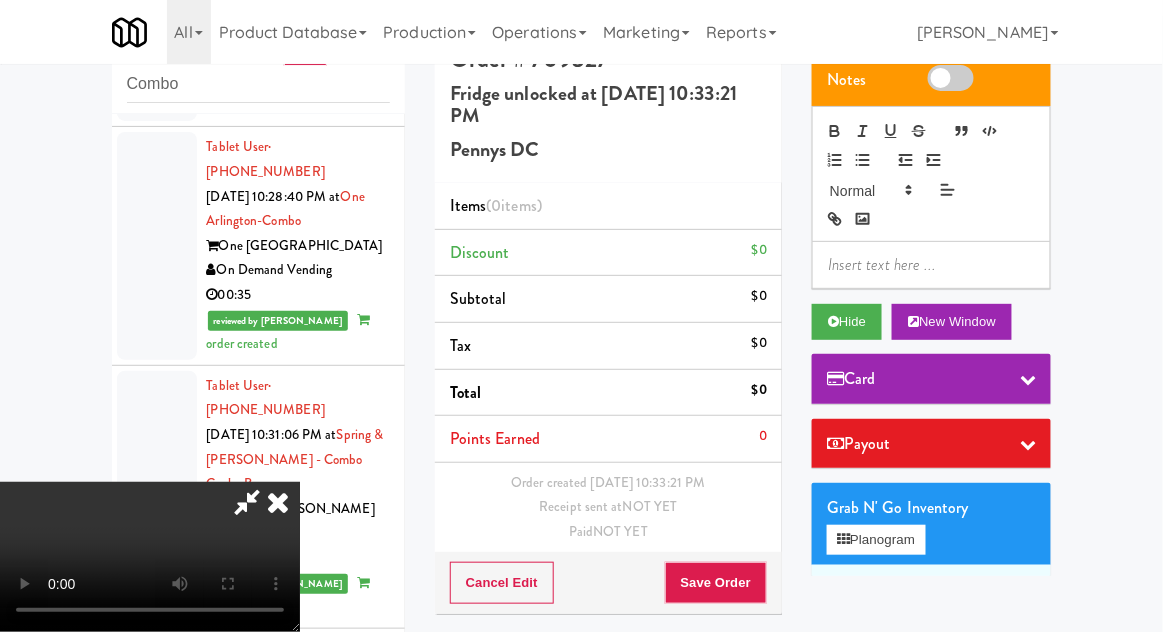 scroll, scrollTop: 73, scrollLeft: 0, axis: vertical 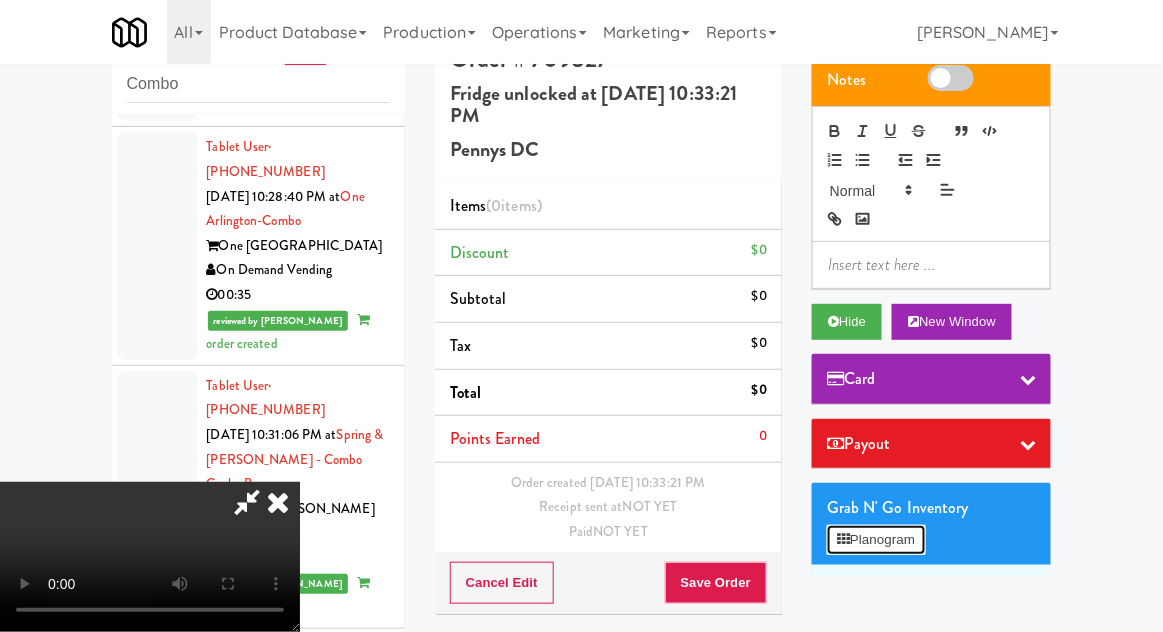 click on "Planogram" at bounding box center [876, 540] 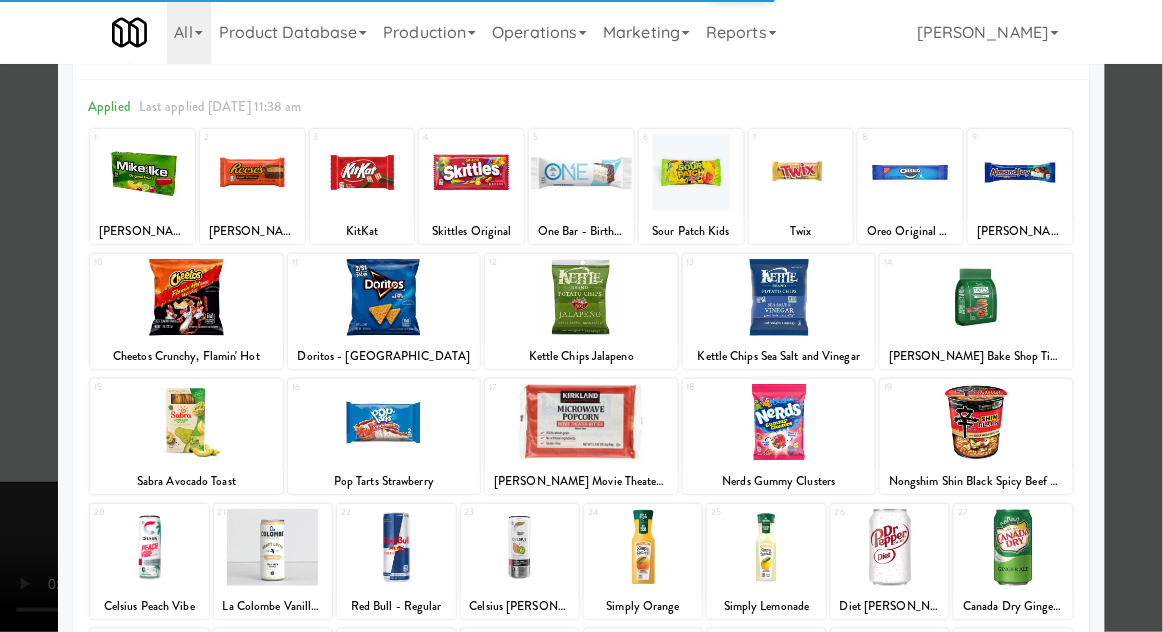 scroll, scrollTop: 100, scrollLeft: 0, axis: vertical 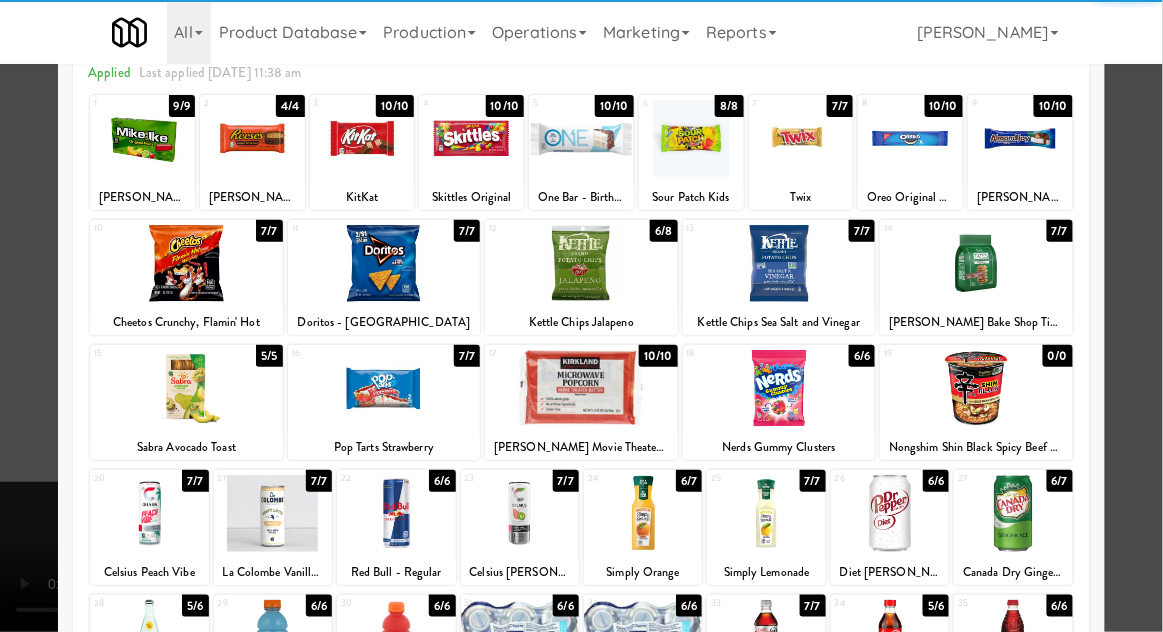click at bounding box center (520, 513) 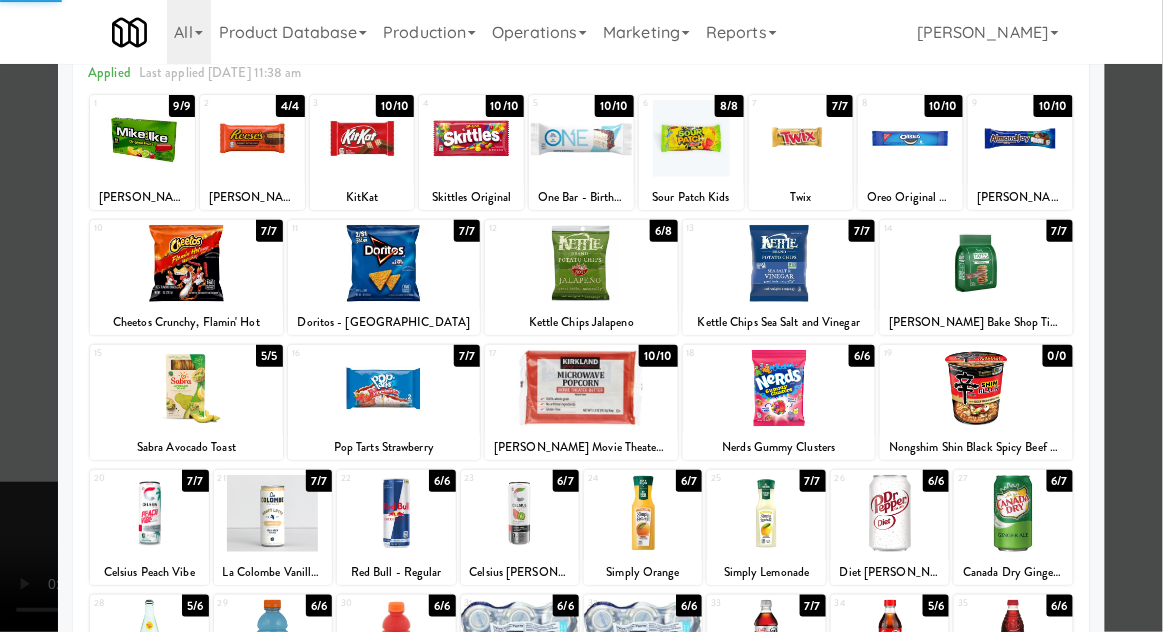 click at bounding box center (581, 316) 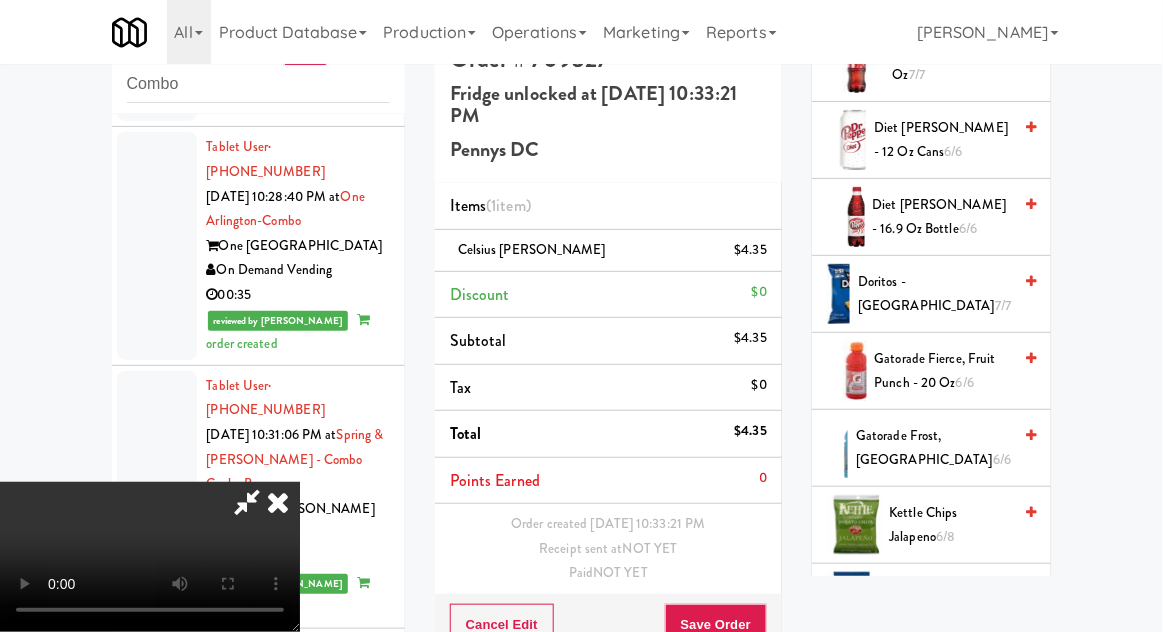 scroll, scrollTop: 1046, scrollLeft: 0, axis: vertical 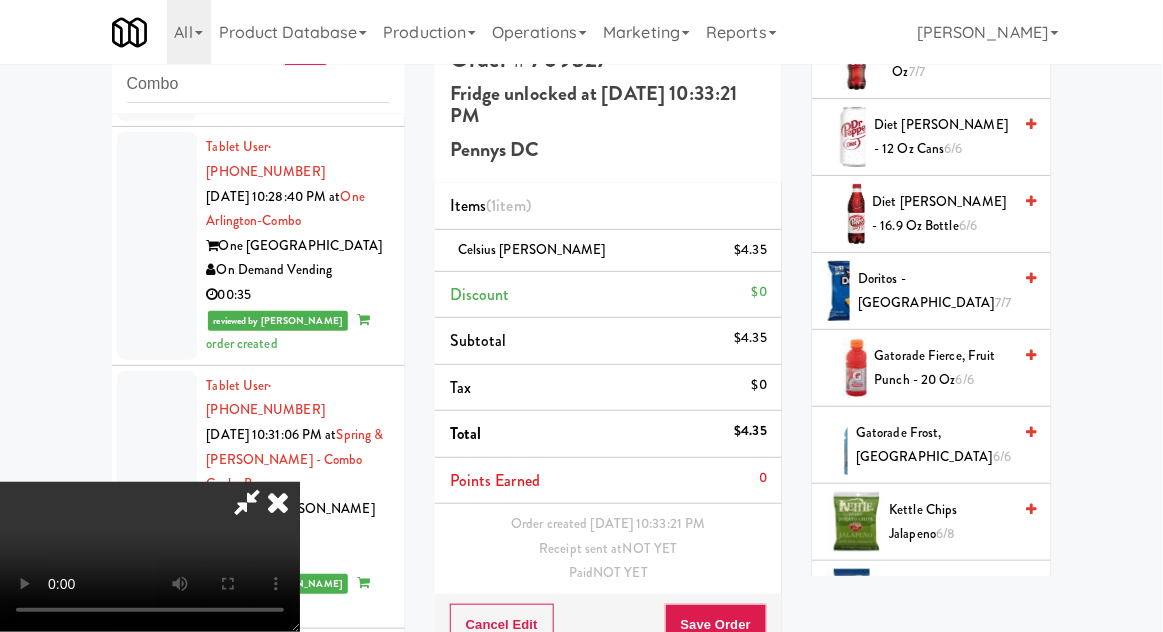click on "Gatorade Frost, Glacier Freeze  6/6" at bounding box center [933, 445] 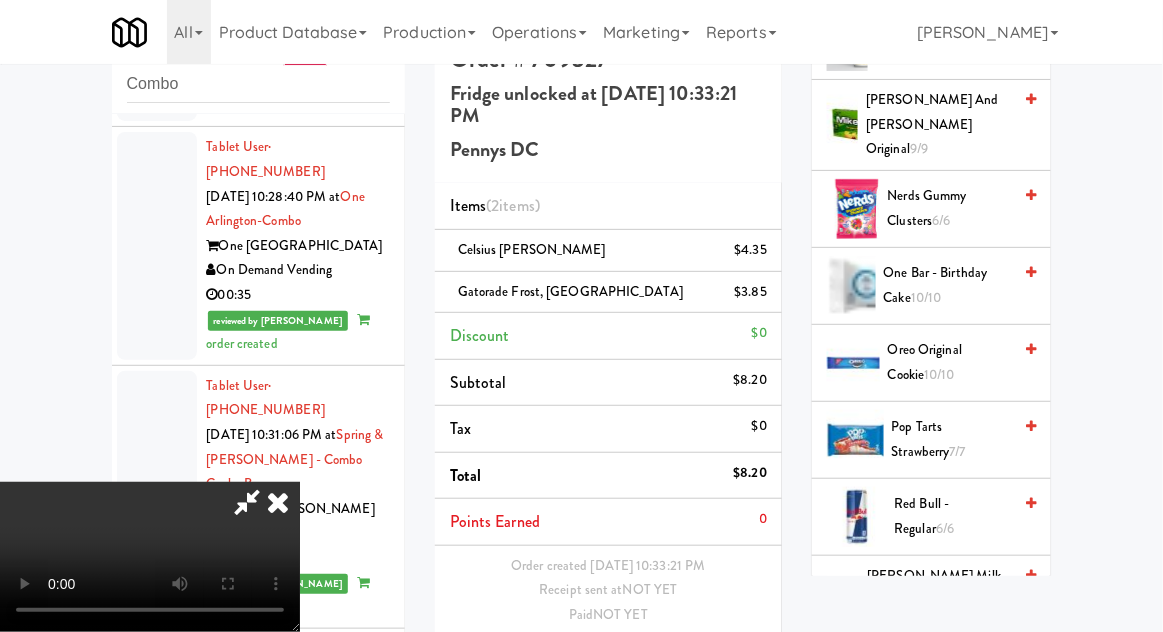 scroll, scrollTop: 1884, scrollLeft: 0, axis: vertical 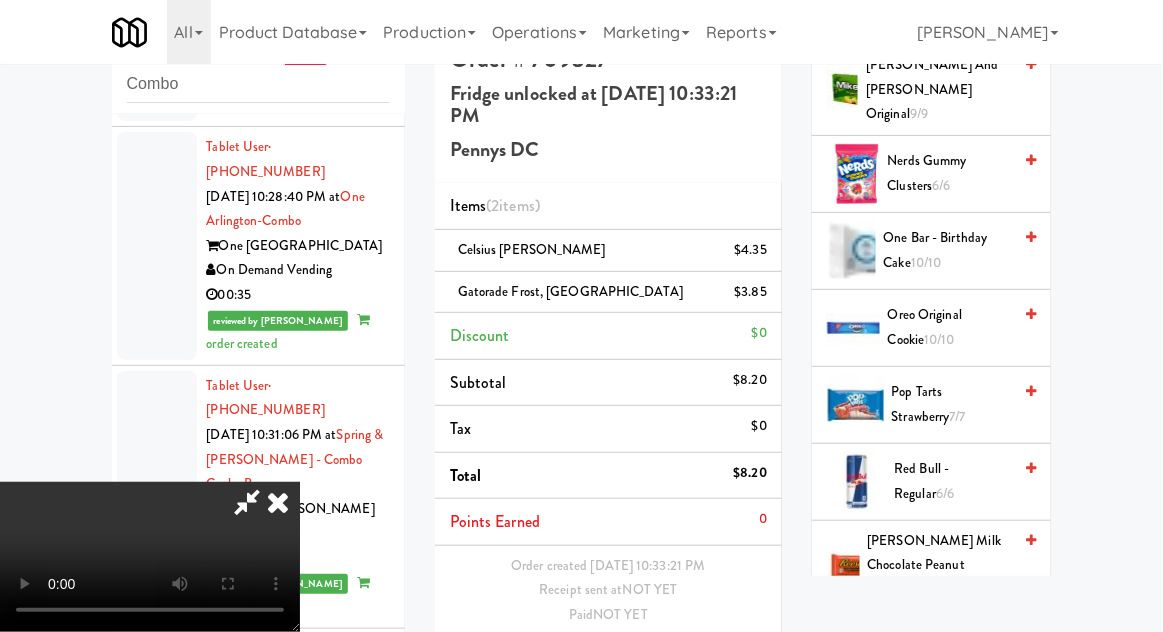 click on "[PERSON_NAME] Milk Chocolate Peanut Butter  4/4" at bounding box center [940, 566] 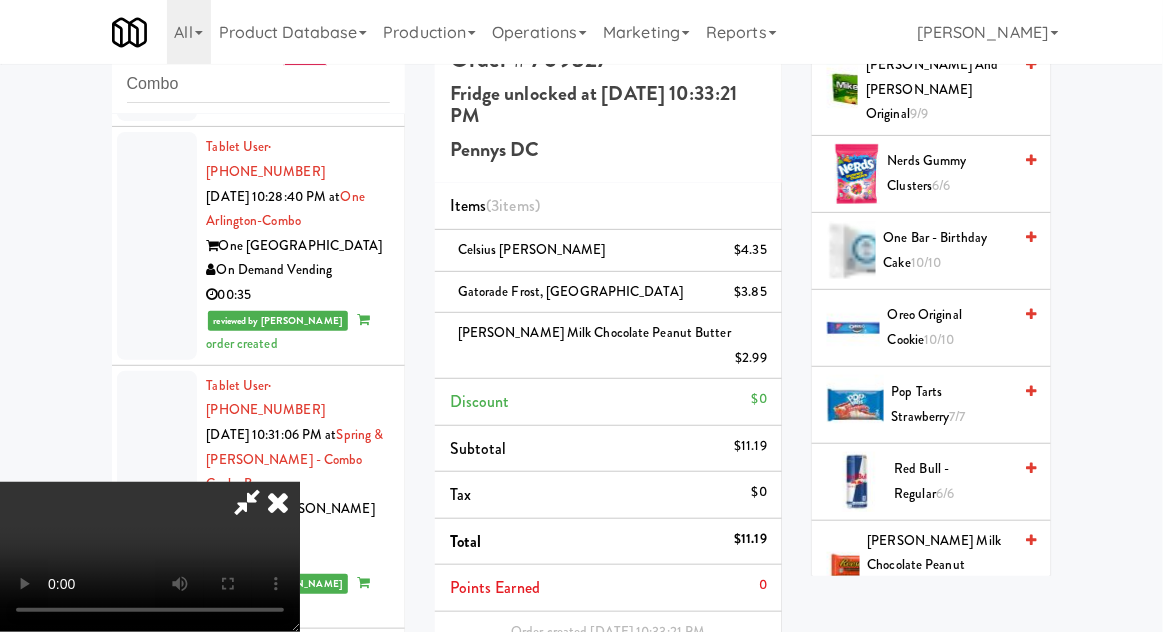 scroll, scrollTop: 73, scrollLeft: 0, axis: vertical 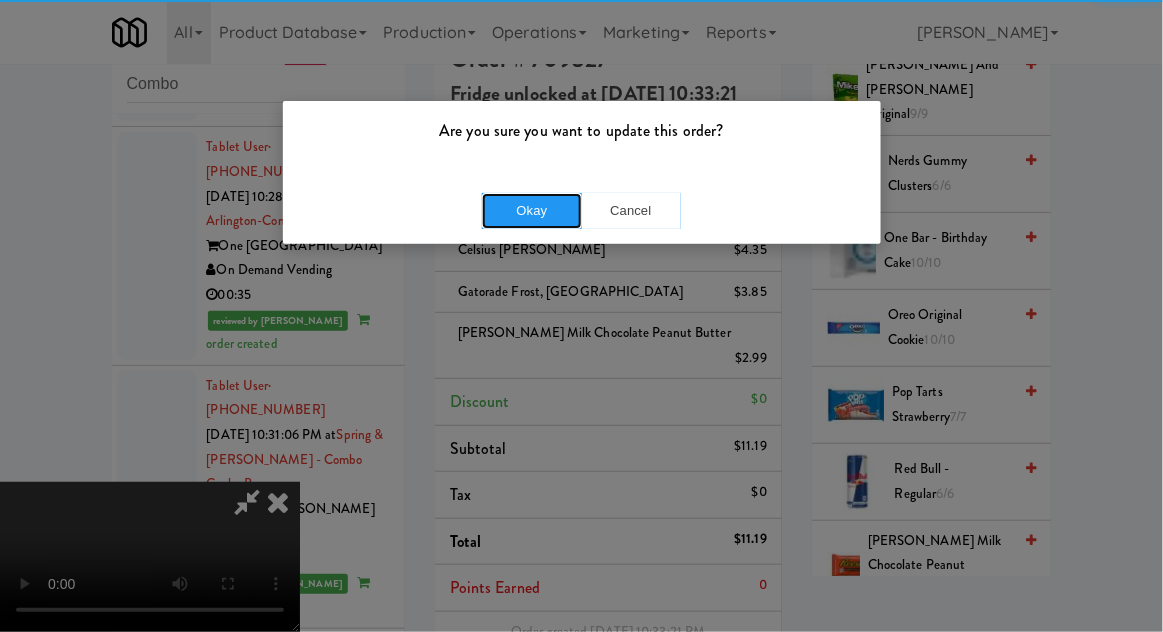 click on "Okay" at bounding box center [532, 211] 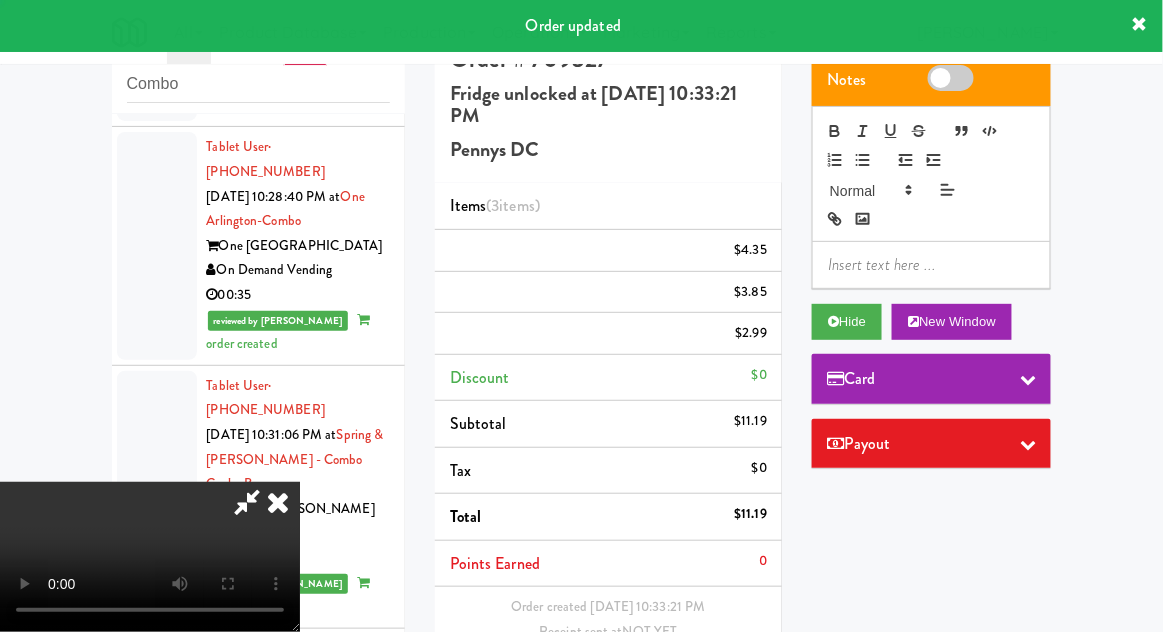 scroll, scrollTop: 0, scrollLeft: 0, axis: both 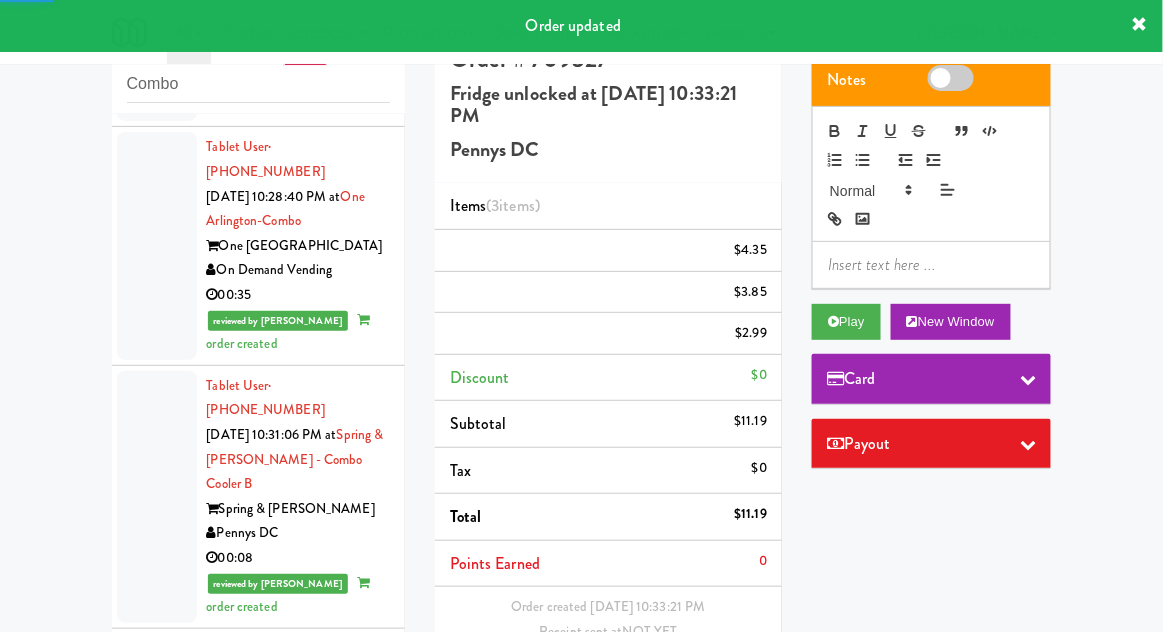 click at bounding box center [157, 1224] 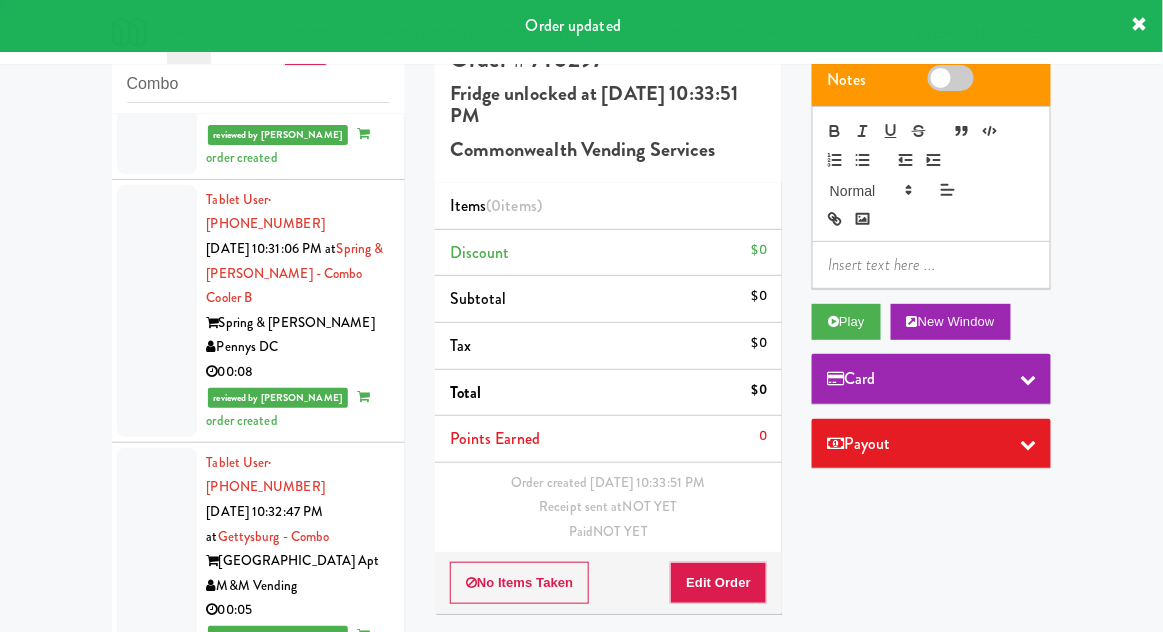 scroll, scrollTop: 5728, scrollLeft: 0, axis: vertical 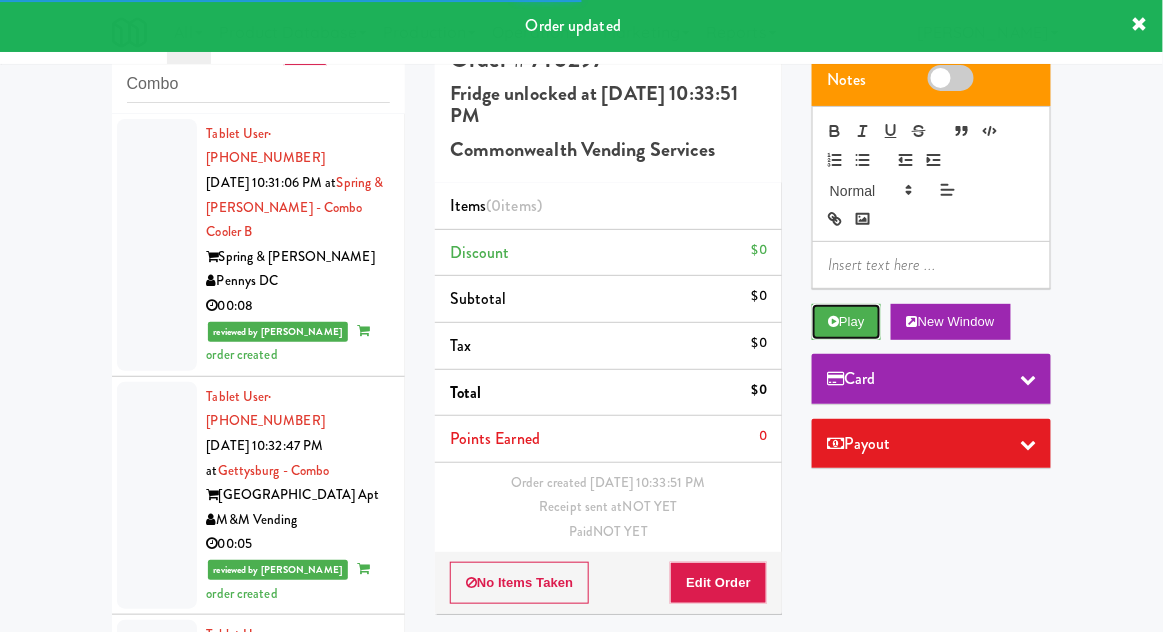 click at bounding box center [833, 321] 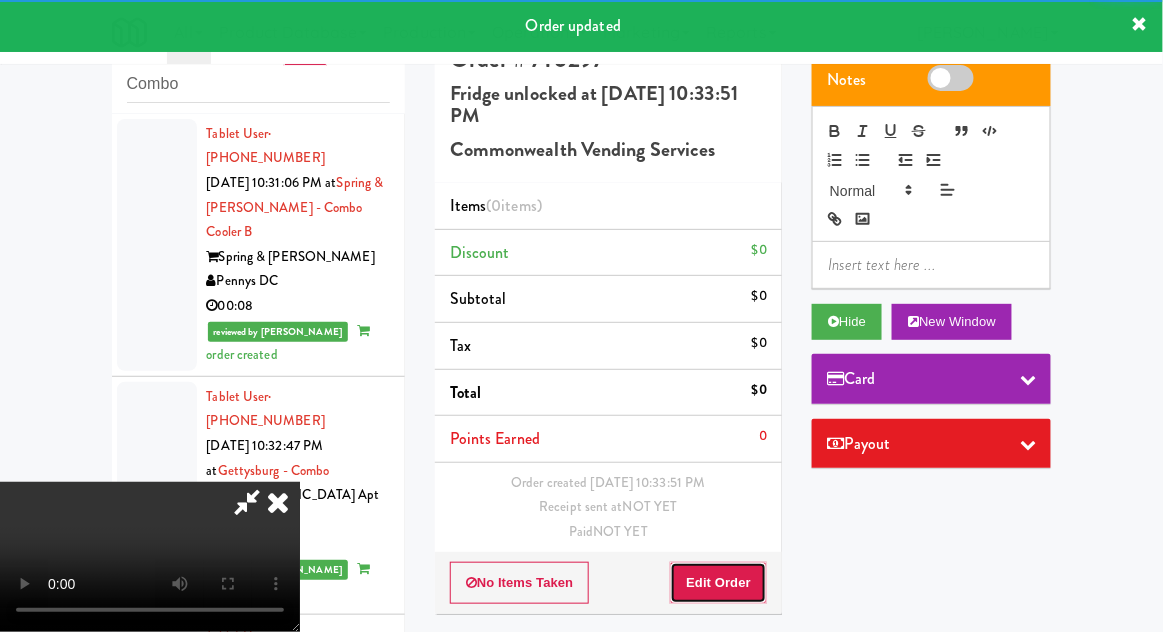 click on "Edit Order" at bounding box center (718, 583) 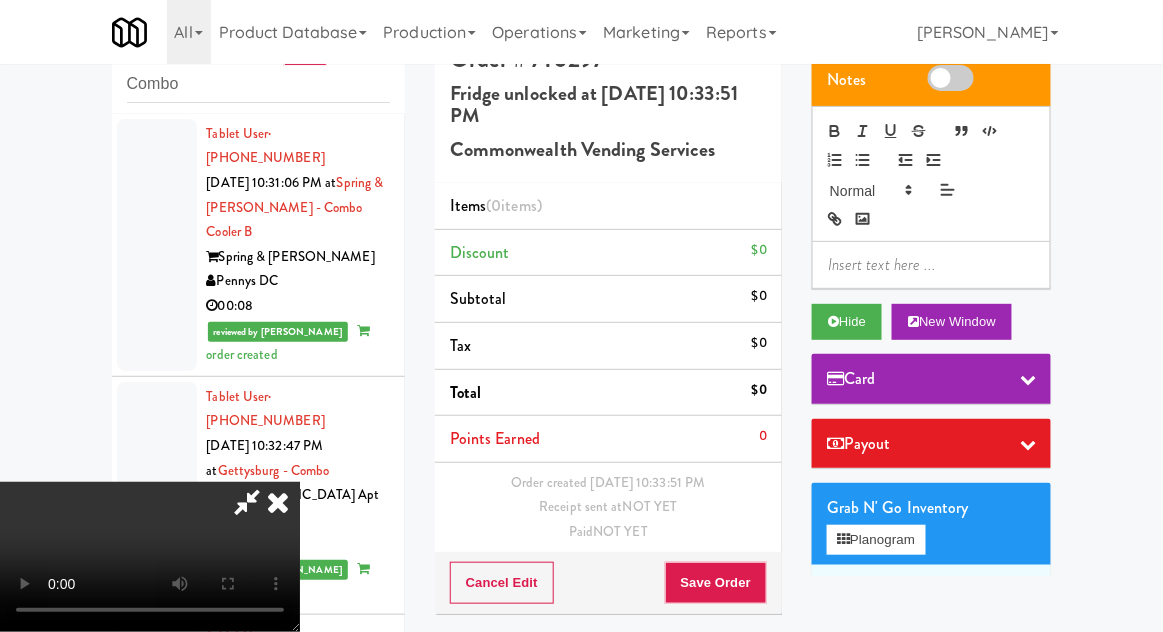 scroll, scrollTop: 73, scrollLeft: 0, axis: vertical 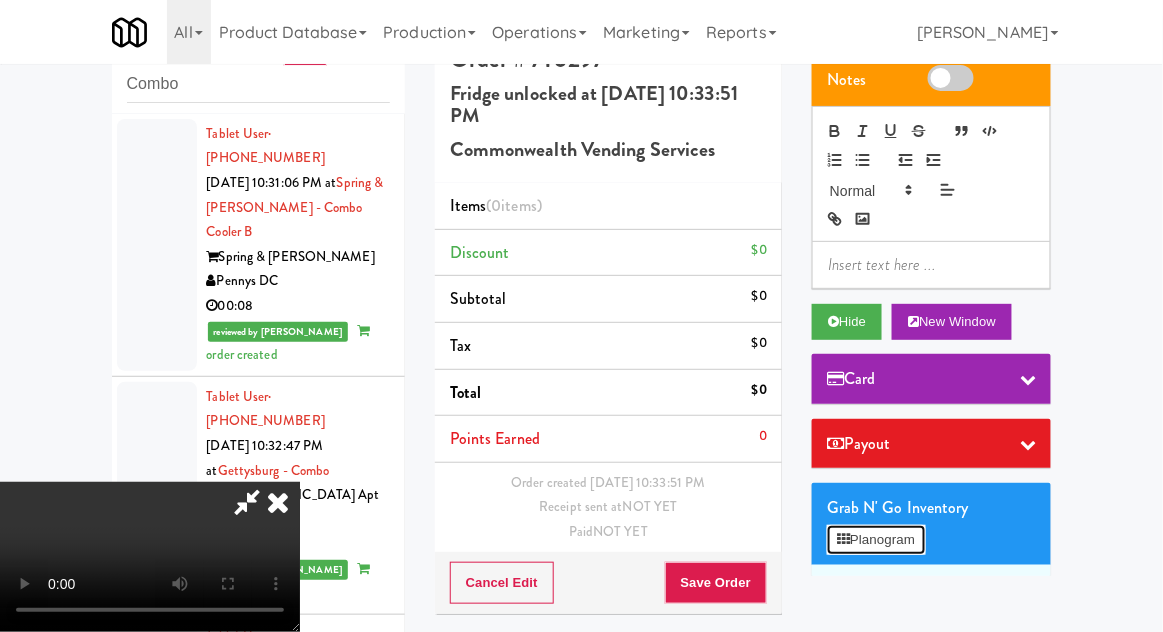click on "Planogram" at bounding box center [876, 540] 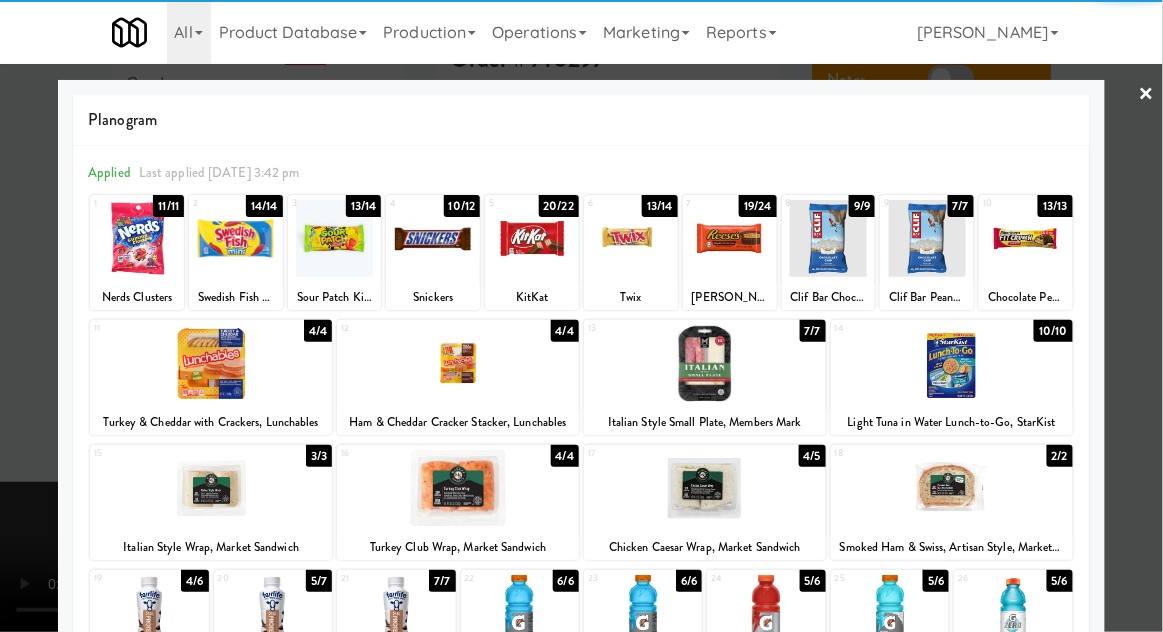 click at bounding box center (211, 363) 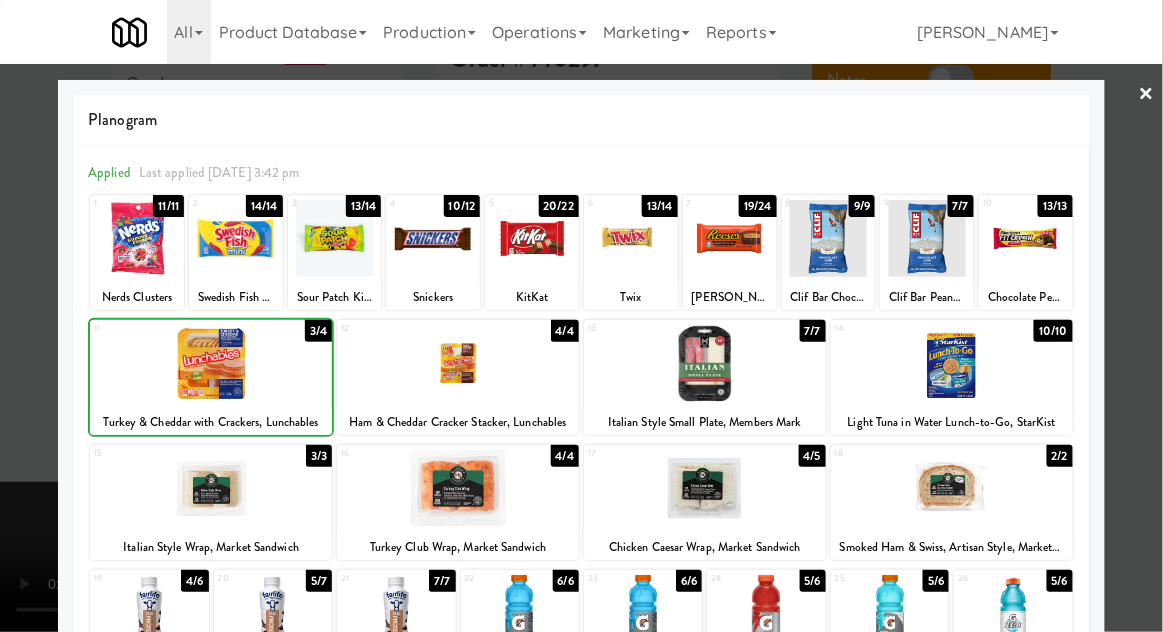 click at bounding box center (581, 316) 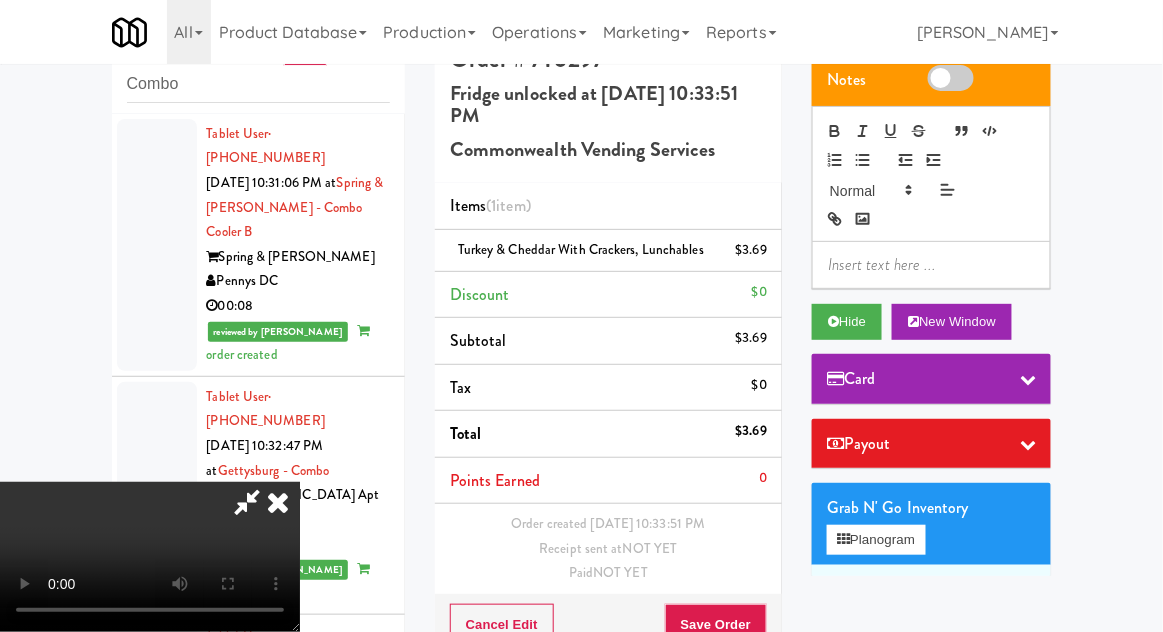 scroll, scrollTop: 73, scrollLeft: 0, axis: vertical 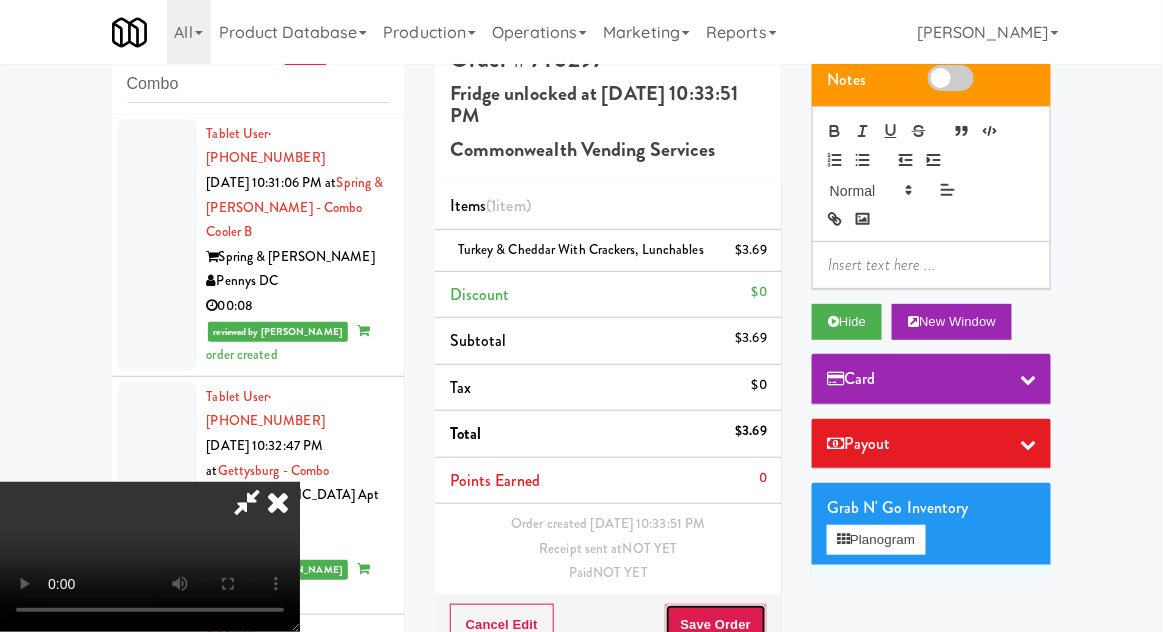 click on "Save Order" at bounding box center (716, 625) 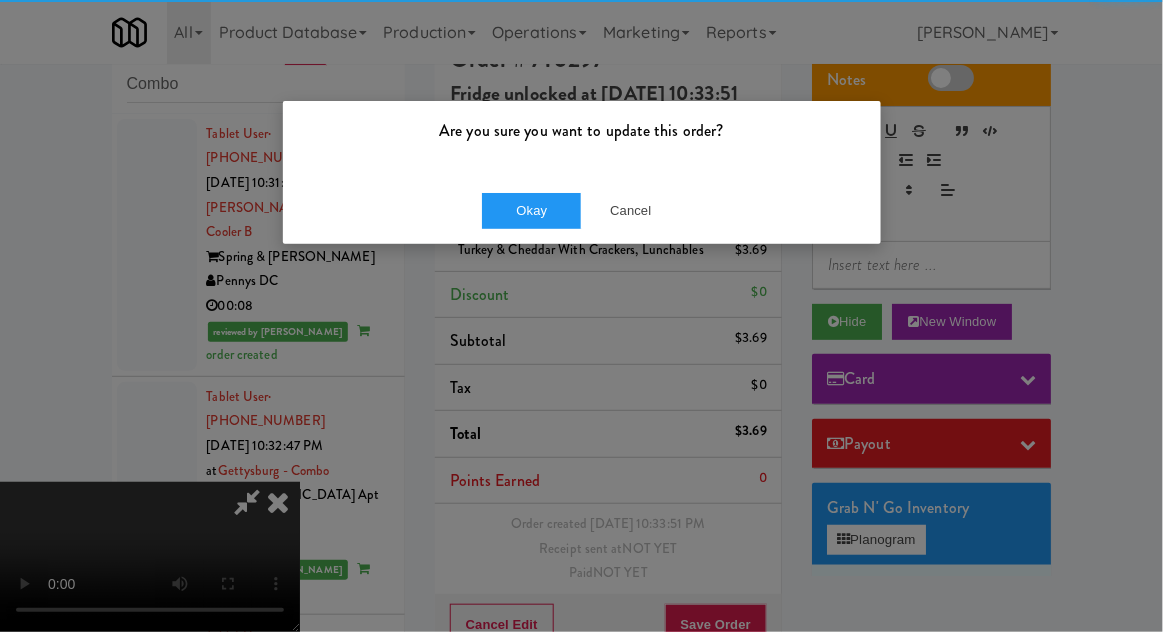 click on "Okay Cancel" at bounding box center (582, 210) 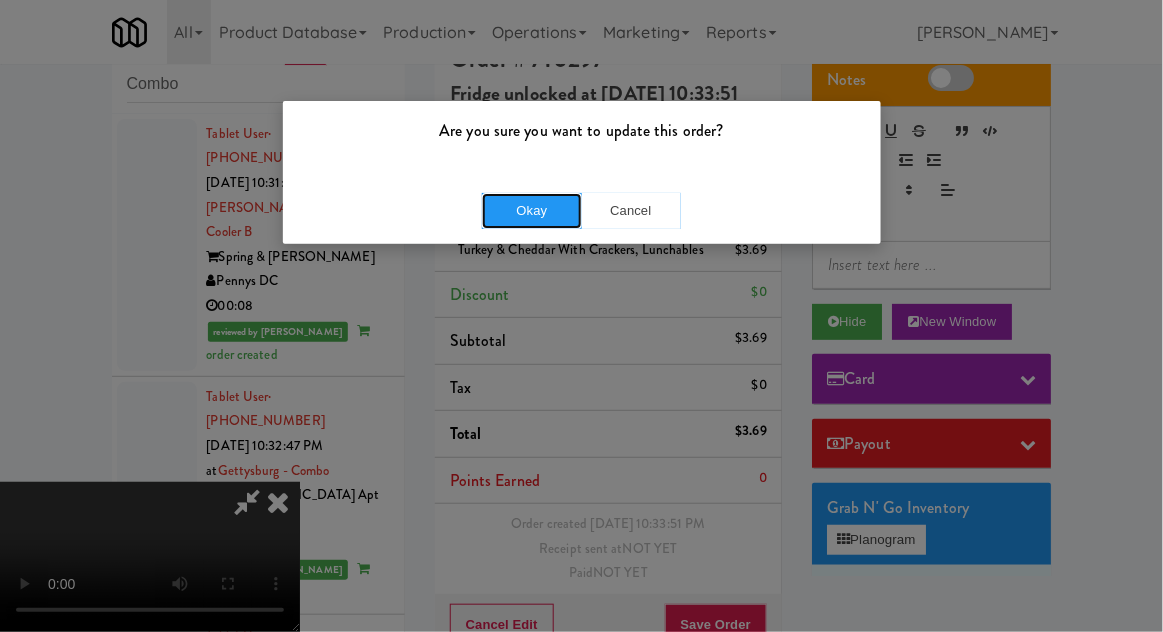 click on "Okay" at bounding box center [532, 211] 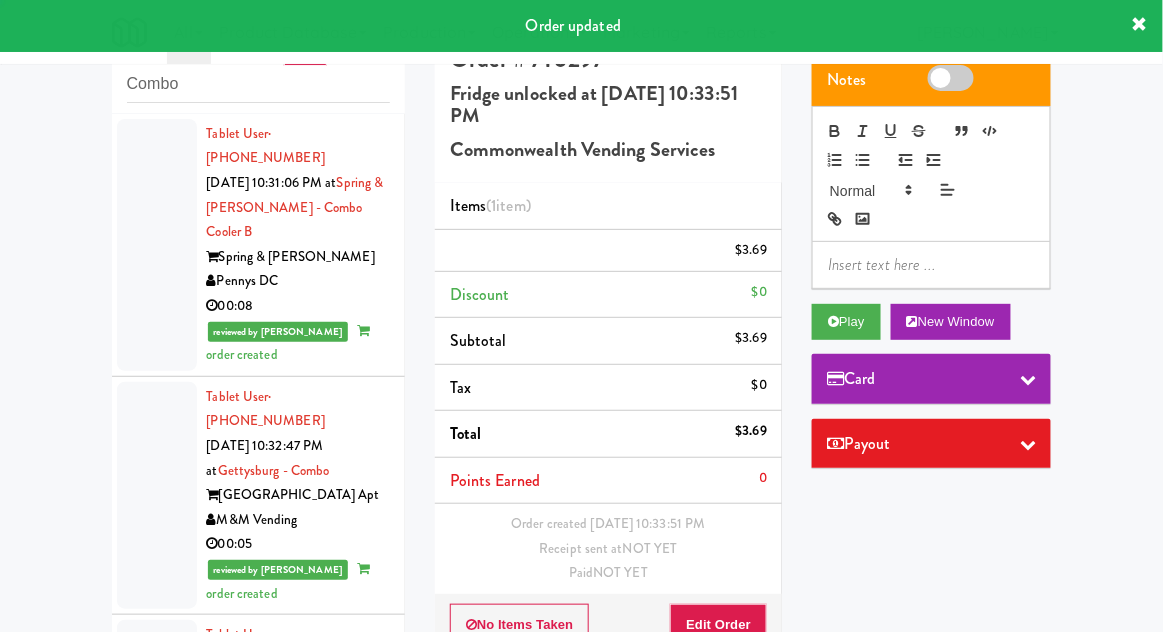 scroll, scrollTop: 0, scrollLeft: 0, axis: both 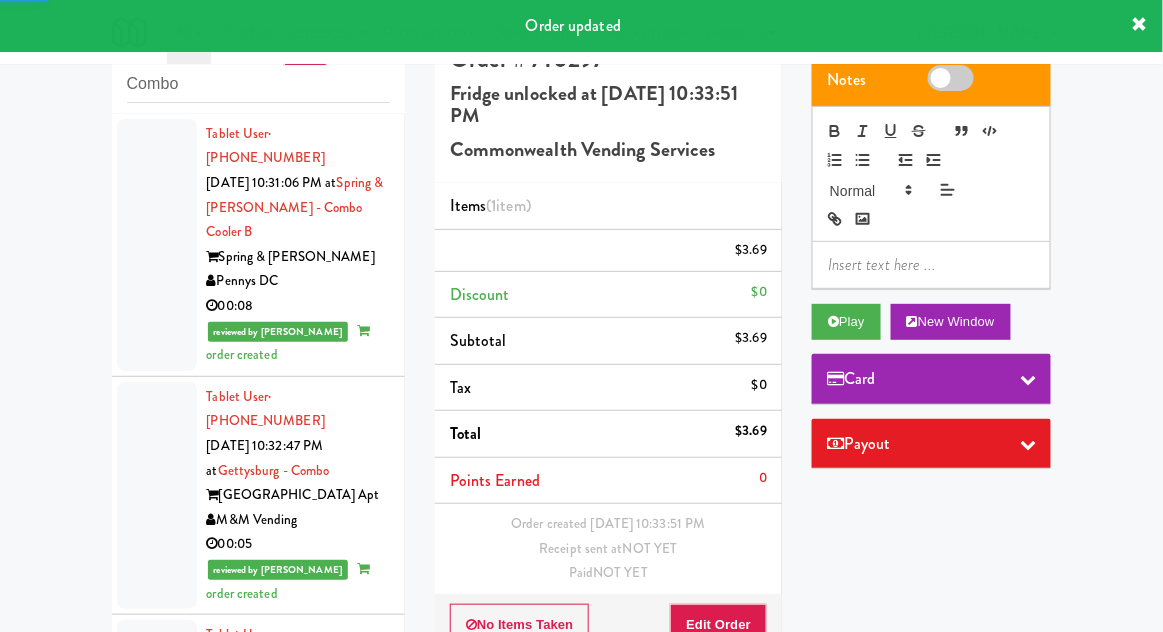 click on "Tablet User  · (720) 955-3292 [DATE] 10:39:54 PM at  Aura - Cooler Combo  Aura Watermark  Modern Family Vending  00:05" at bounding box center (258, 1260) 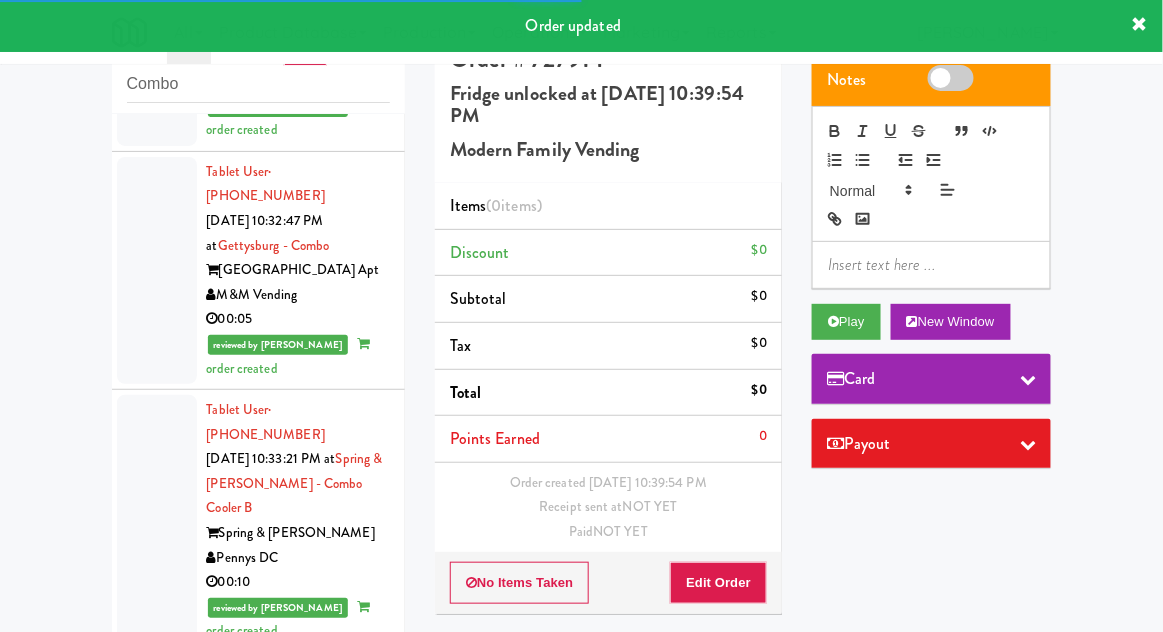 scroll, scrollTop: 5939, scrollLeft: 0, axis: vertical 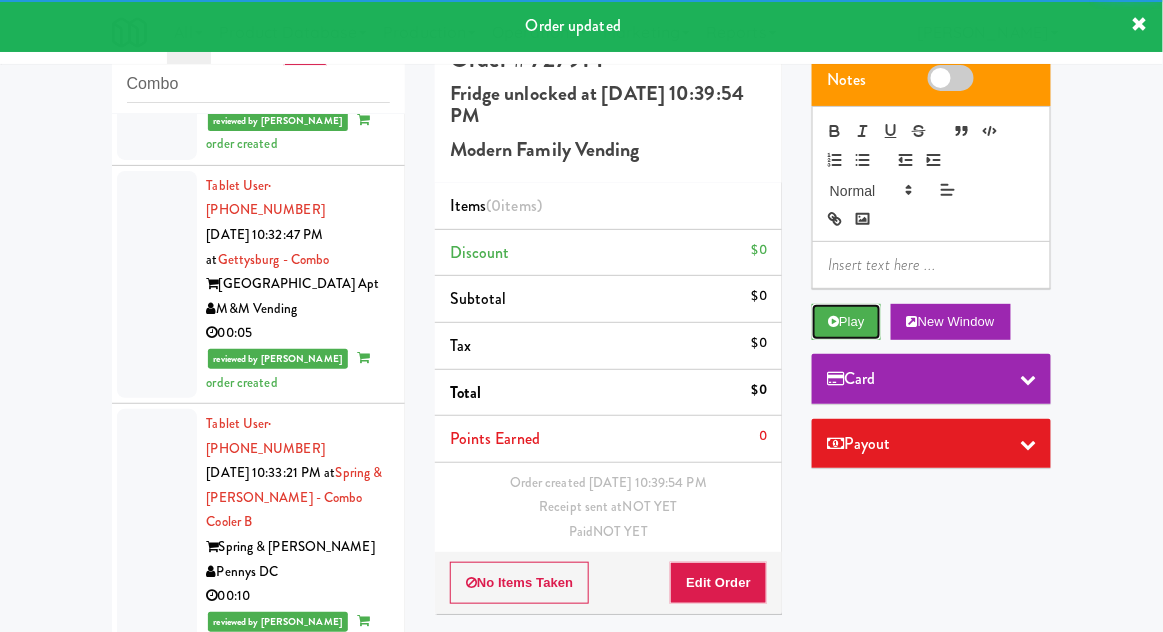 click on "Play" at bounding box center [846, 322] 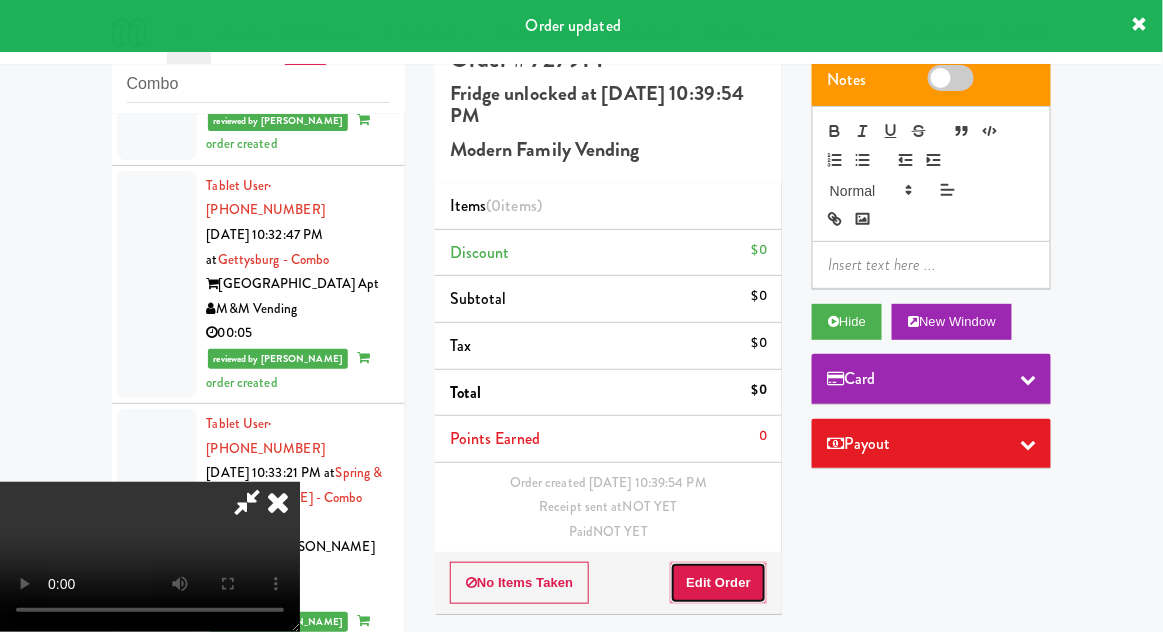 click on "Edit Order" at bounding box center [718, 583] 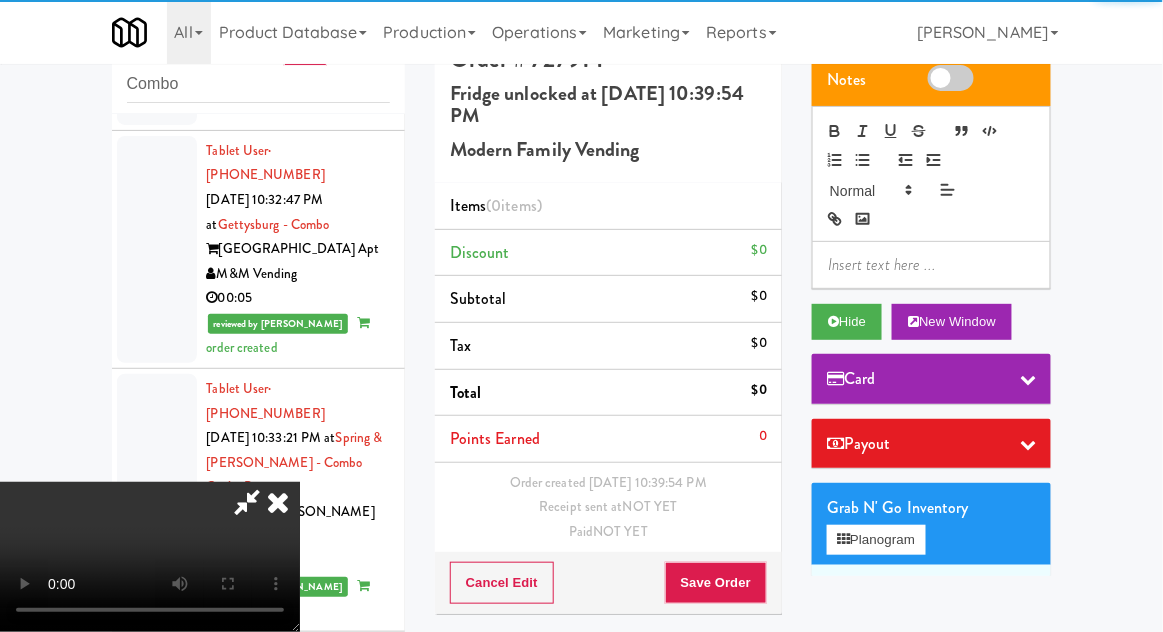 scroll, scrollTop: 5974, scrollLeft: 0, axis: vertical 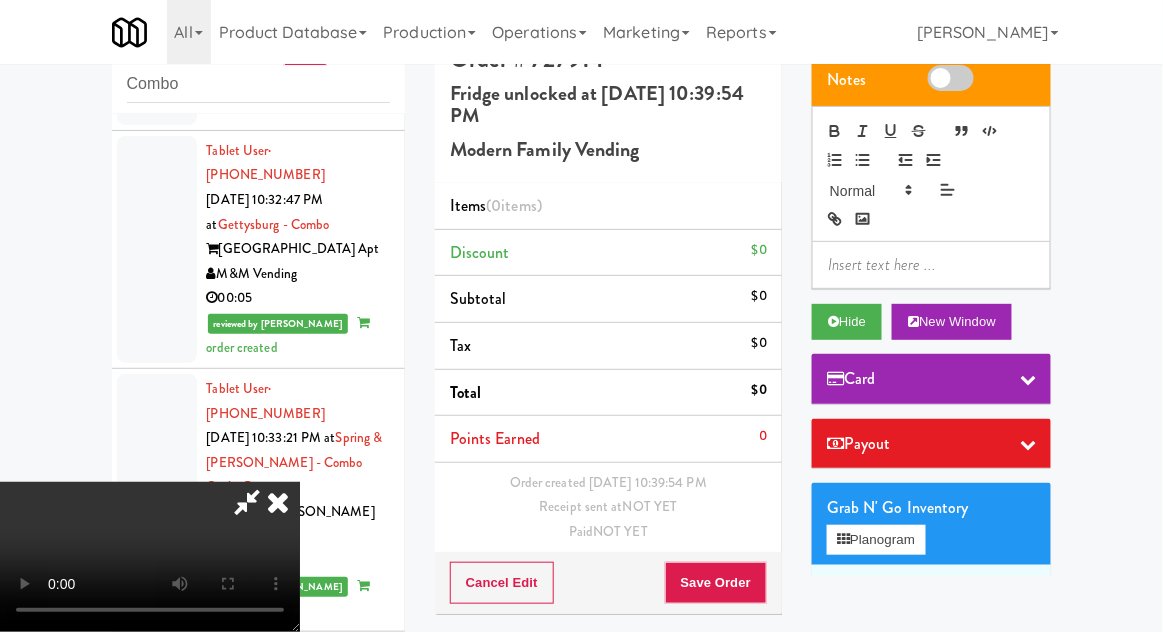 type 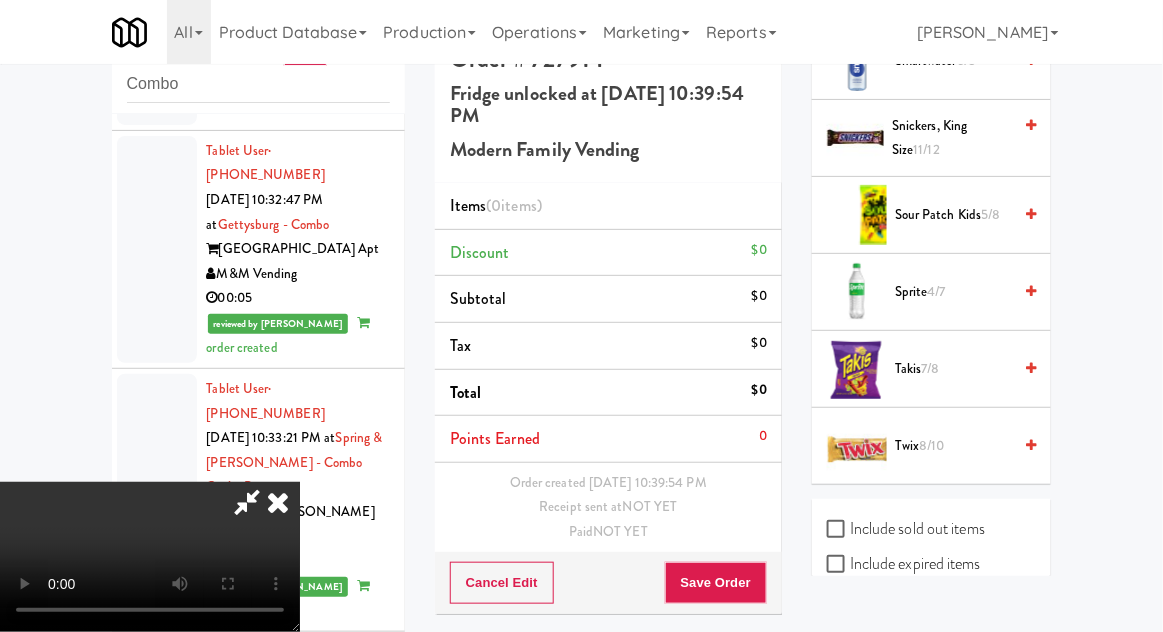 scroll, scrollTop: 2716, scrollLeft: 0, axis: vertical 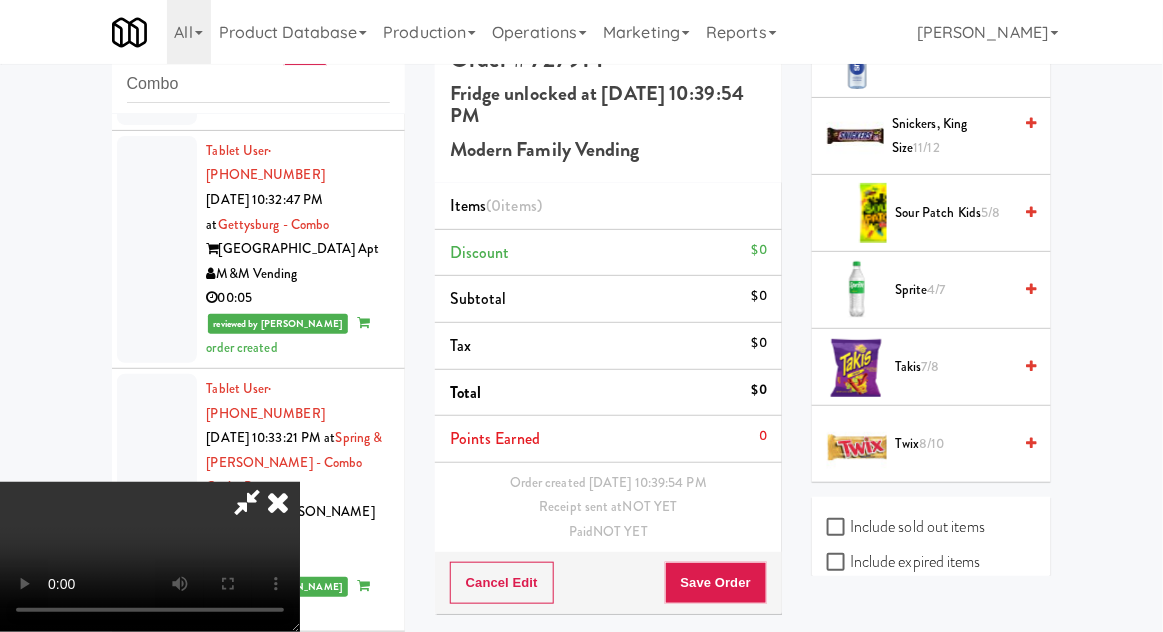 click on "Takis  7/8" at bounding box center [953, 367] 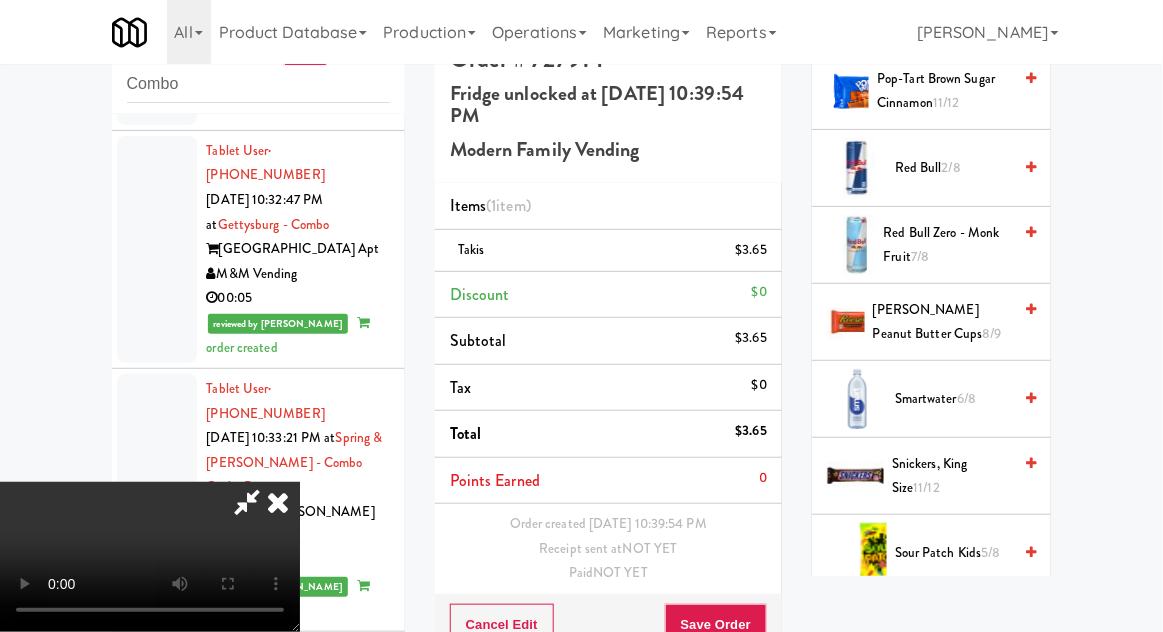 scroll, scrollTop: 2373, scrollLeft: 0, axis: vertical 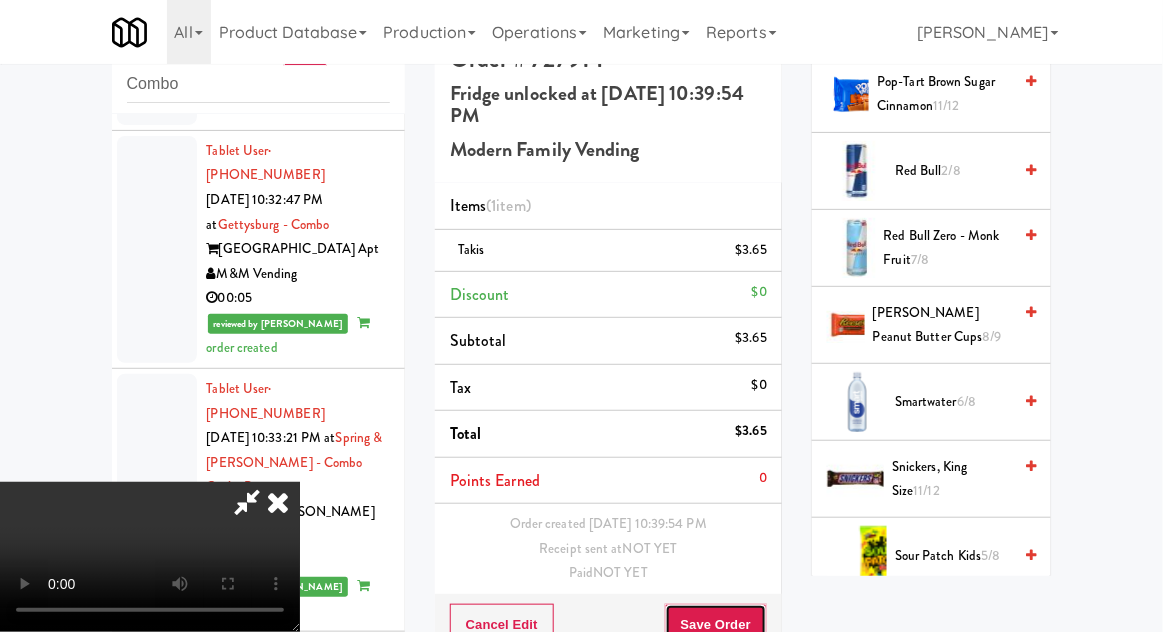 click on "Save Order" at bounding box center (716, 625) 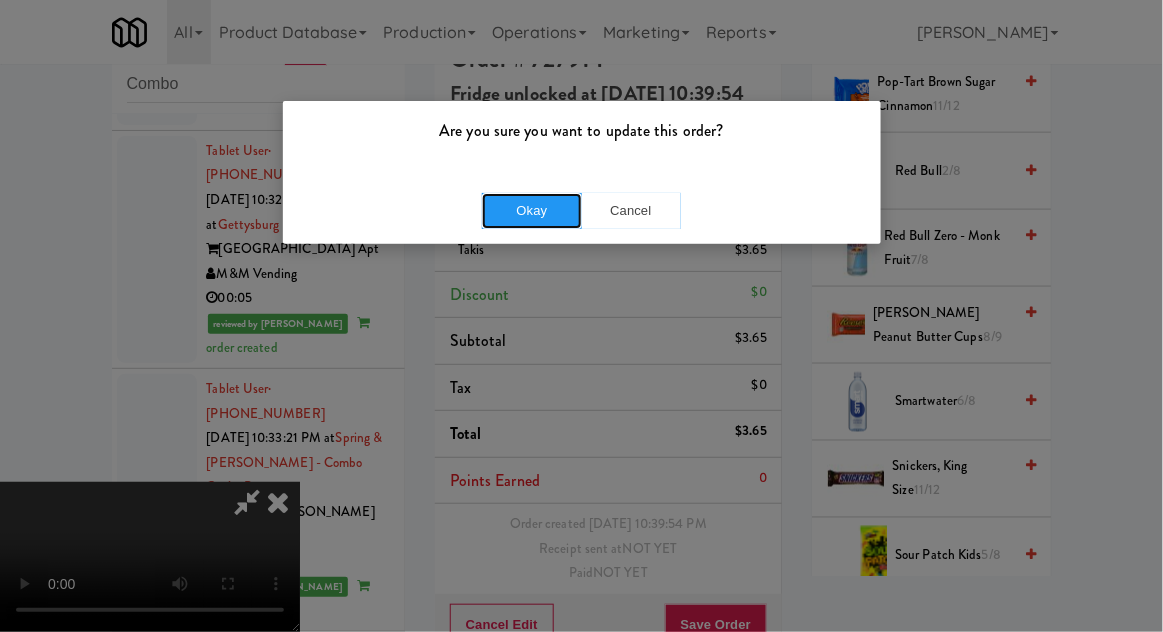 click on "Okay" at bounding box center [532, 211] 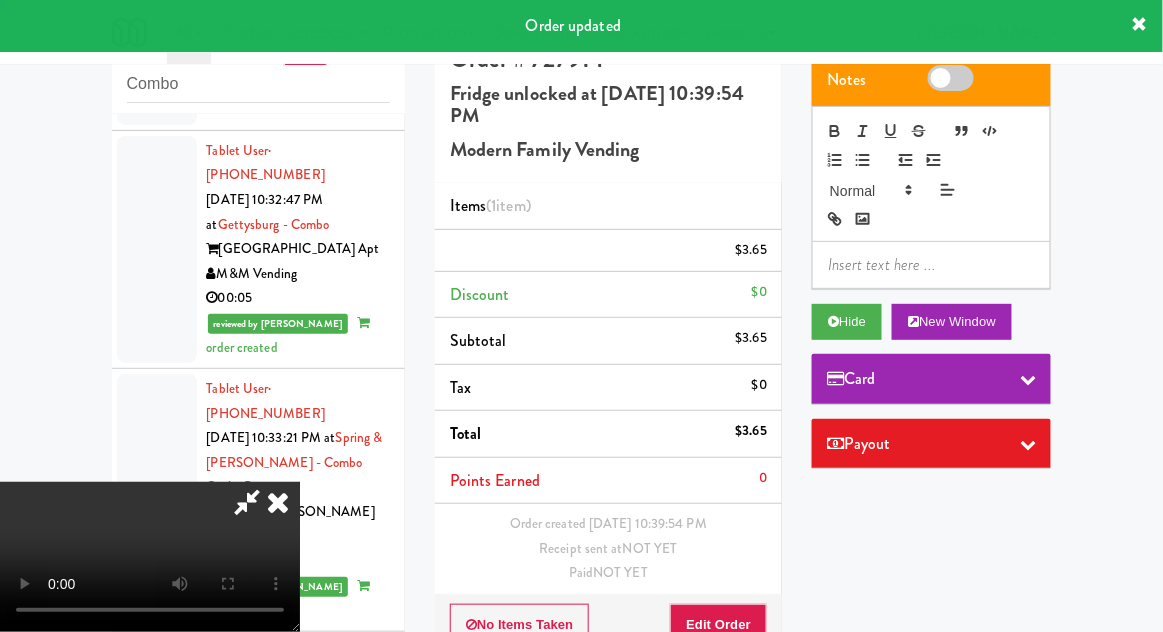 scroll, scrollTop: 0, scrollLeft: 0, axis: both 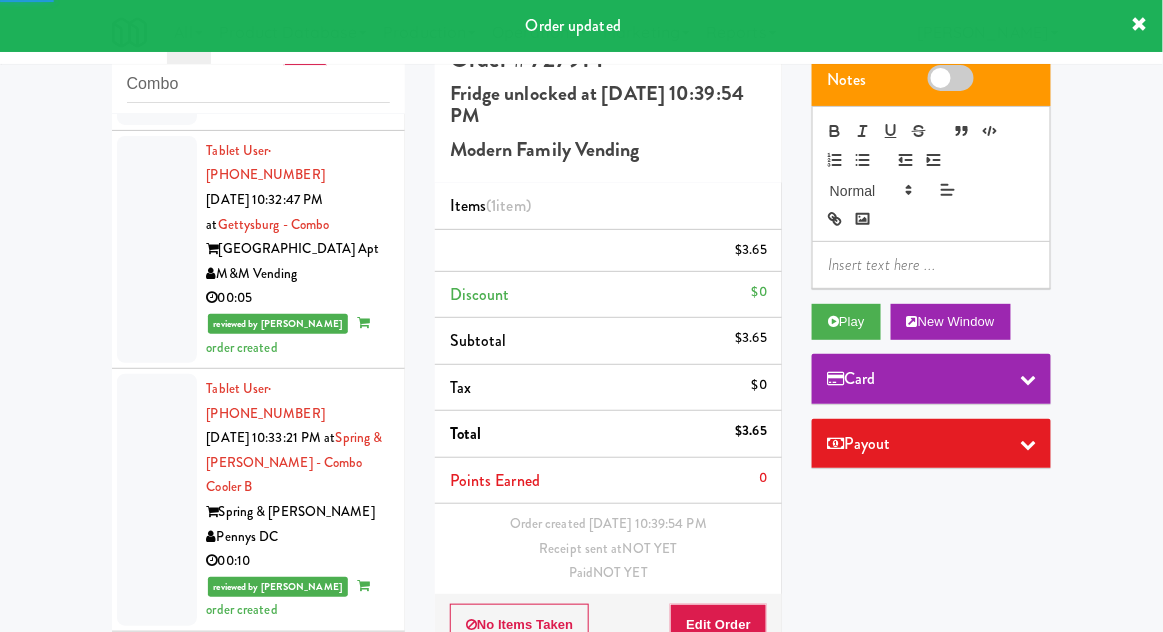 click at bounding box center (157, 1264) 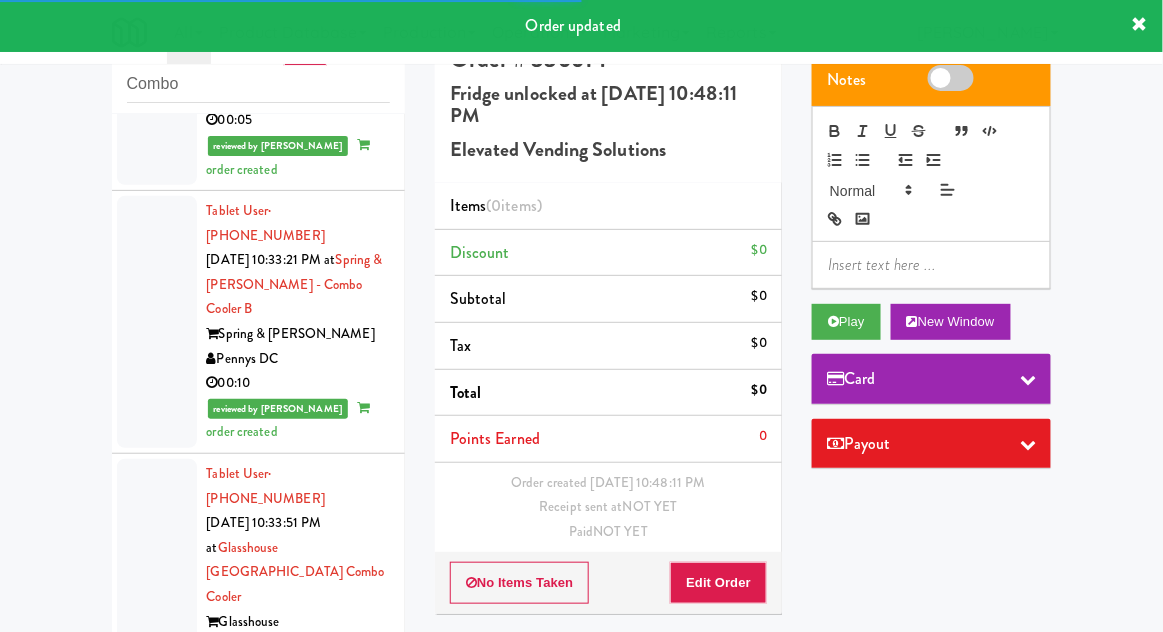 scroll, scrollTop: 6153, scrollLeft: 0, axis: vertical 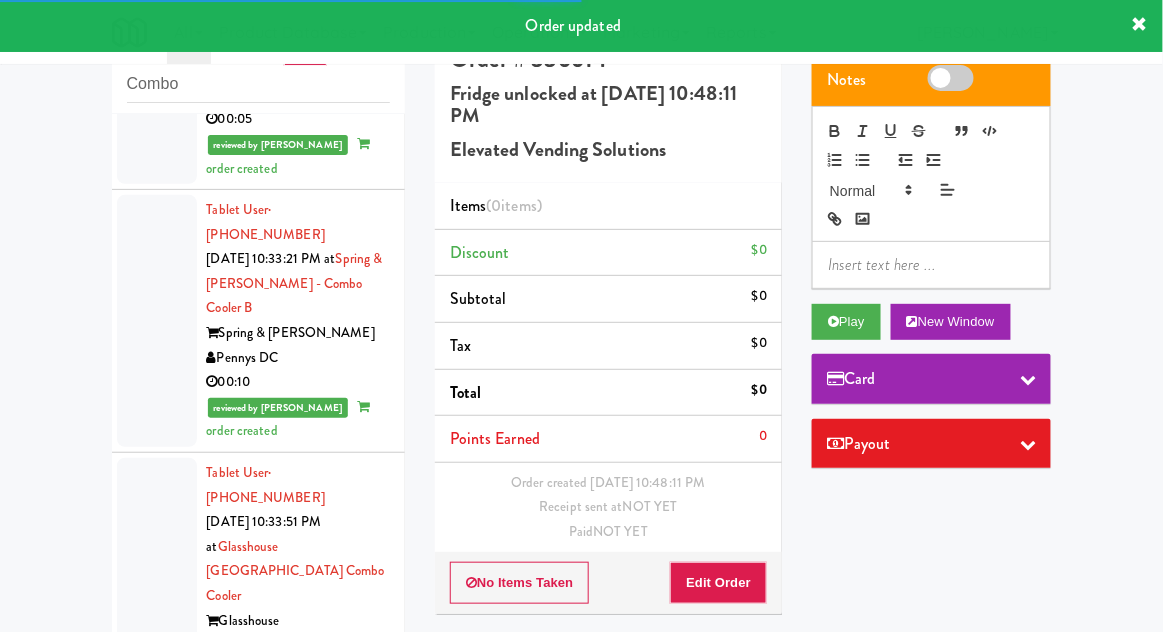click on "Play" at bounding box center [846, 322] 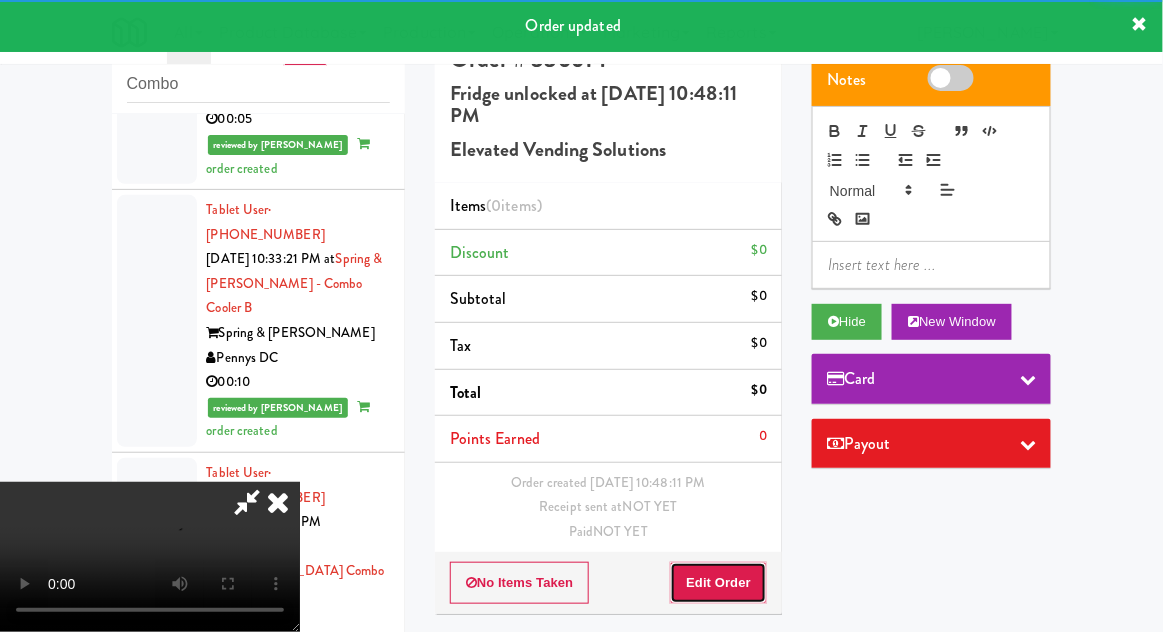 click on "Edit Order" at bounding box center [718, 583] 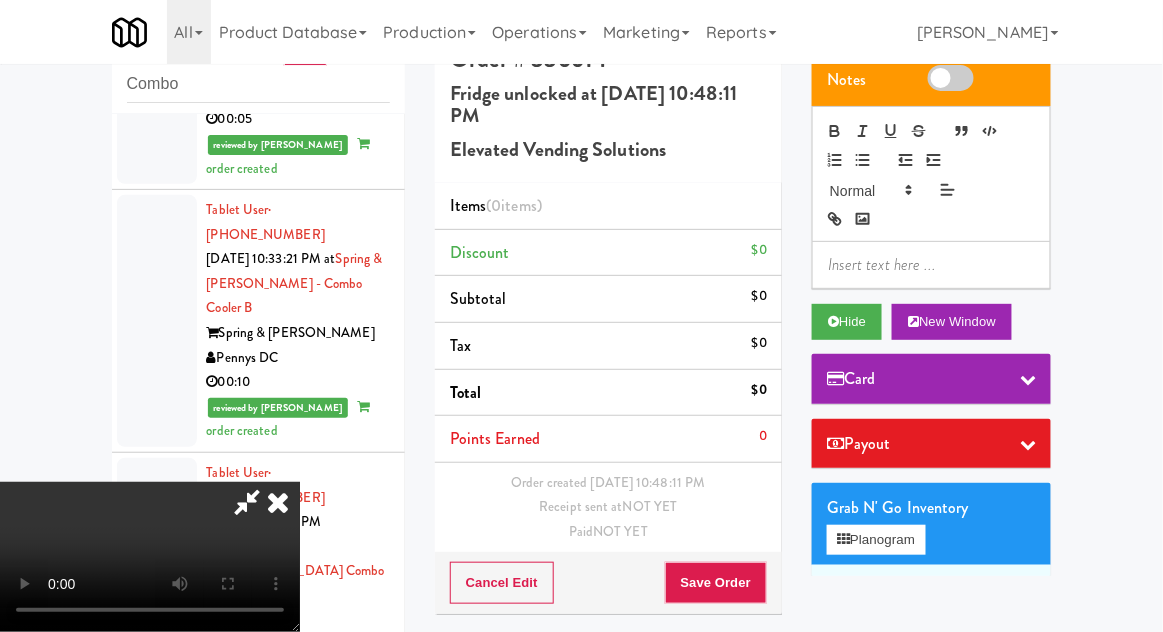 scroll, scrollTop: 73, scrollLeft: 0, axis: vertical 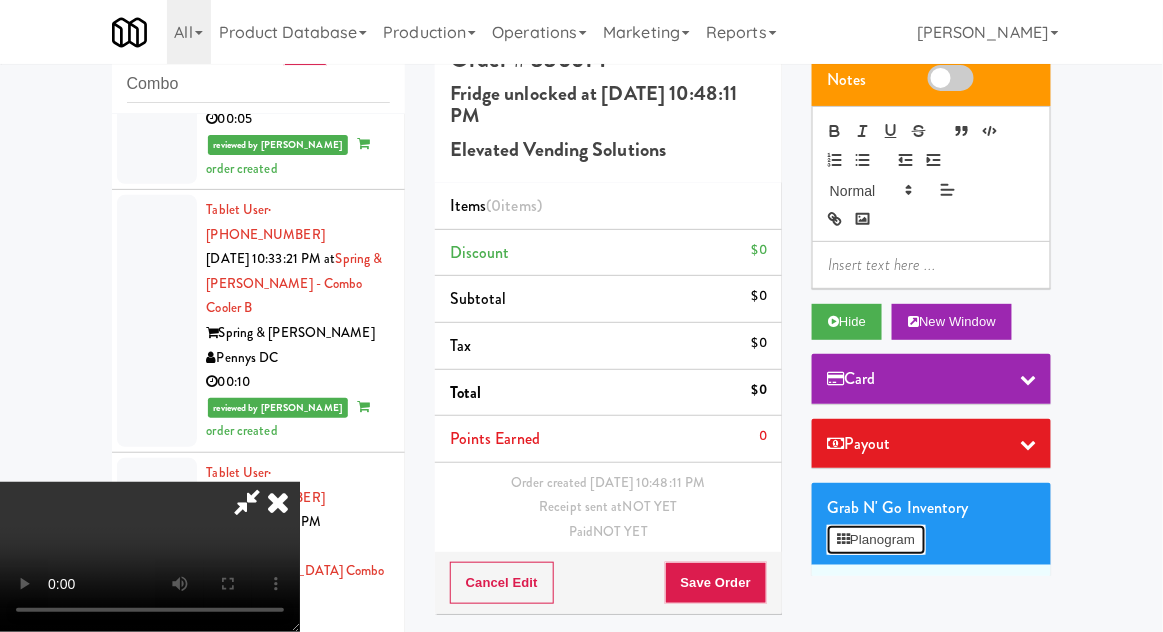 click on "Planogram" at bounding box center [876, 540] 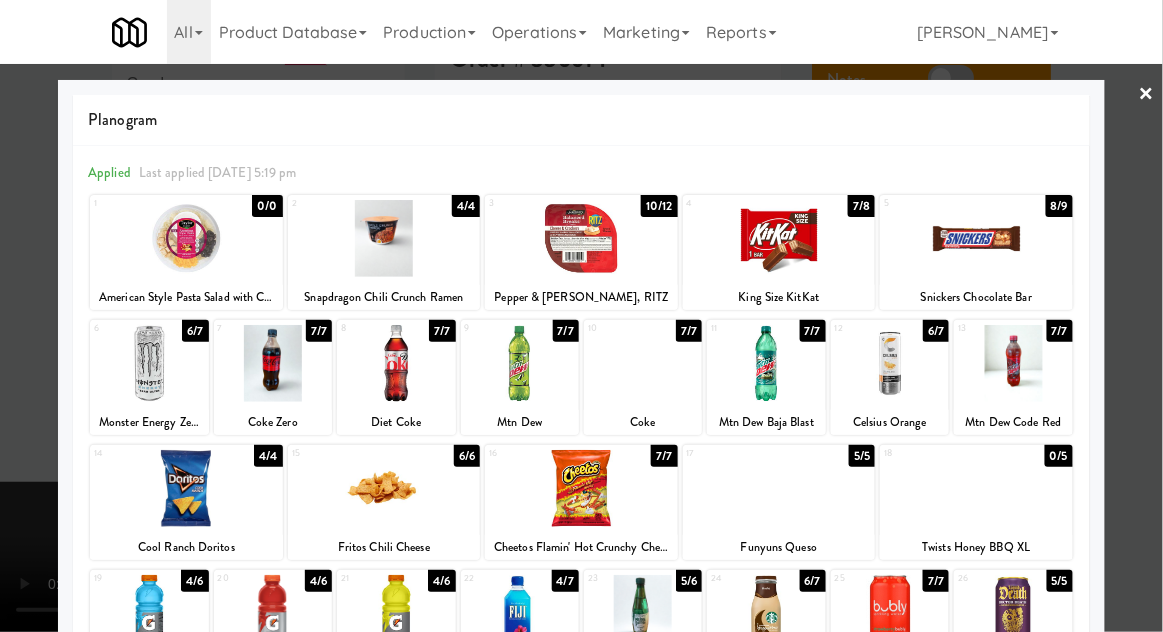click at bounding box center (581, 488) 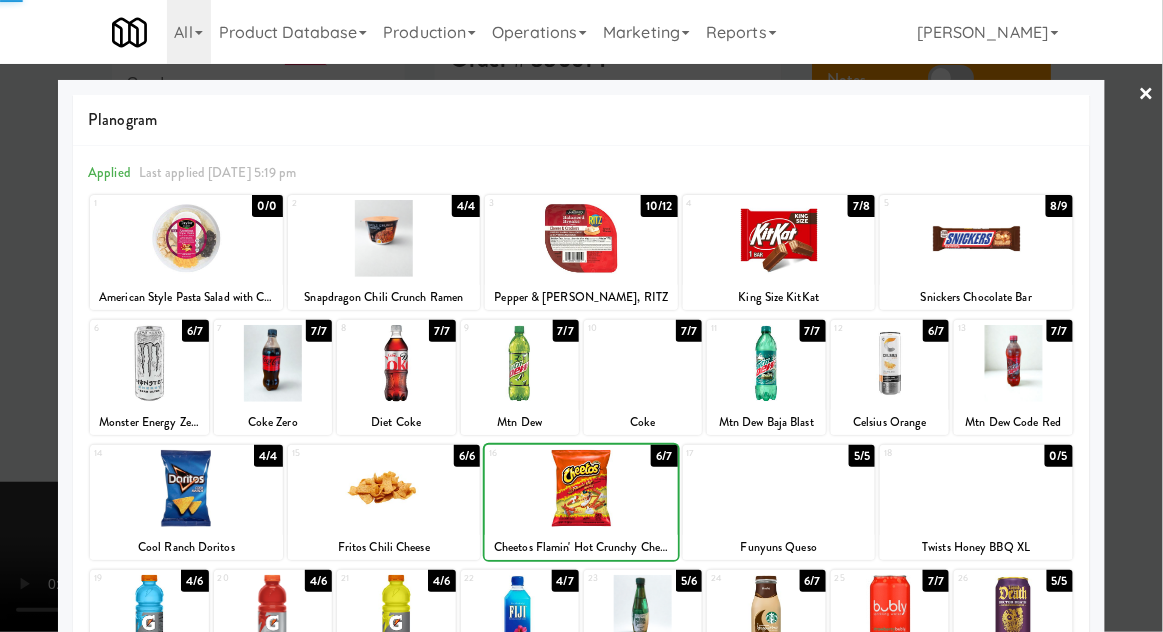 click at bounding box center (581, 316) 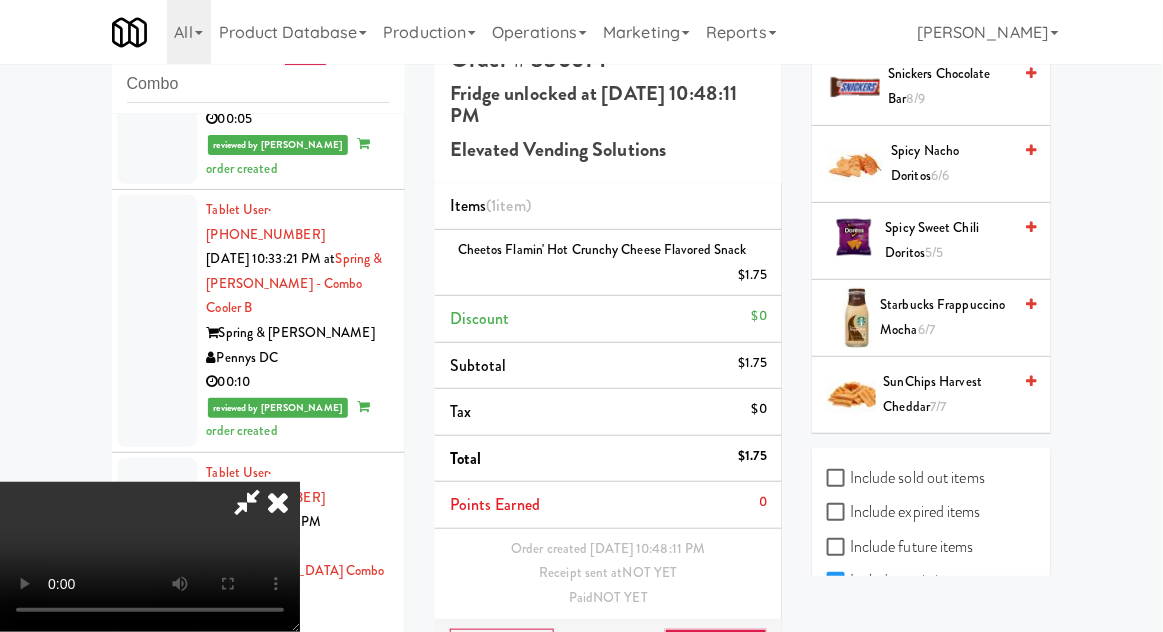 scroll, scrollTop: 2357, scrollLeft: 0, axis: vertical 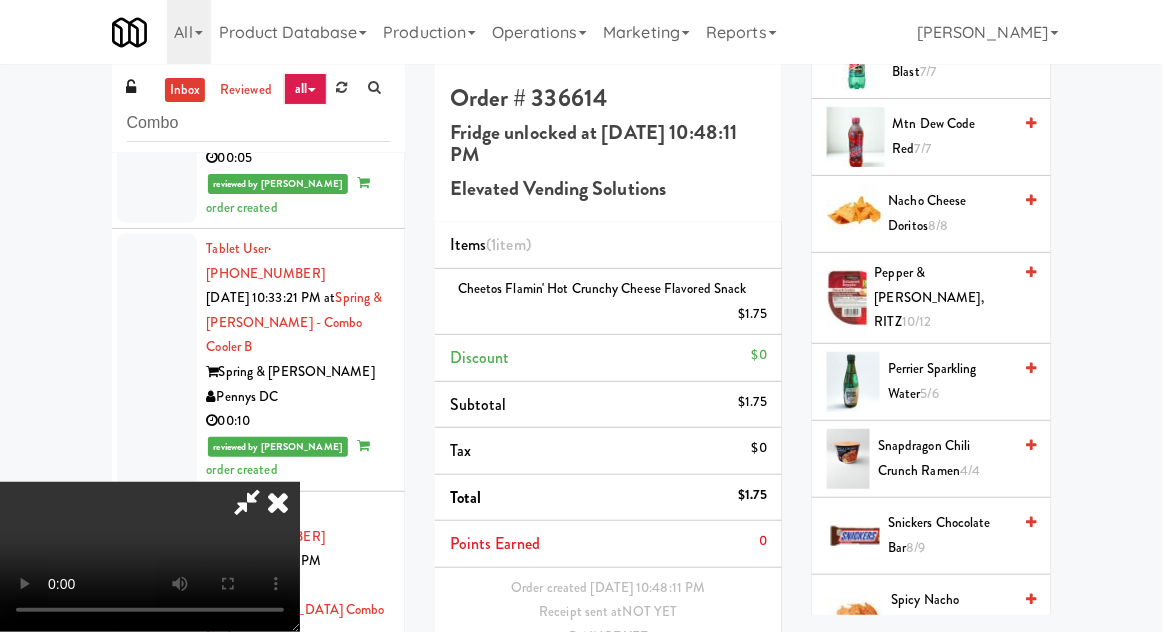 click on "8/9" at bounding box center (915, 547) 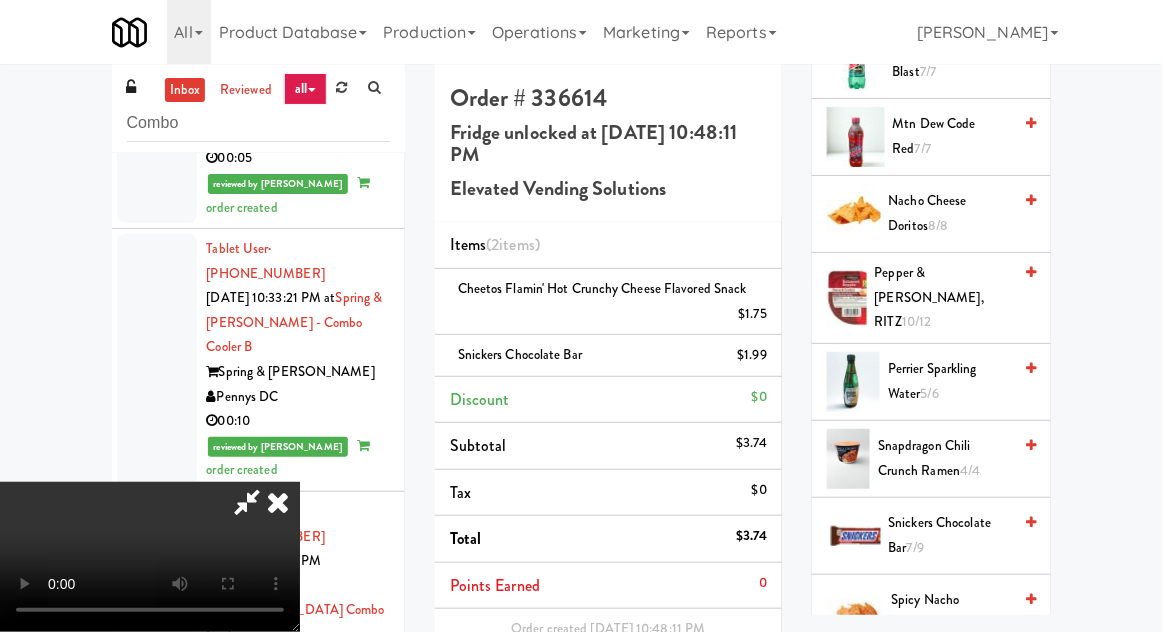 scroll, scrollTop: 73, scrollLeft: 0, axis: vertical 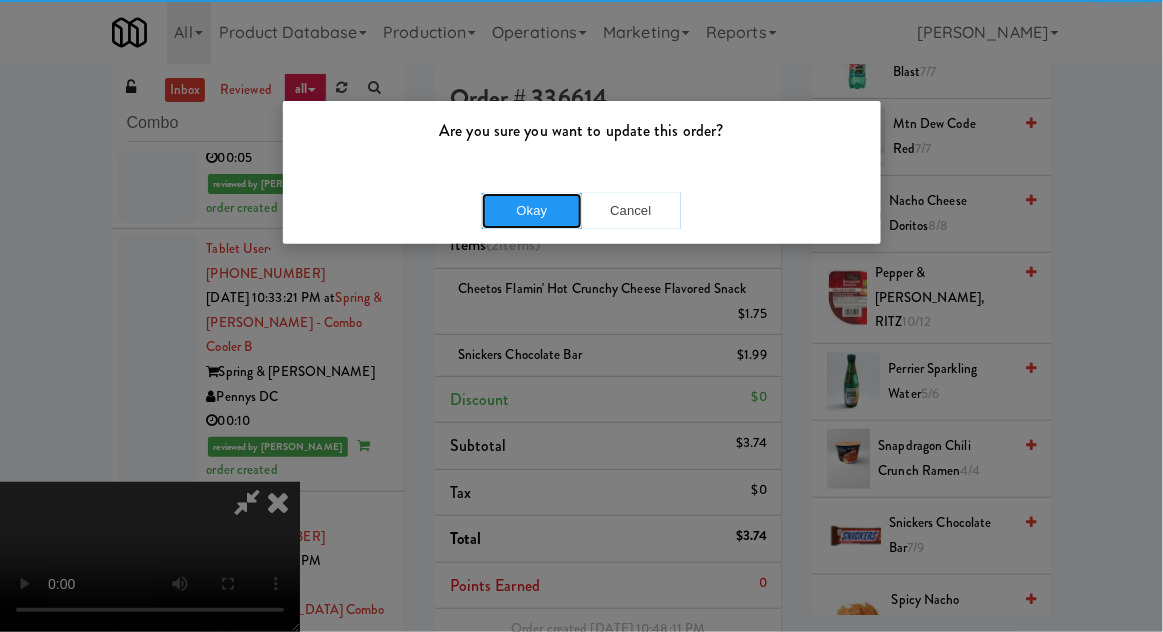 click on "Okay" at bounding box center (532, 211) 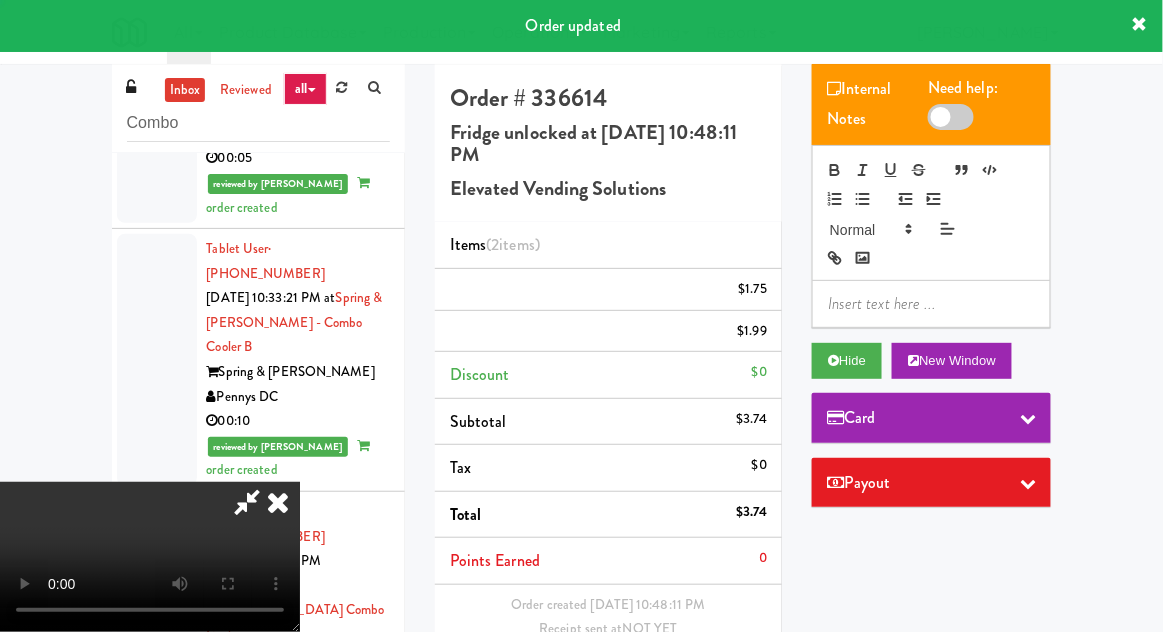 scroll, scrollTop: 0, scrollLeft: 0, axis: both 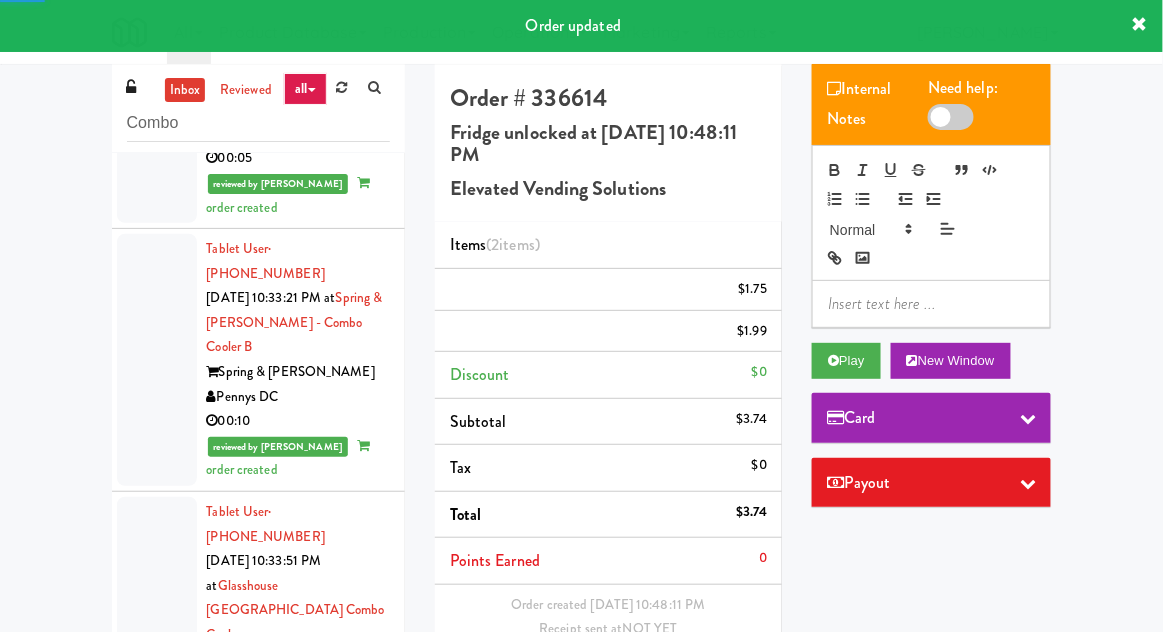 click at bounding box center [157, 1375] 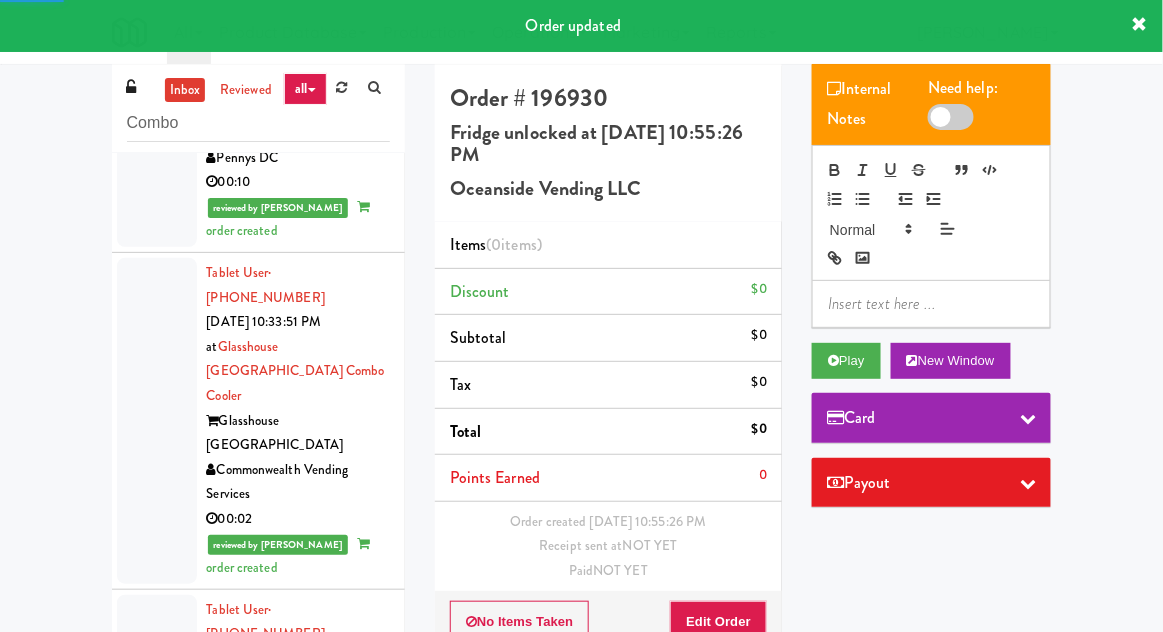 scroll, scrollTop: 6392, scrollLeft: 0, axis: vertical 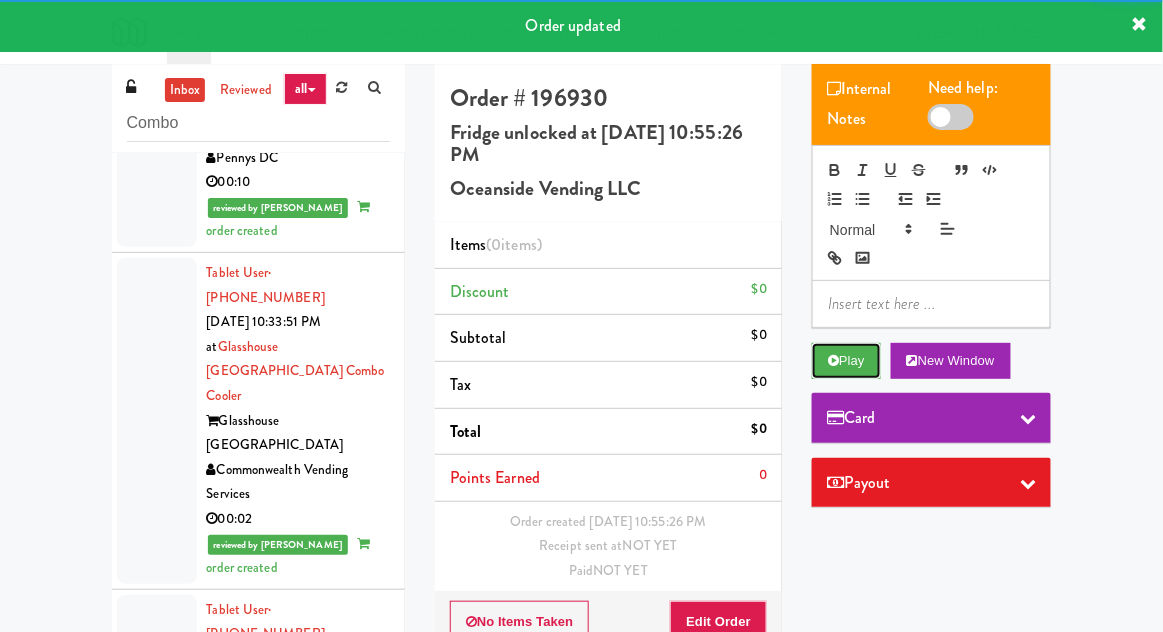 click on "Play" at bounding box center (846, 361) 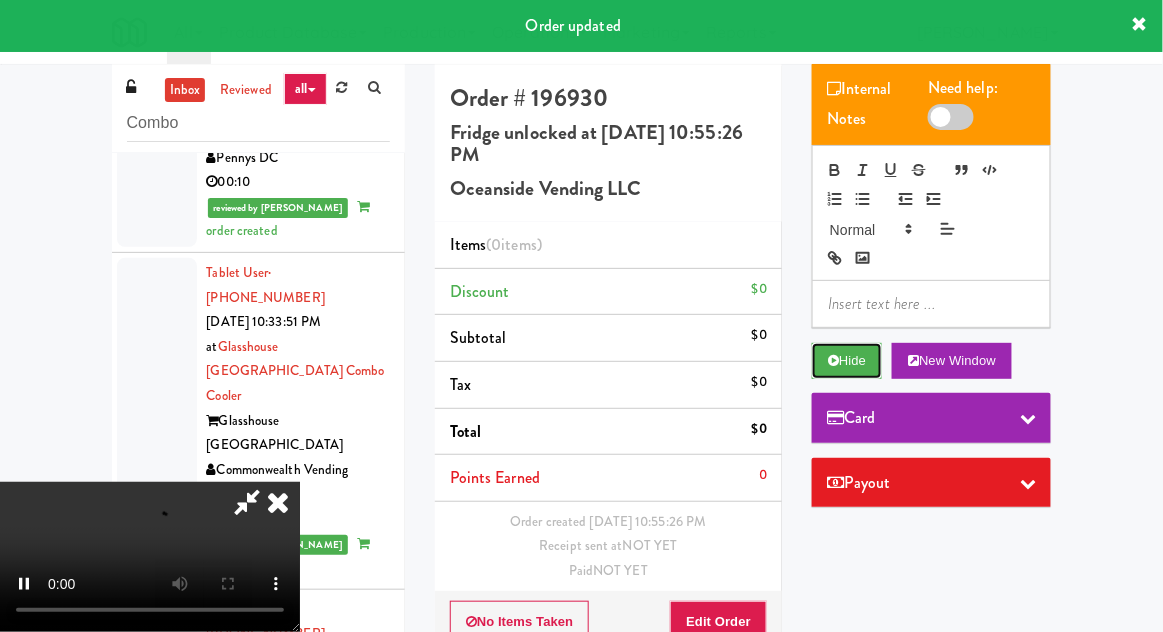 scroll, scrollTop: 48, scrollLeft: 0, axis: vertical 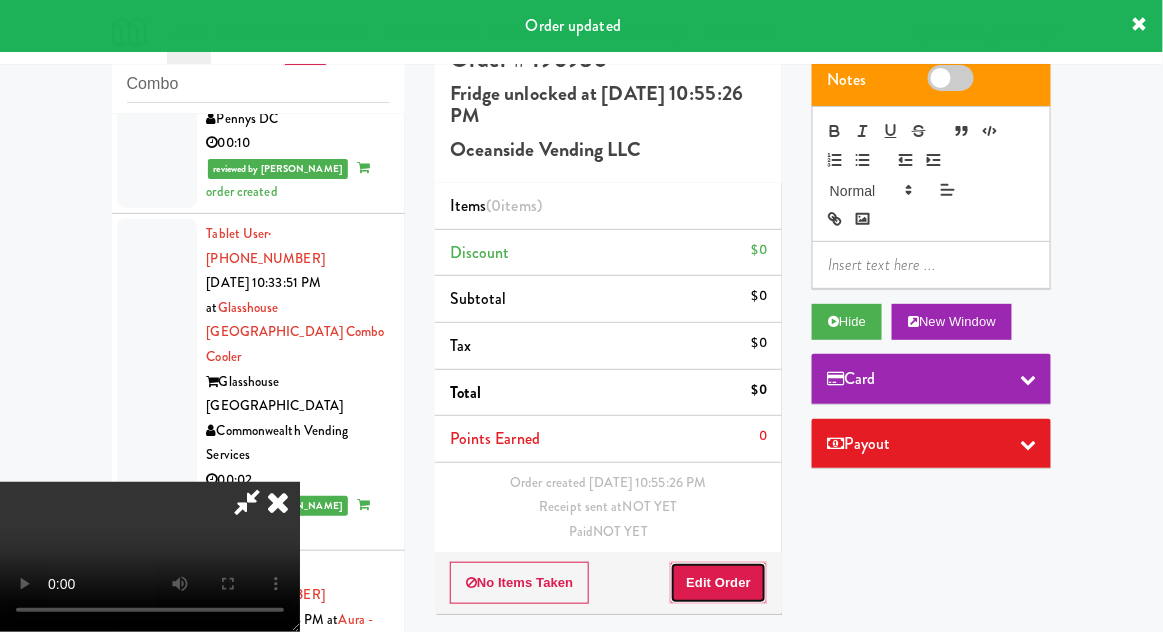 click on "Edit Order" at bounding box center [718, 583] 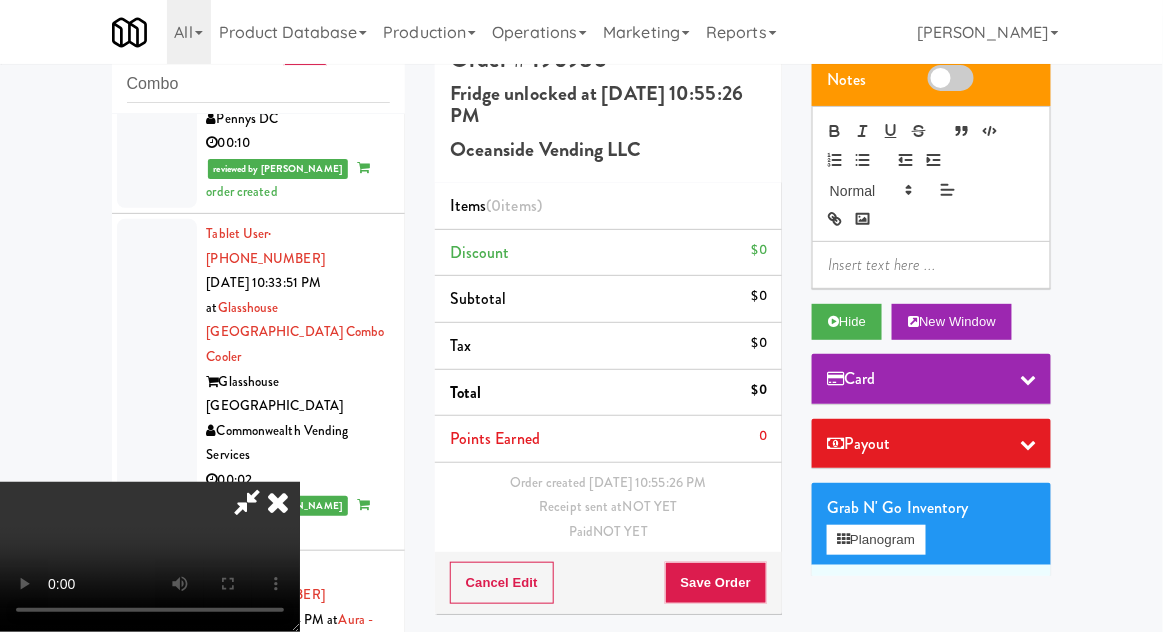 type 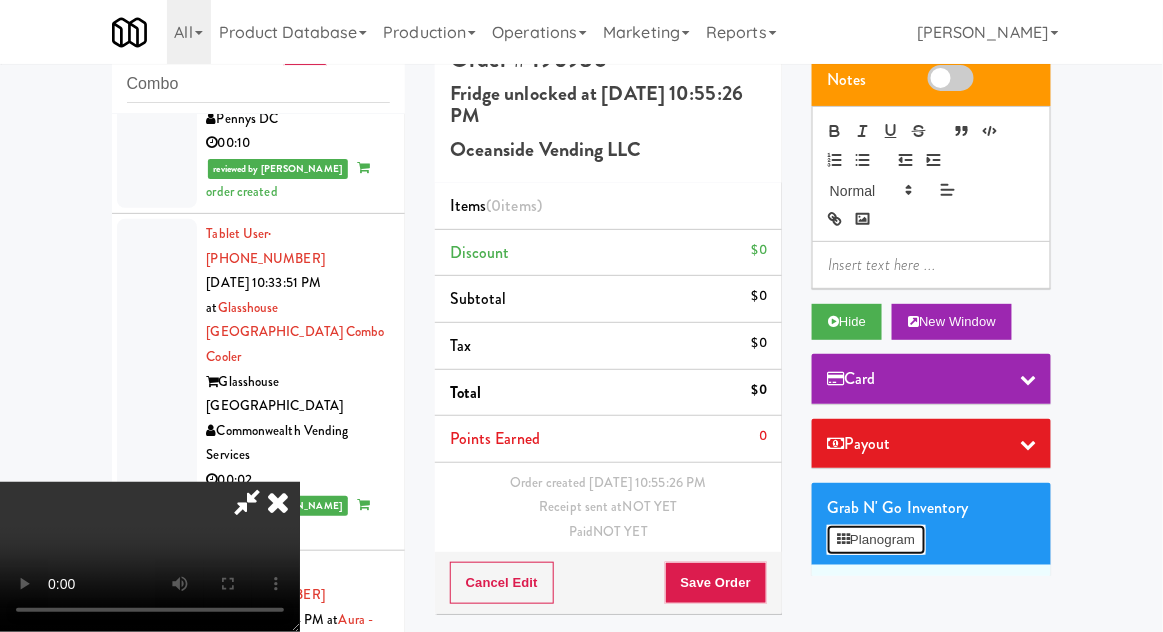 click on "Planogram" at bounding box center [876, 540] 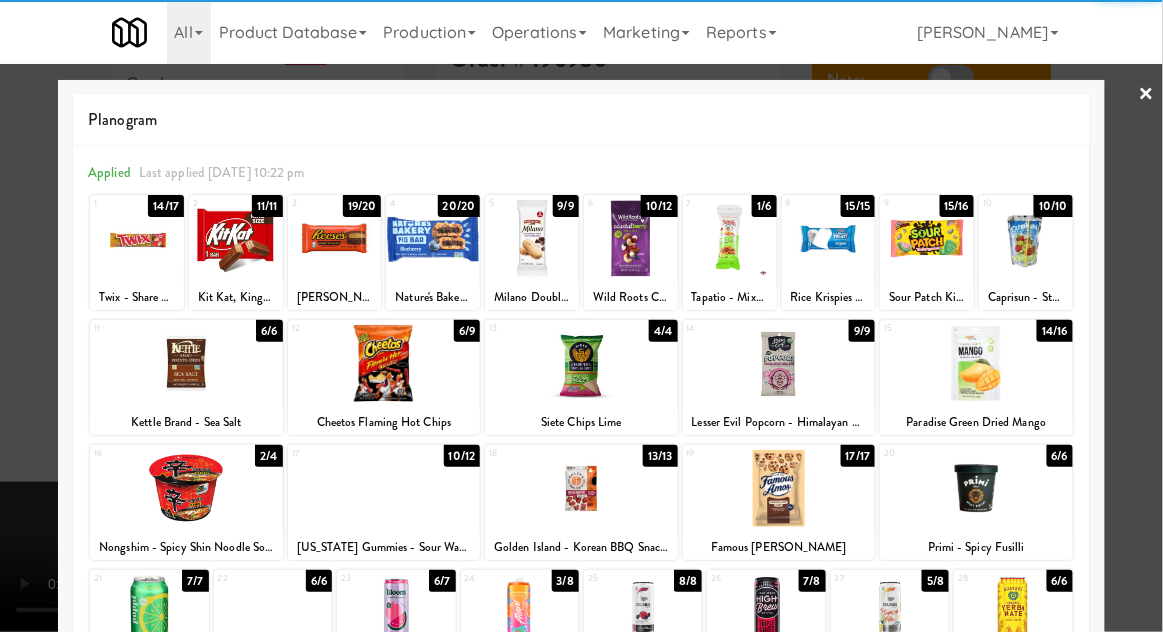 click at bounding box center [384, 488] 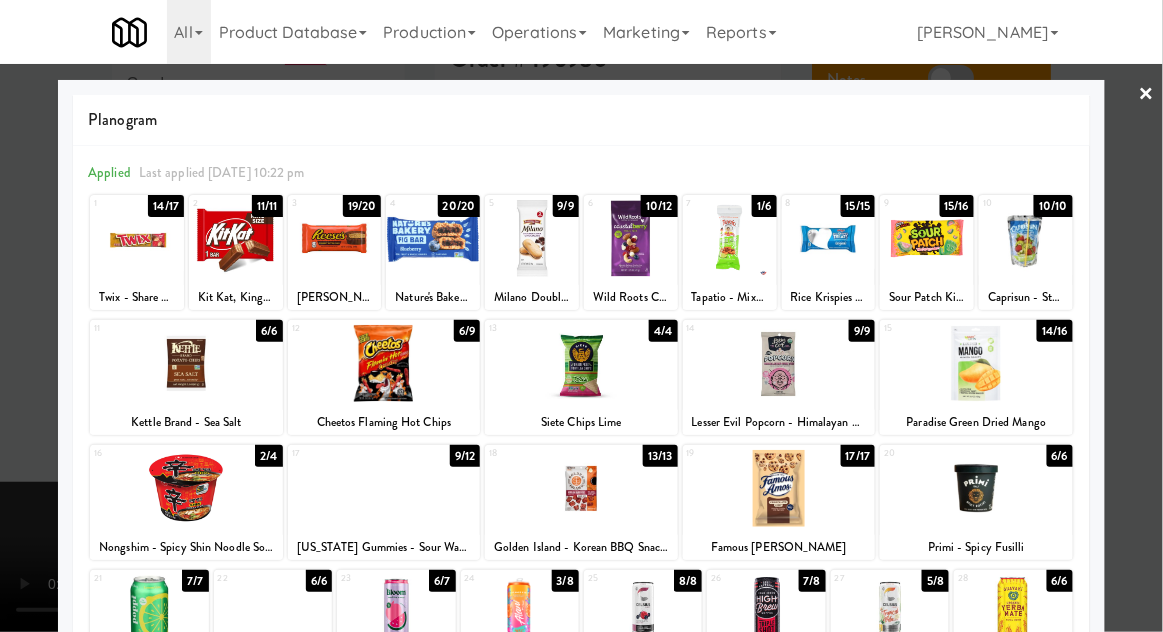 click at bounding box center (581, 316) 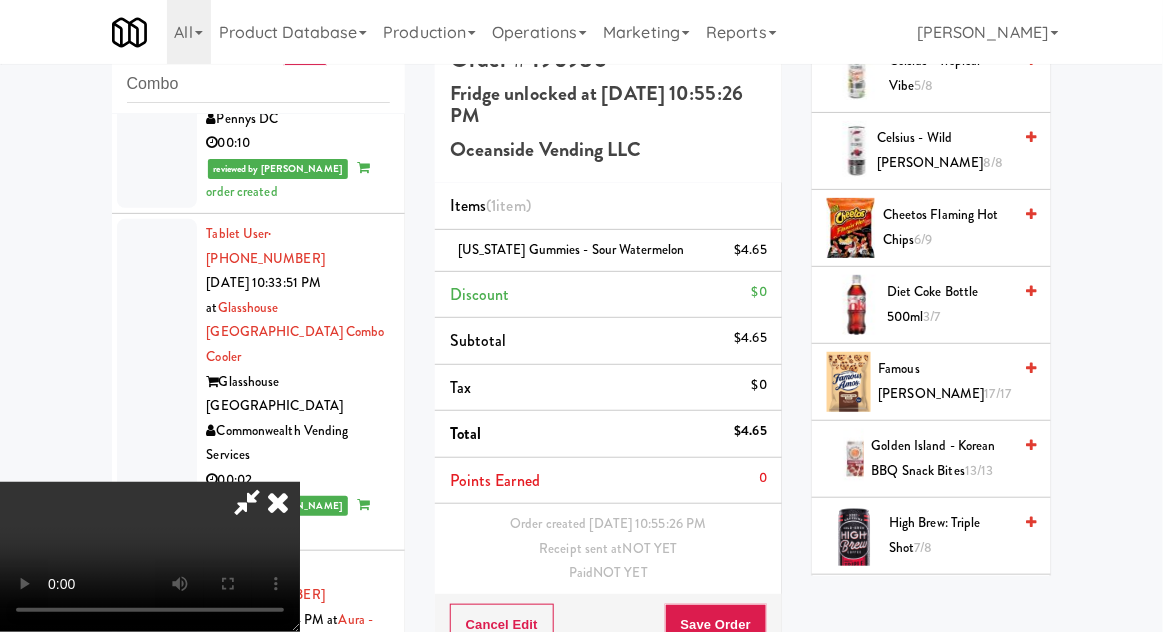 scroll, scrollTop: 870, scrollLeft: 0, axis: vertical 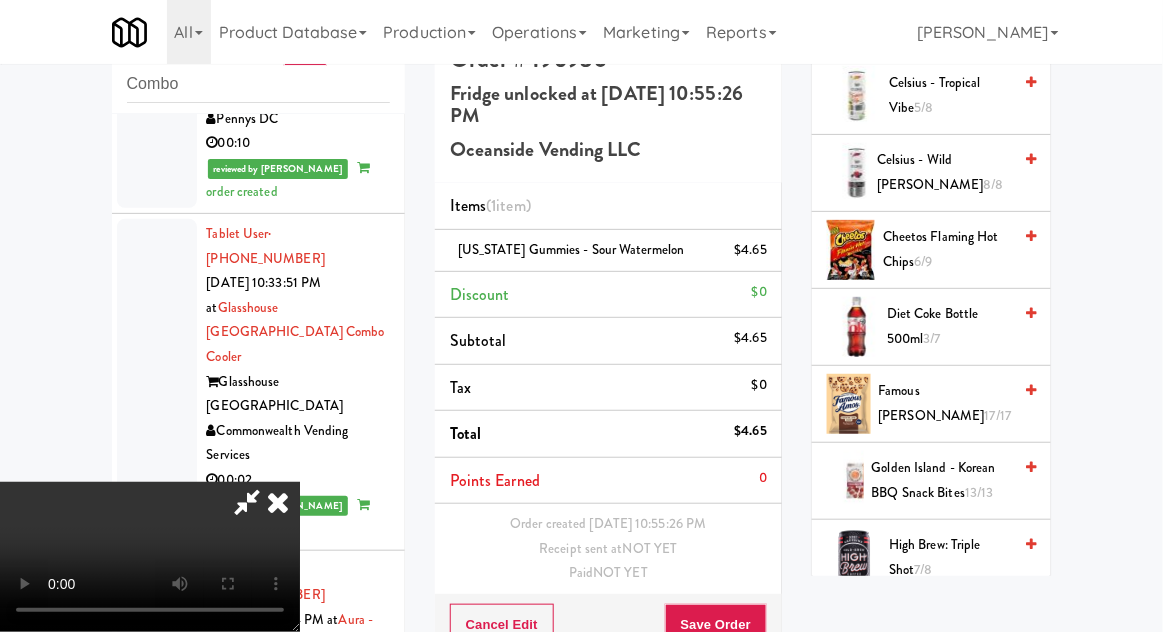 click on "17/17" at bounding box center [998, 415] 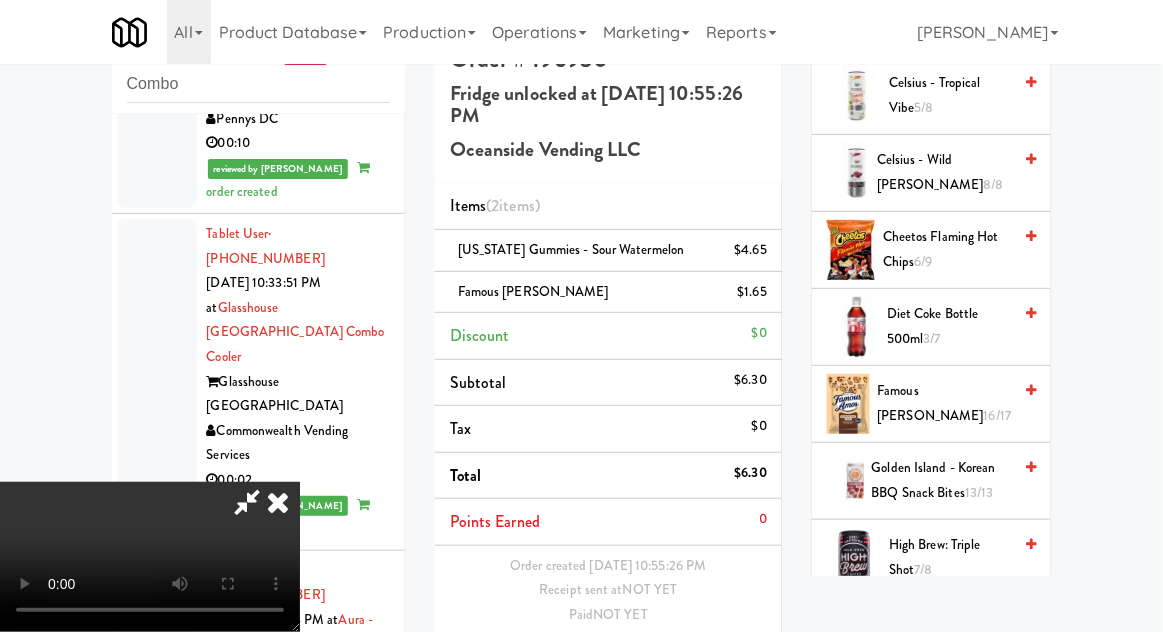 click on "Save Order" at bounding box center [716, 667] 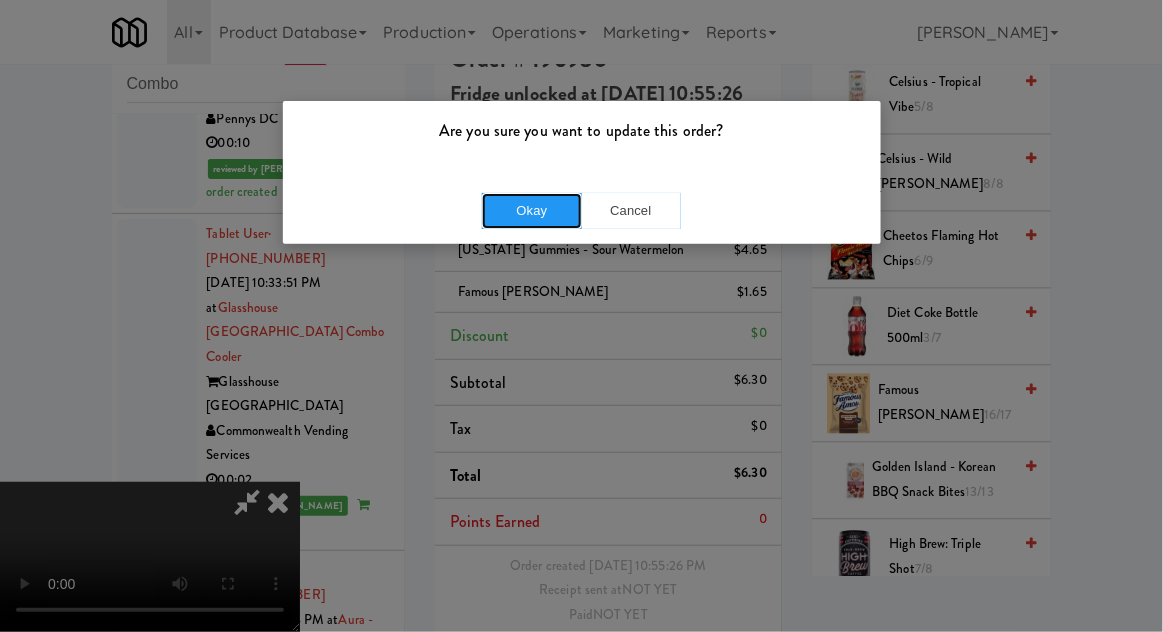 click on "Okay" at bounding box center [532, 211] 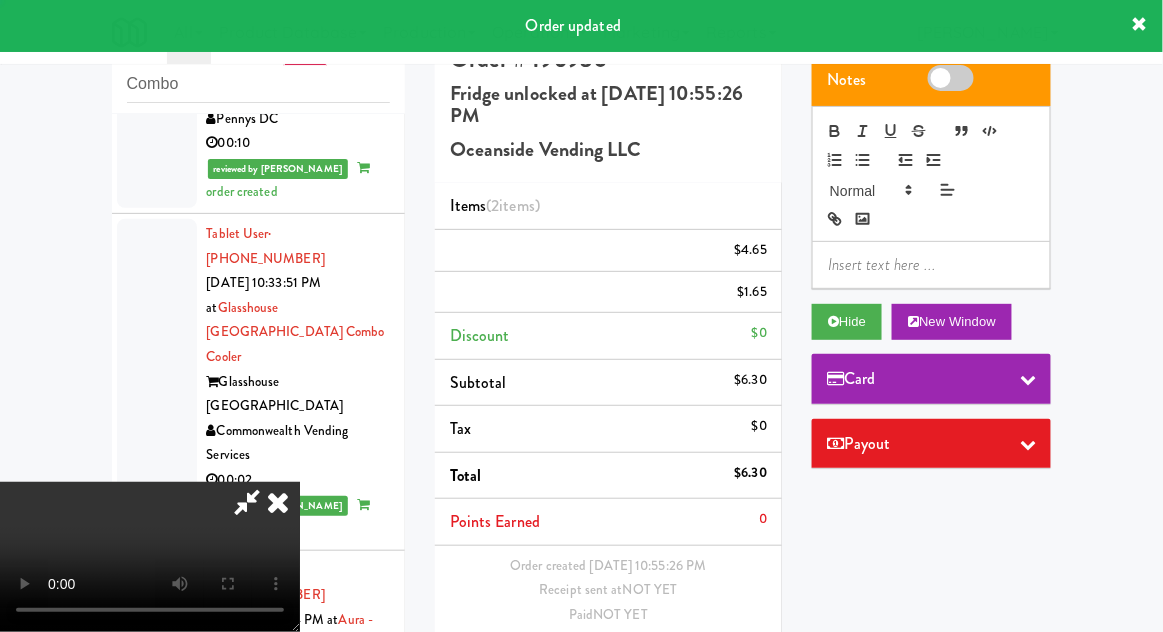 scroll, scrollTop: 0, scrollLeft: 0, axis: both 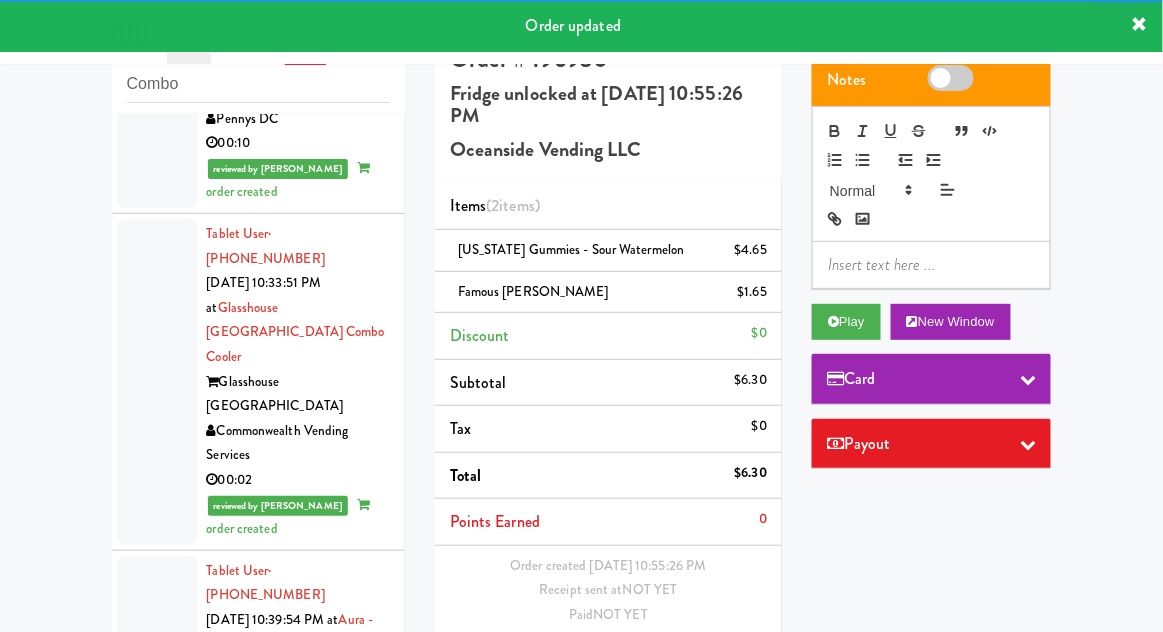 click at bounding box center (157, 1408) 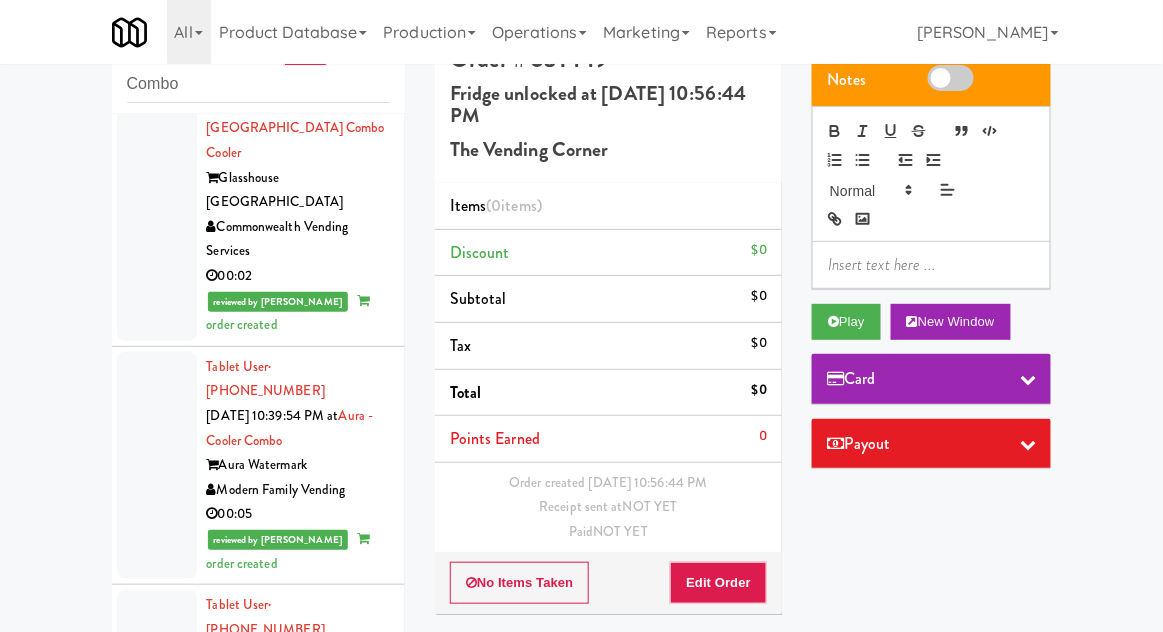 scroll, scrollTop: 6597, scrollLeft: 0, axis: vertical 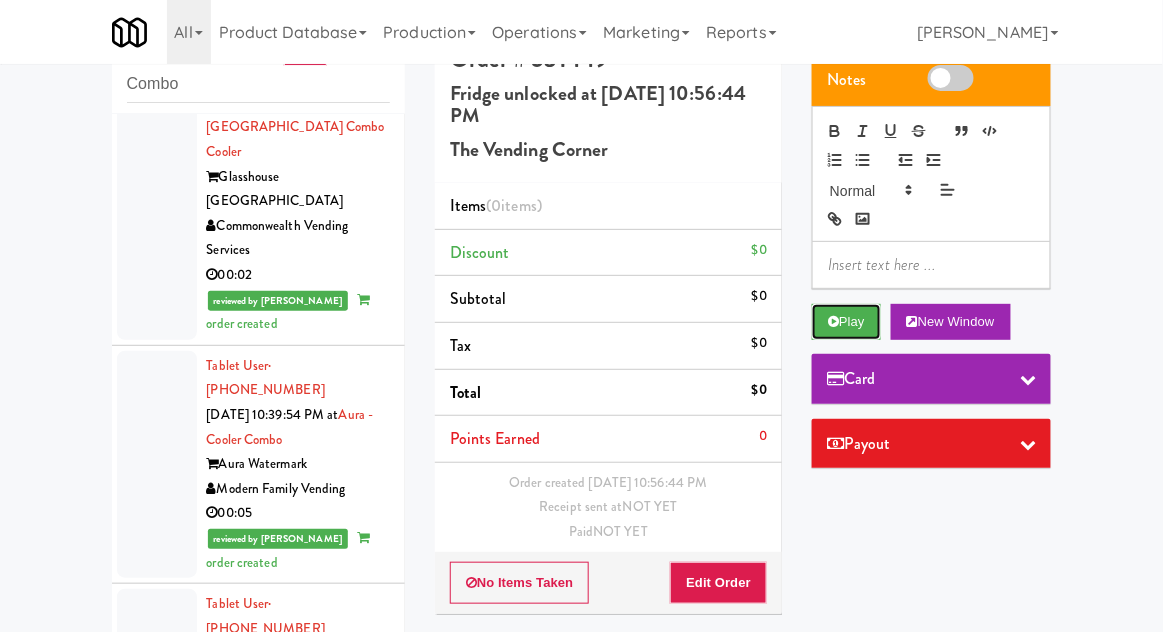 click on "Play" at bounding box center (846, 322) 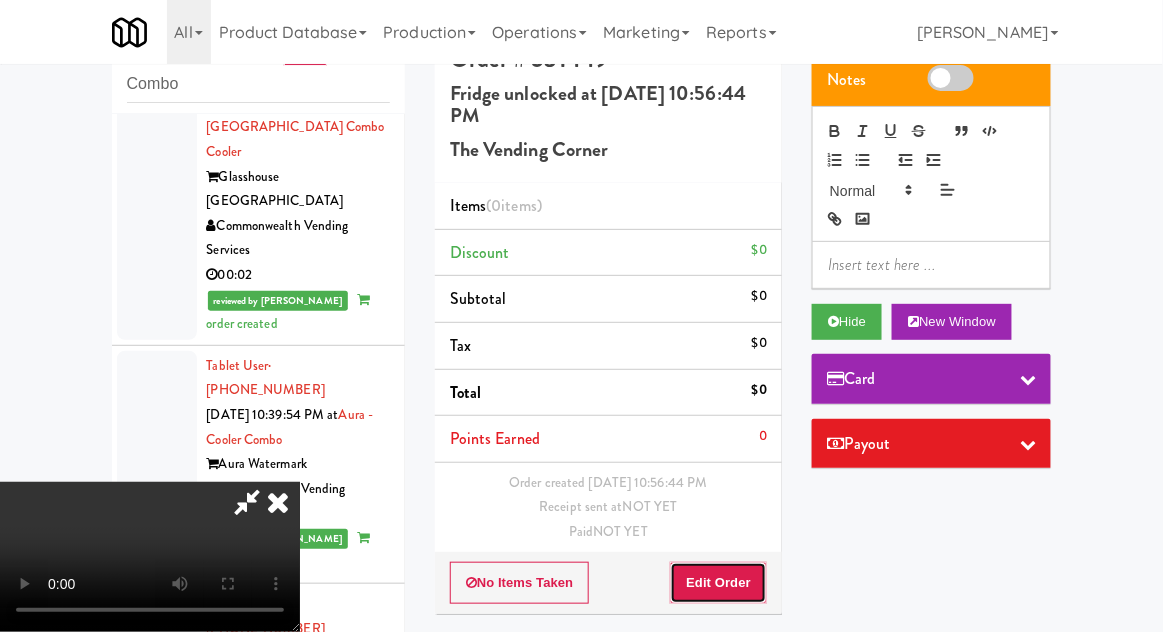 click on "Edit Order" at bounding box center (718, 583) 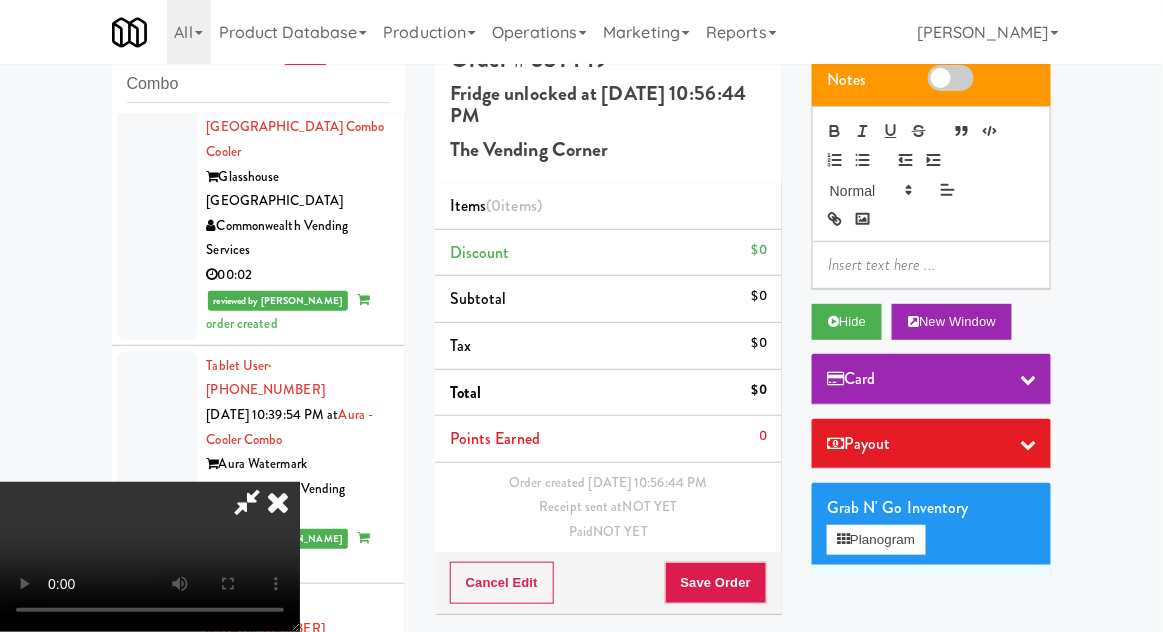 scroll, scrollTop: 73, scrollLeft: 0, axis: vertical 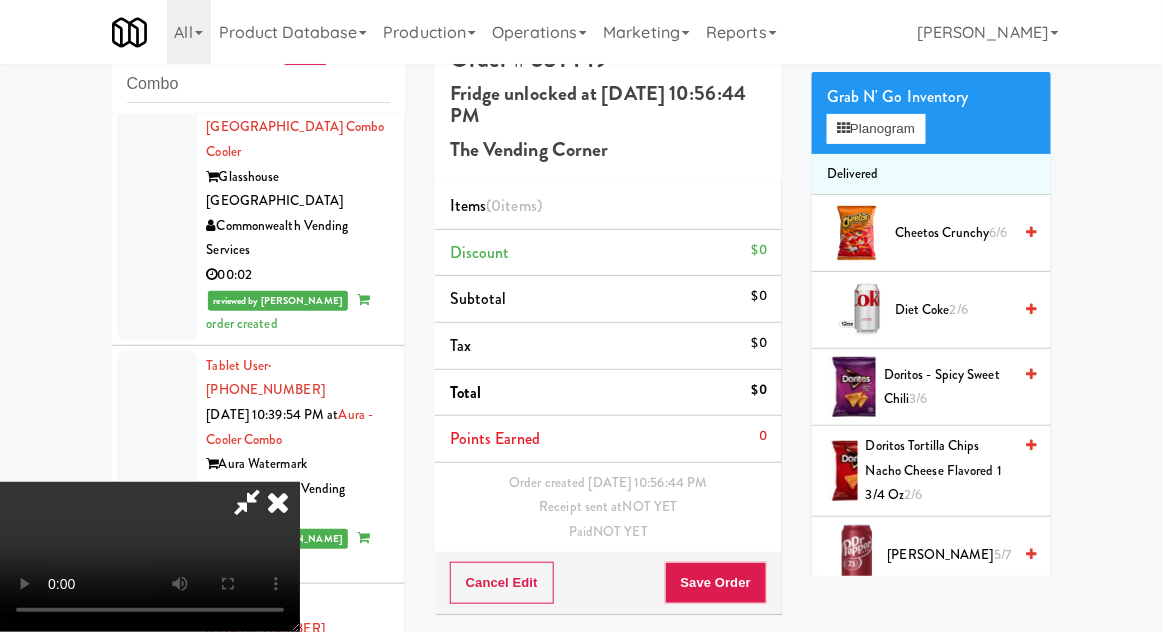 click on "Cheetos Crunchy  6/6" at bounding box center (953, 233) 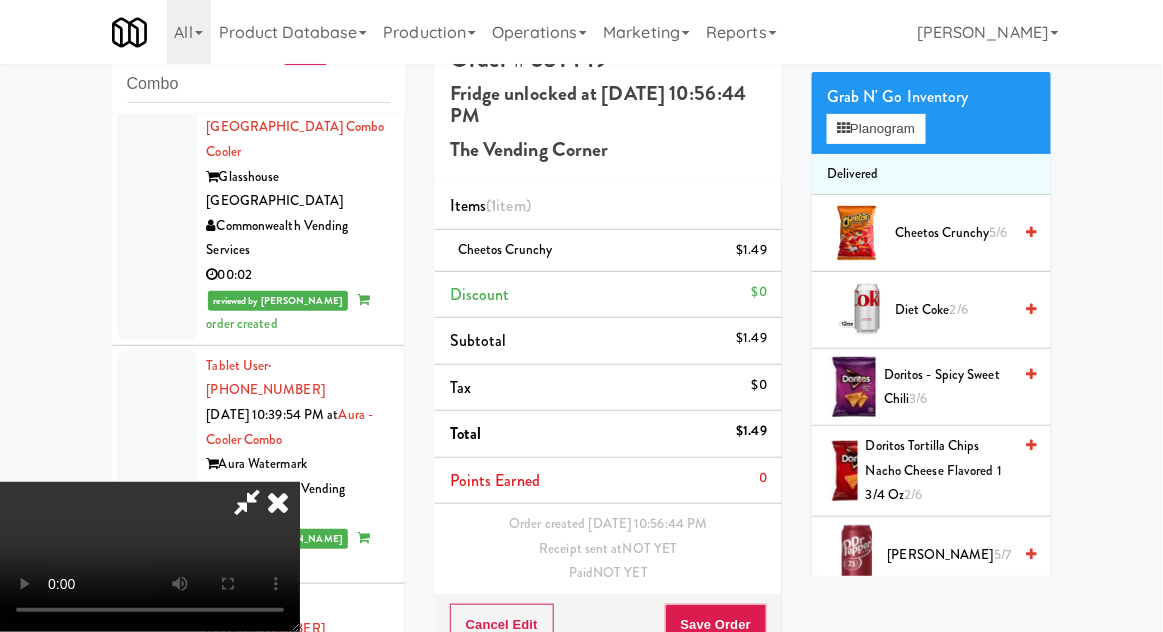 scroll, scrollTop: 73, scrollLeft: 0, axis: vertical 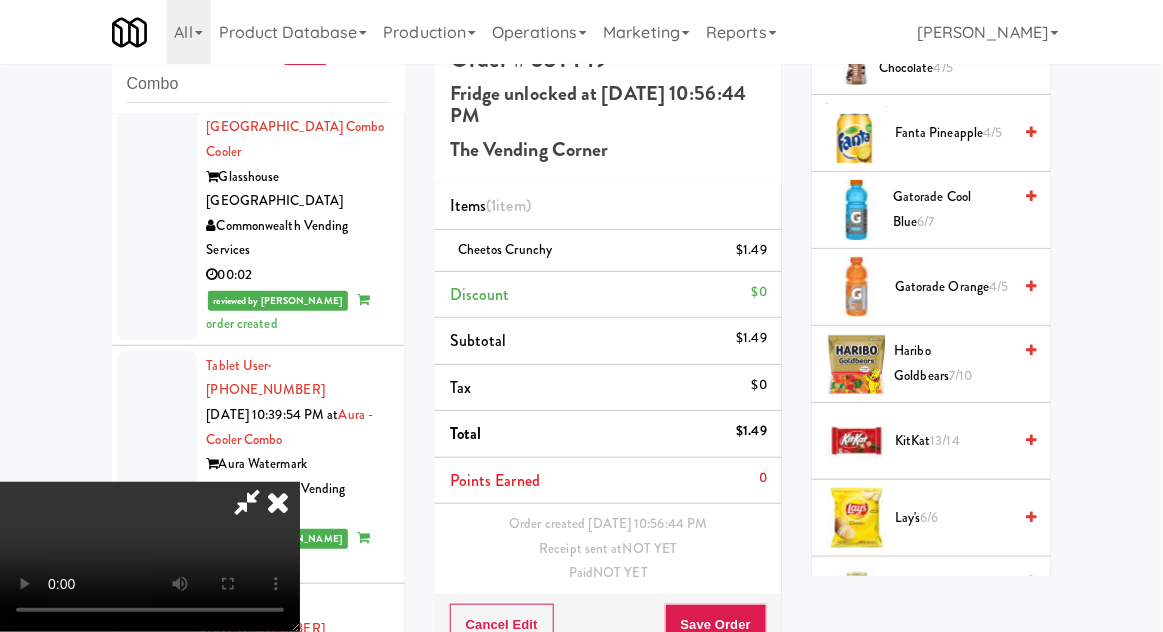 click on "Haribo Goldbears  7/10" at bounding box center (953, 363) 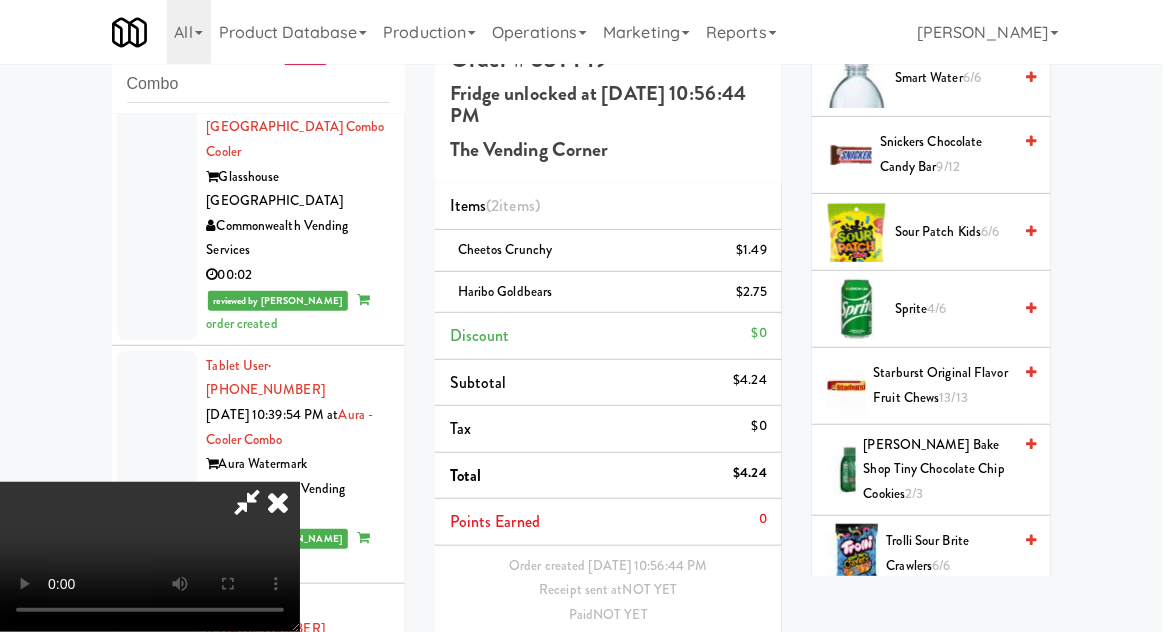 scroll, scrollTop: 2366, scrollLeft: 0, axis: vertical 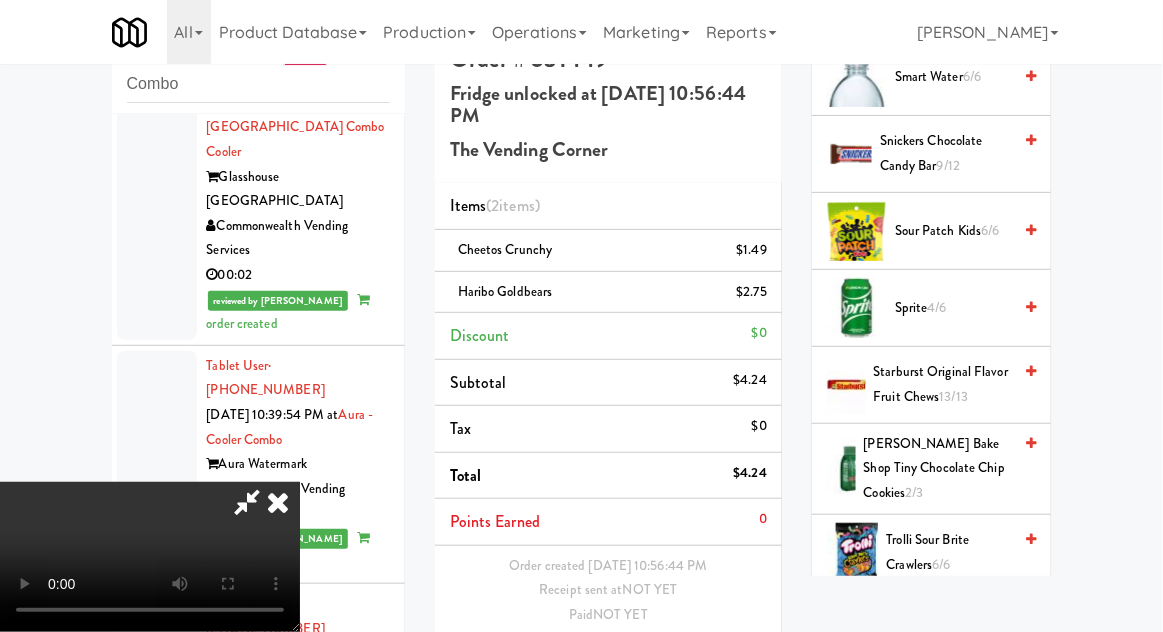 click on "[PERSON_NAME] Bake Shop Tiny Chocolate Chip Cookies  2/3" at bounding box center (938, 469) 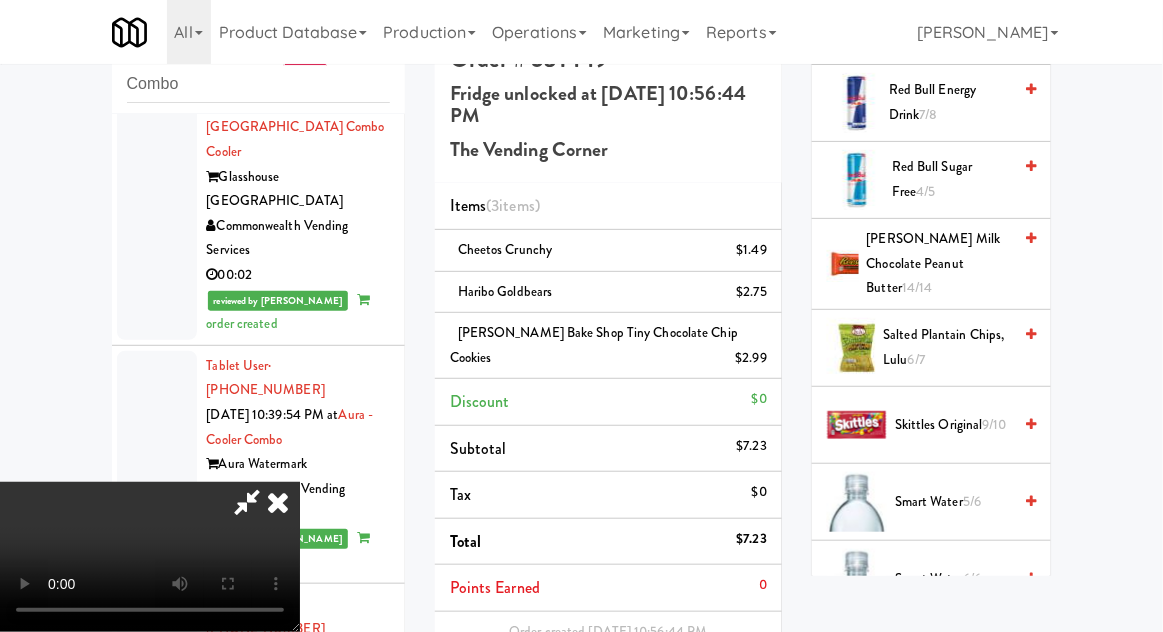 scroll, scrollTop: 1862, scrollLeft: 0, axis: vertical 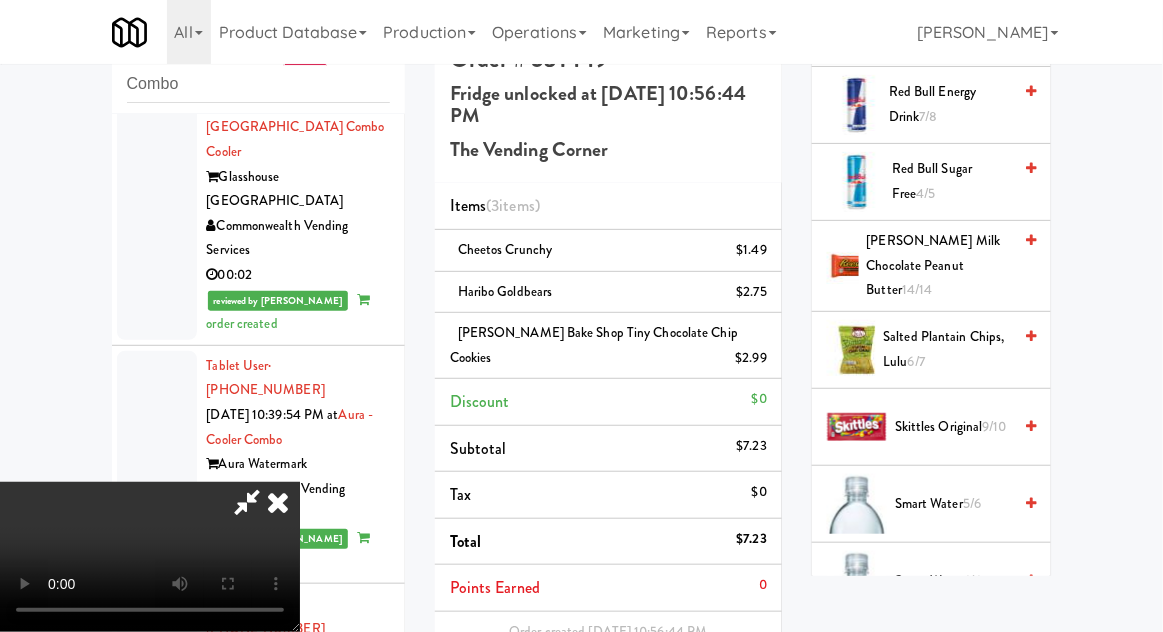 click on "Skittles Original  9/10" at bounding box center [953, 427] 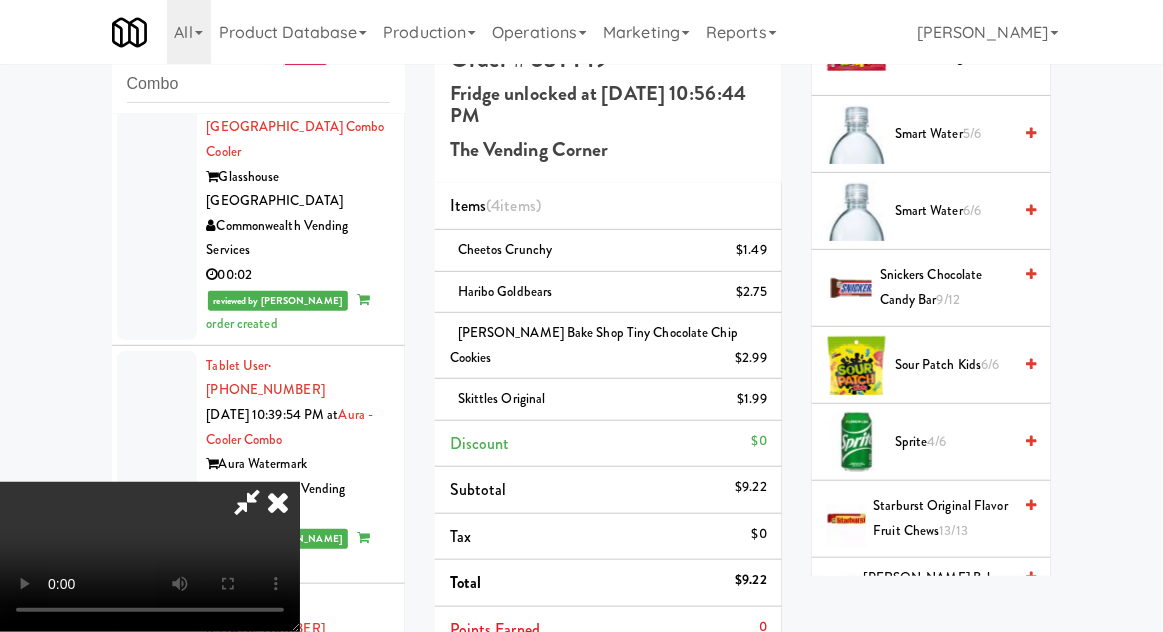 scroll, scrollTop: 2241, scrollLeft: 0, axis: vertical 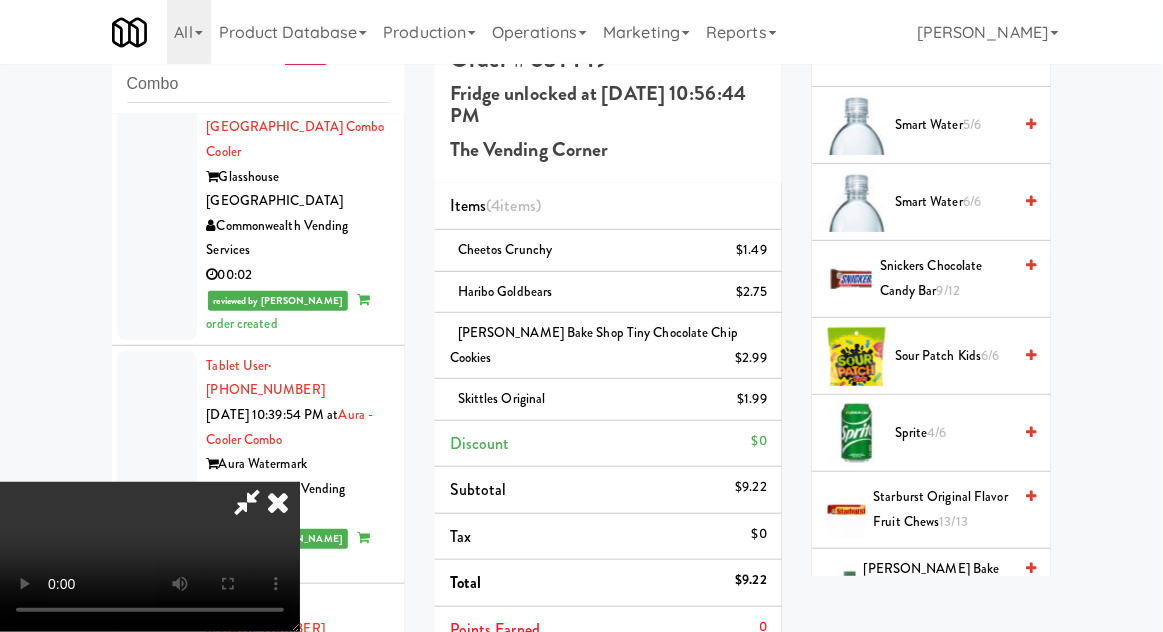 click on "Sprite  4/6" at bounding box center [953, 433] 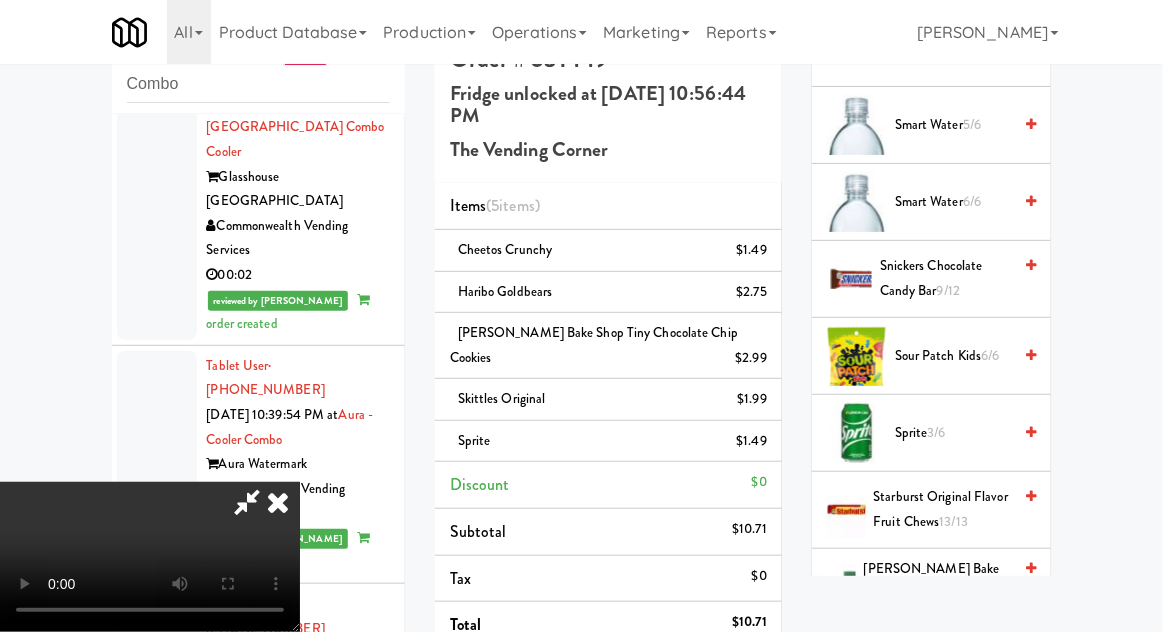 click on "3/6" at bounding box center [937, 432] 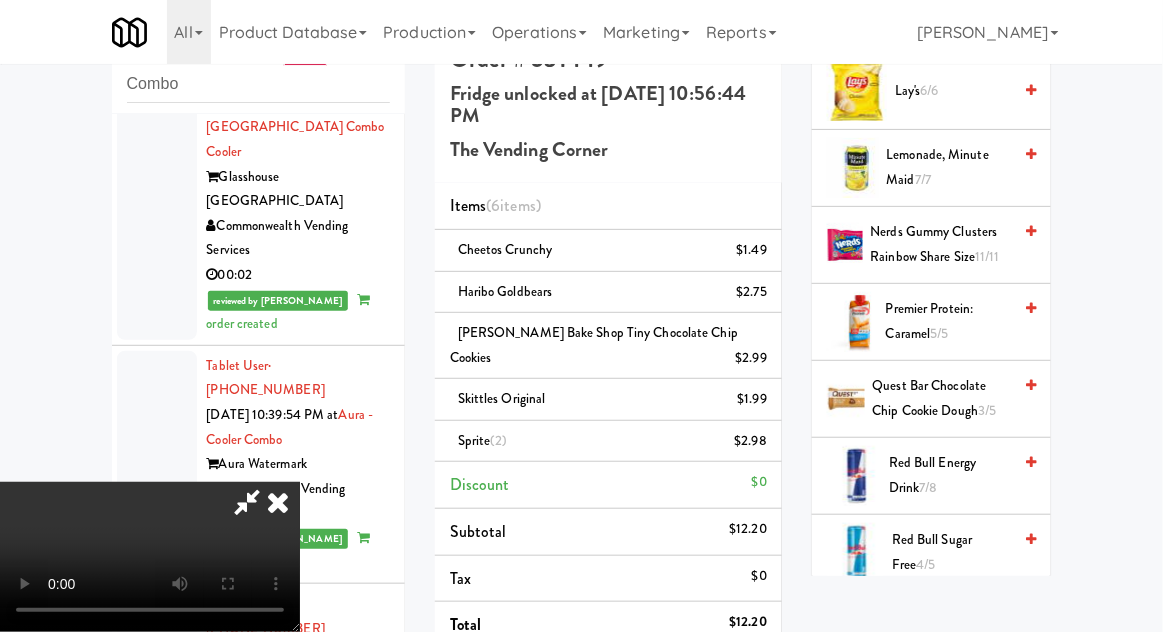scroll, scrollTop: 1477, scrollLeft: 0, axis: vertical 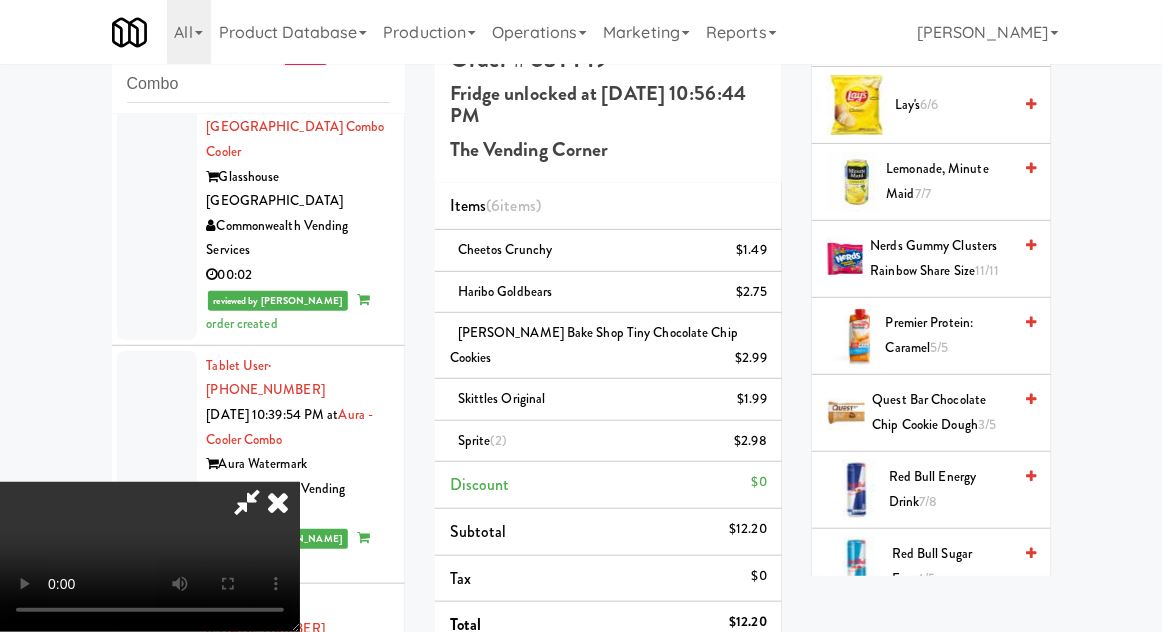 click on "Premier Protein: Caramel  5/5" at bounding box center (948, 335) 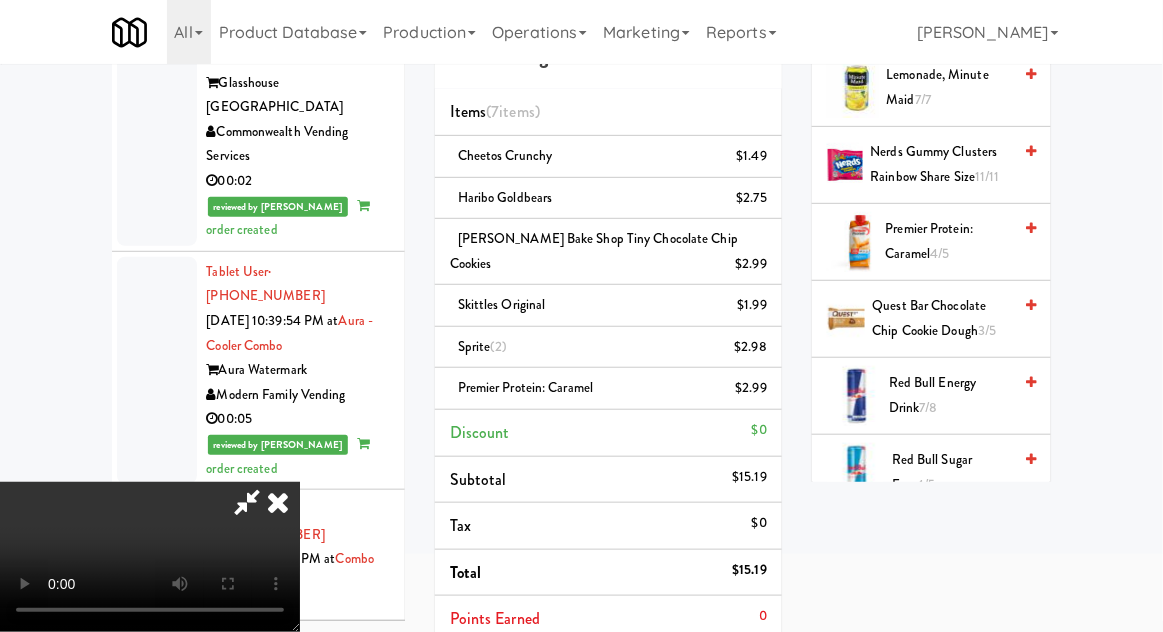 scroll, scrollTop: 219, scrollLeft: 0, axis: vertical 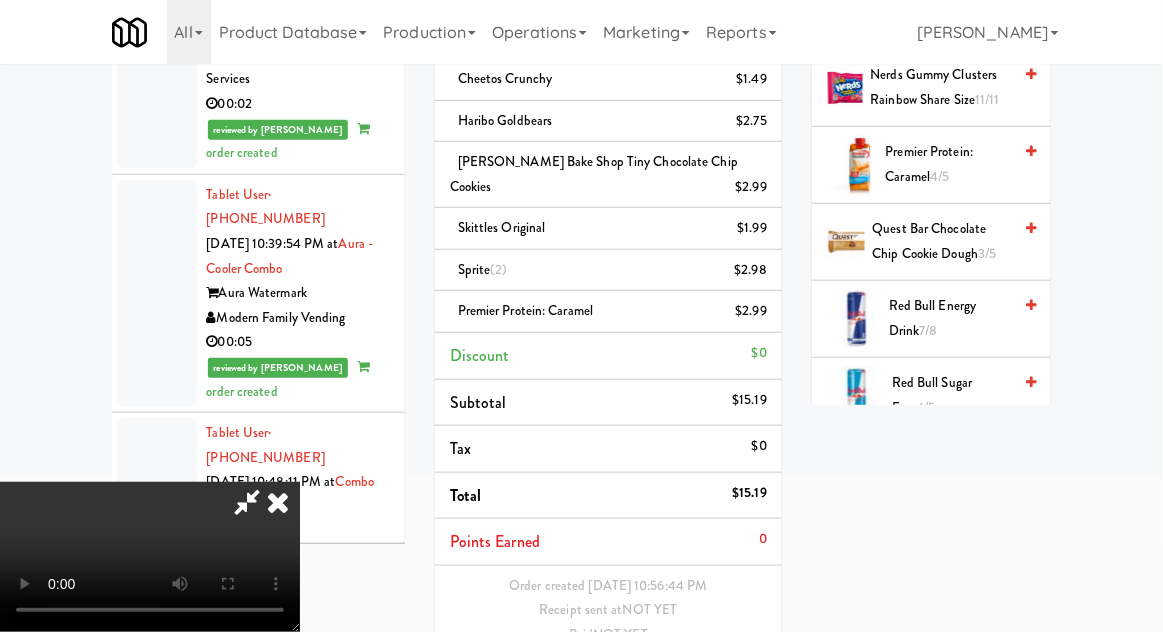 click on "Save Order" at bounding box center (716, 687) 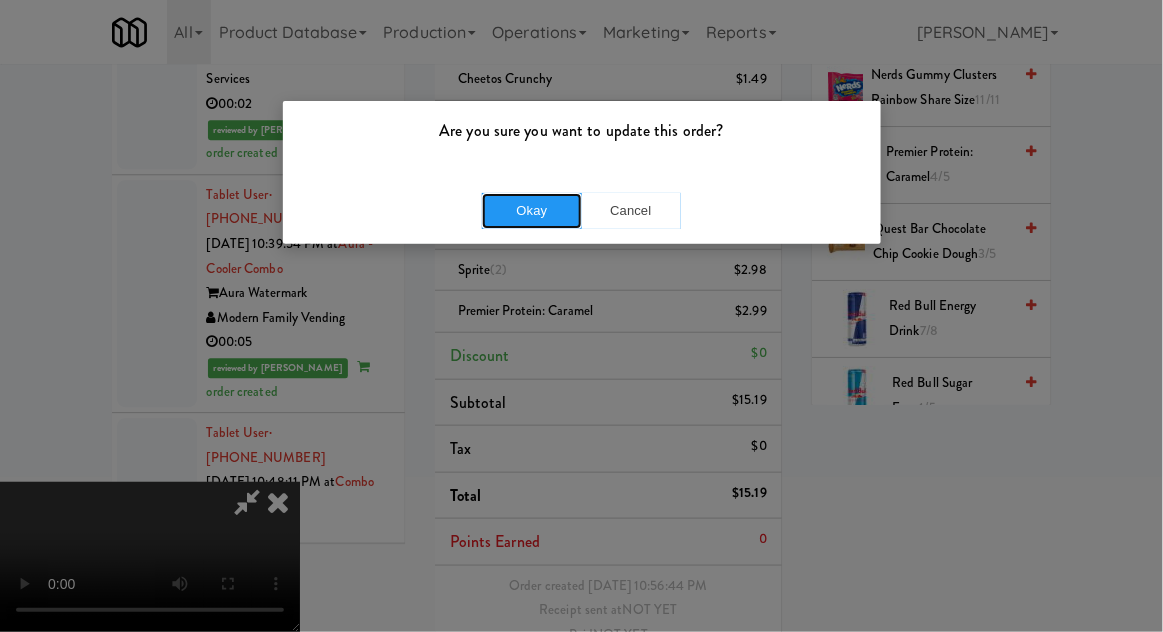 click on "Okay" at bounding box center (532, 211) 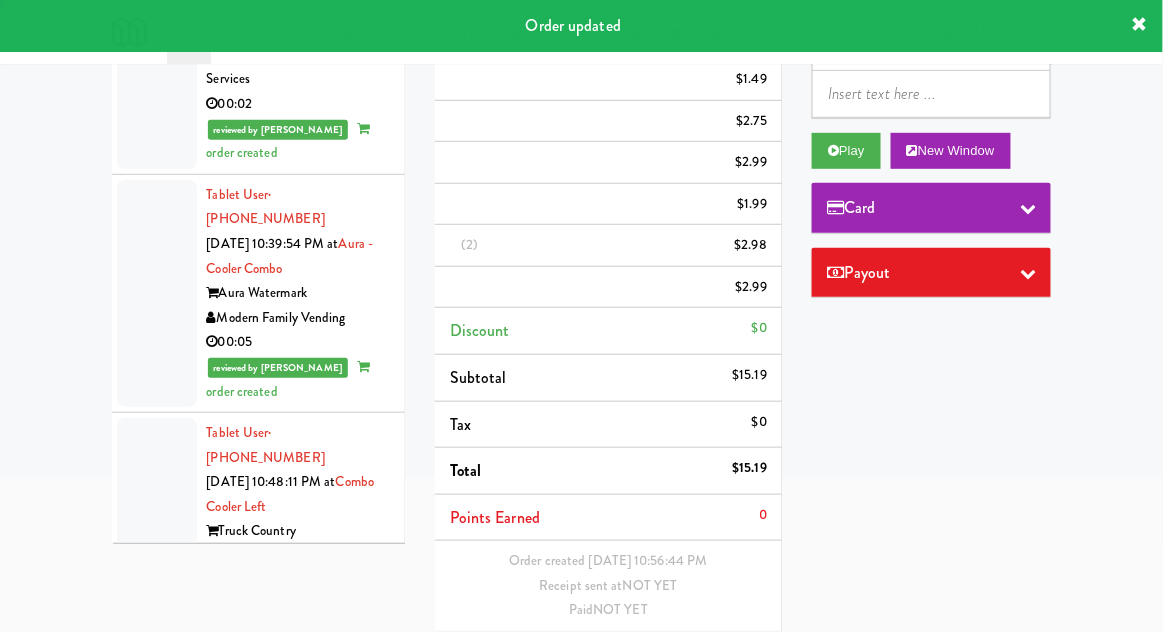 scroll, scrollTop: 0, scrollLeft: 0, axis: both 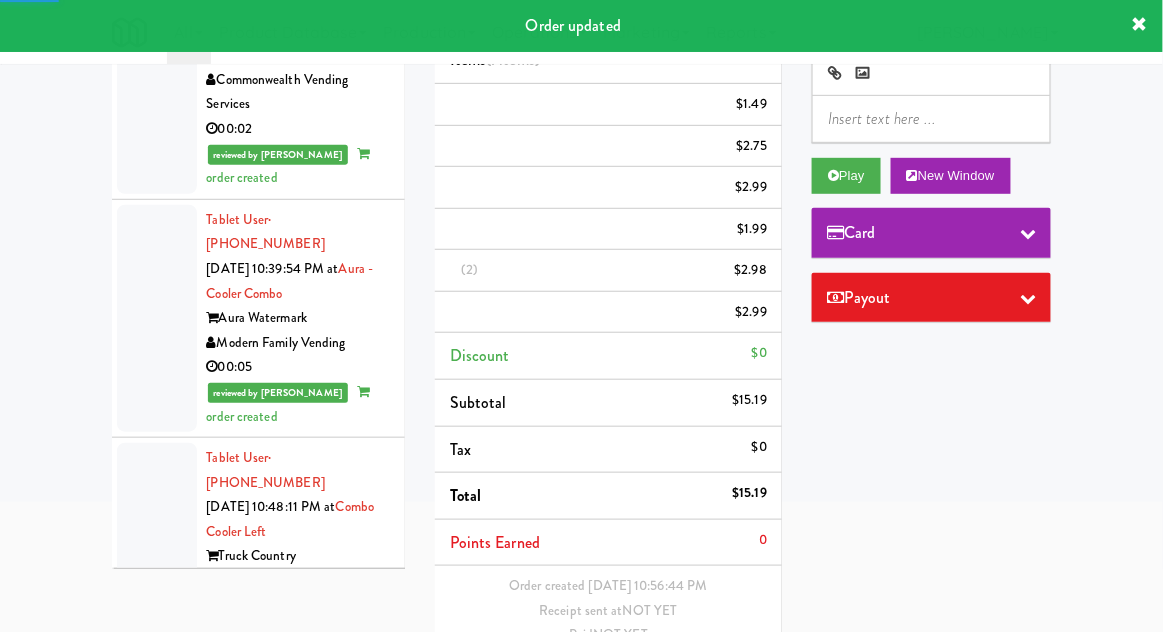 click on "Tablet User  · (513) 919-5181 [DATE] 11:10:41 PM at  Phase II - Combo Cooler  Link NoDa 36th - Phase II  Impact Vending  00:15" at bounding box center [258, 1535] 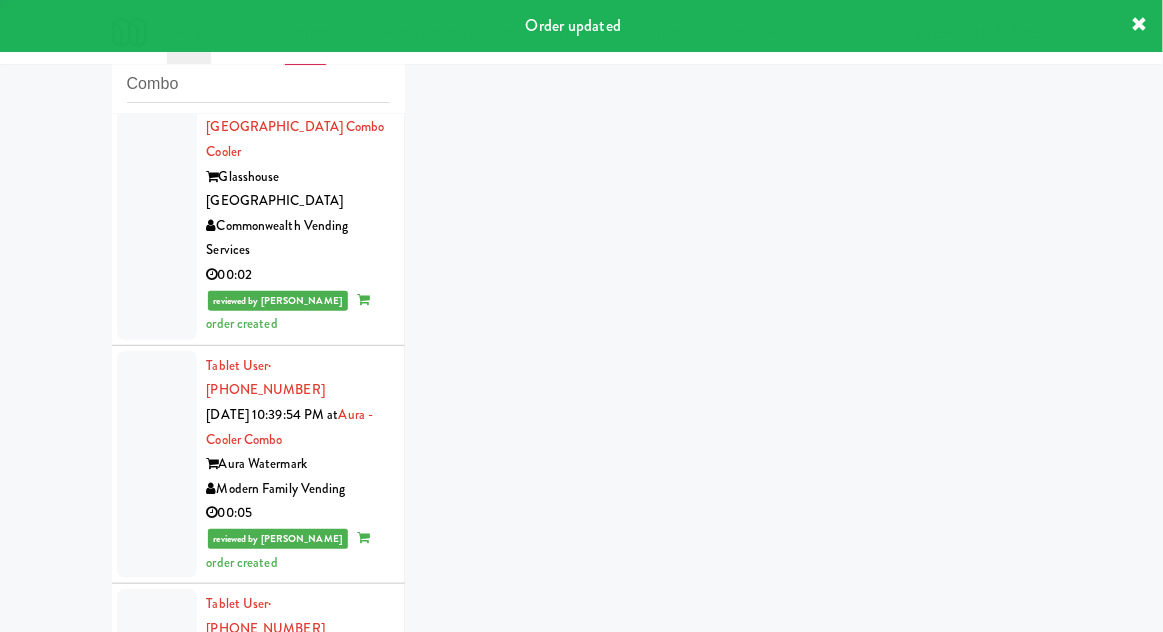 click at bounding box center (157, 1504) 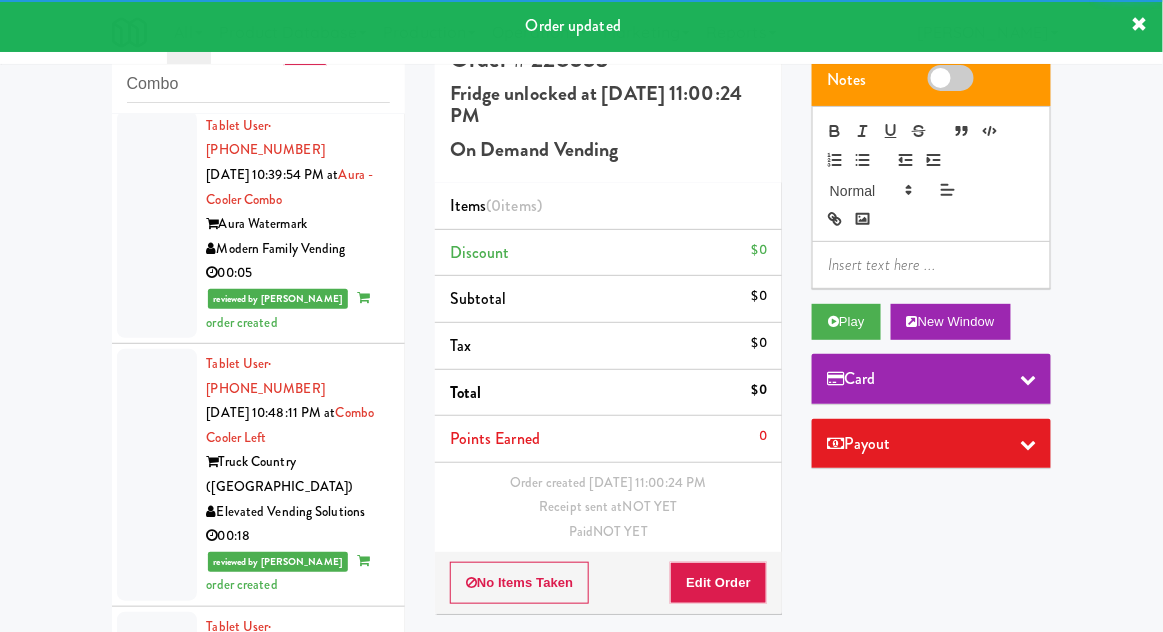scroll, scrollTop: 6836, scrollLeft: 0, axis: vertical 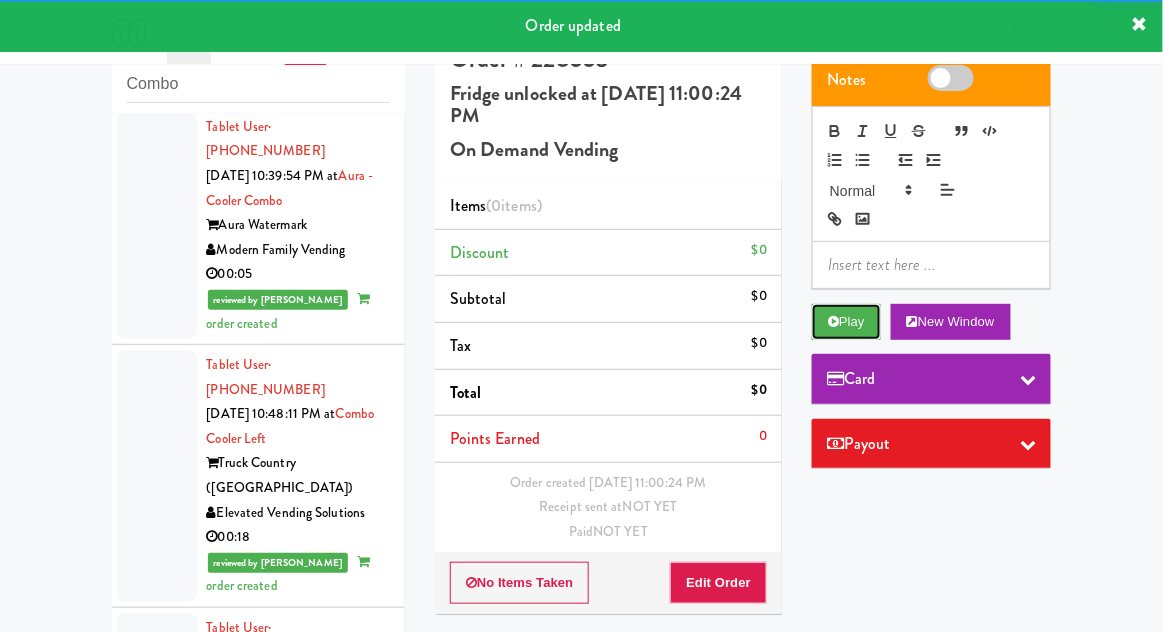 click on "Play" at bounding box center [846, 322] 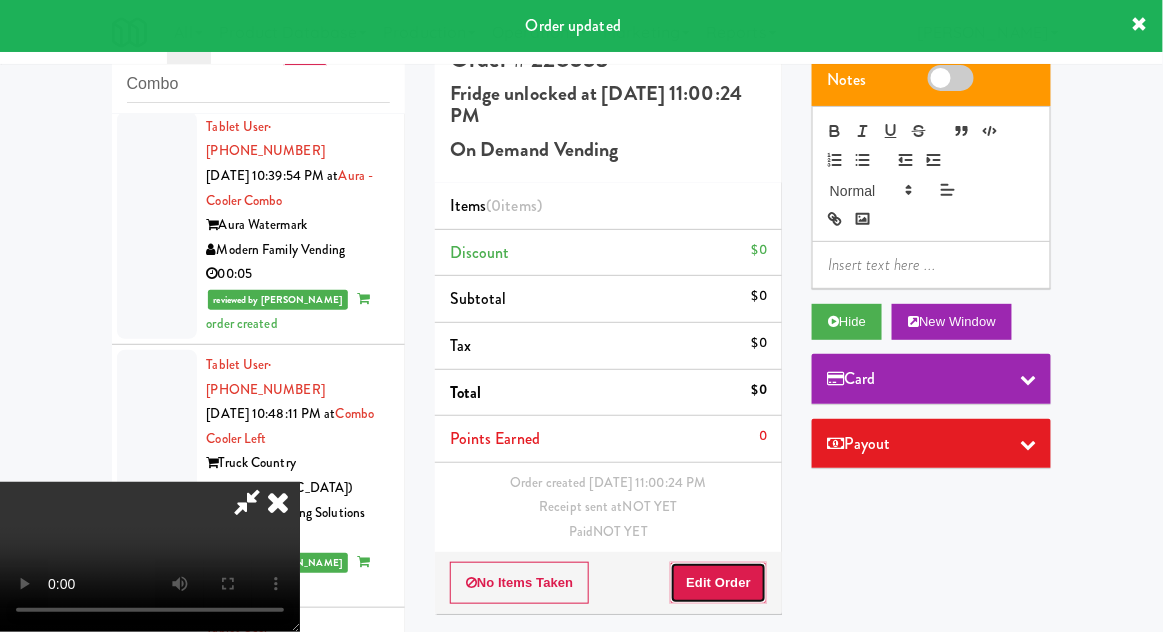 click on "Edit Order" at bounding box center [718, 583] 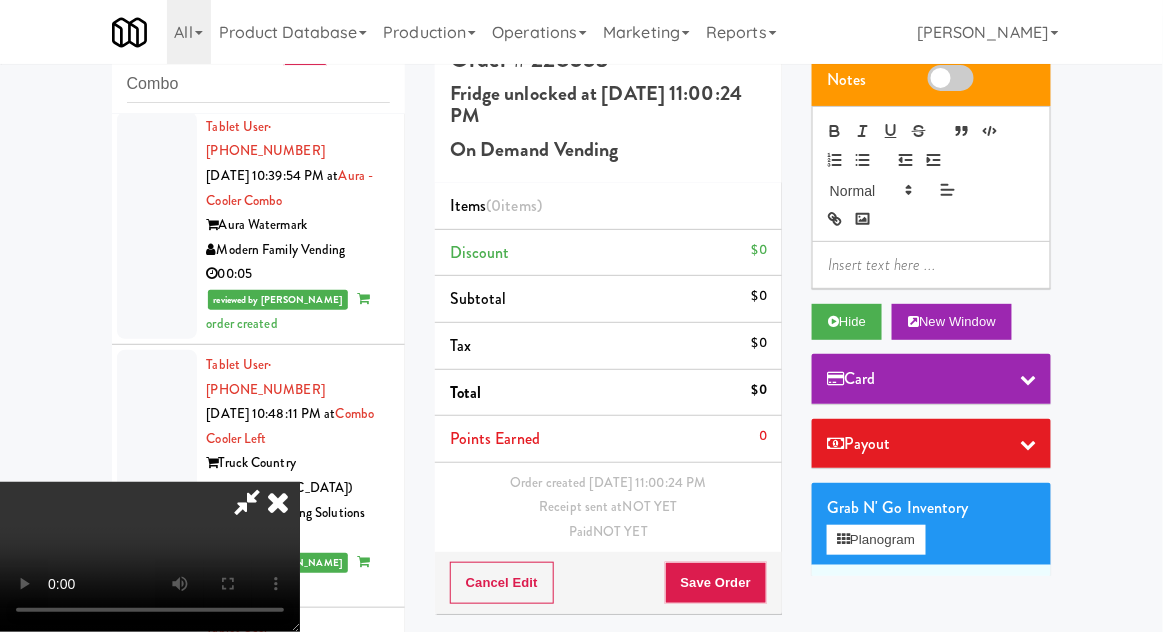 scroll, scrollTop: 73, scrollLeft: 0, axis: vertical 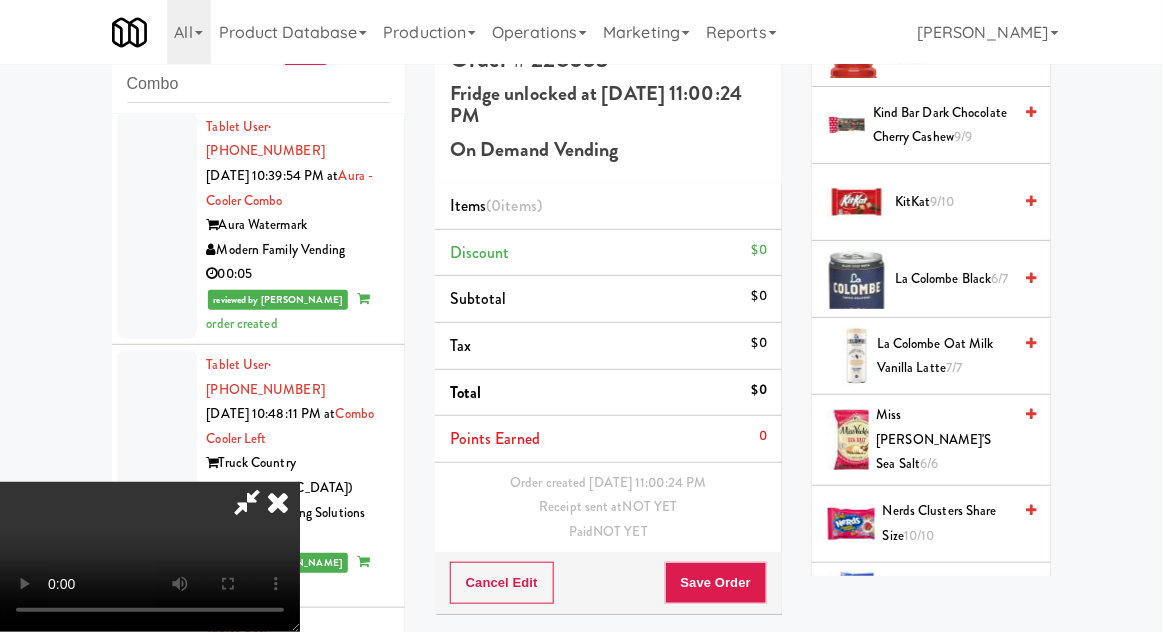 click on "Nerds Clusters Share Size  10/10" at bounding box center [947, 523] 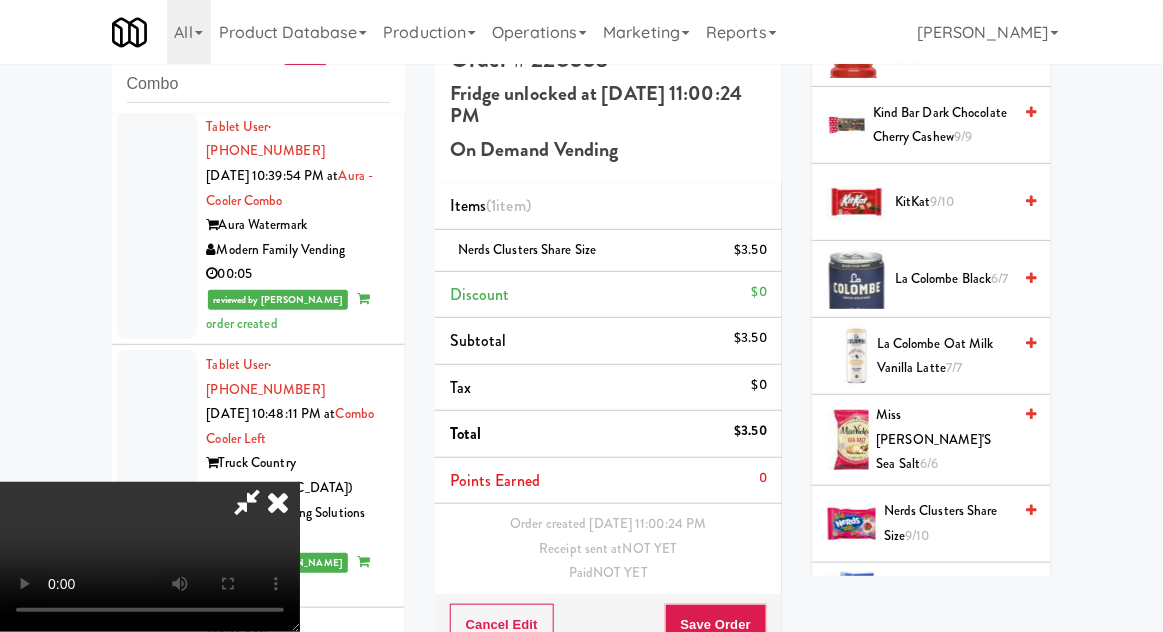 scroll, scrollTop: 73, scrollLeft: 0, axis: vertical 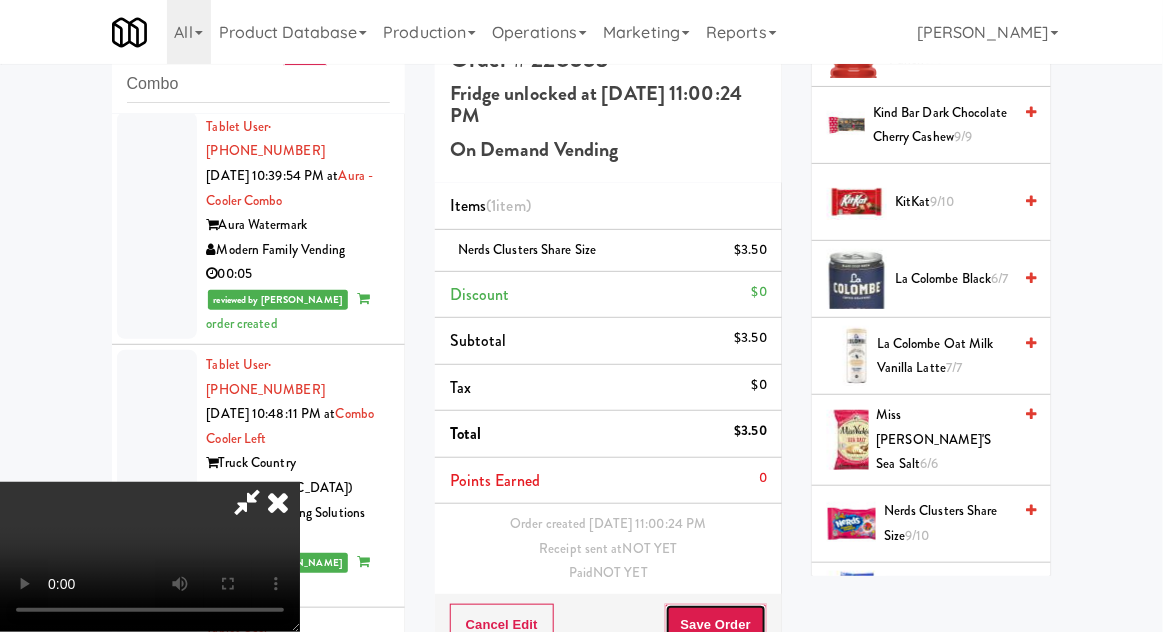 click on "Save Order" at bounding box center [716, 625] 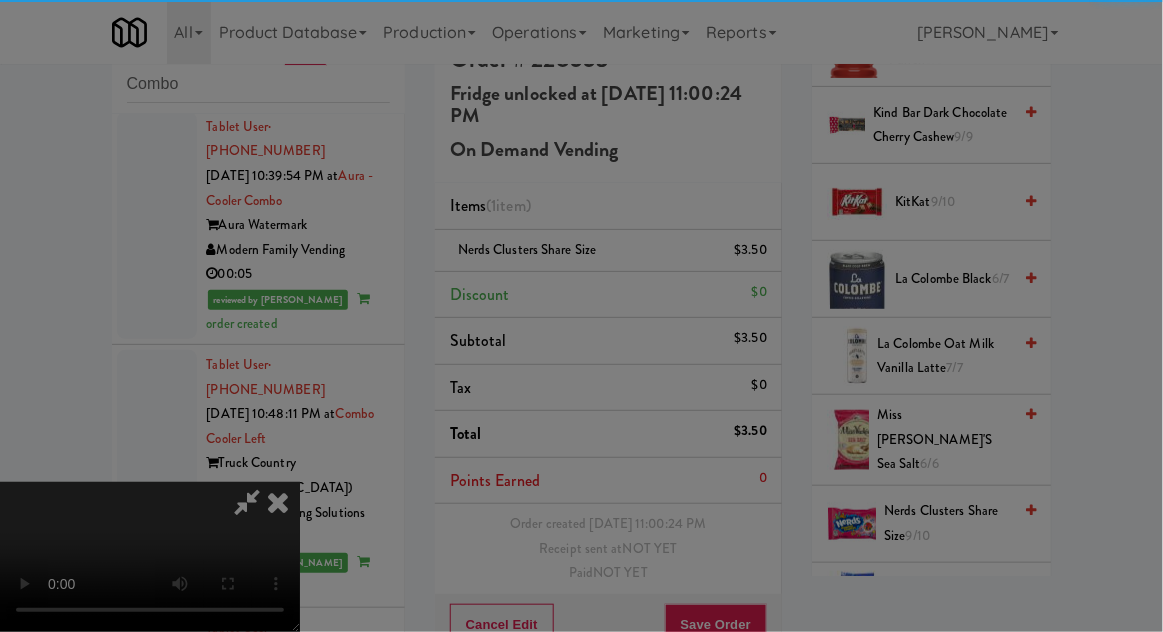 click on "Okay" at bounding box center [0, 0] 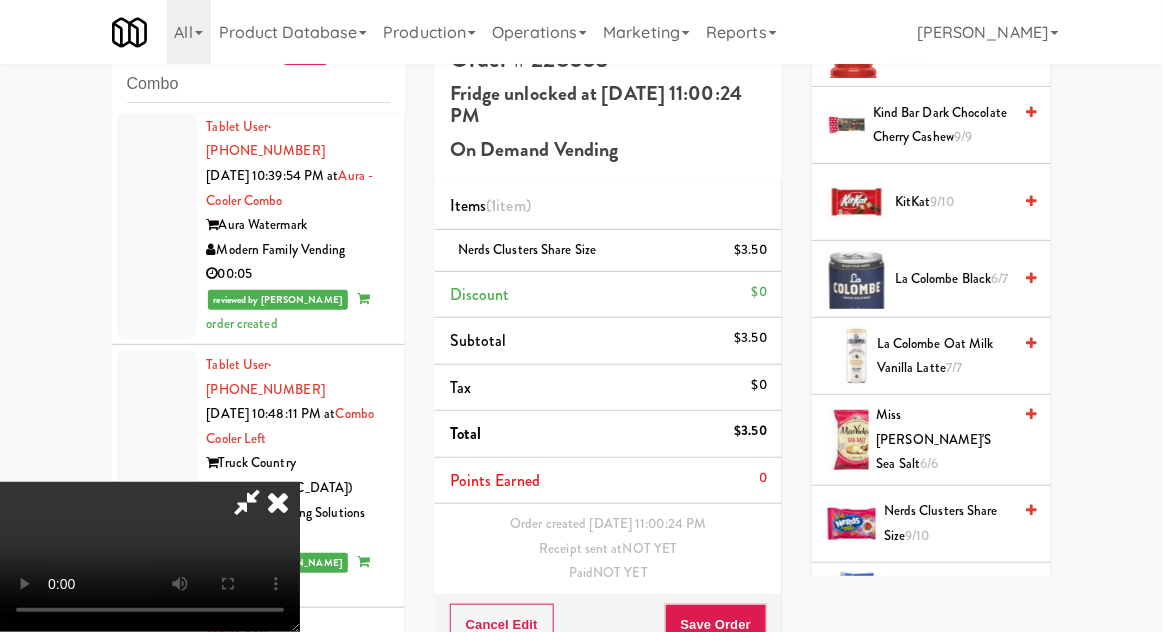 scroll, scrollTop: 0, scrollLeft: 0, axis: both 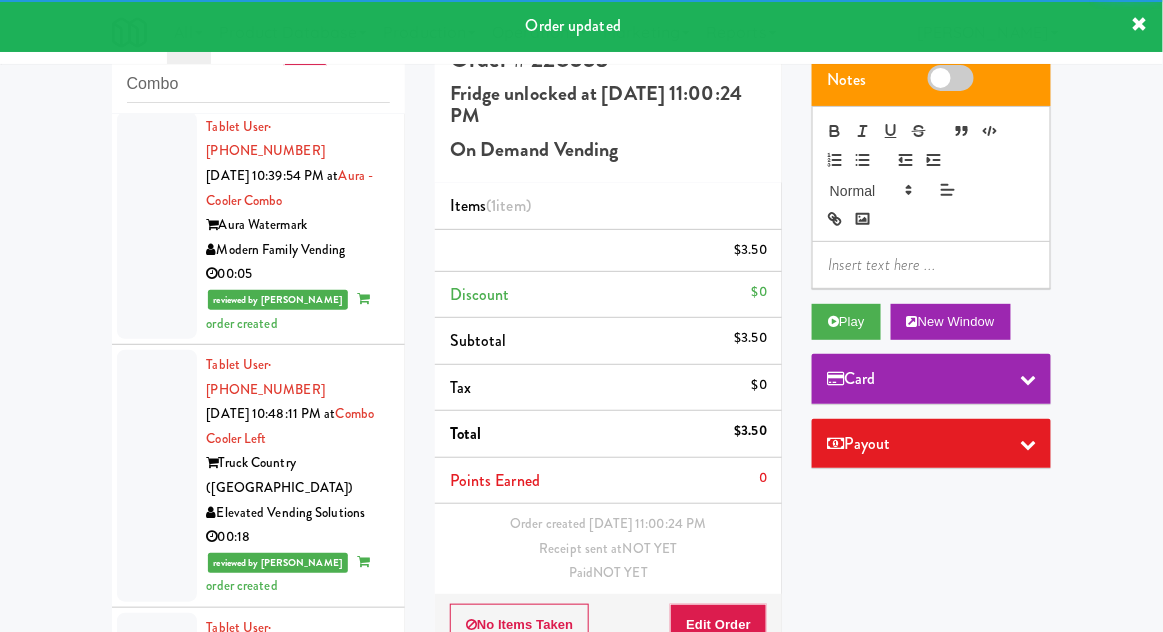 click at bounding box center [157, 1491] 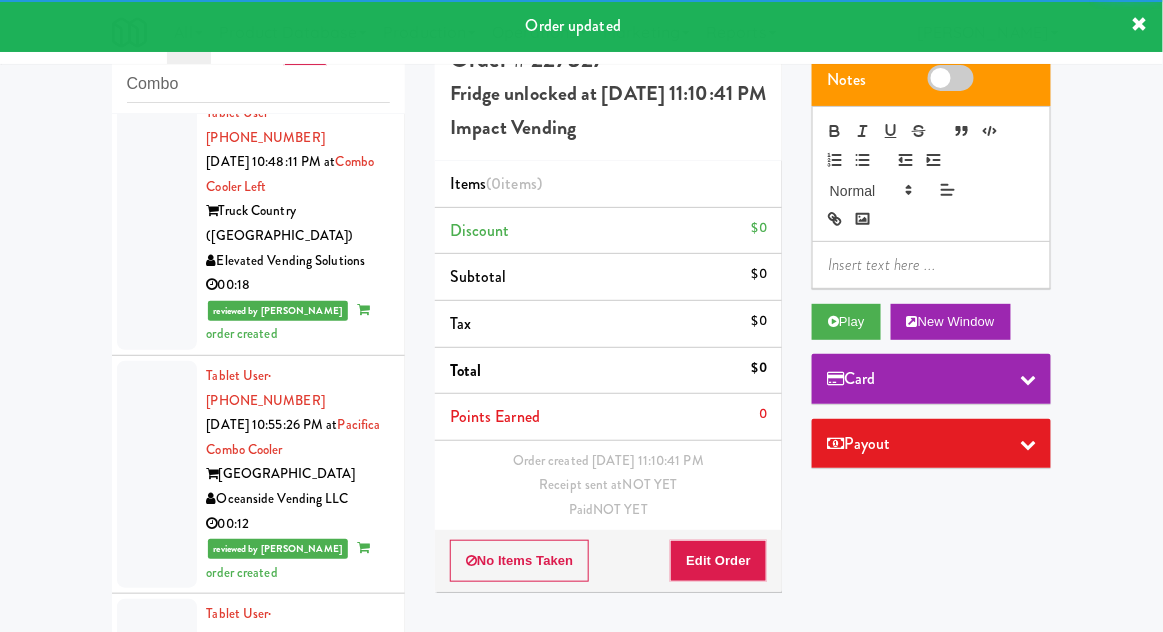 scroll, scrollTop: 7086, scrollLeft: 0, axis: vertical 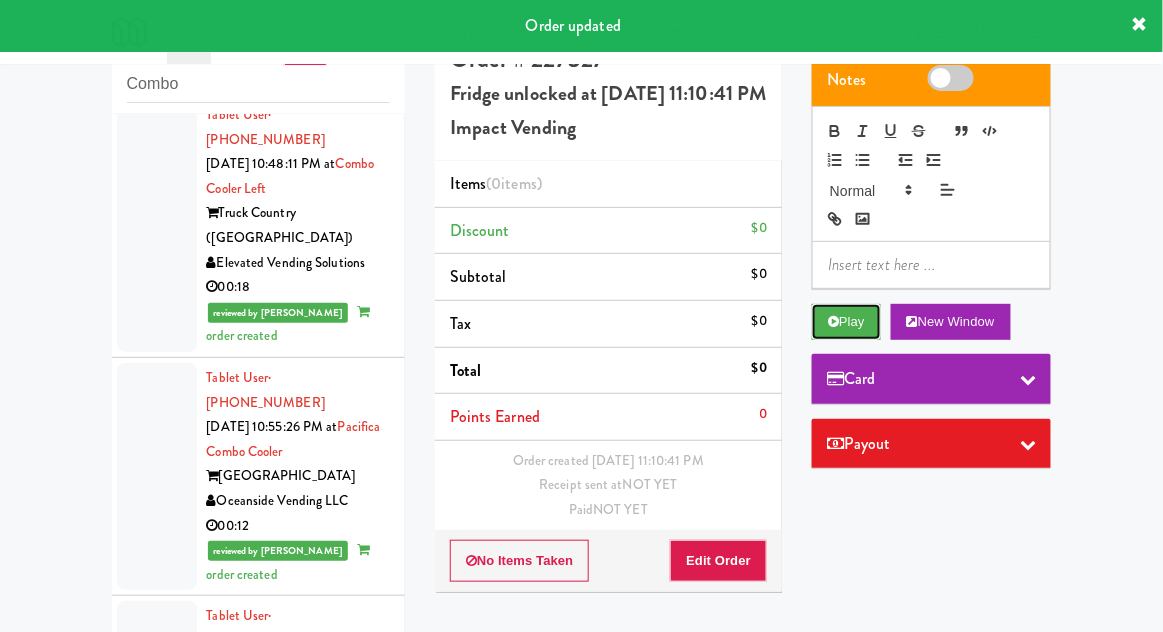 click on "Play" at bounding box center (846, 322) 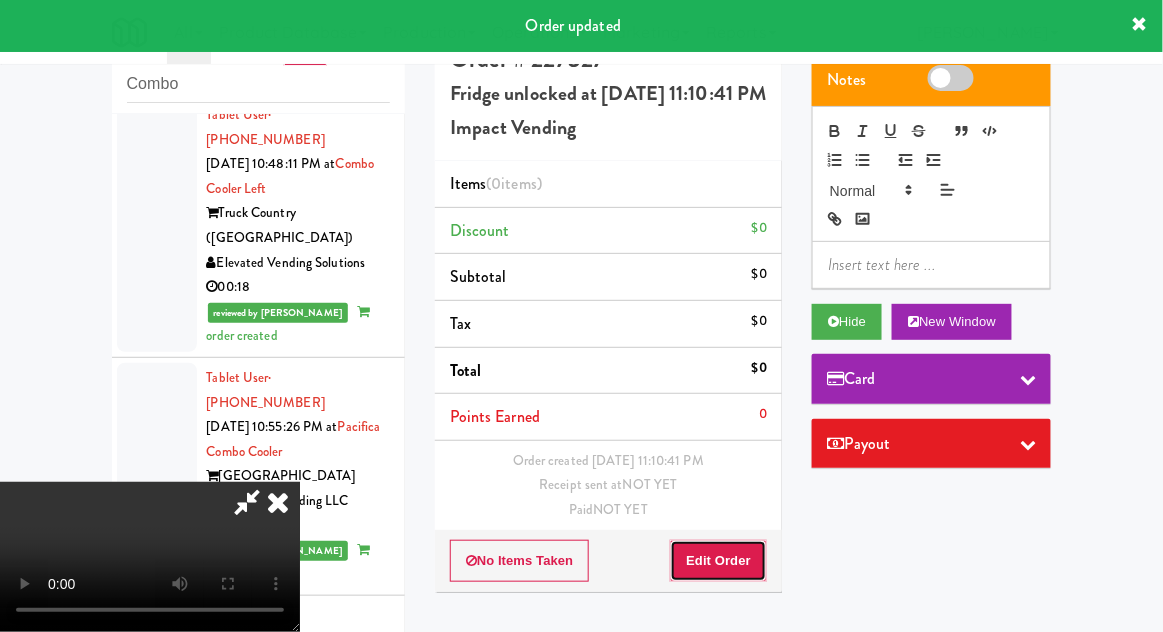 click on "Edit Order" at bounding box center [718, 561] 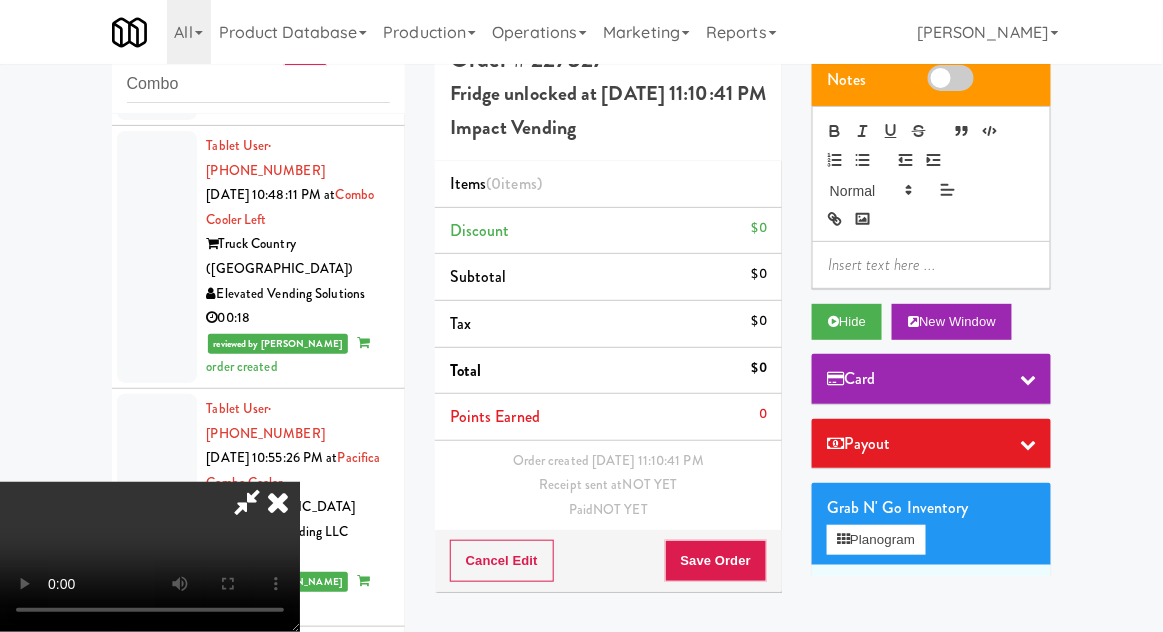 scroll, scrollTop: 7077, scrollLeft: 0, axis: vertical 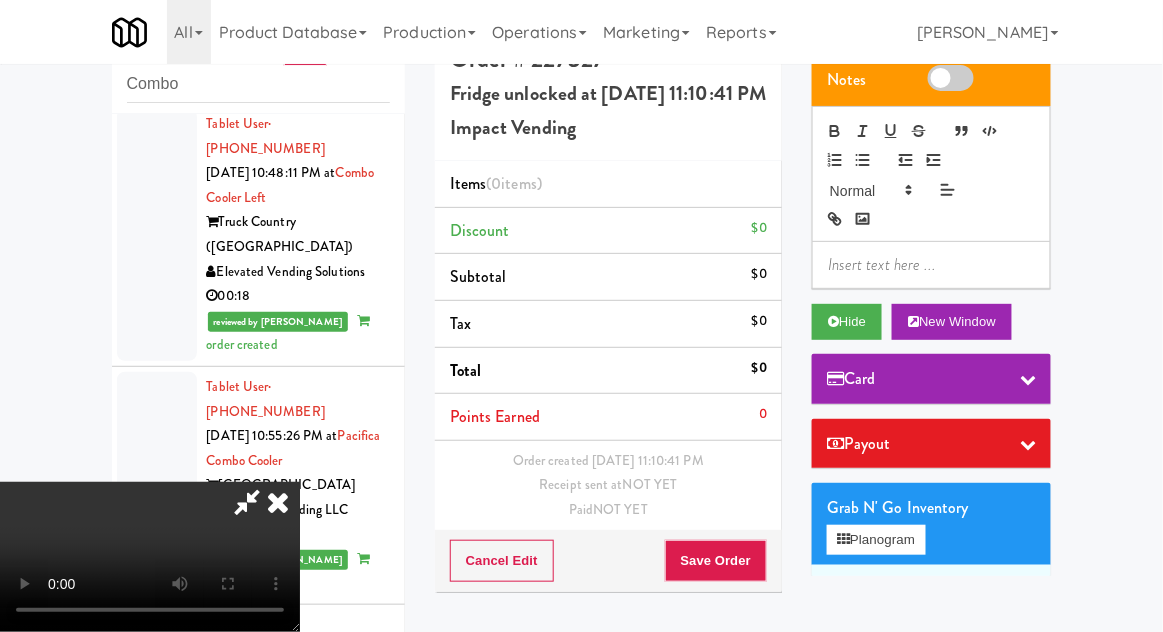 type 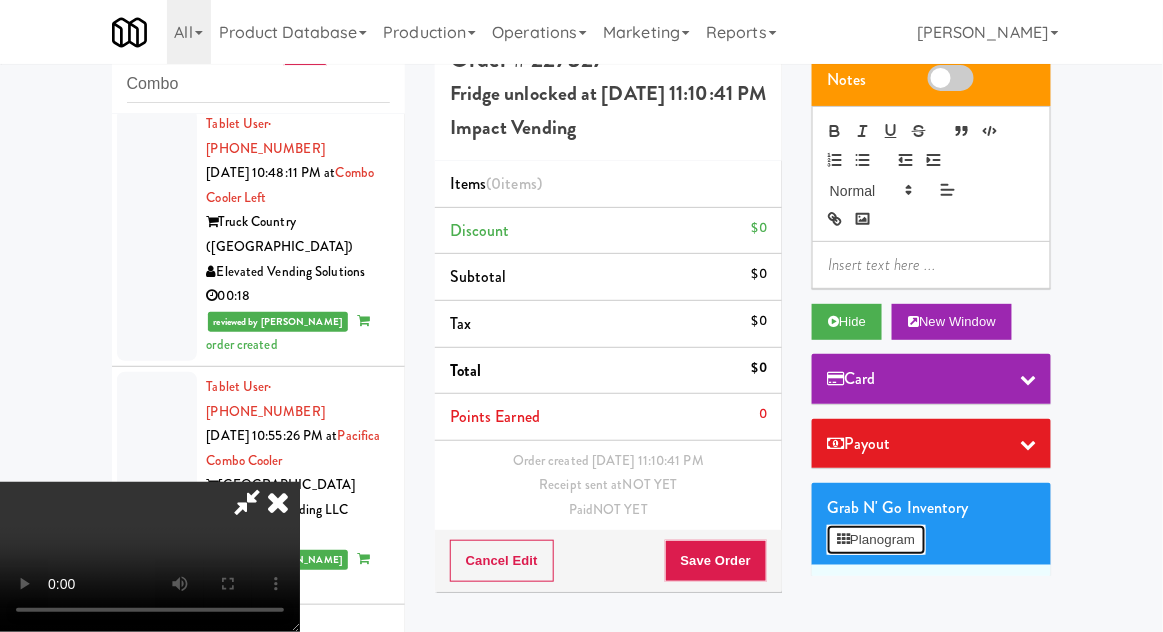 click on "Planogram" at bounding box center [876, 540] 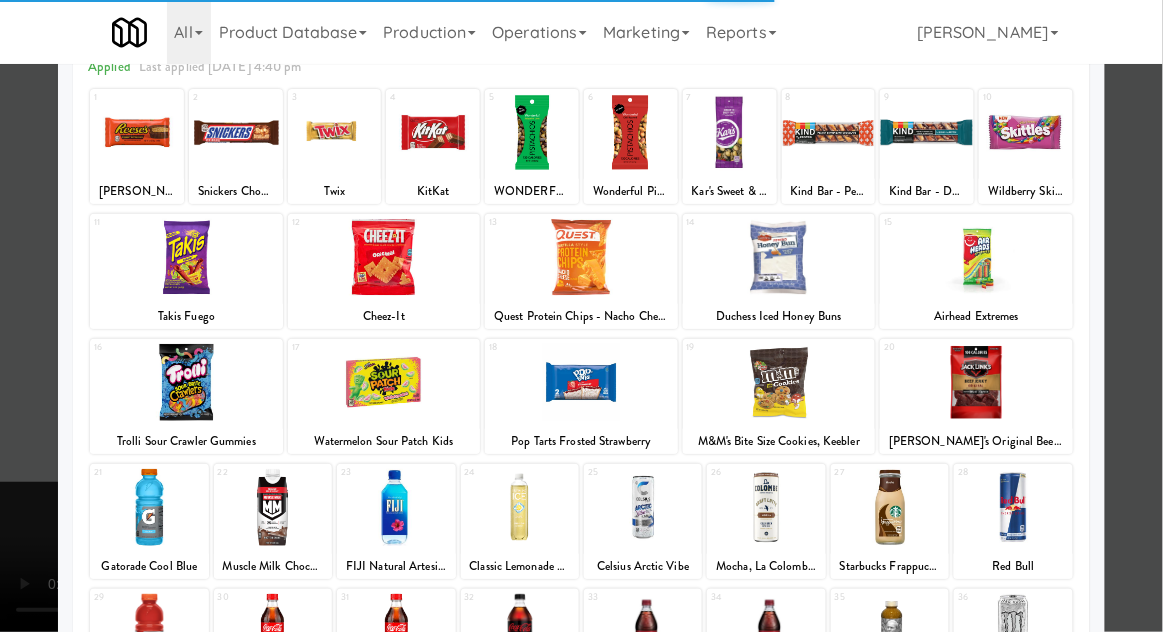 scroll, scrollTop: 253, scrollLeft: 0, axis: vertical 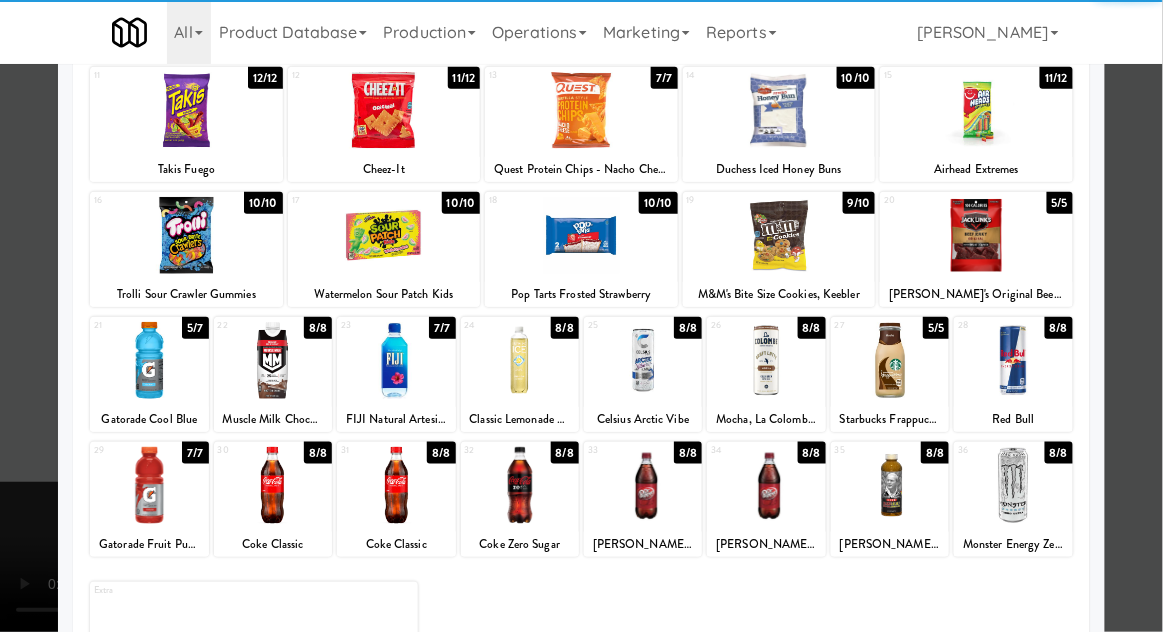 click at bounding box center [890, 485] 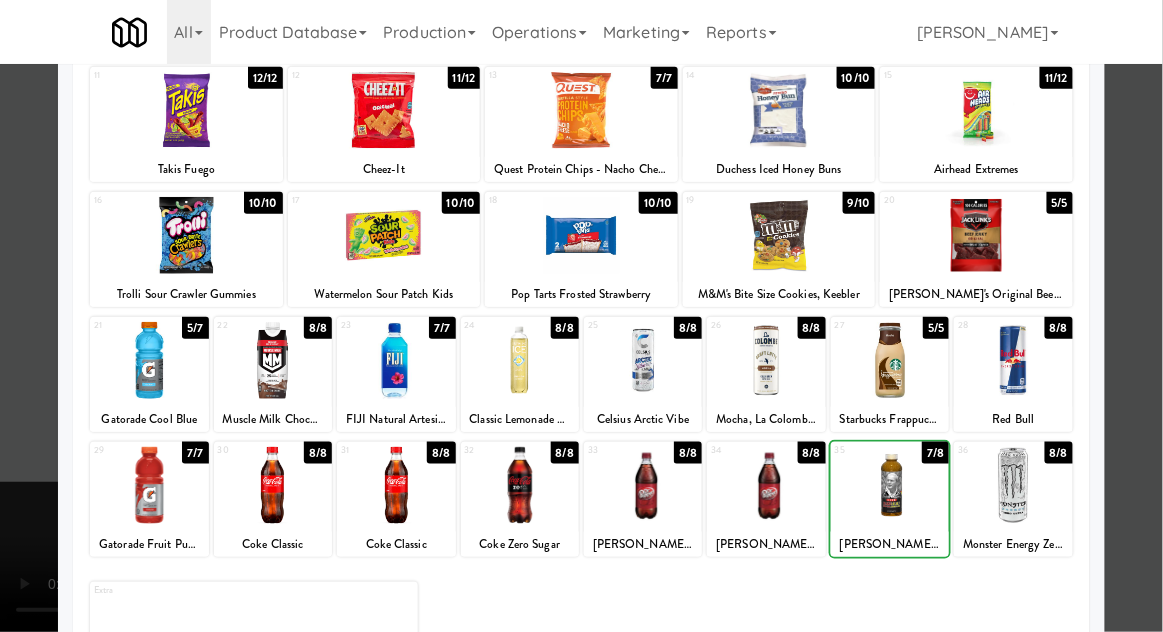 click at bounding box center [581, 316] 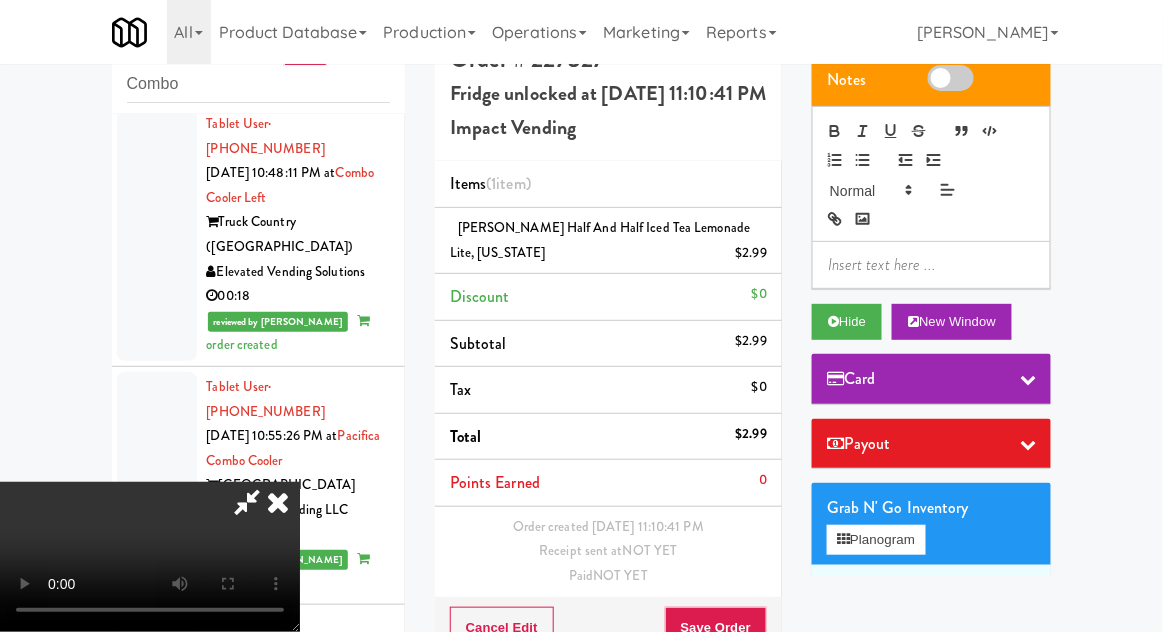 scroll, scrollTop: 73, scrollLeft: 0, axis: vertical 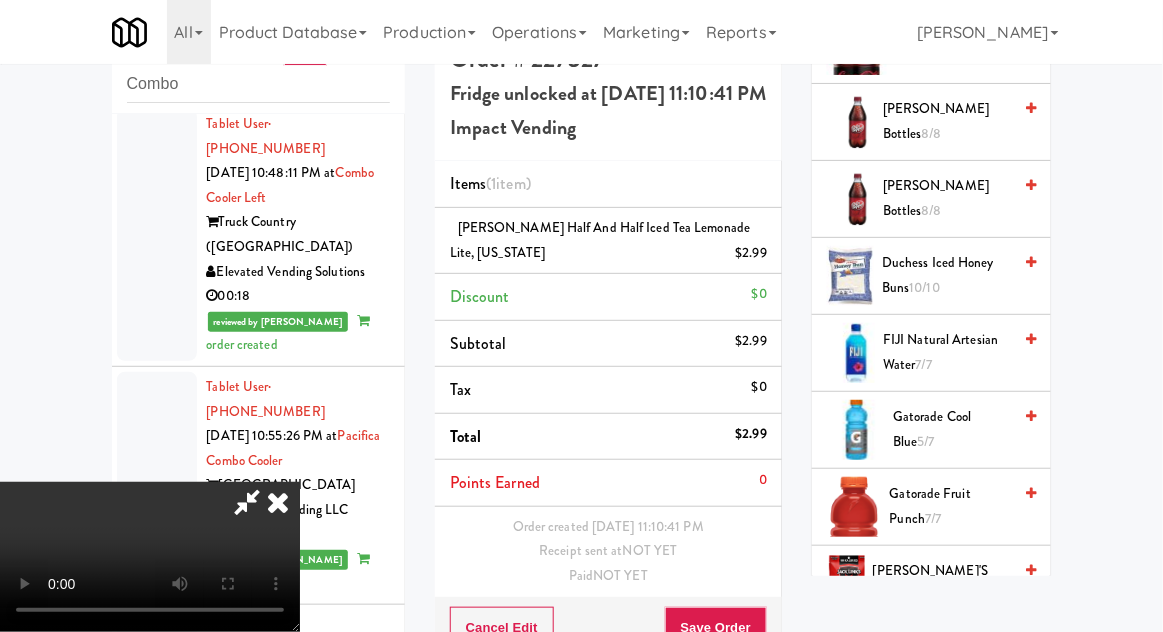 click on "Gatorade Cool Blue  5/7" at bounding box center (952, 429) 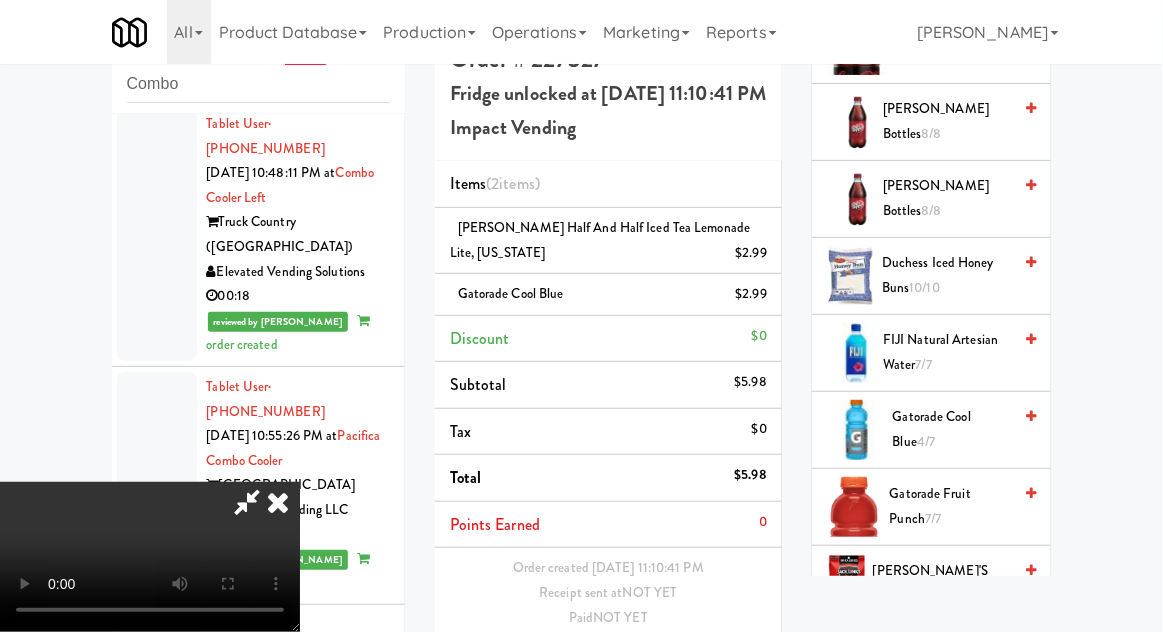 scroll, scrollTop: 54, scrollLeft: 0, axis: vertical 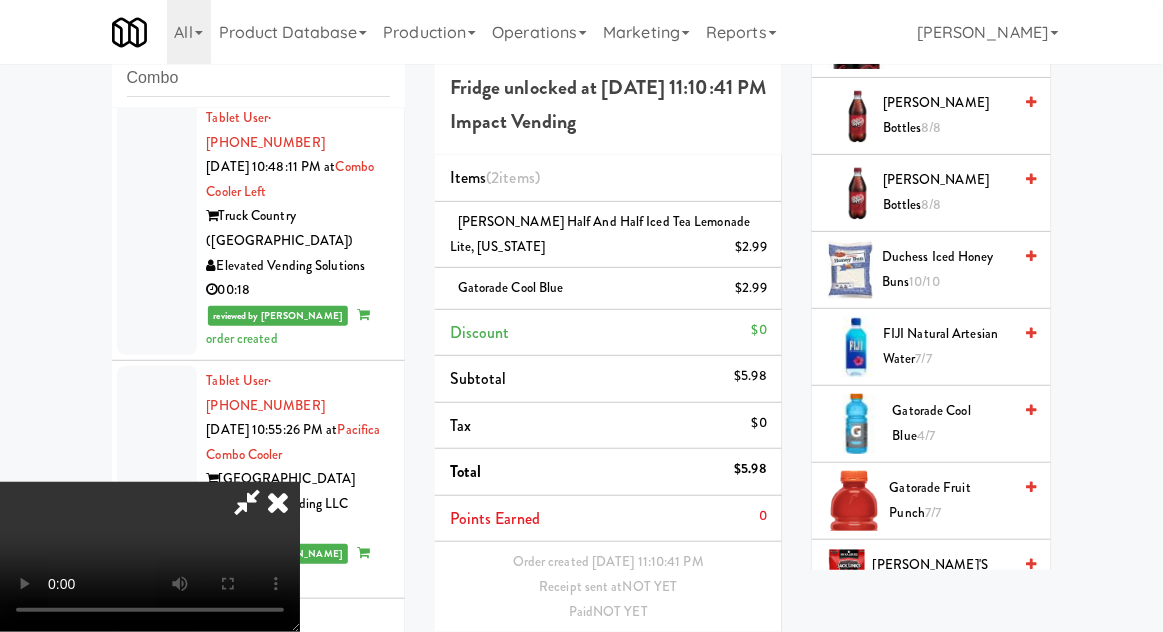 click on "Save Order" at bounding box center (716, 663) 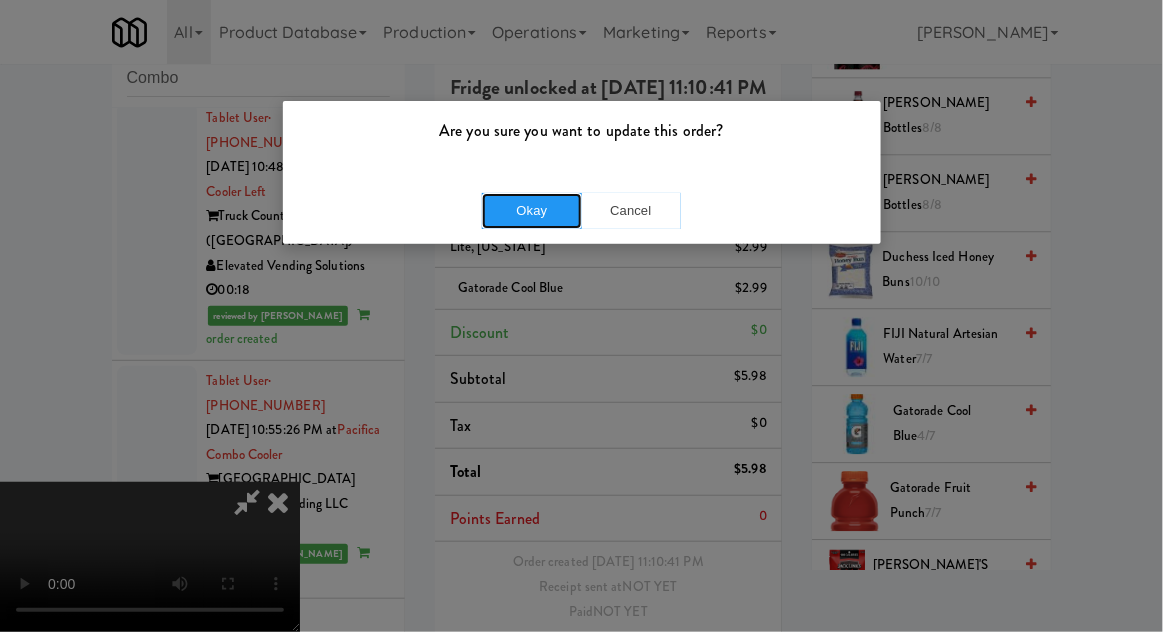 click on "Okay" at bounding box center [532, 211] 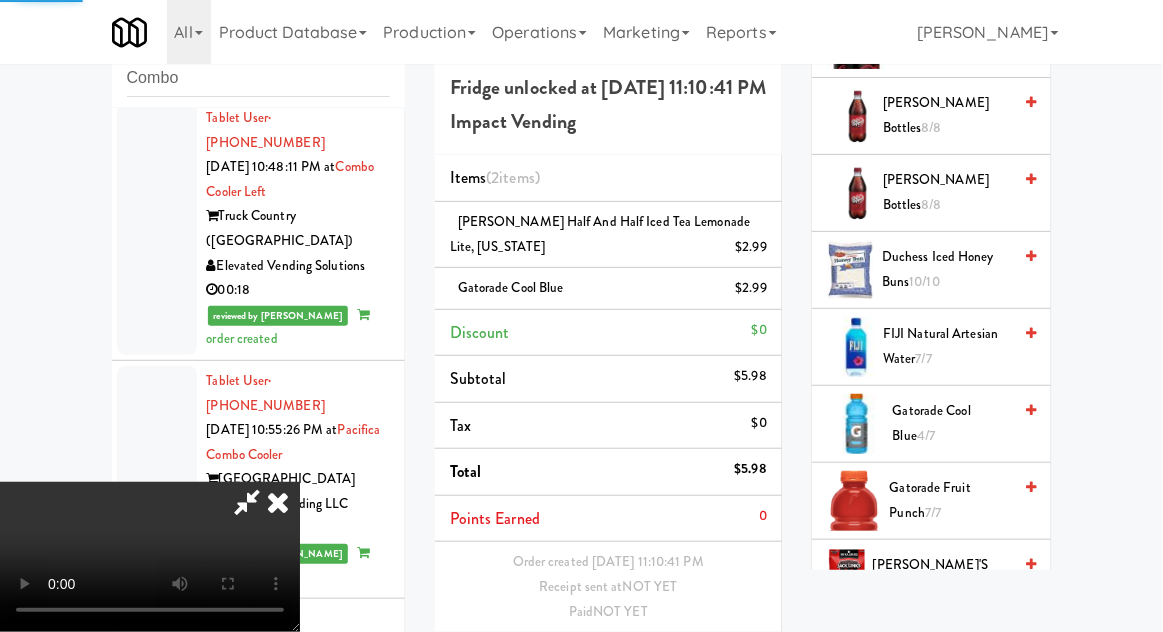 scroll, scrollTop: 0, scrollLeft: 0, axis: both 